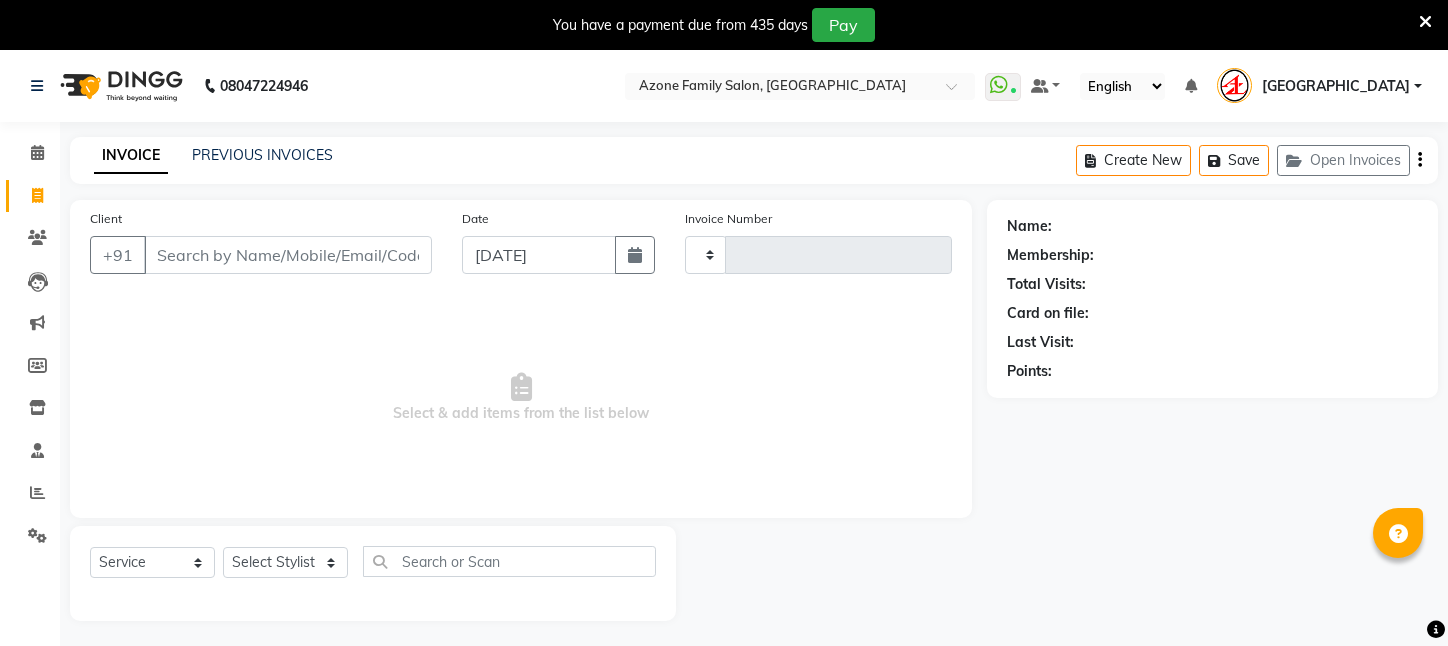 select on "service" 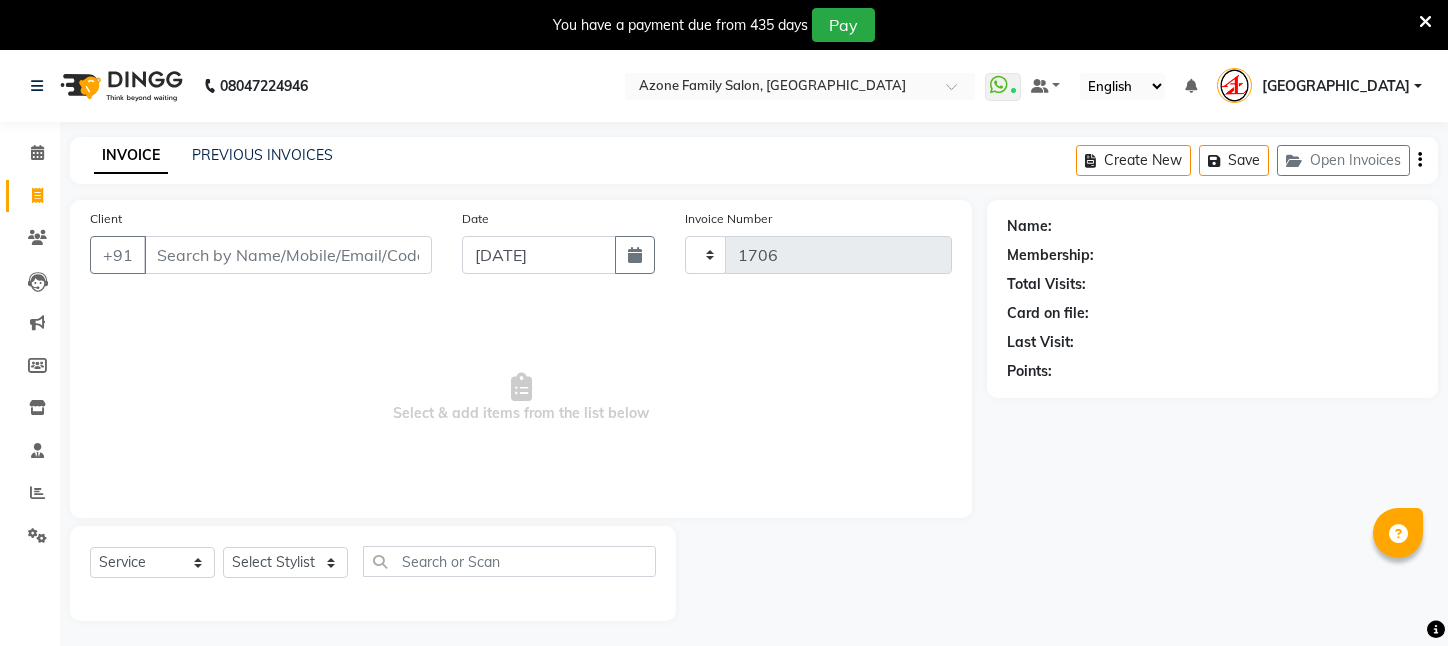 scroll, scrollTop: 0, scrollLeft: 0, axis: both 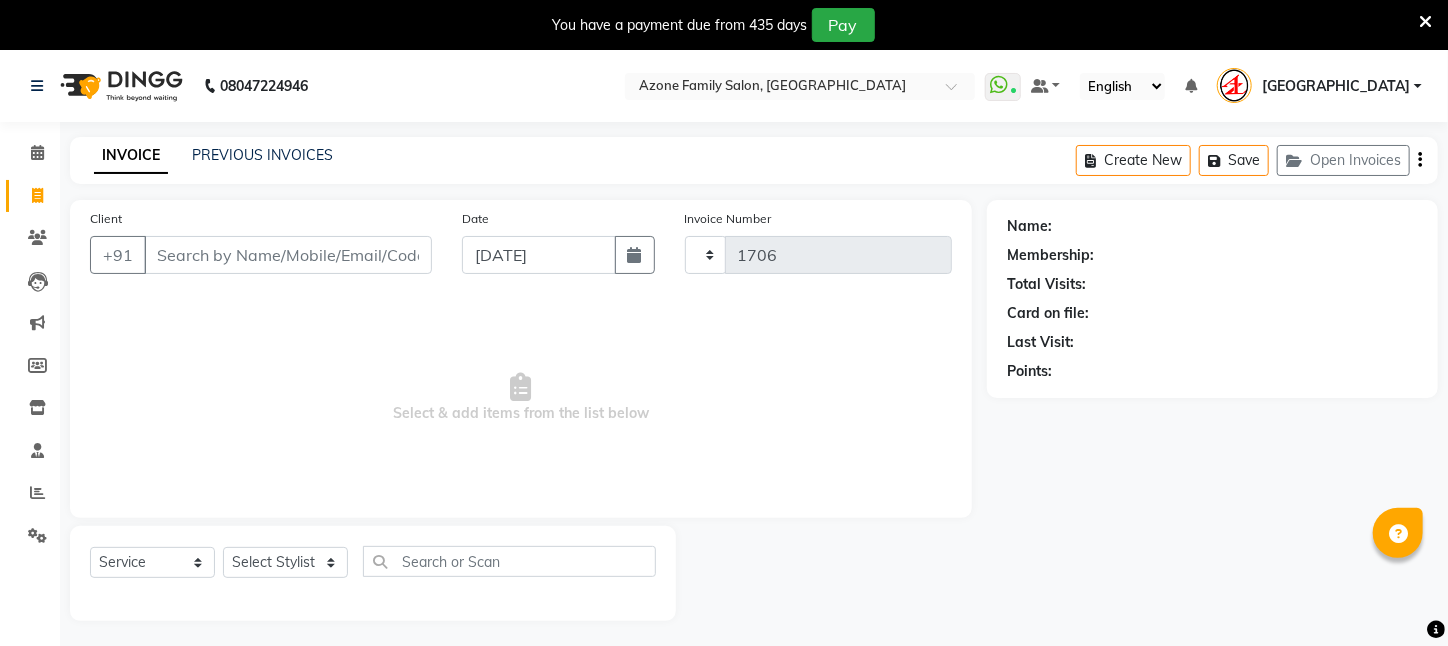 type on "2" 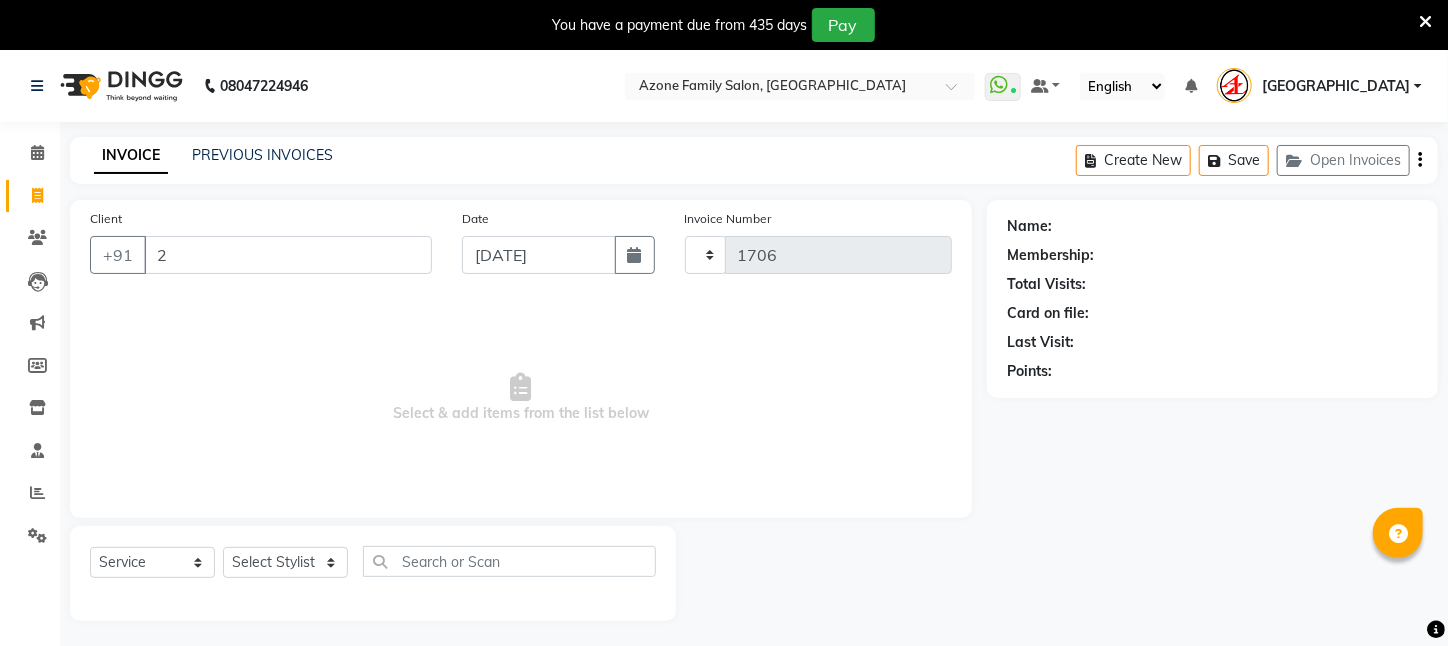select on "4296" 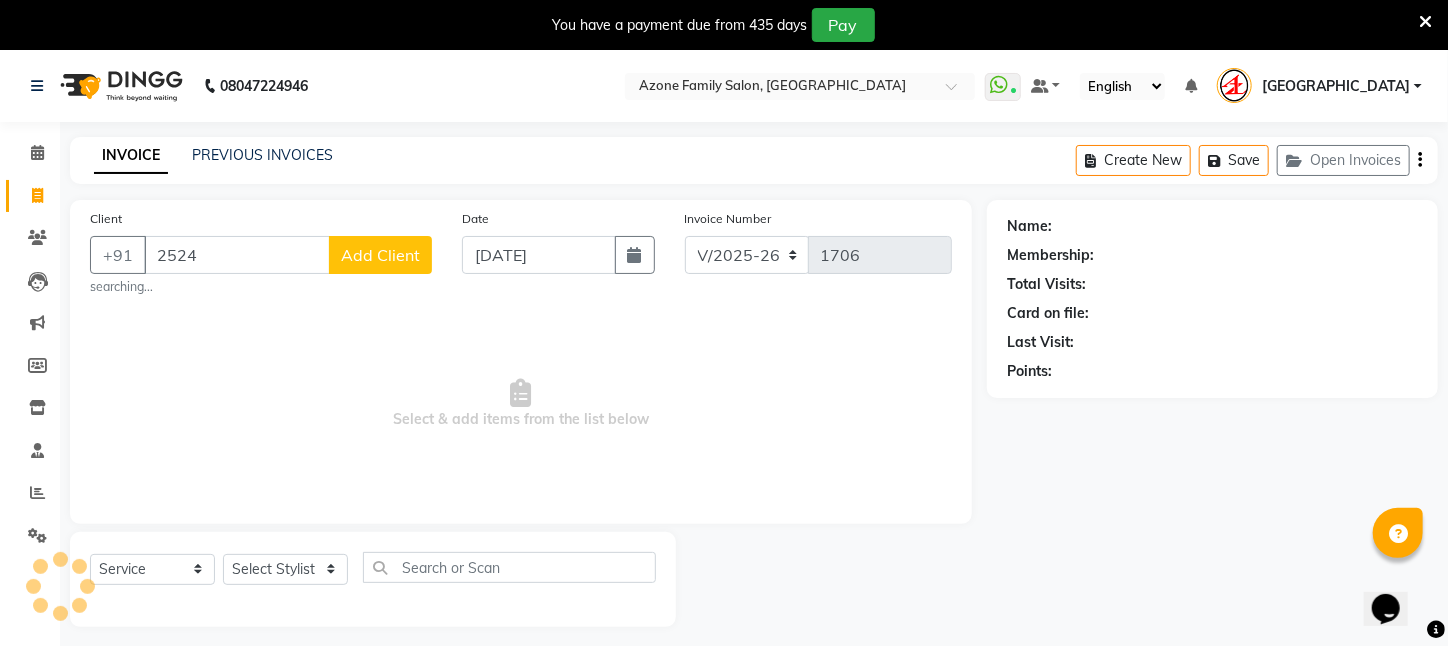 scroll, scrollTop: 0, scrollLeft: 0, axis: both 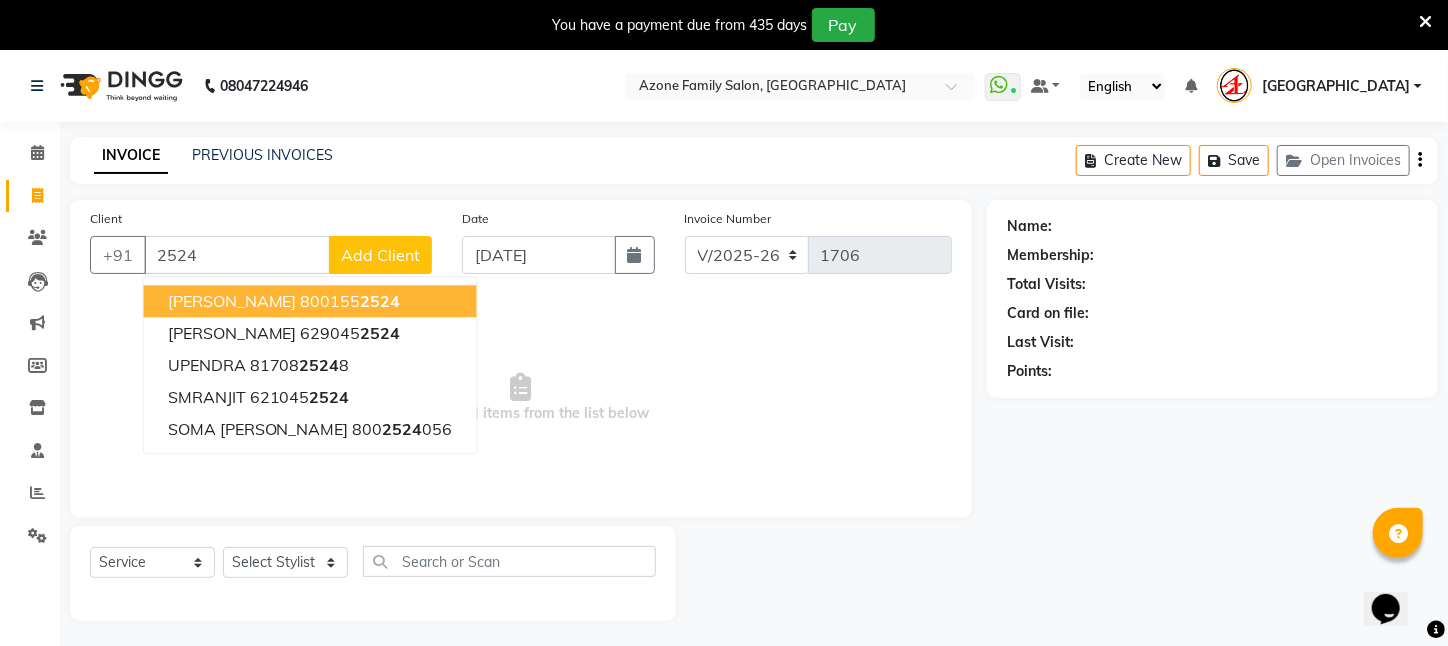 click on "800155 2524" at bounding box center (351, 301) 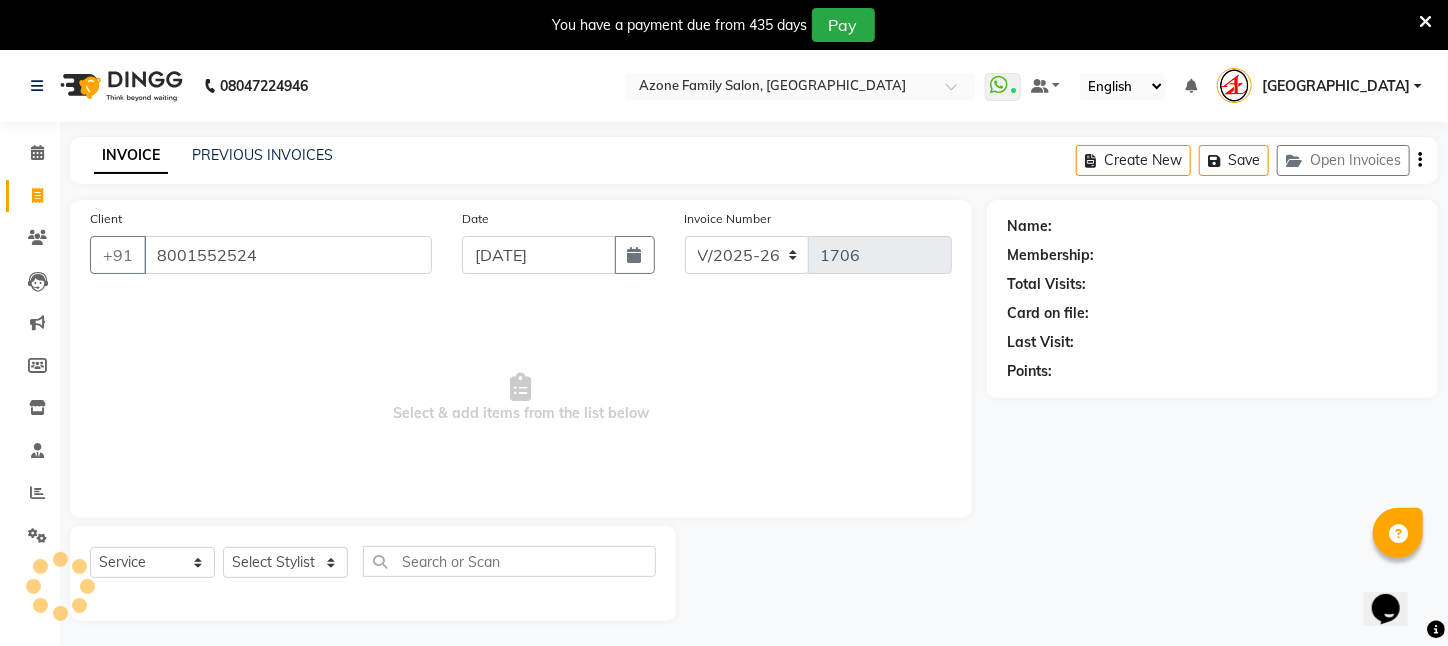type on "8001552524" 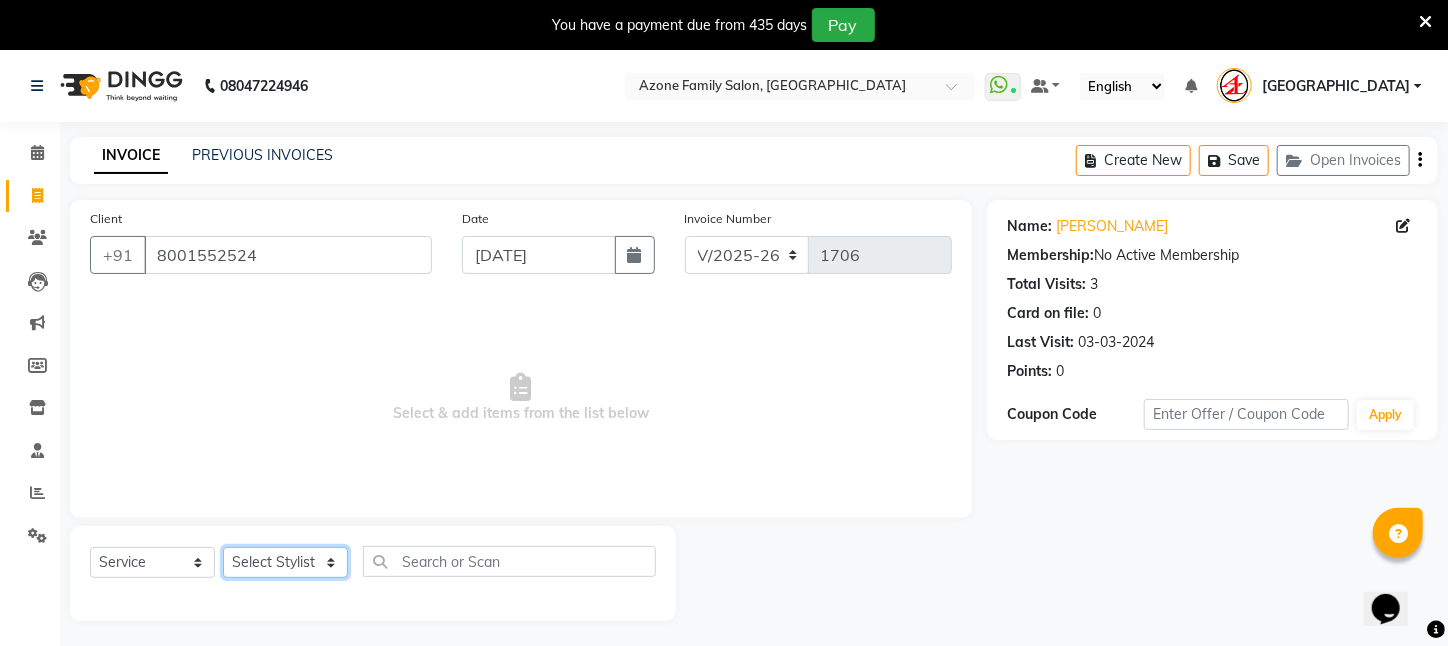 click on "Select Stylist [PERSON_NAME] [PERSON_NAME] DEEPIKA [PERSON_NAME] [PERSON_NAME] kharagpur Mahadev [PERSON_NAME] [PERSON_NAME] NEHA [PERSON_NAME] [PERSON_NAME] [PERSON_NAME] [PERSON_NAME] [PERSON_NAME]" 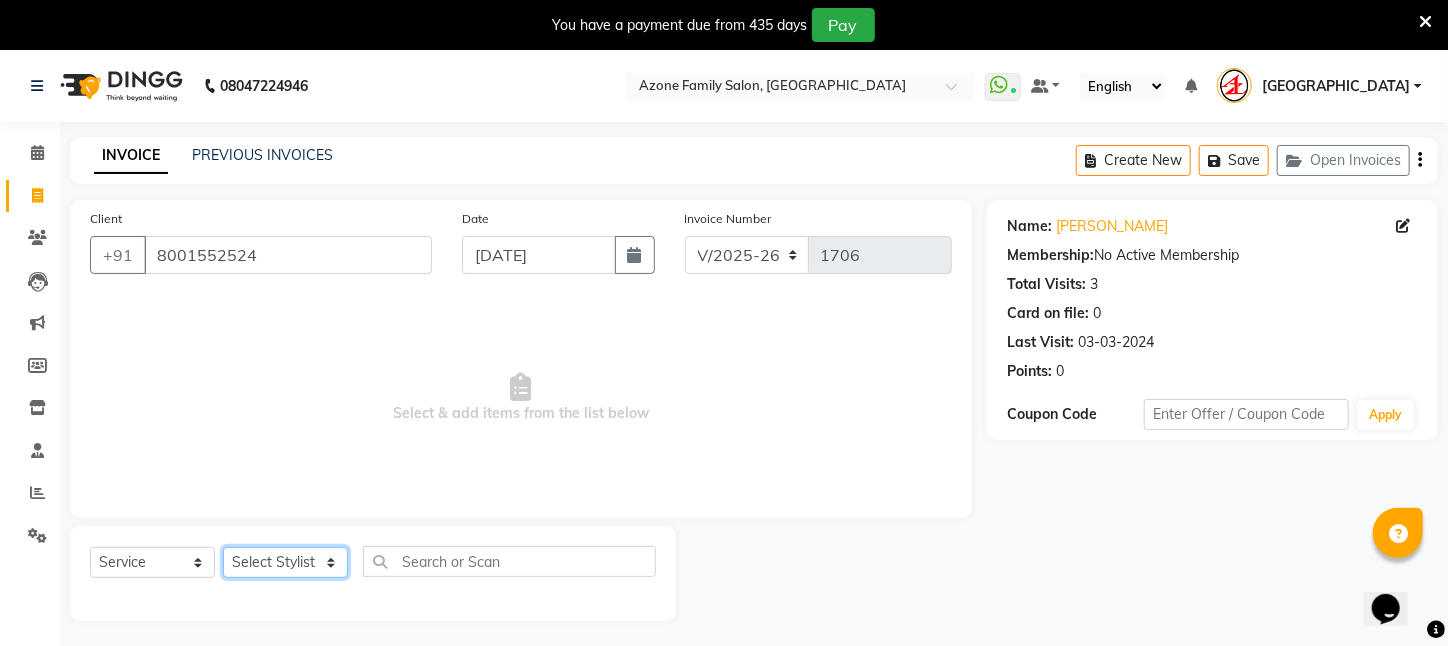 select on "23607" 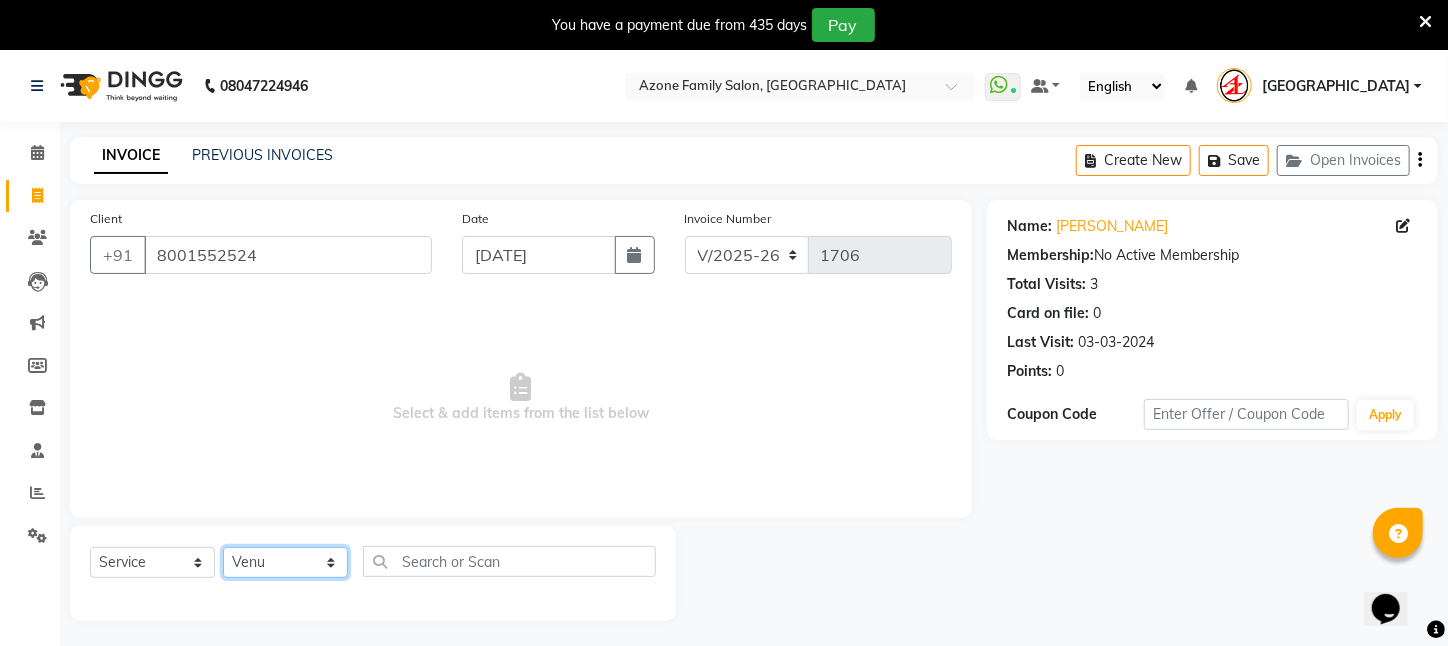 click on "Select Stylist [PERSON_NAME] [PERSON_NAME] DEEPIKA [PERSON_NAME] [PERSON_NAME] kharagpur Mahadev [PERSON_NAME] [PERSON_NAME] NEHA [PERSON_NAME] [PERSON_NAME] [PERSON_NAME] [PERSON_NAME] [PERSON_NAME]" 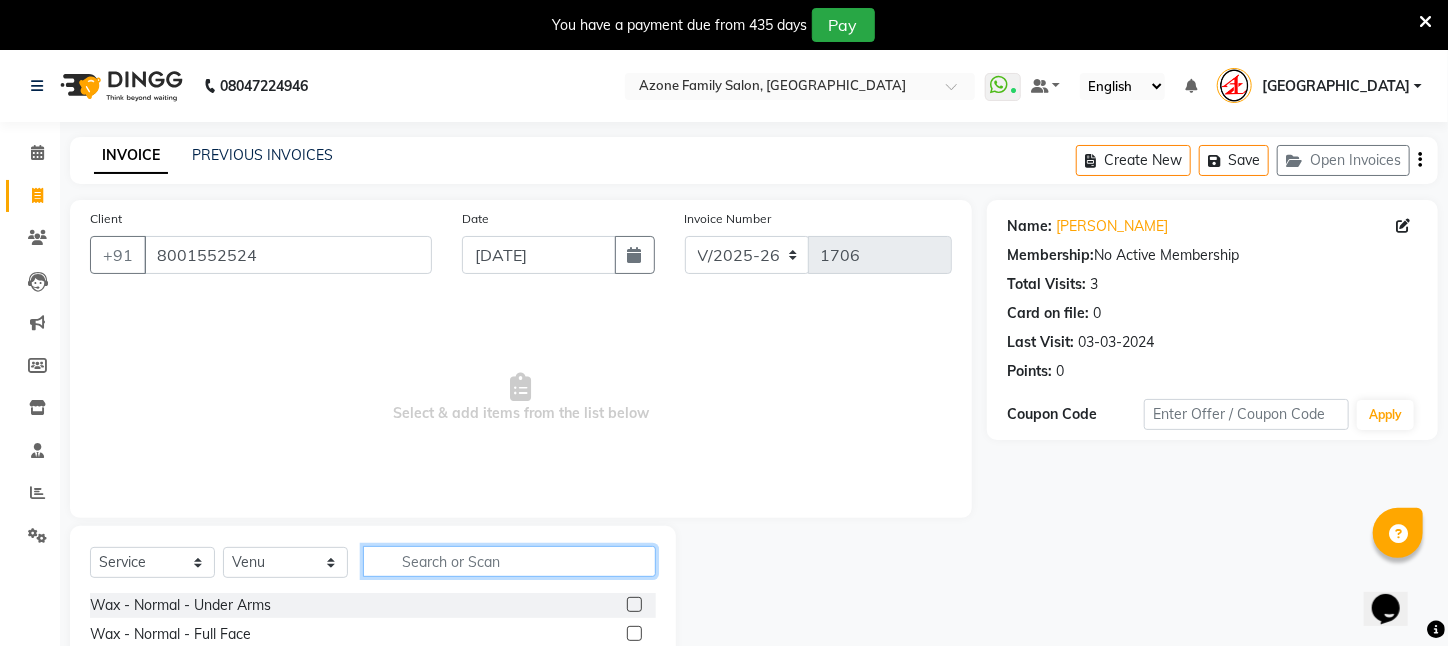 click 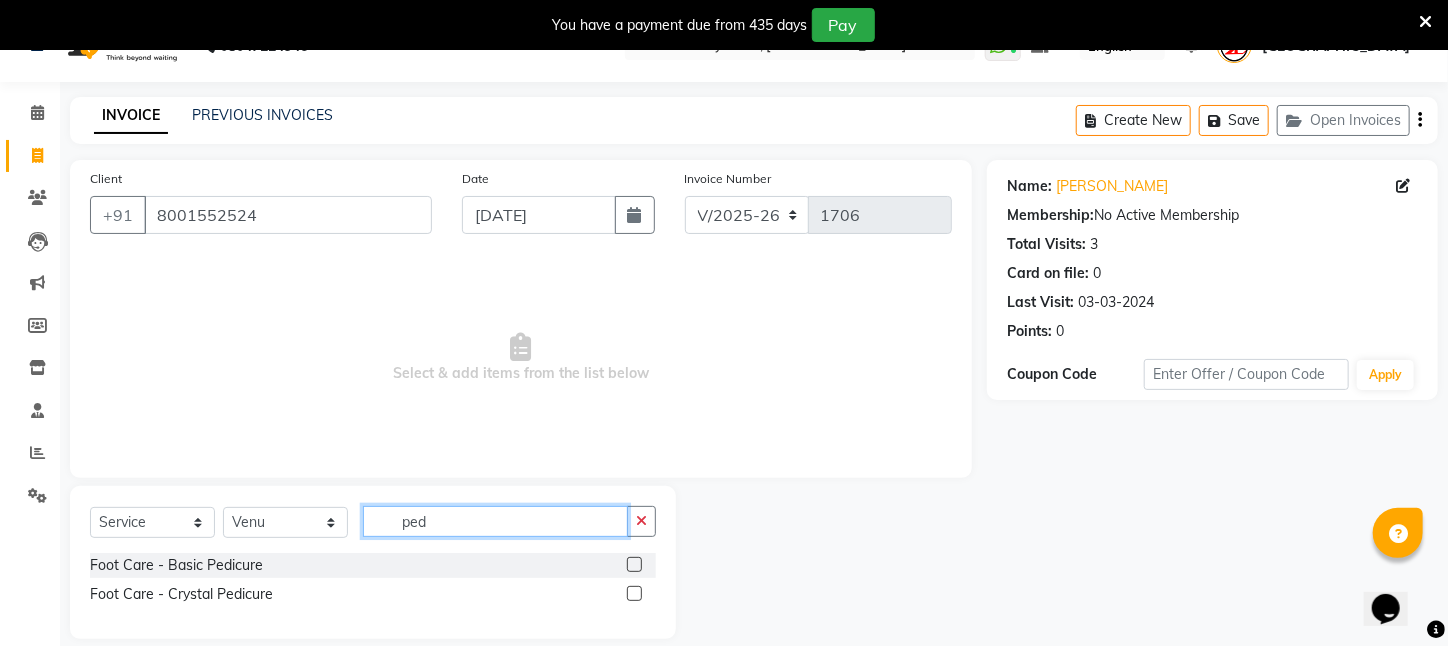 scroll, scrollTop: 62, scrollLeft: 0, axis: vertical 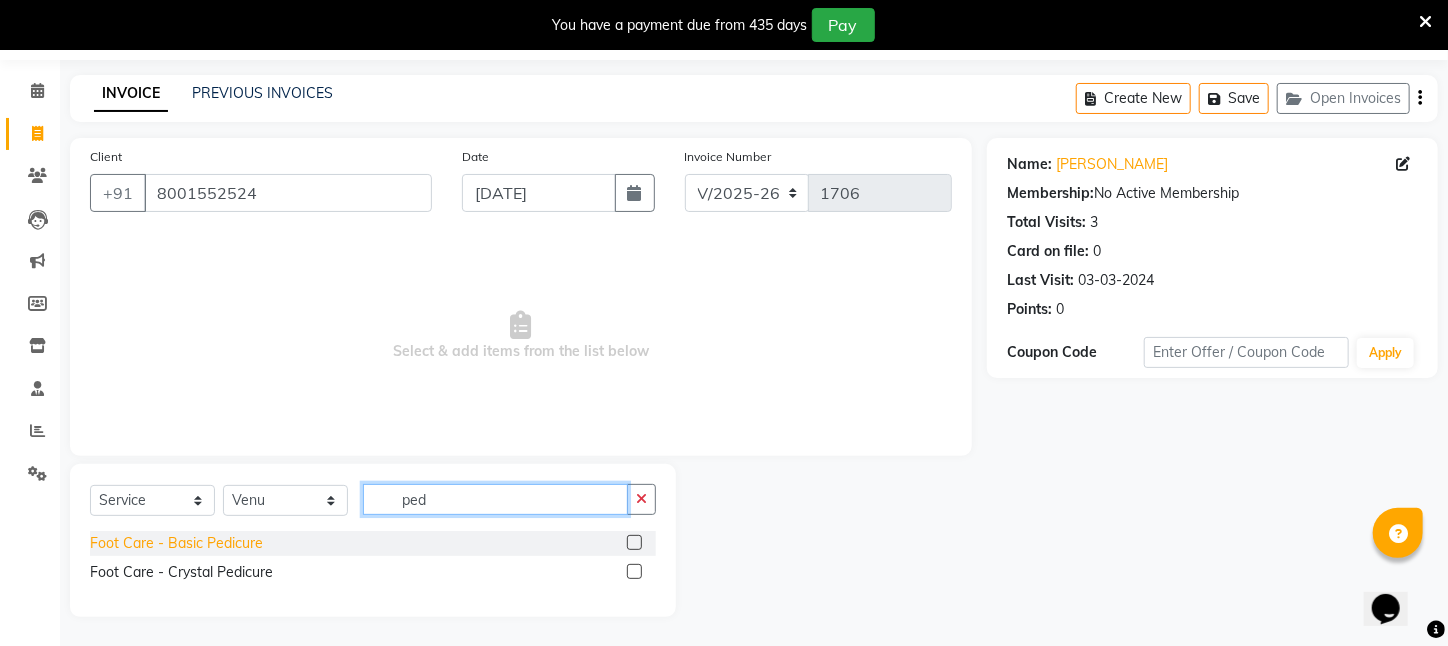 type on "ped" 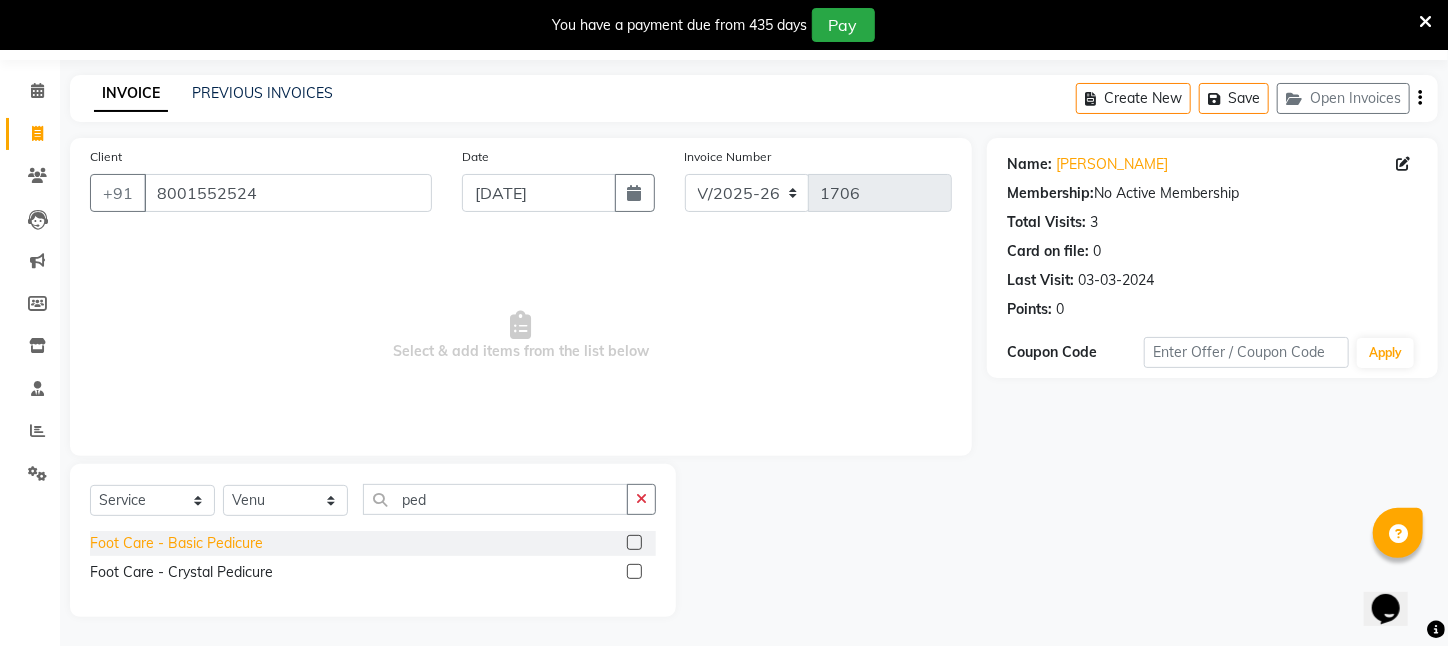 click on "Foot Care    -   Basic Pedicure" 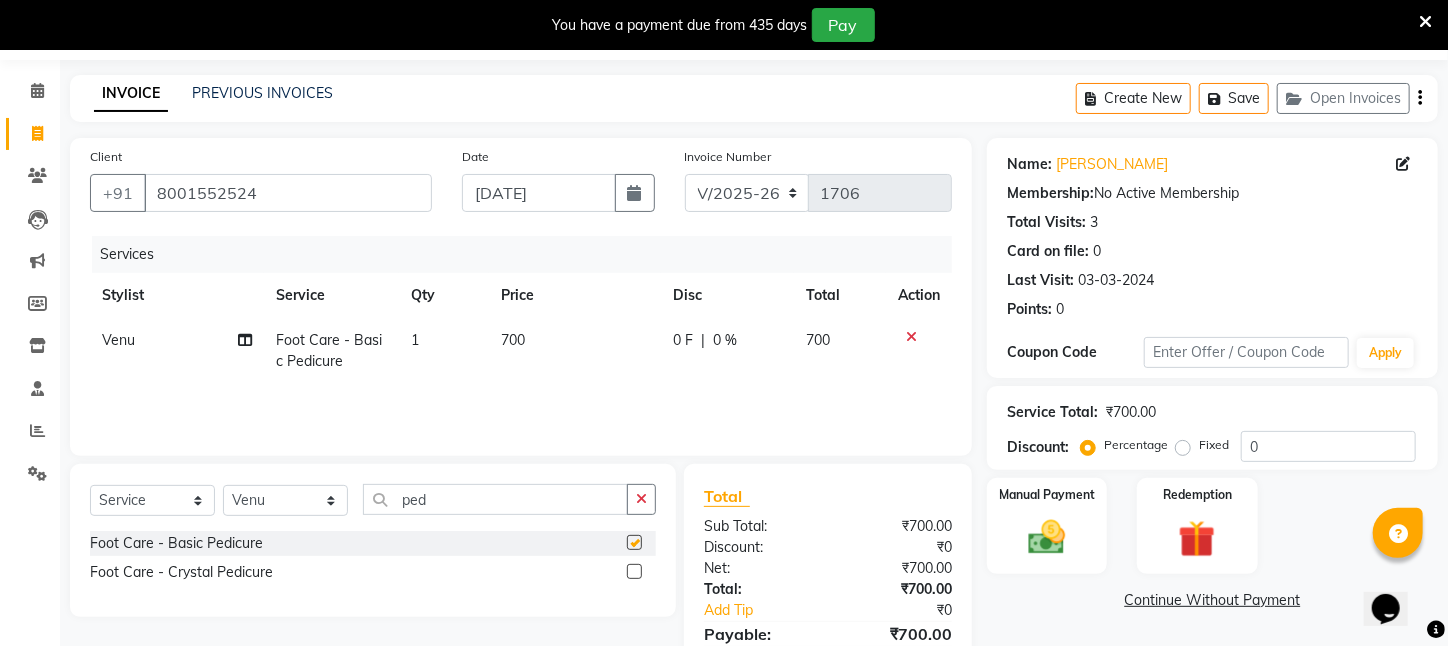 checkbox on "false" 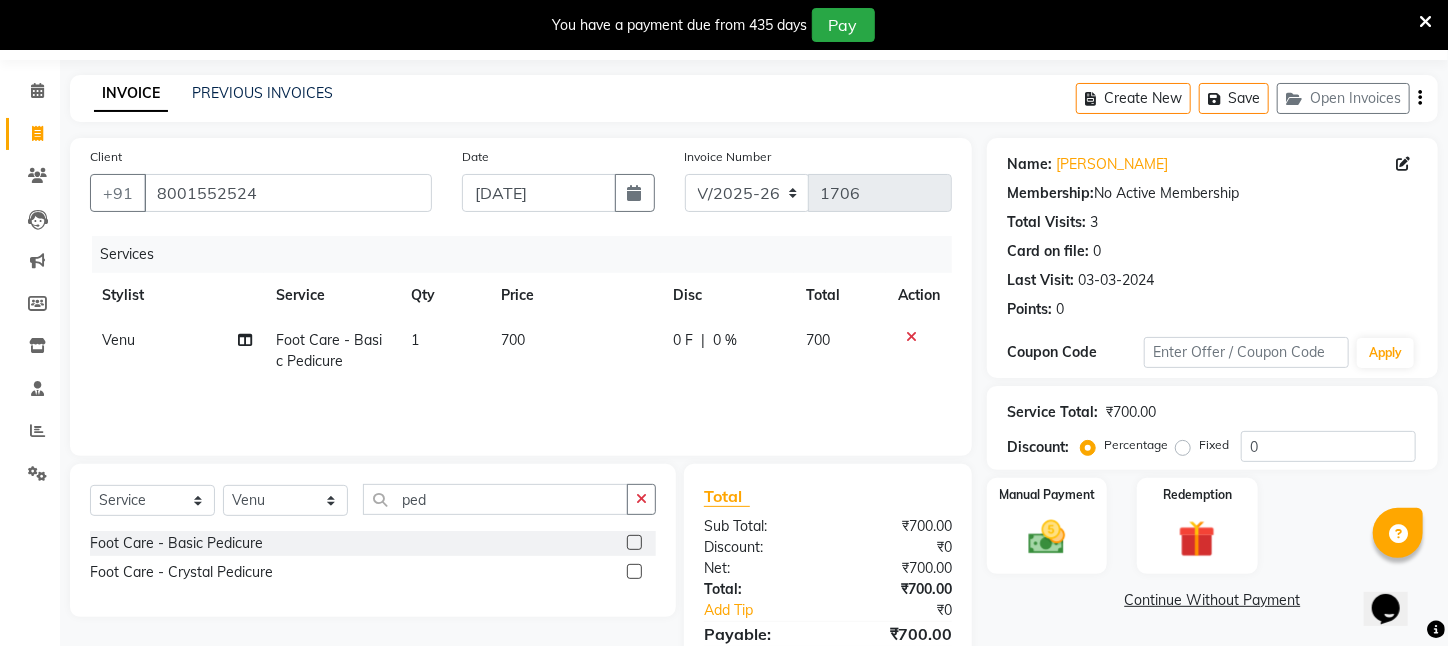 click on "700" 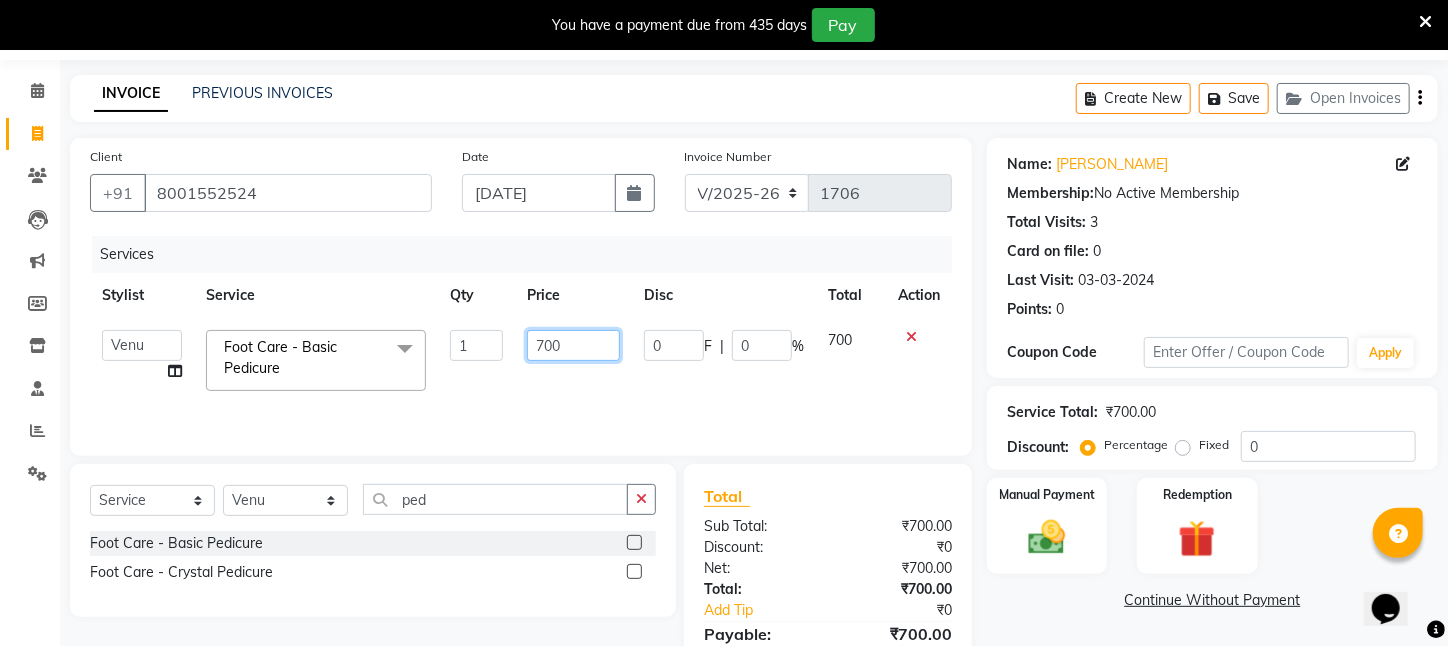 drag, startPoint x: 591, startPoint y: 345, endPoint x: 470, endPoint y: 337, distance: 121.264175 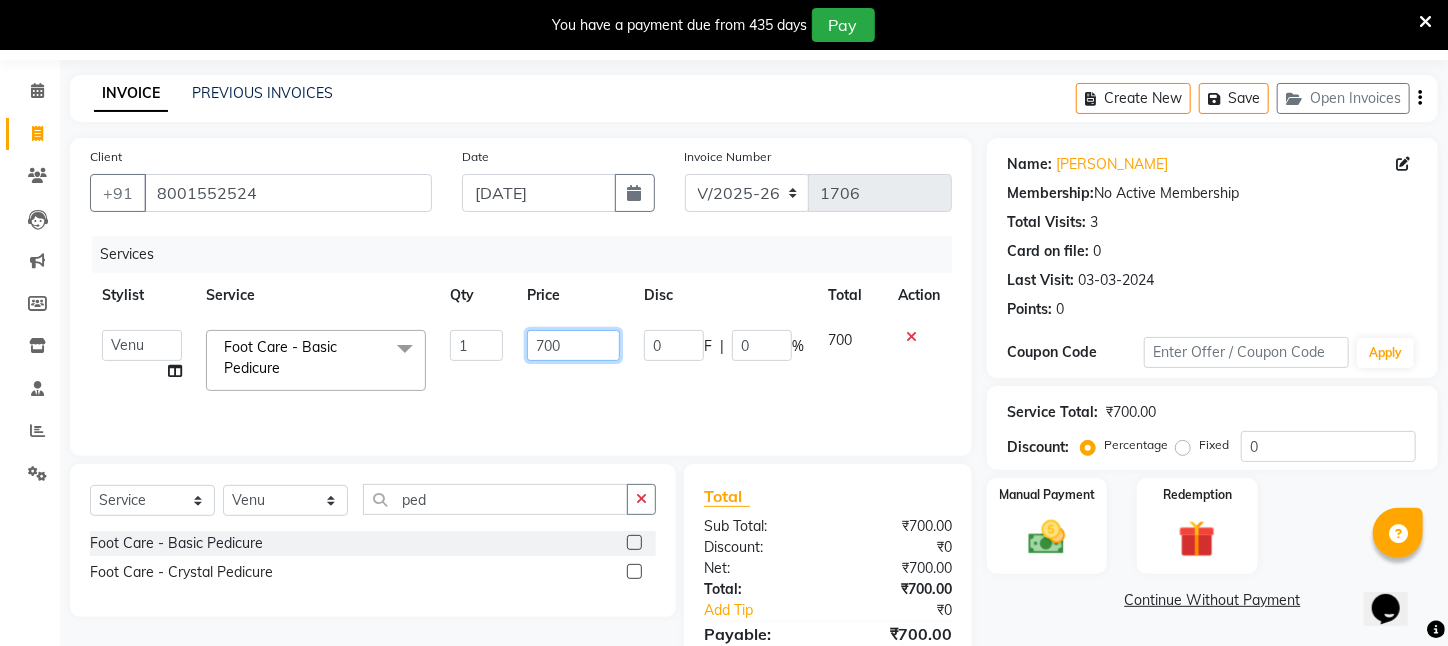 click on "[PERSON_NAME]   [PERSON_NAME]   DEEPIKA   [PERSON_NAME]   [PERSON_NAME]   kharagpur   Mahadev [PERSON_NAME]   [PERSON_NAME]   NEHA   [PERSON_NAME]   [PERSON_NAME]   [PERSON_NAME]   [PERSON_NAME]   [PERSON_NAME]  Foot Care    -   Basic Pedicure  x Wax - Normal    -   Under Arms Wax - Normal    -   Full Face Wax - Normal    -   Half Hand Wax - Normal    -   Half Leg Wax - Normal    -   Front Stomach Wax - Normal    -   Back Side Wax - Normal    -   Full Hand Wax - Normal    -   Full Leg Wax - Normal    -   Brazilian Wax Wax - Normal    -   Full Body Wax Mole Remove HEAD MASSAGE  DERMA SAGE LOTUS FACIAL THRENDING [DEMOGRAPHIC_DATA] CHIN THREDING [DEMOGRAPHIC_DATA] CHIK SPELTEN HAIR CUT WOMEN ICE CREAM PADICURE  ICE CREAM MANICURE cv anti angine facial SEA BUTTER TREATMENT spelteen cut  CV PIGMENTATION BRIGHTENING FACIAL [DEMOGRAPHIC_DATA] FULL BODY TRIMING HAIR SPA COMBO OFFER FACIAL COMBO OFFER FACE MASSAGE COMBO OFFER CLEANUP OFFER CHIN WOMEN WAX [MEDICAL_DATA] remoVE HAIR WIG SERVICE CUTTING COMBO OFFER [DEMOGRAPHIC_DATA] HAIR CUT/SPA/DETAN/FACIAL/BREAD [DEMOGRAPHIC_DATA] HALF HAND DE TAN  CV FACE MASSAGE 10c 1" 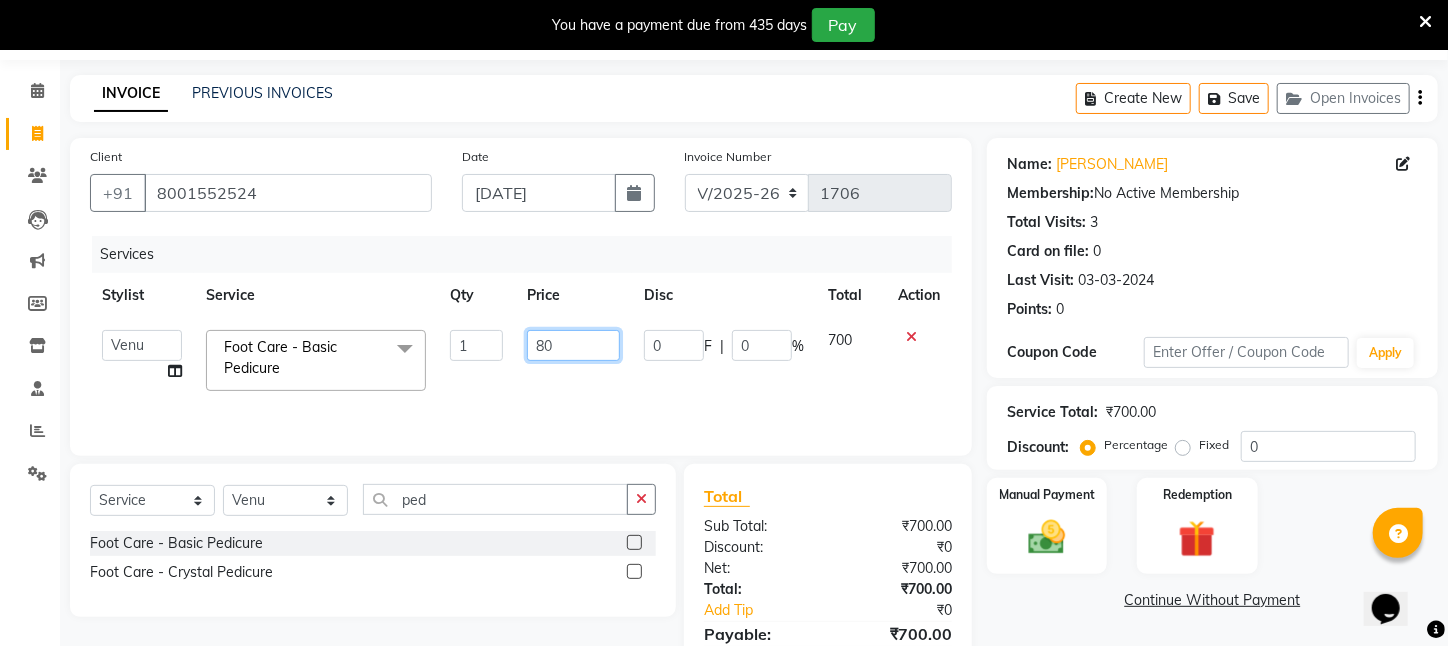 type on "800" 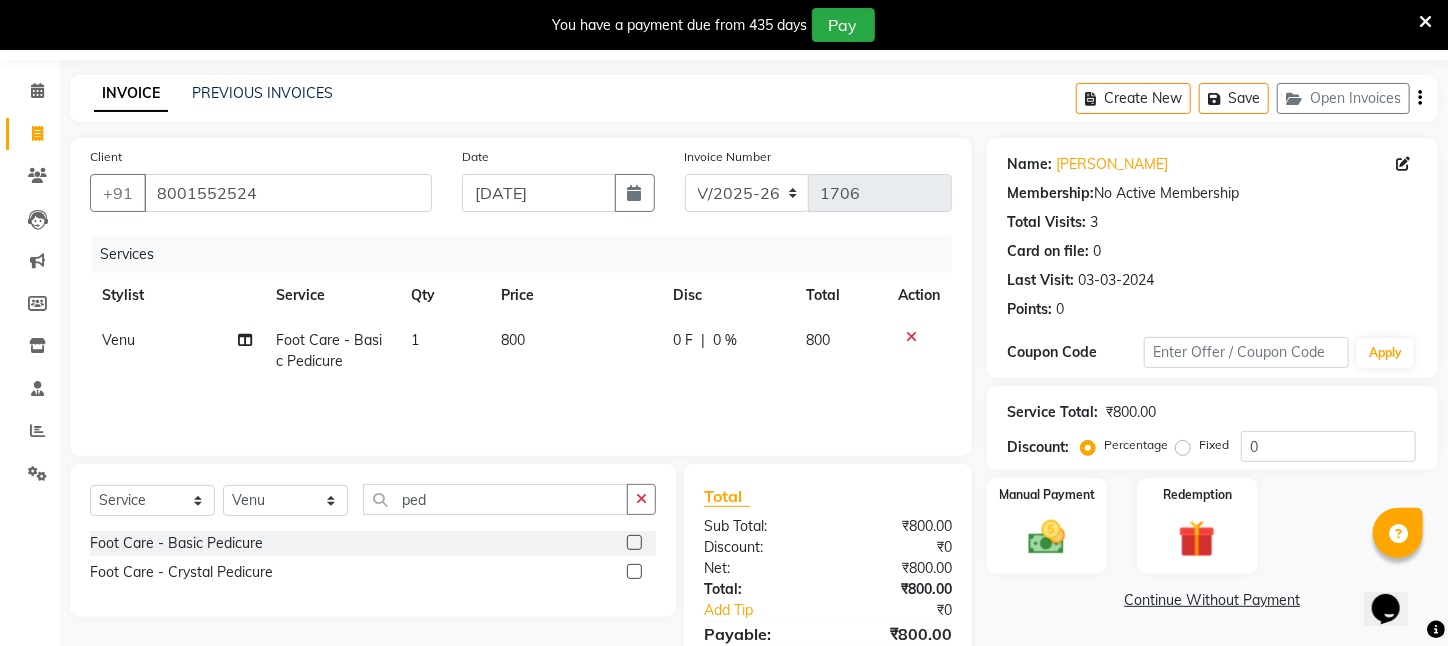 click on "Venu Foot Care    -   Basic Pedicure 1 800 0 F | 0 % 800" 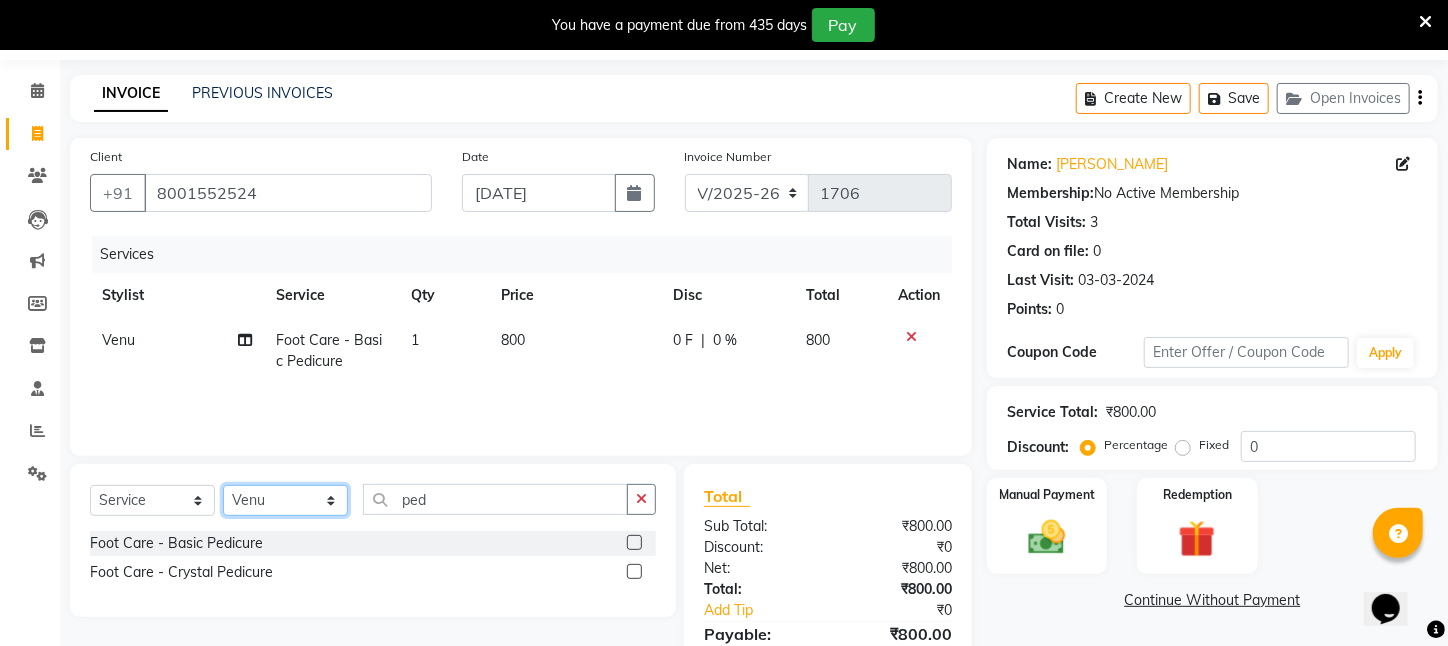 click on "Select Stylist [PERSON_NAME] [PERSON_NAME] DEEPIKA [PERSON_NAME] [PERSON_NAME] kharagpur Mahadev [PERSON_NAME] [PERSON_NAME] NEHA [PERSON_NAME] [PERSON_NAME] [PERSON_NAME] [PERSON_NAME] [PERSON_NAME]" 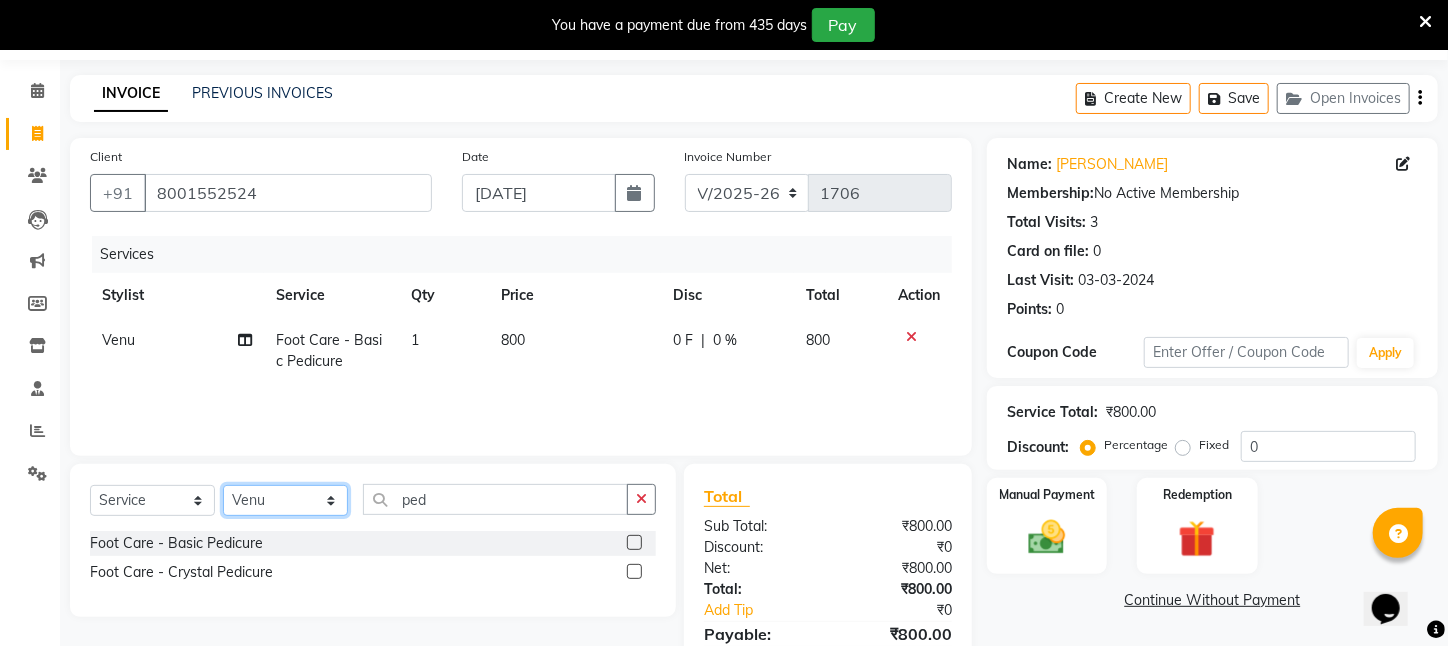 select on "25302" 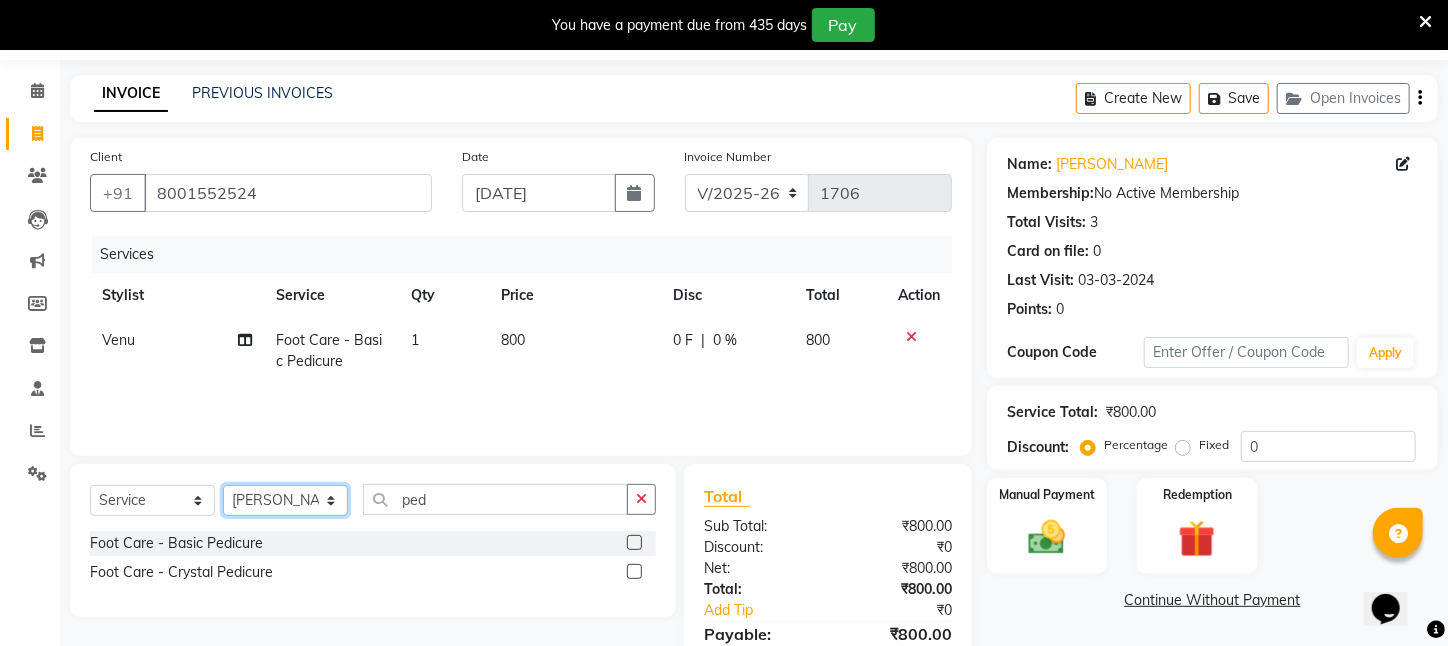 click on "Select Stylist [PERSON_NAME] [PERSON_NAME] DEEPIKA [PERSON_NAME] [PERSON_NAME] kharagpur Mahadev [PERSON_NAME] [PERSON_NAME] NEHA [PERSON_NAME] [PERSON_NAME] [PERSON_NAME] [PERSON_NAME] [PERSON_NAME]" 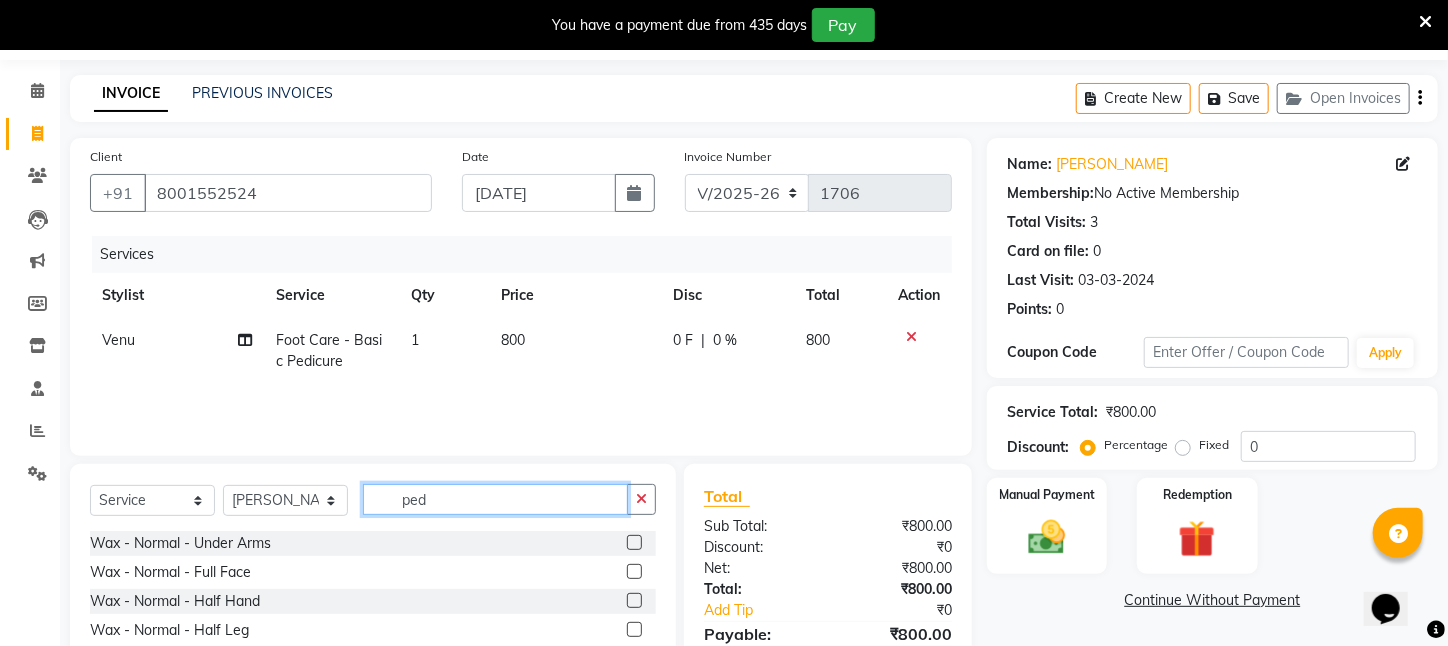 drag, startPoint x: 471, startPoint y: 507, endPoint x: 238, endPoint y: 501, distance: 233.07724 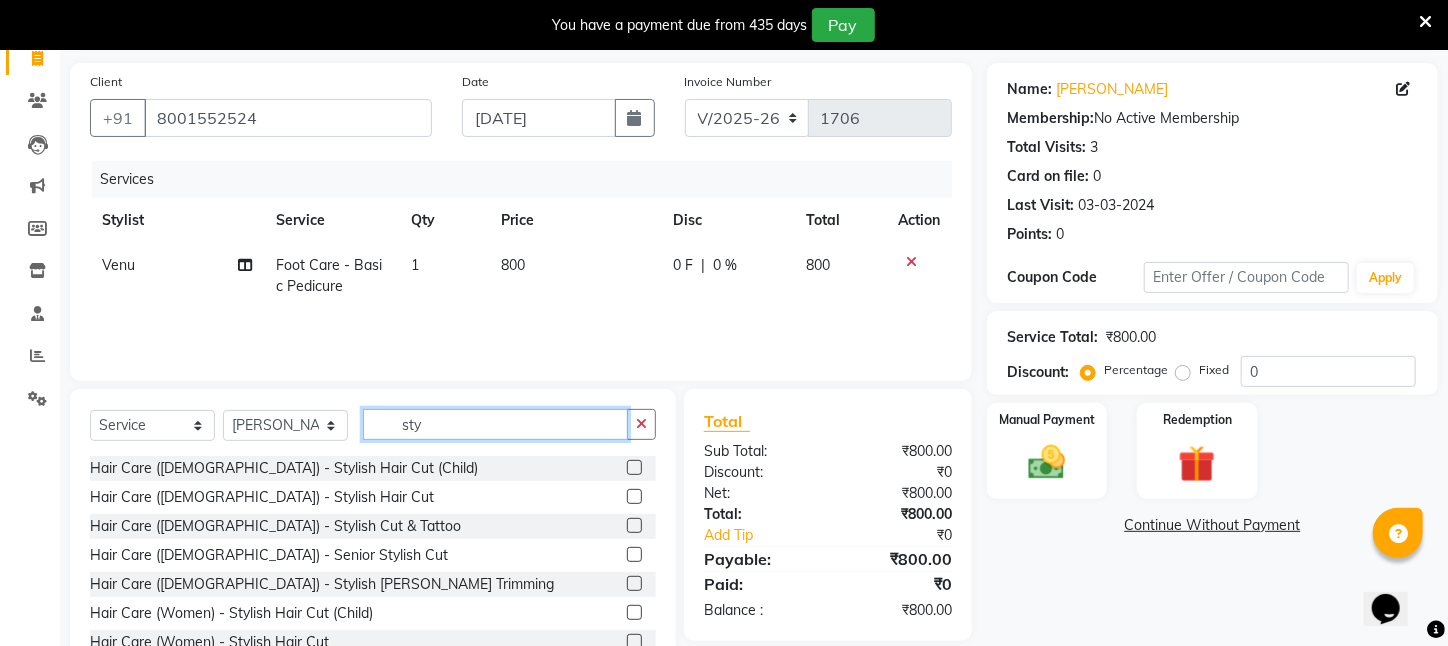 scroll, scrollTop: 204, scrollLeft: 0, axis: vertical 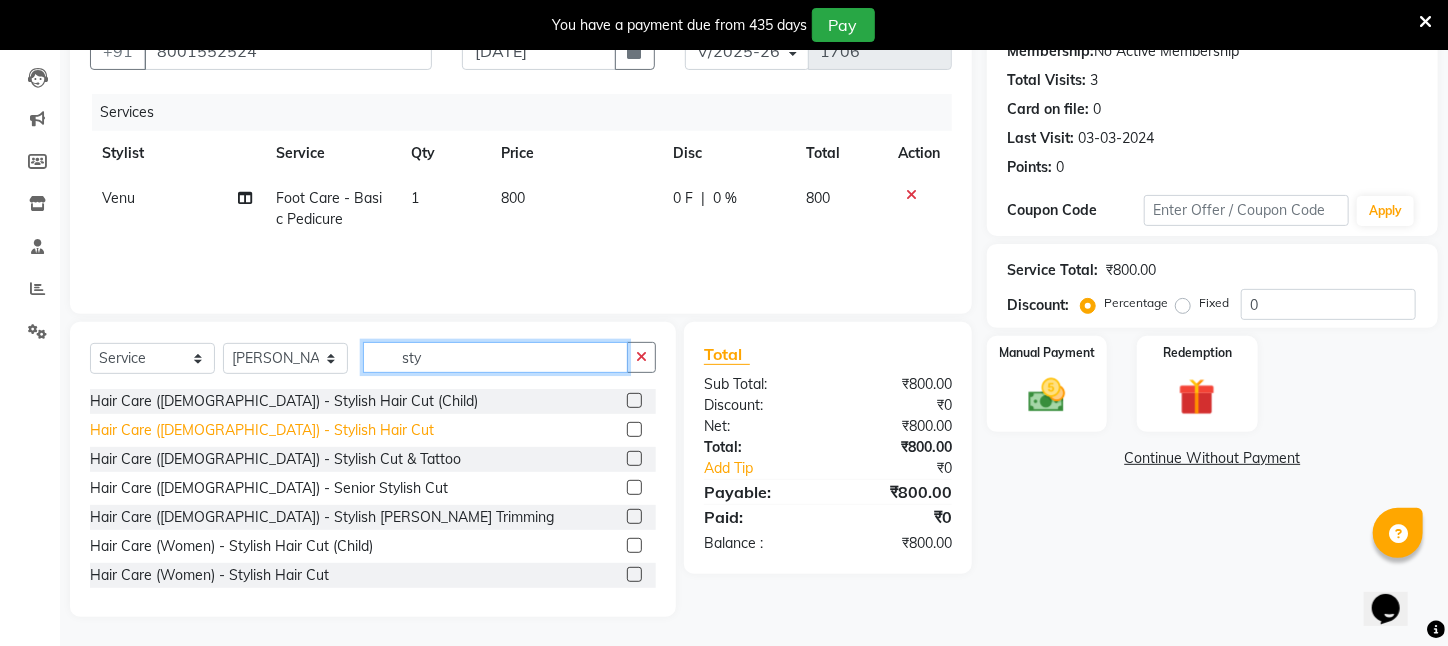 type on "sty" 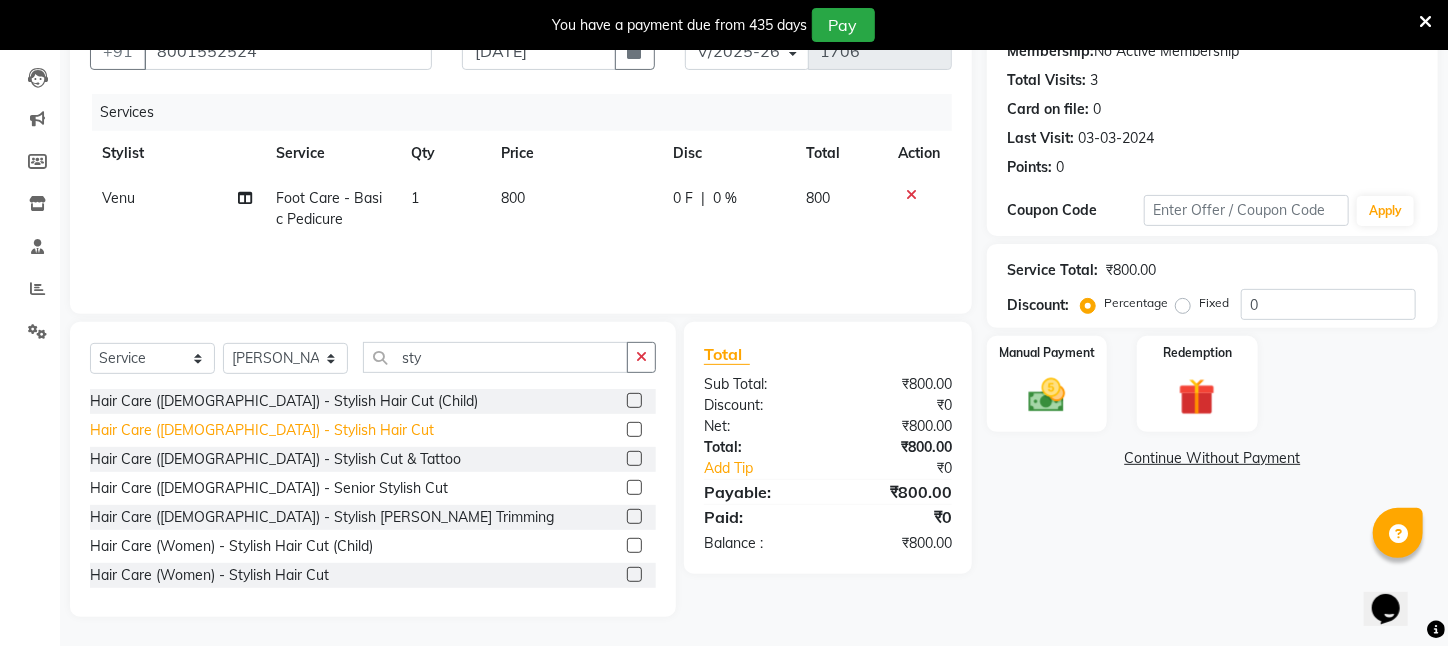 click on "Hair Care ([DEMOGRAPHIC_DATA])   -   Stylish Hair Cut" 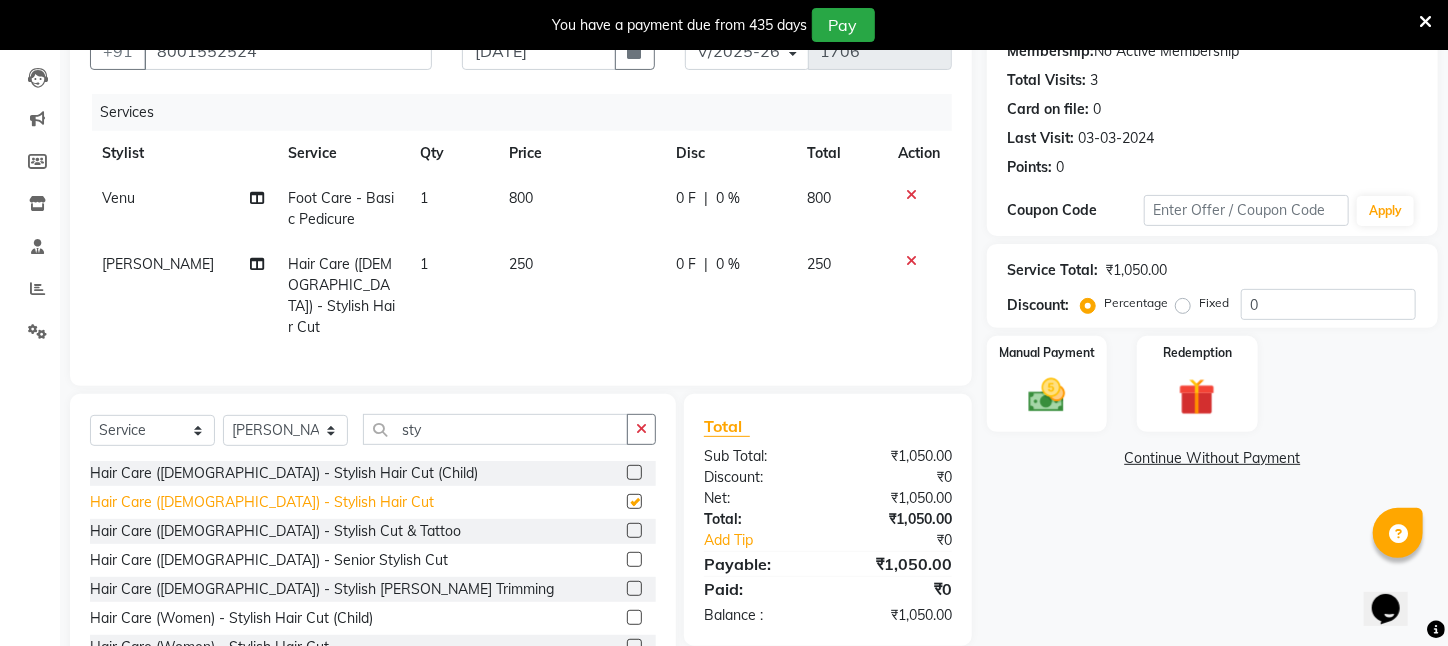 checkbox on "false" 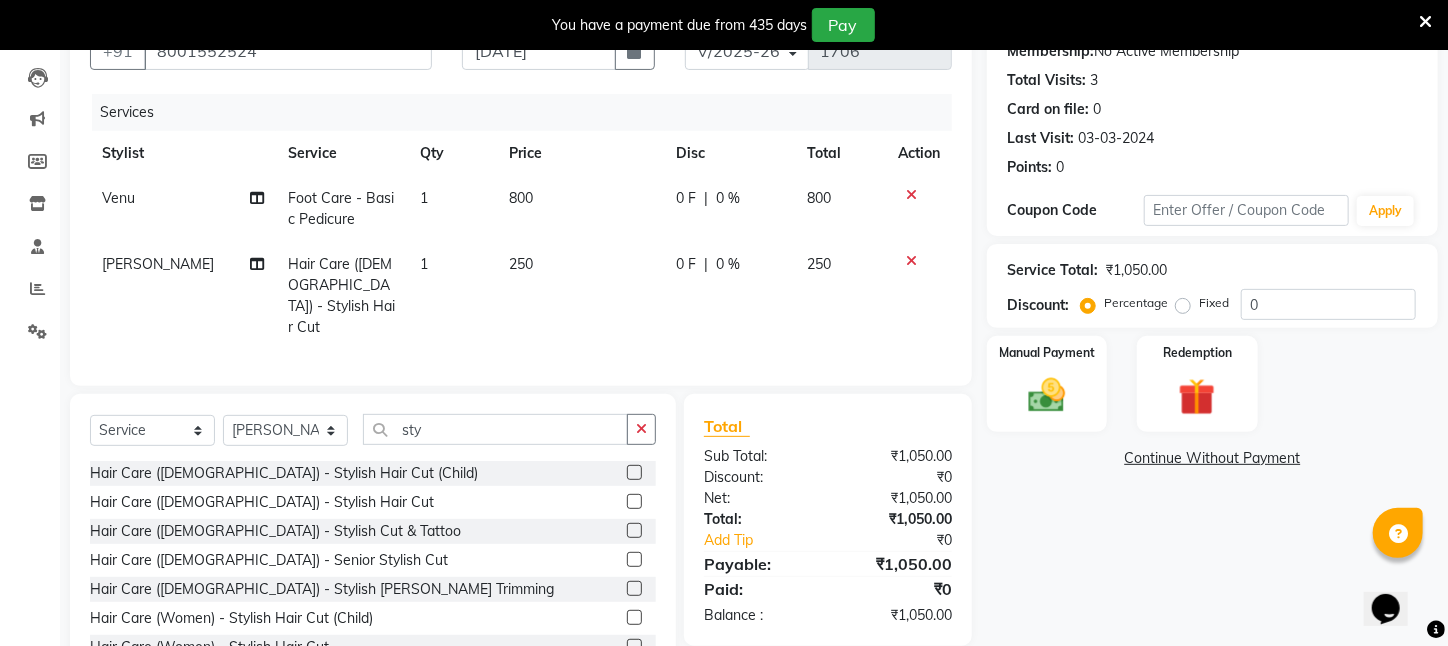scroll, scrollTop: 249, scrollLeft: 0, axis: vertical 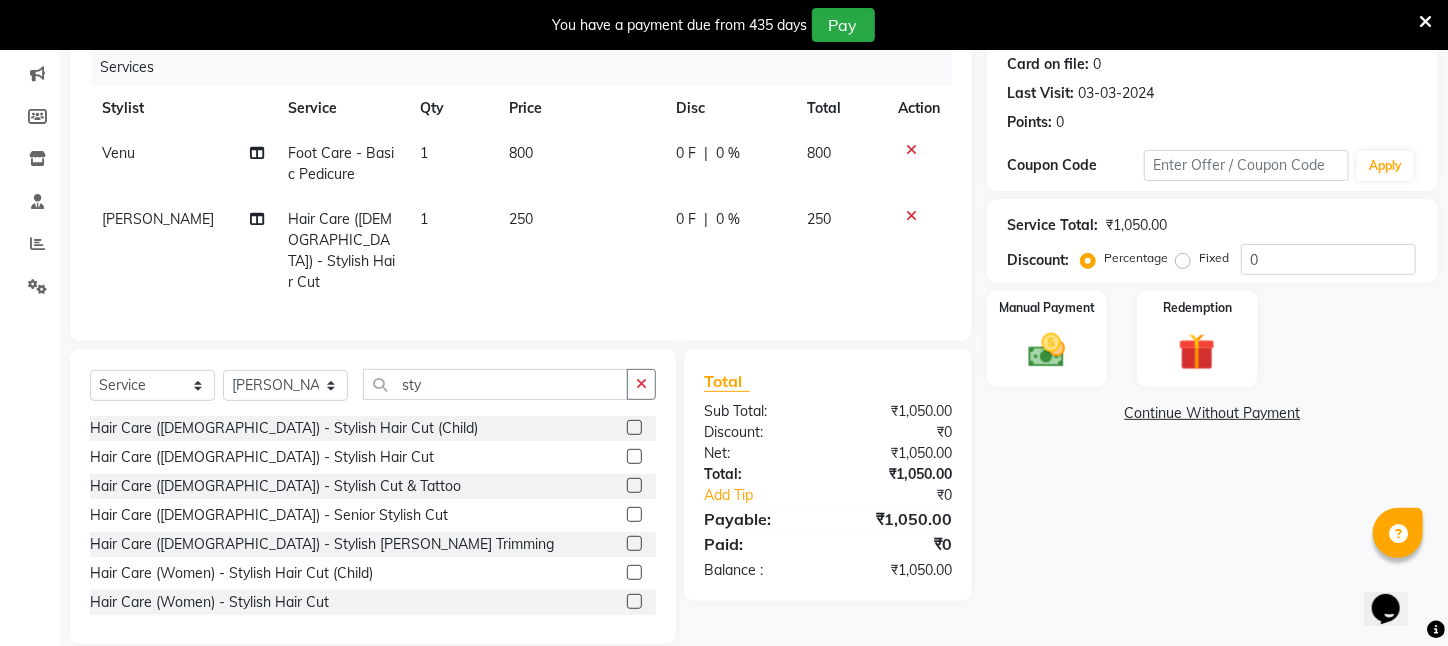 drag, startPoint x: 305, startPoint y: 511, endPoint x: 461, endPoint y: 190, distance: 356.89914 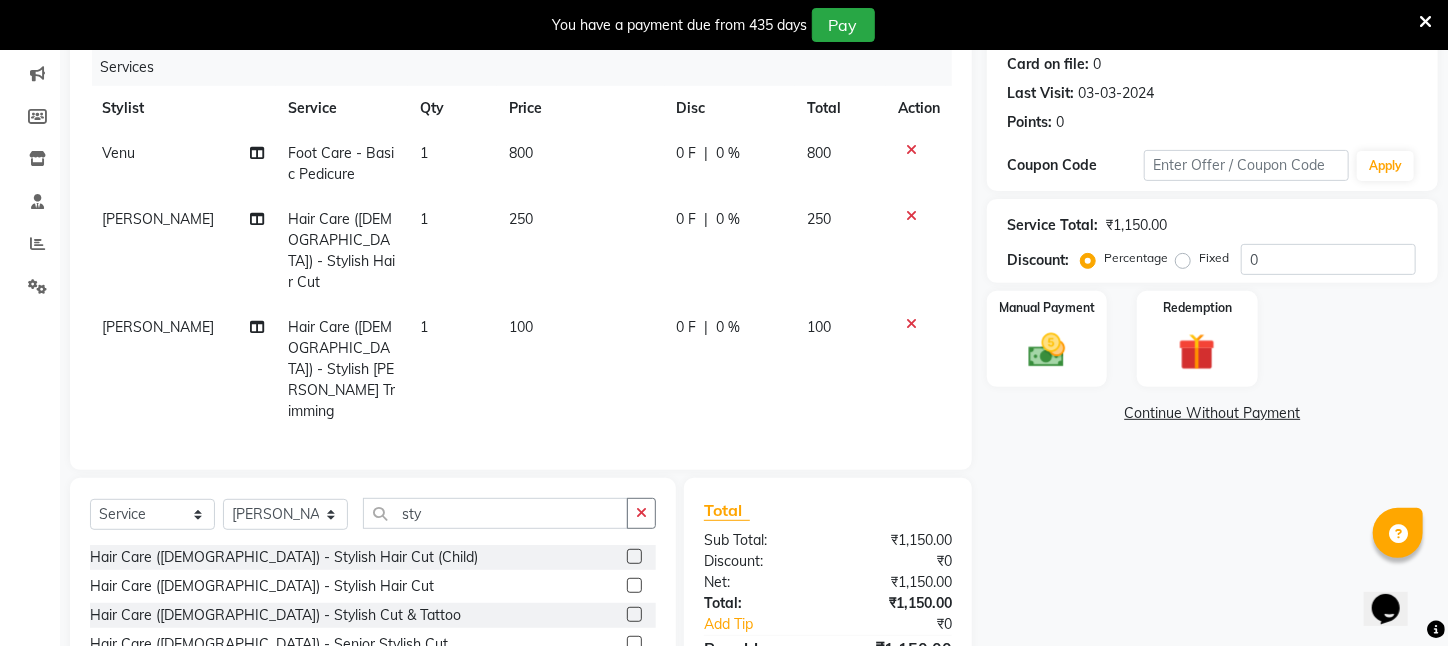 checkbox on "false" 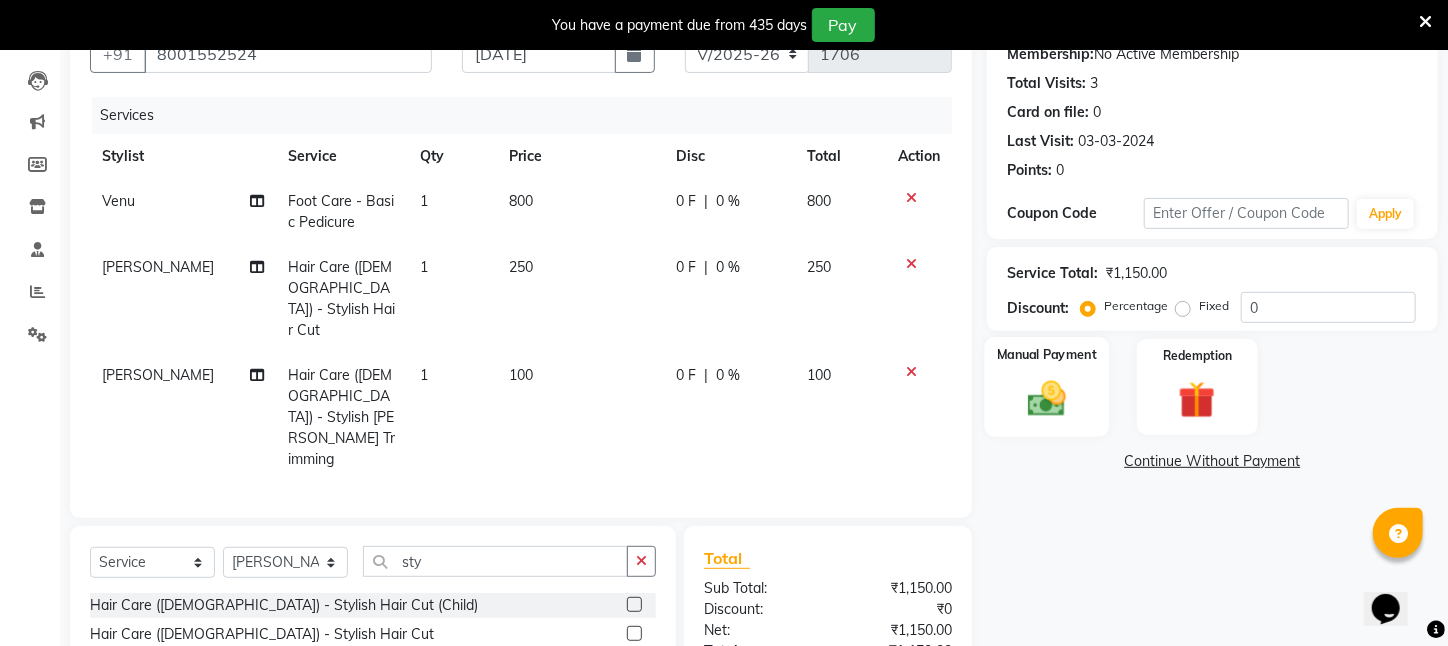 scroll, scrollTop: 36, scrollLeft: 0, axis: vertical 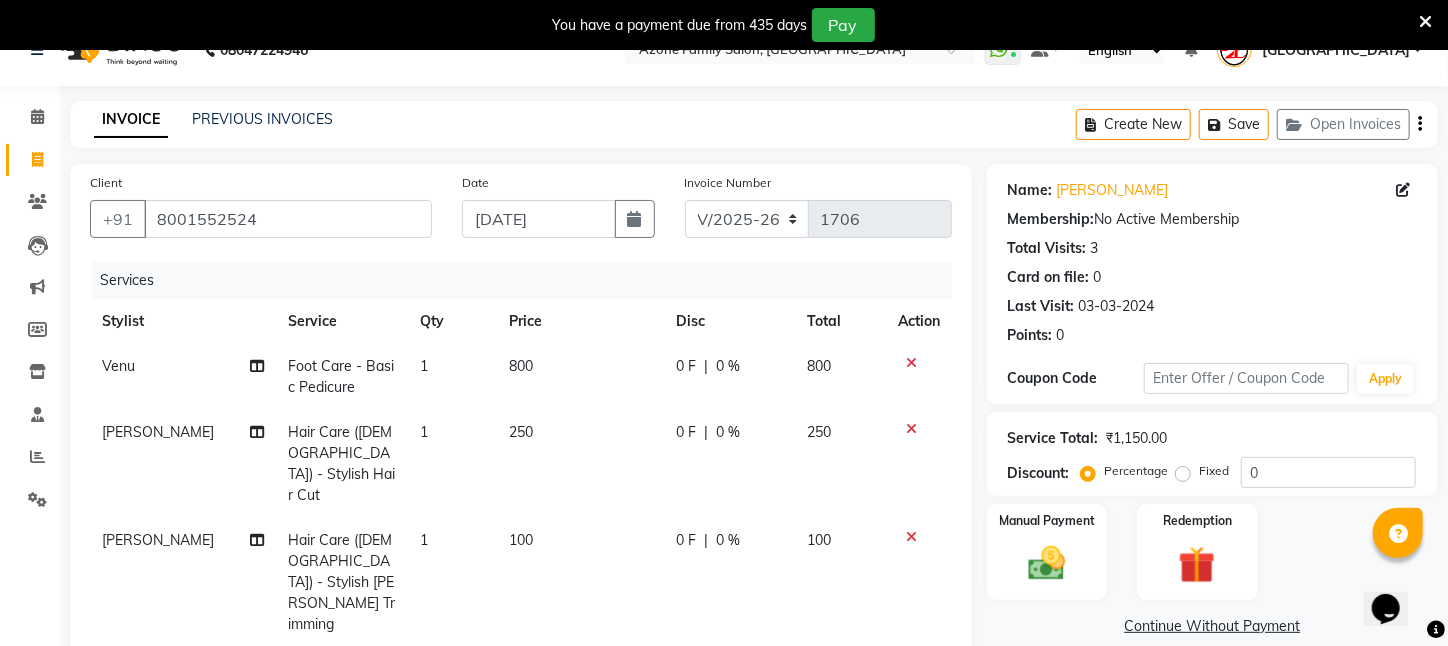 click on "Fixed" 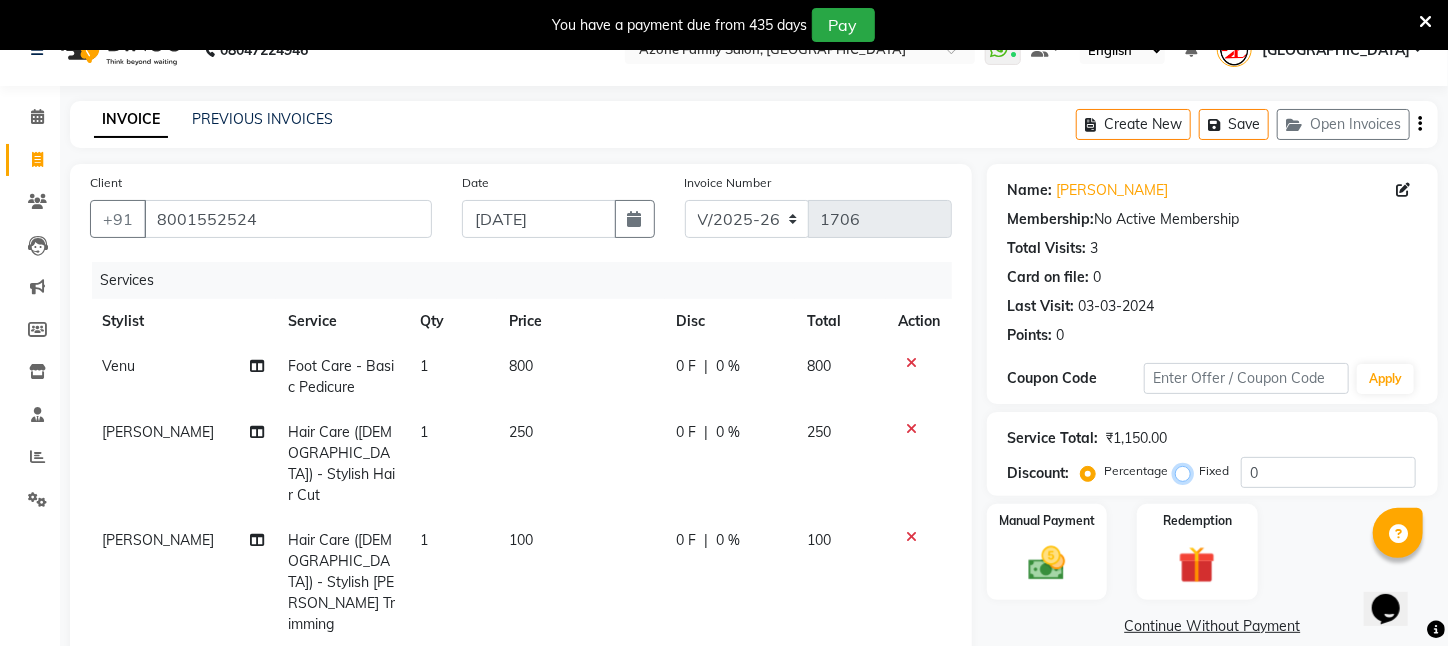 click on "Fixed" at bounding box center (1187, 471) 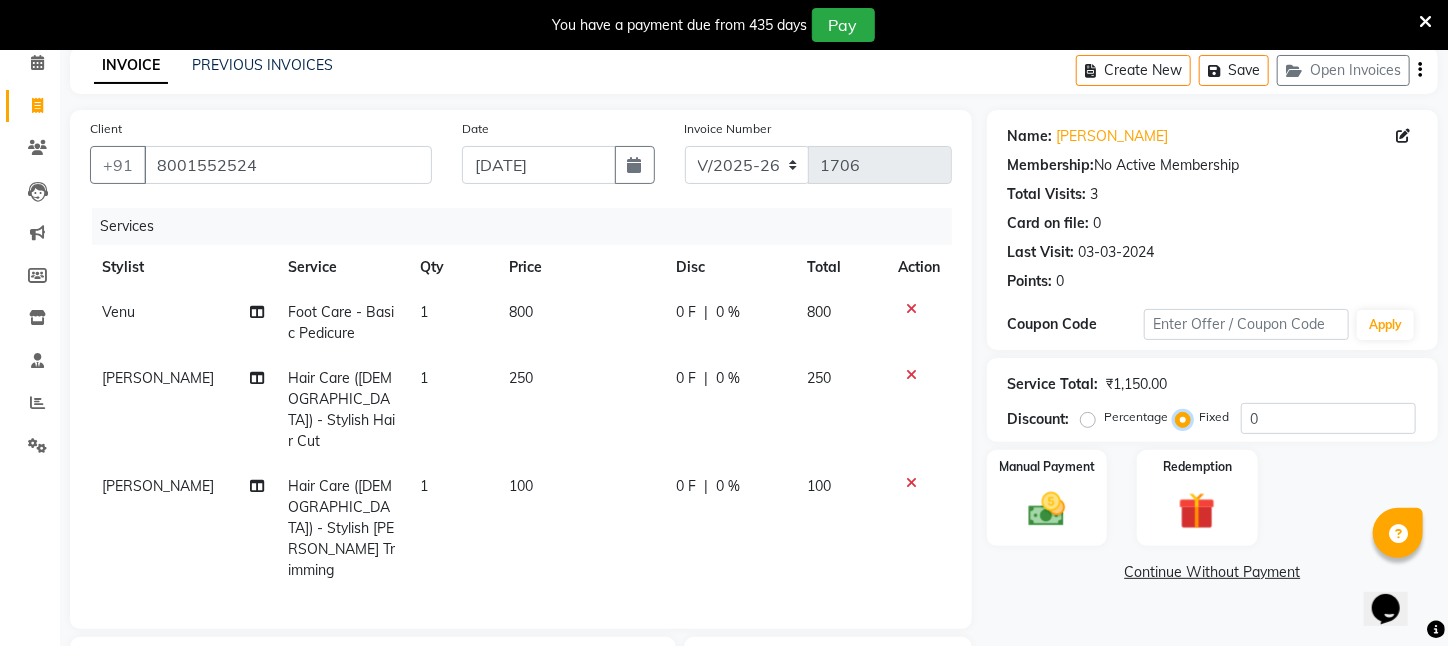 scroll, scrollTop: 336, scrollLeft: 0, axis: vertical 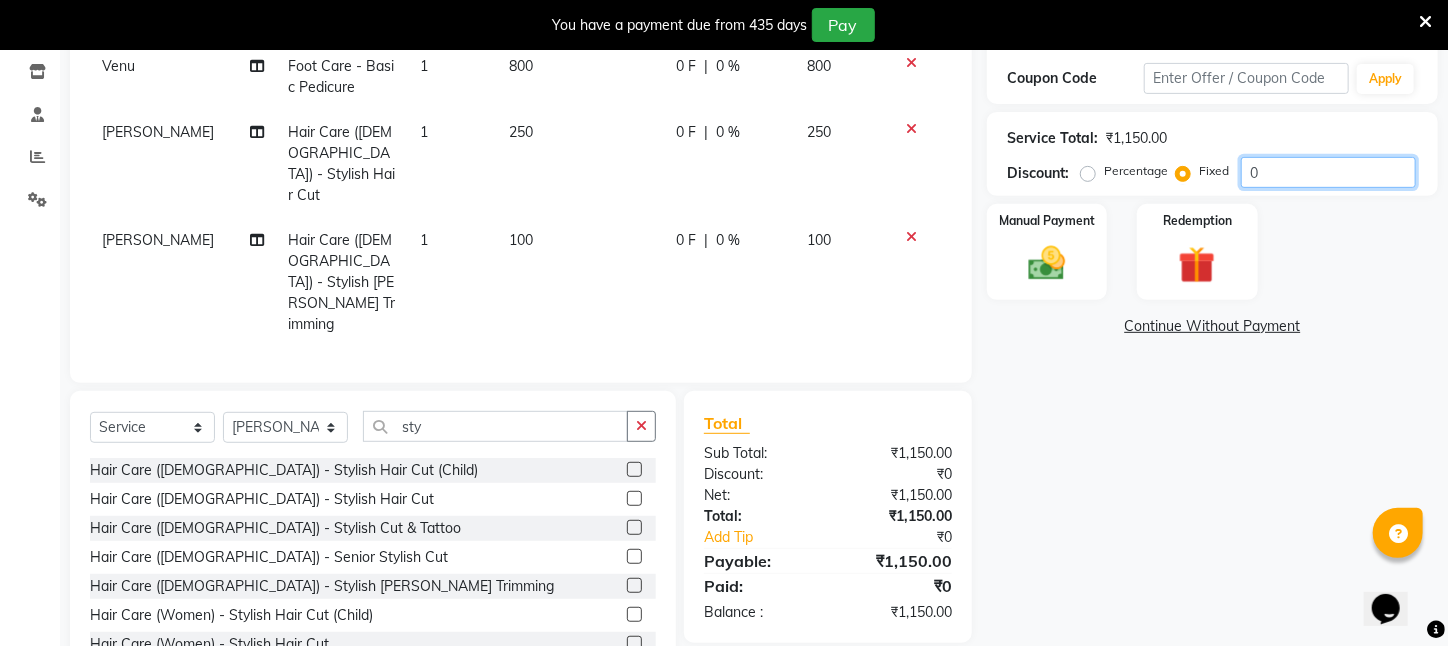 click on "0" 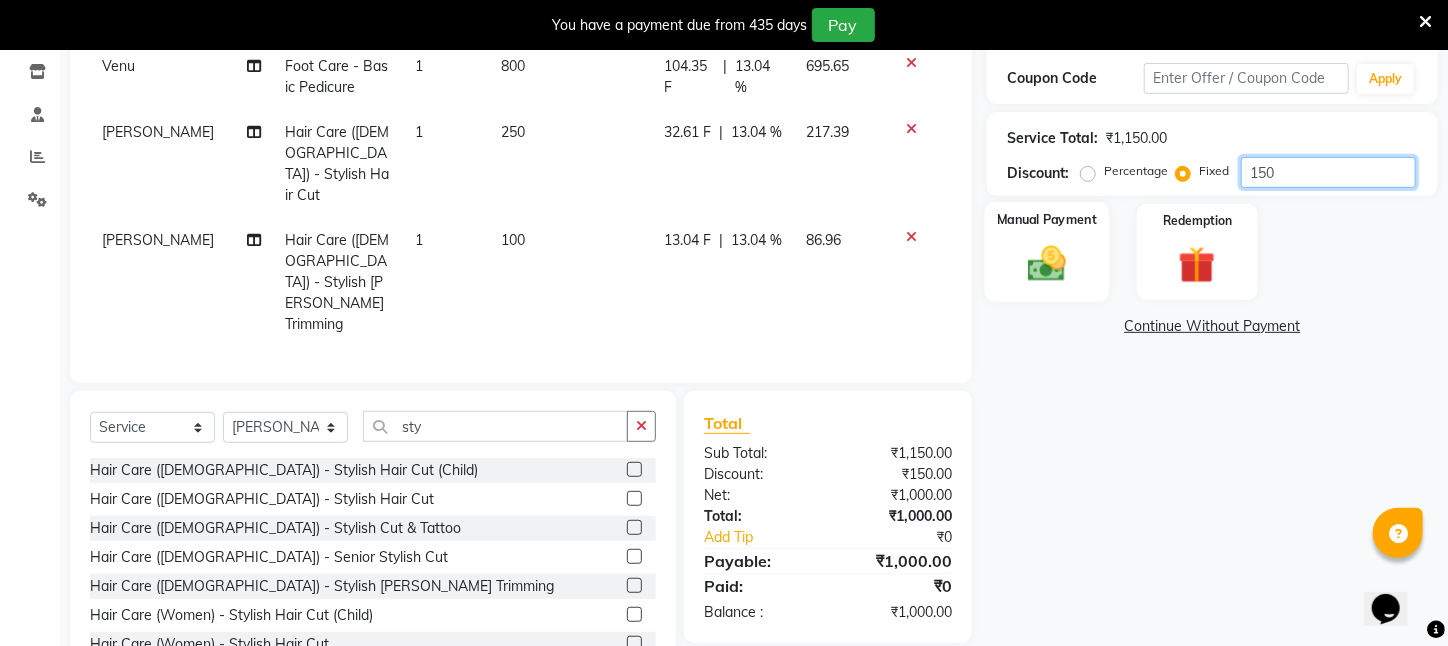type on "150" 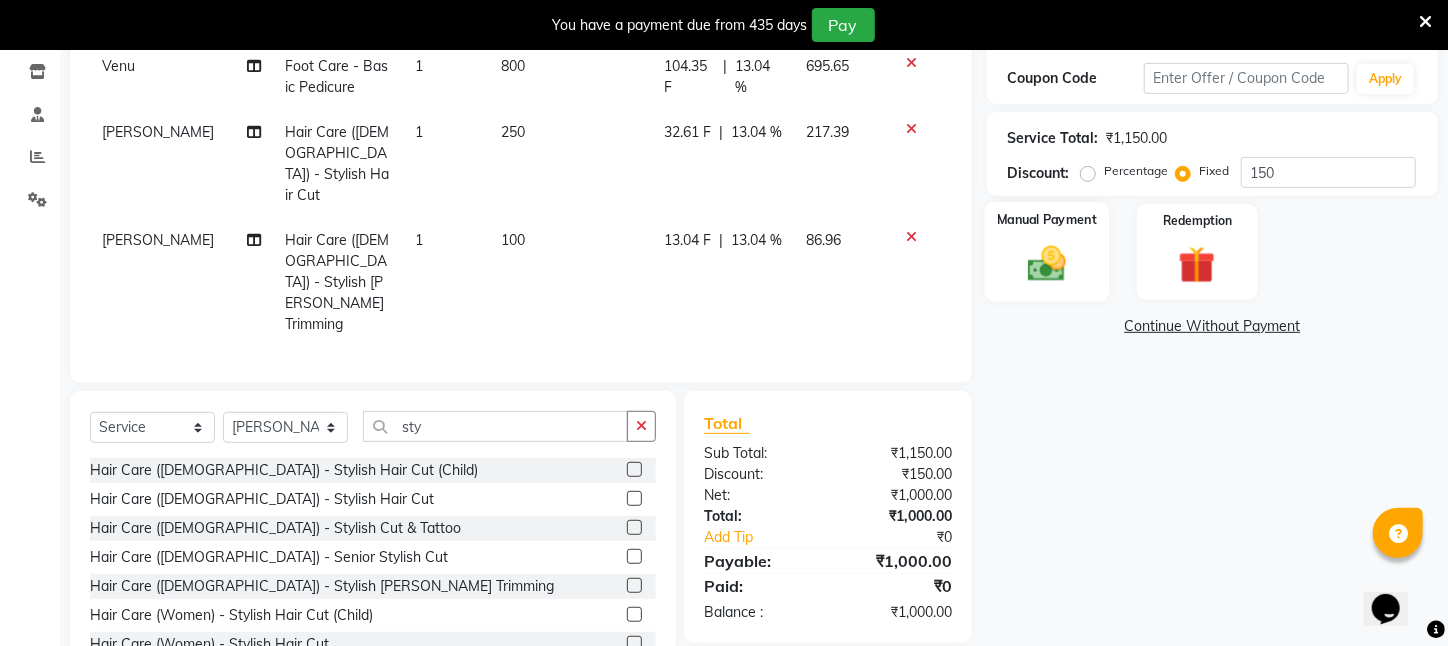 click 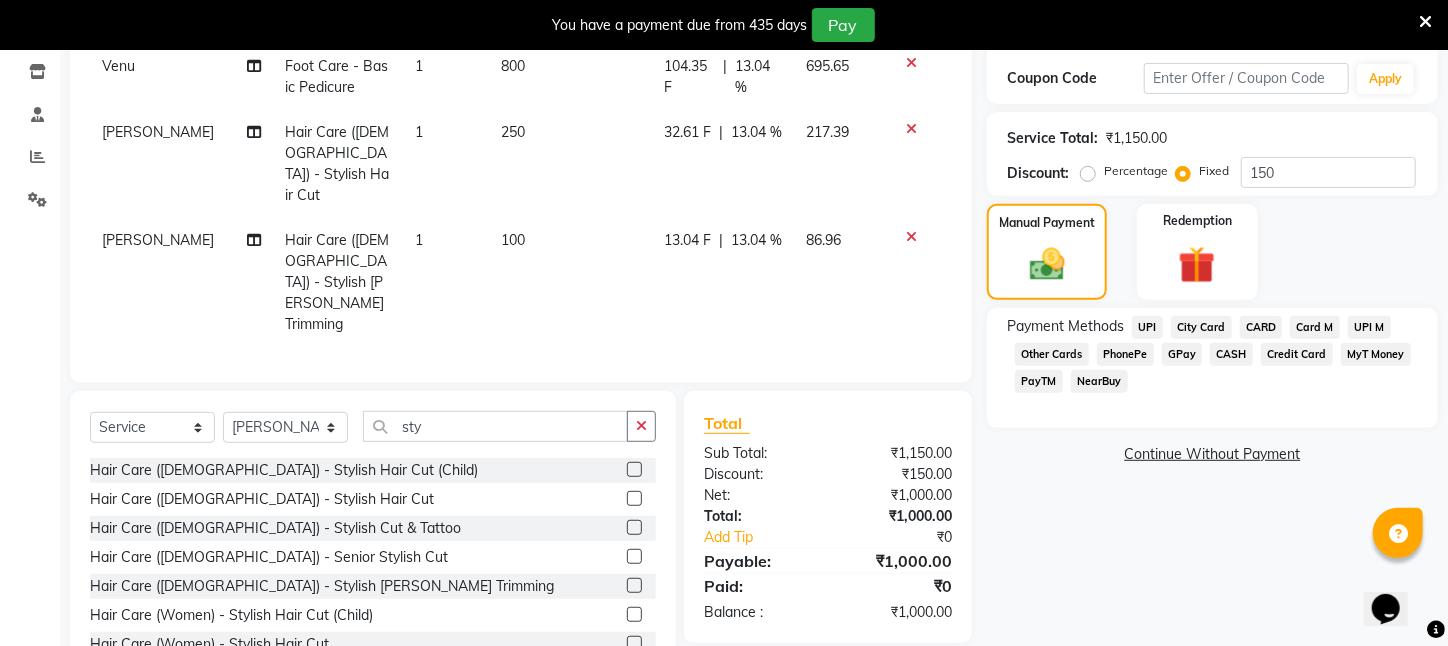 click on "PayTM" 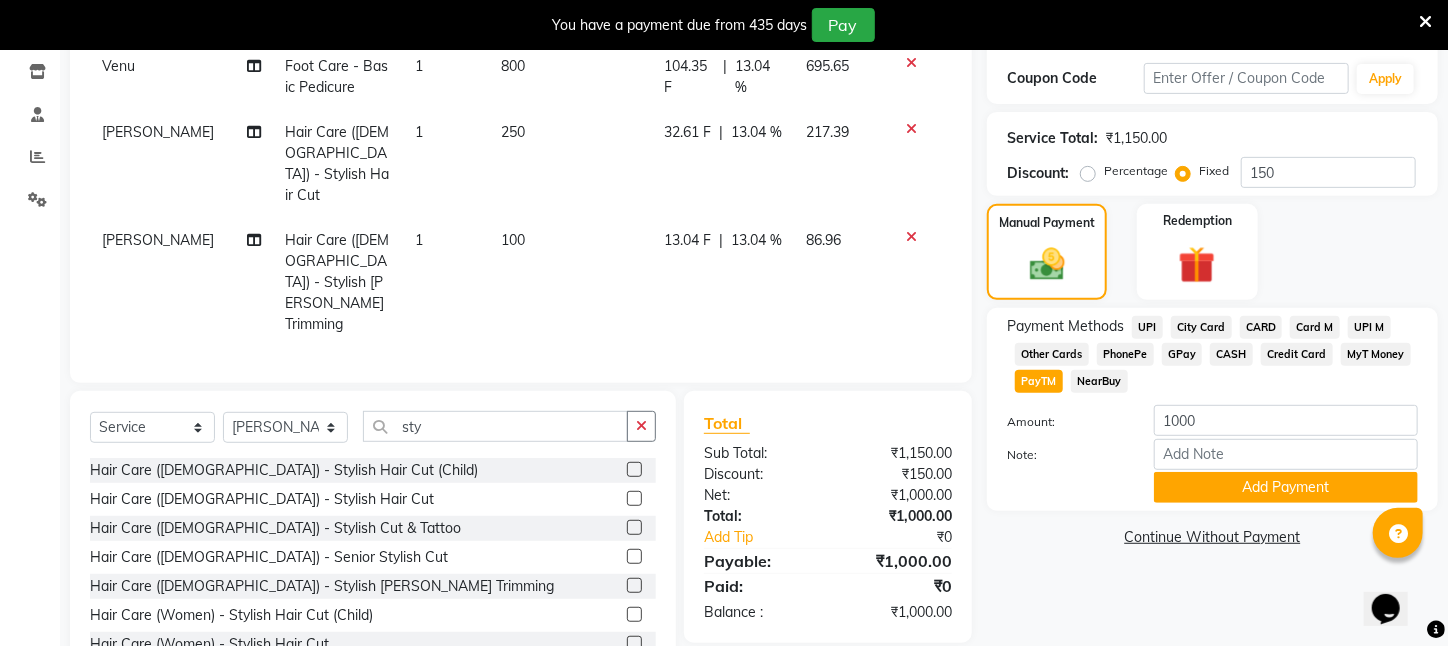 scroll, scrollTop: 358, scrollLeft: 0, axis: vertical 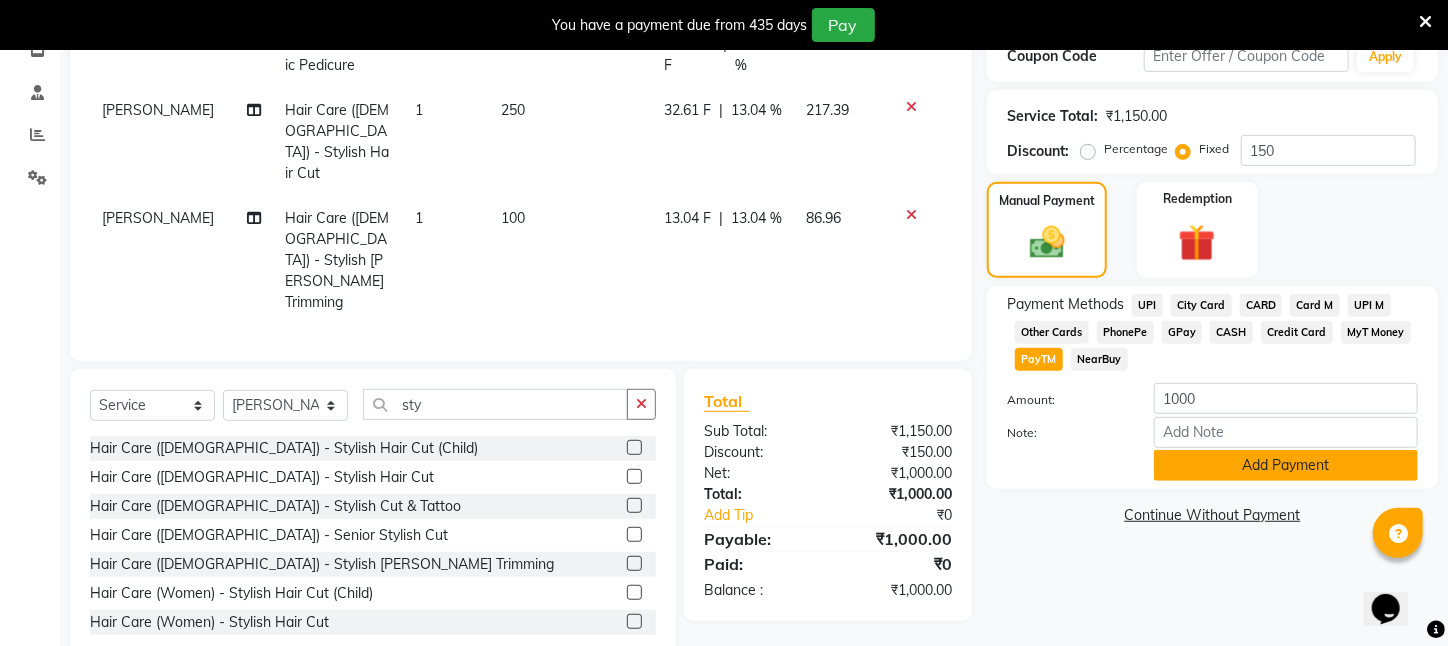 click on "Add Payment" 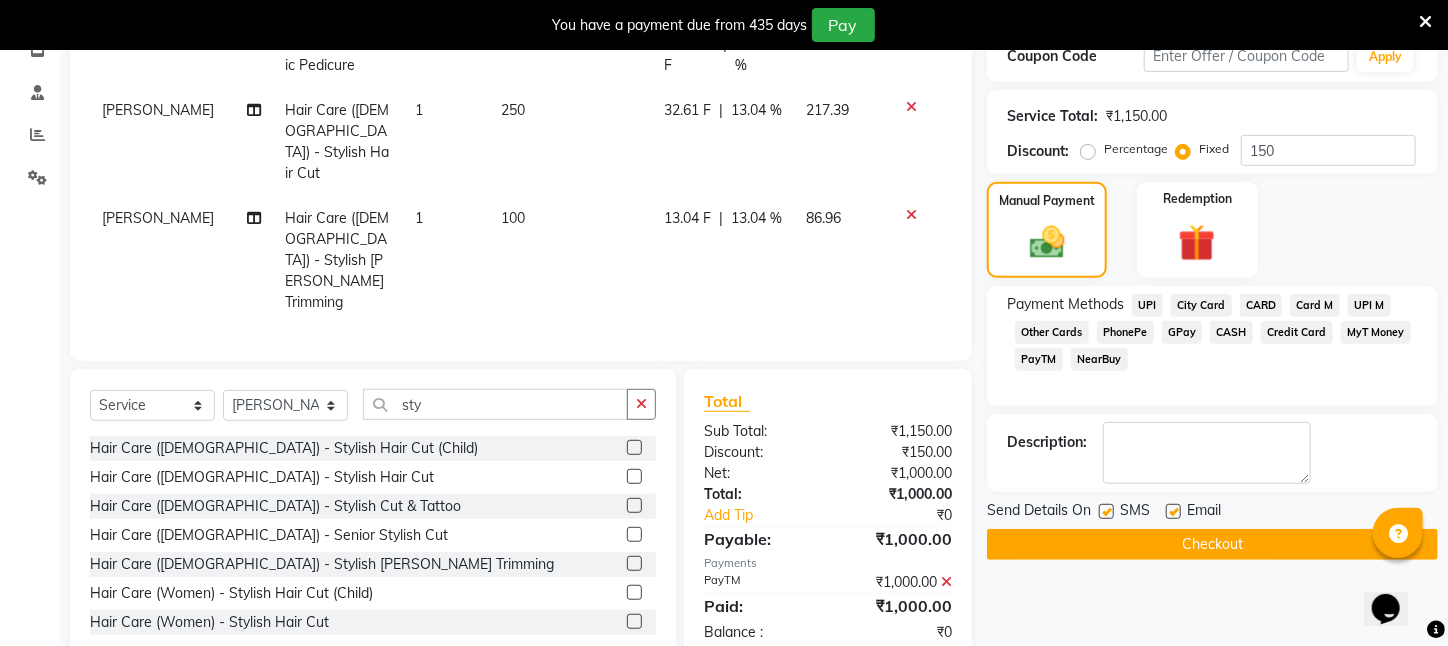 click on "Checkout" 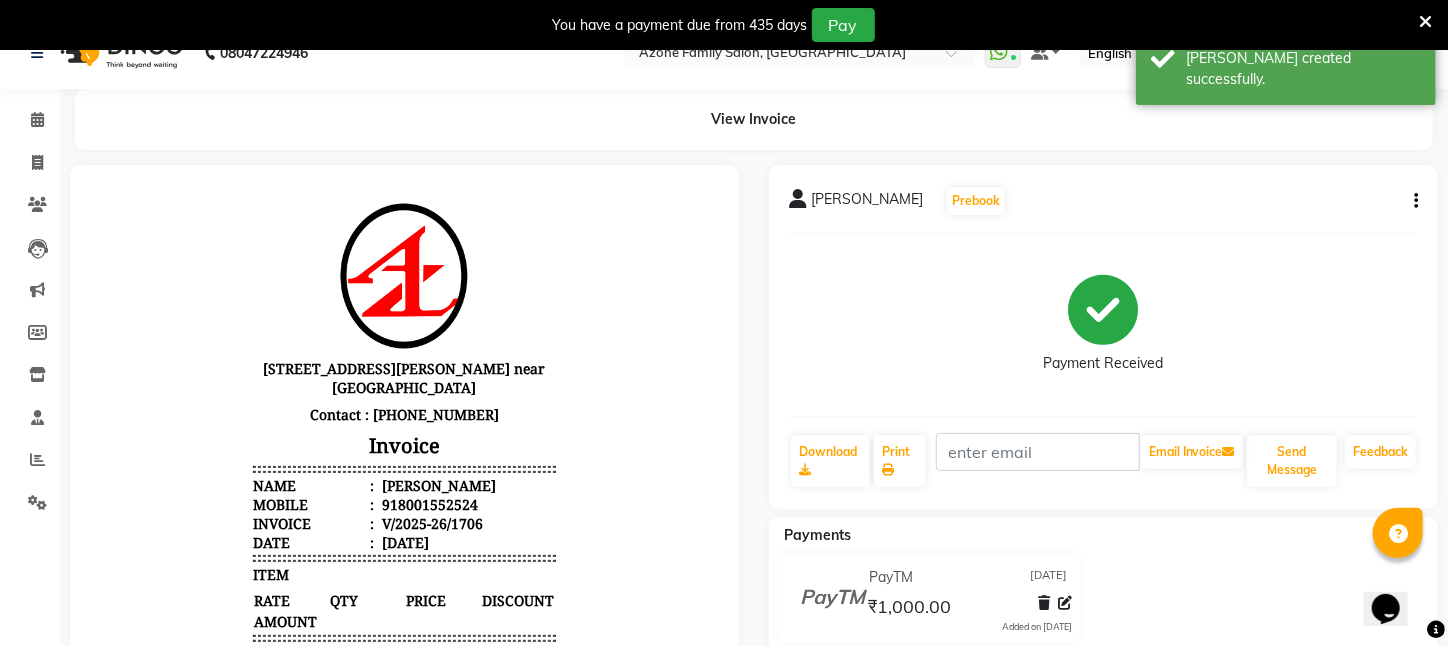 scroll, scrollTop: 0, scrollLeft: 0, axis: both 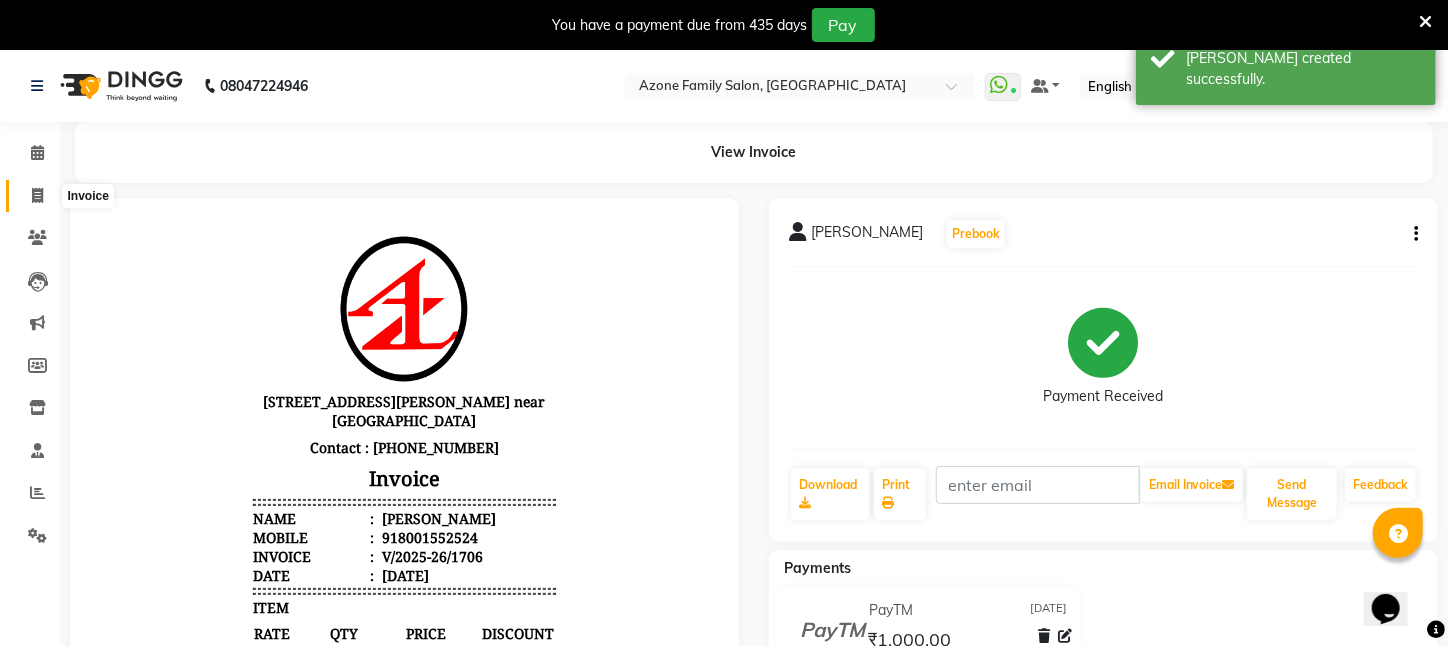 click 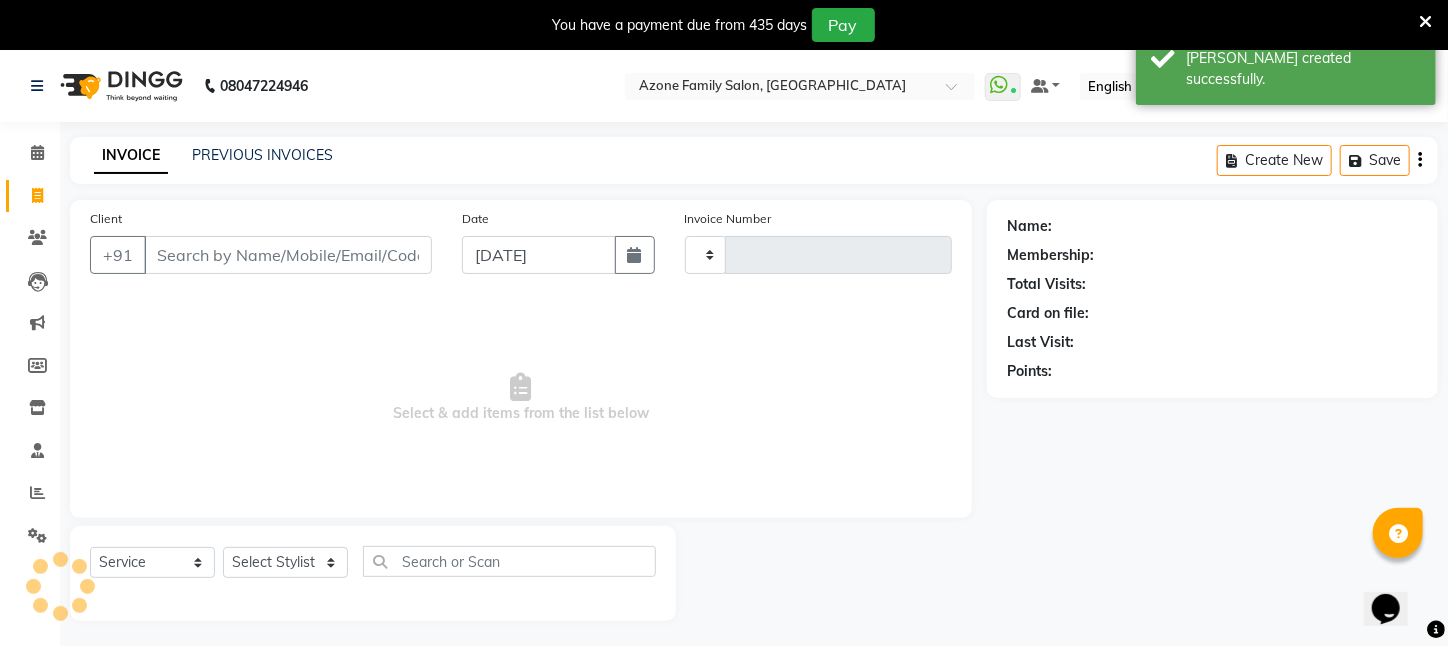 scroll, scrollTop: 50, scrollLeft: 0, axis: vertical 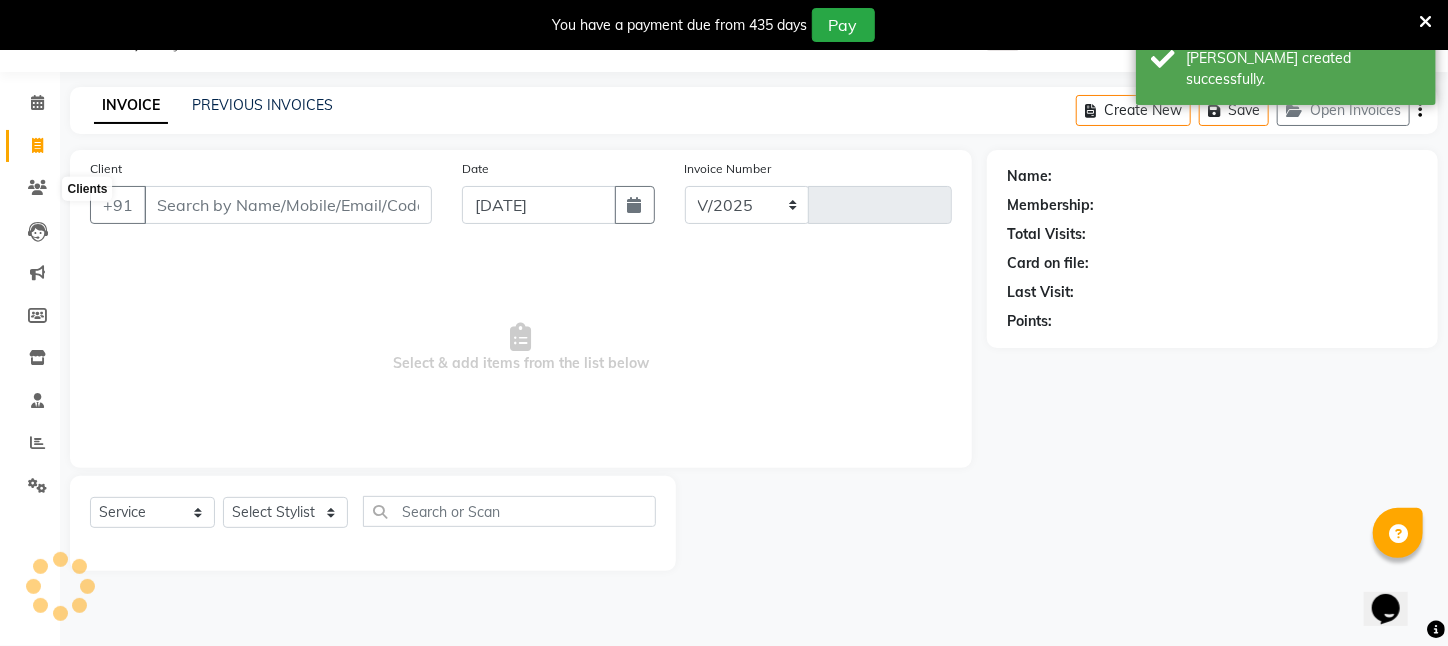 select on "4296" 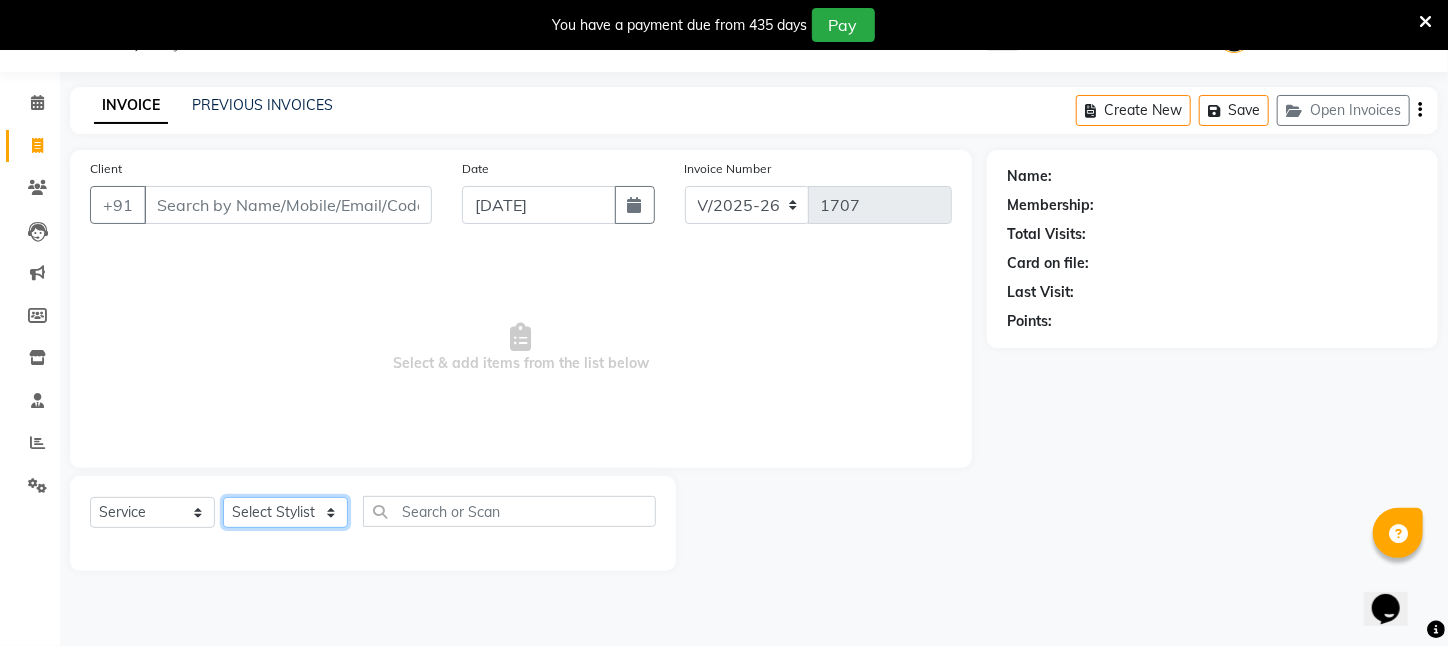 click on "Select Stylist [PERSON_NAME] [PERSON_NAME] DEEPIKA [PERSON_NAME] [PERSON_NAME] kharagpur Mahadev [PERSON_NAME] [PERSON_NAME] NEHA [PERSON_NAME] [PERSON_NAME] [PERSON_NAME] [PERSON_NAME] [PERSON_NAME]" 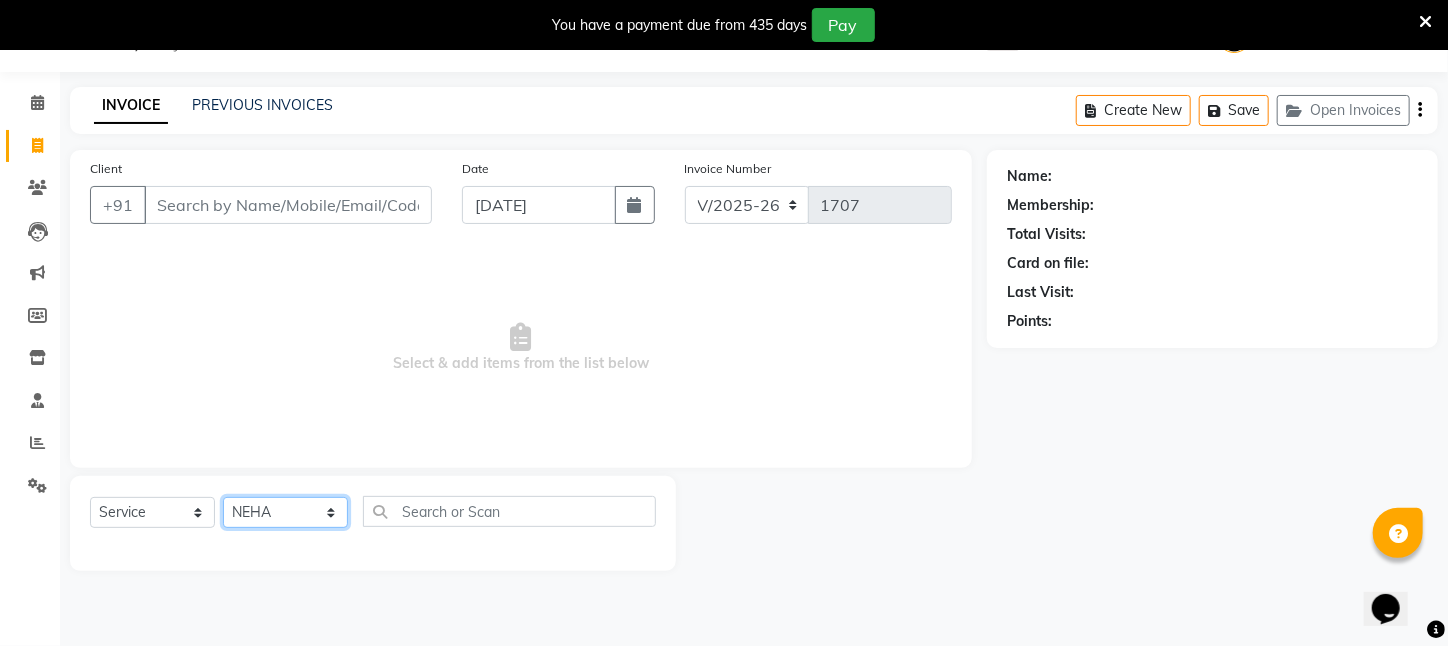 click on "Select Stylist [PERSON_NAME] [PERSON_NAME] DEEPIKA [PERSON_NAME] [PERSON_NAME] kharagpur Mahadev [PERSON_NAME] [PERSON_NAME] NEHA [PERSON_NAME] [PERSON_NAME] [PERSON_NAME] [PERSON_NAME] [PERSON_NAME]" 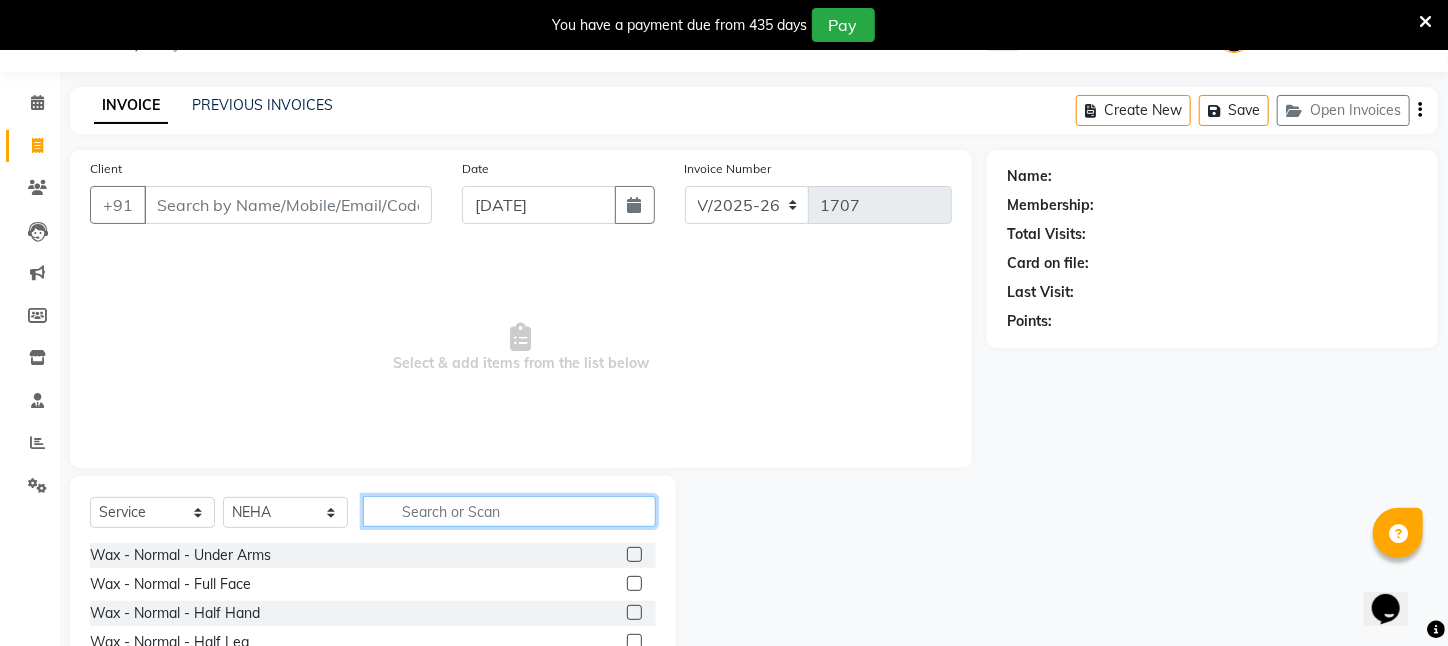 click 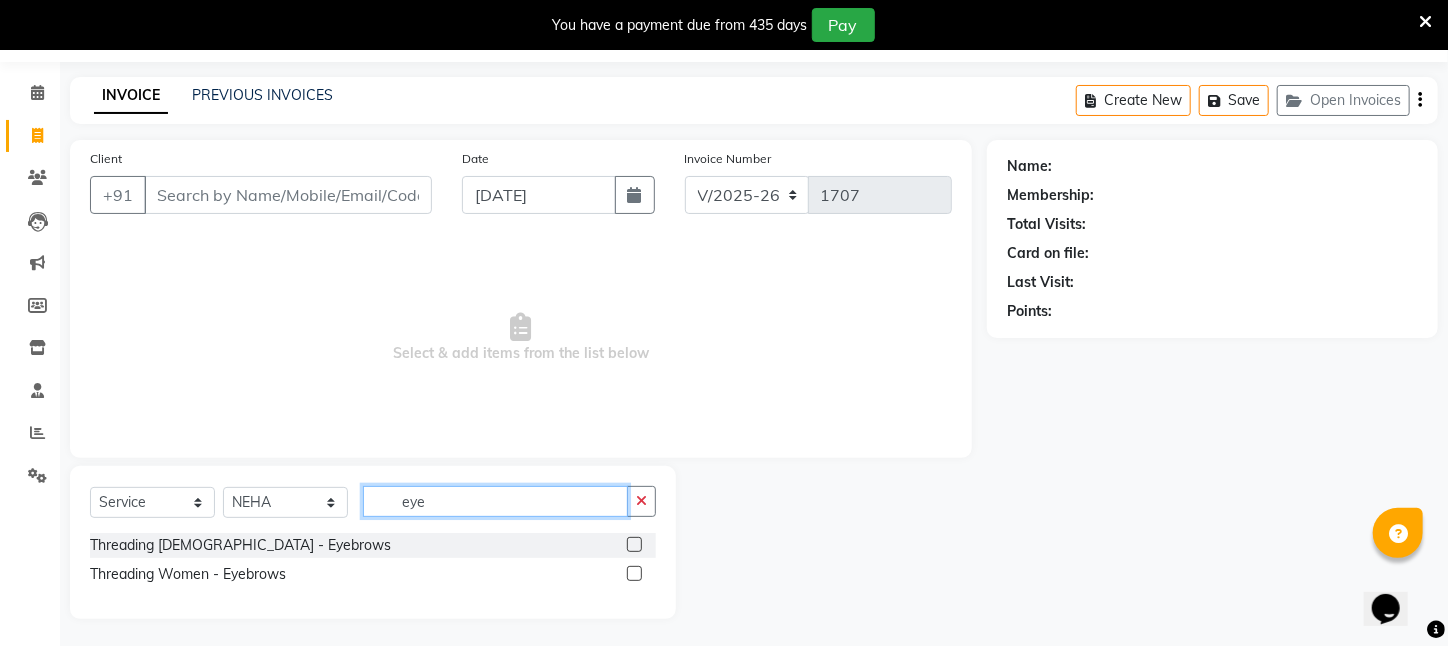 scroll, scrollTop: 62, scrollLeft: 0, axis: vertical 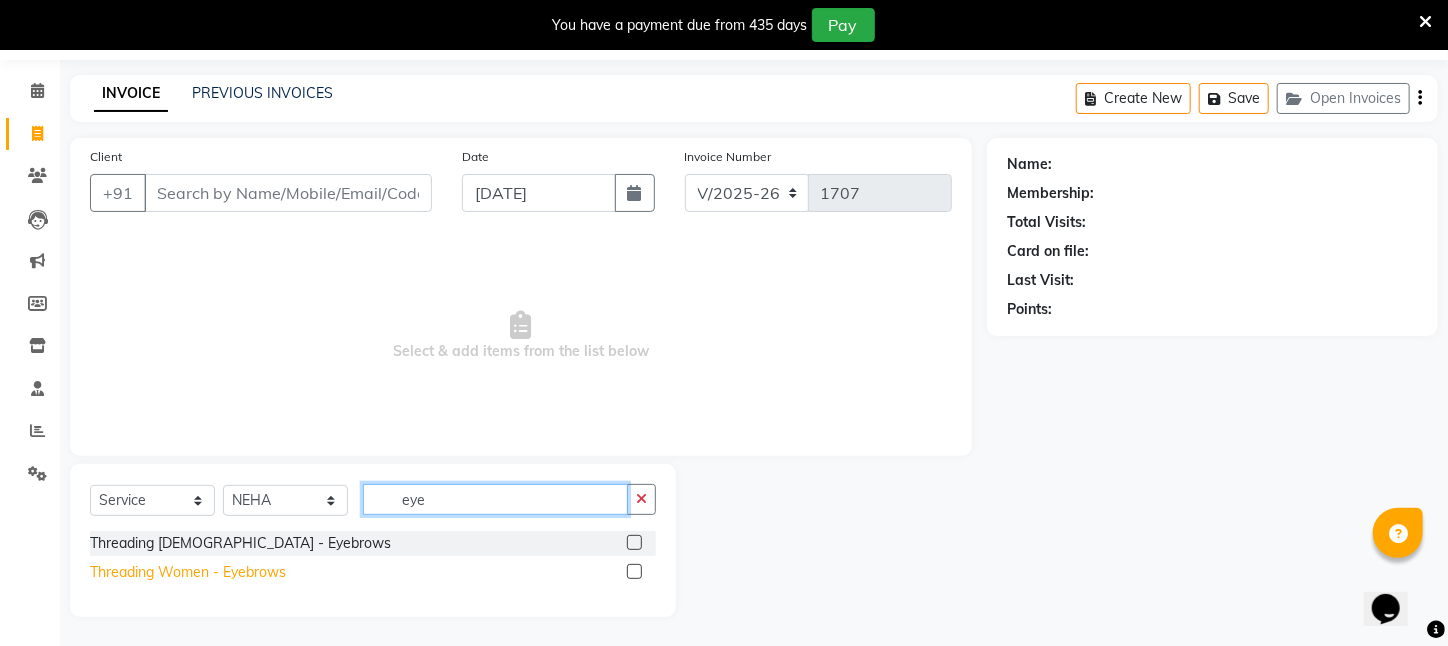 type on "eye" 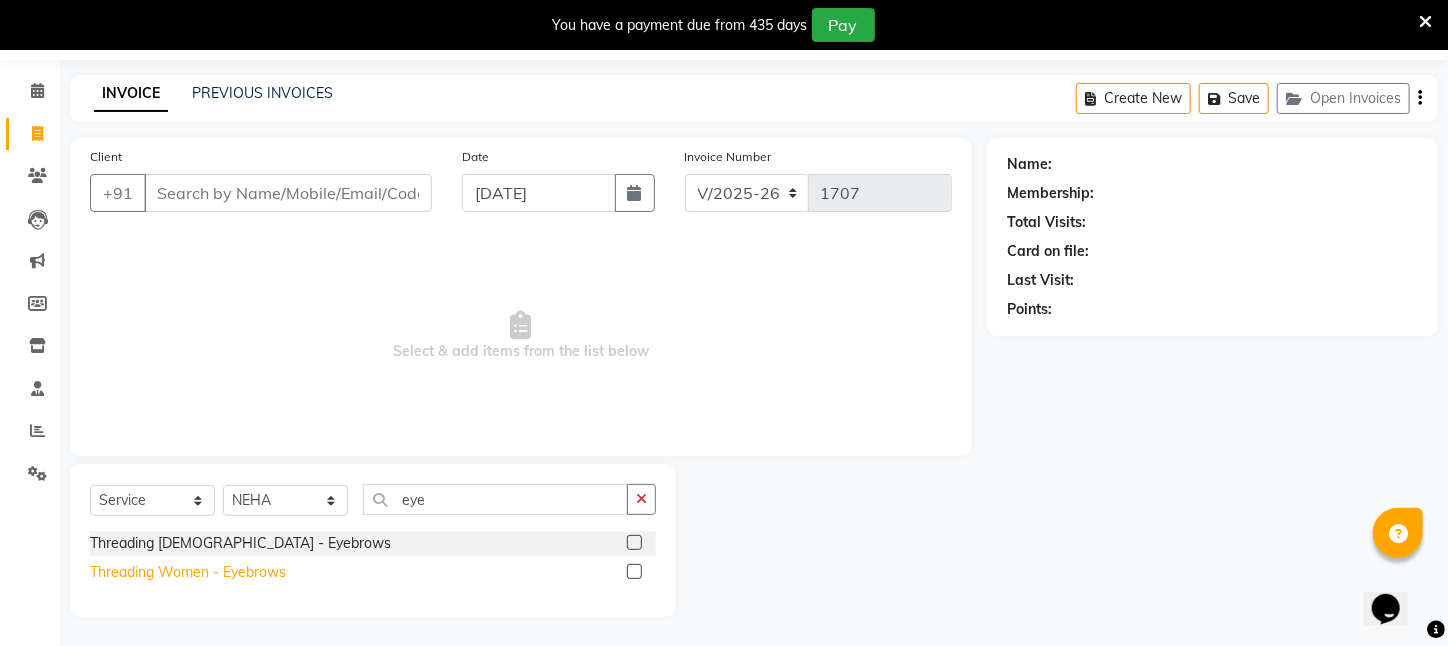 click on "Threading Women    -   Eyebrows" 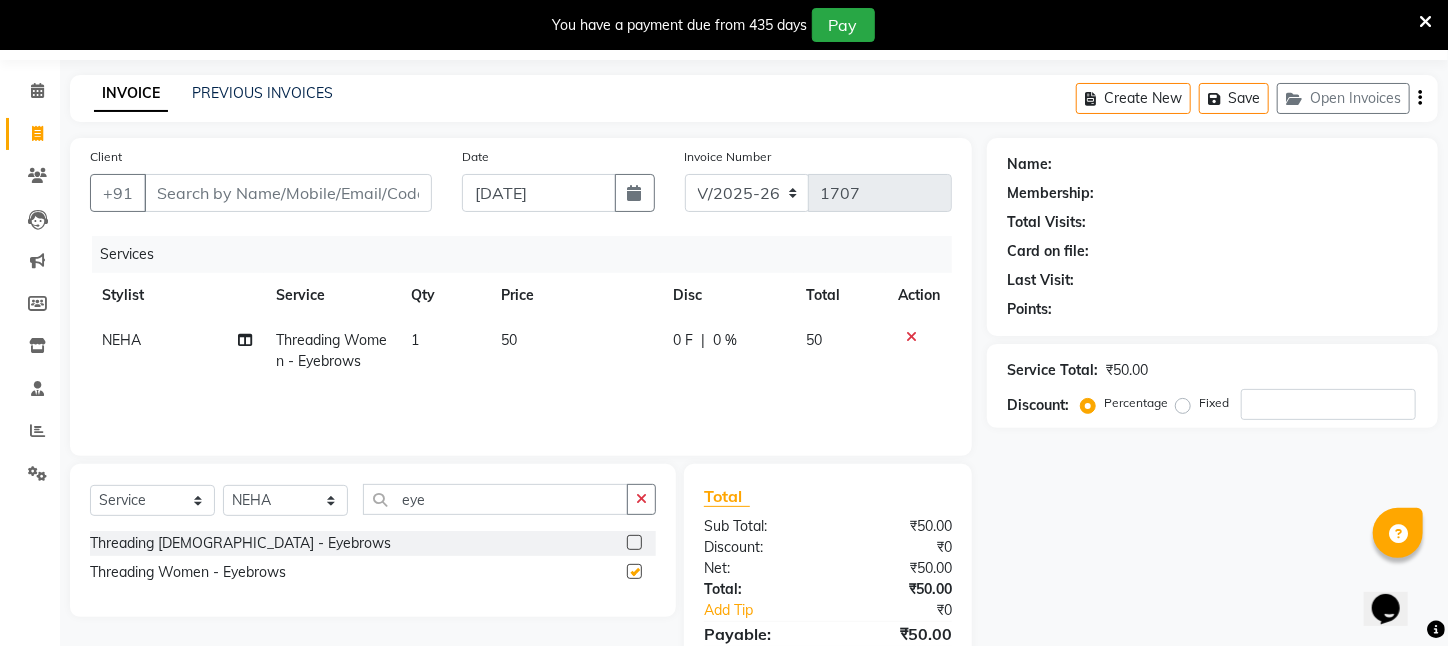 checkbox on "false" 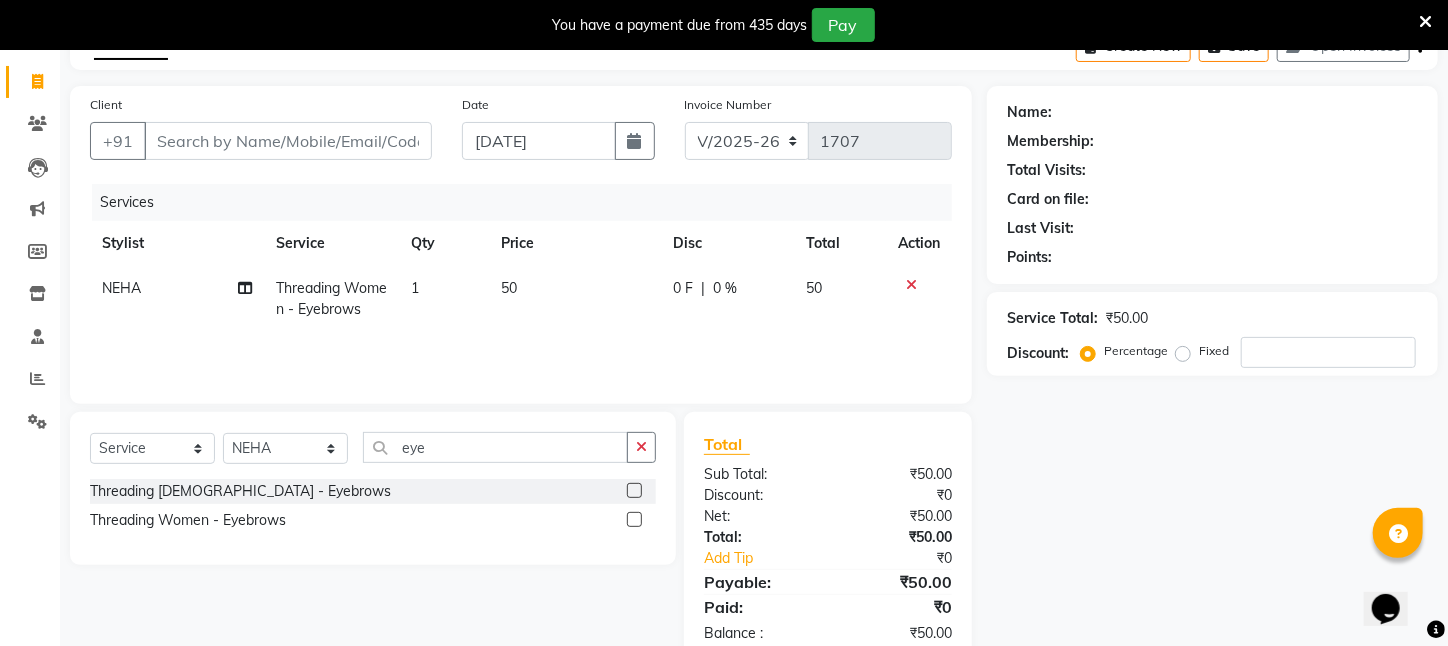 scroll, scrollTop: 161, scrollLeft: 0, axis: vertical 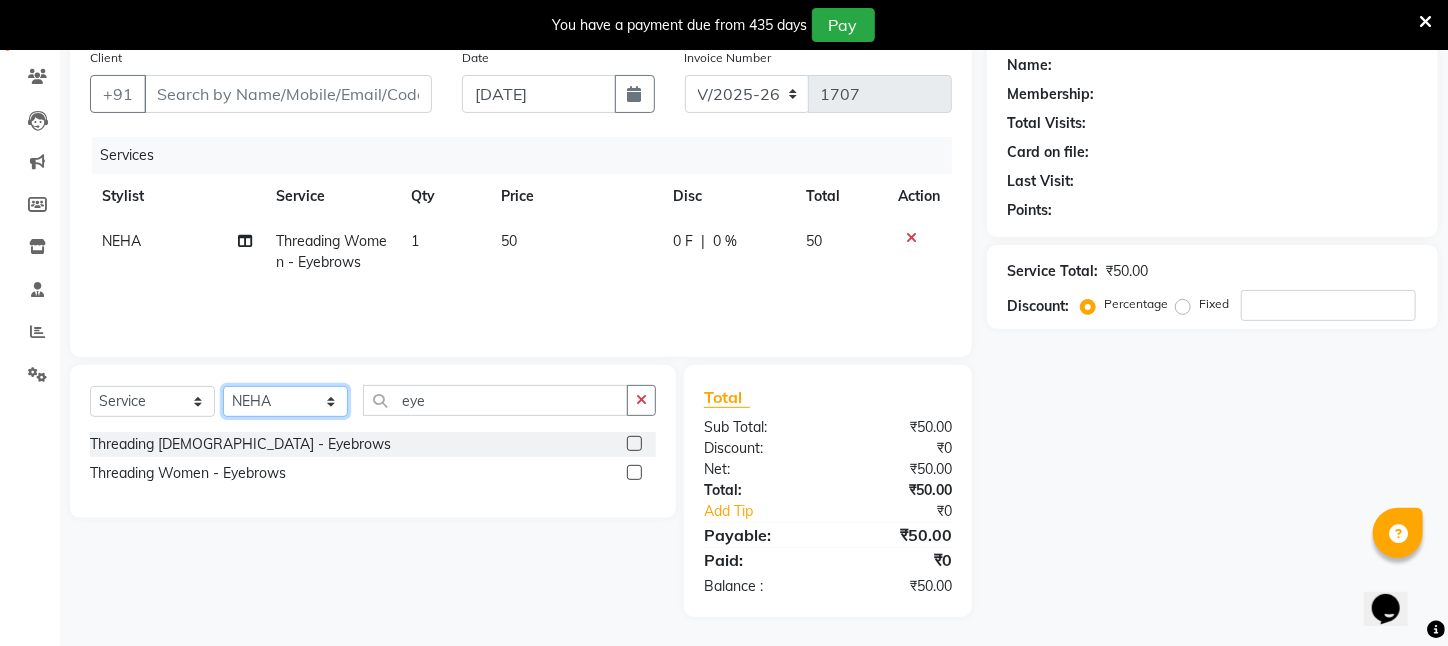click on "Select Stylist [PERSON_NAME] [PERSON_NAME] DEEPIKA [PERSON_NAME] [PERSON_NAME] kharagpur Mahadev [PERSON_NAME] [PERSON_NAME] NEHA [PERSON_NAME] [PERSON_NAME] [PERSON_NAME] [PERSON_NAME] [PERSON_NAME]" 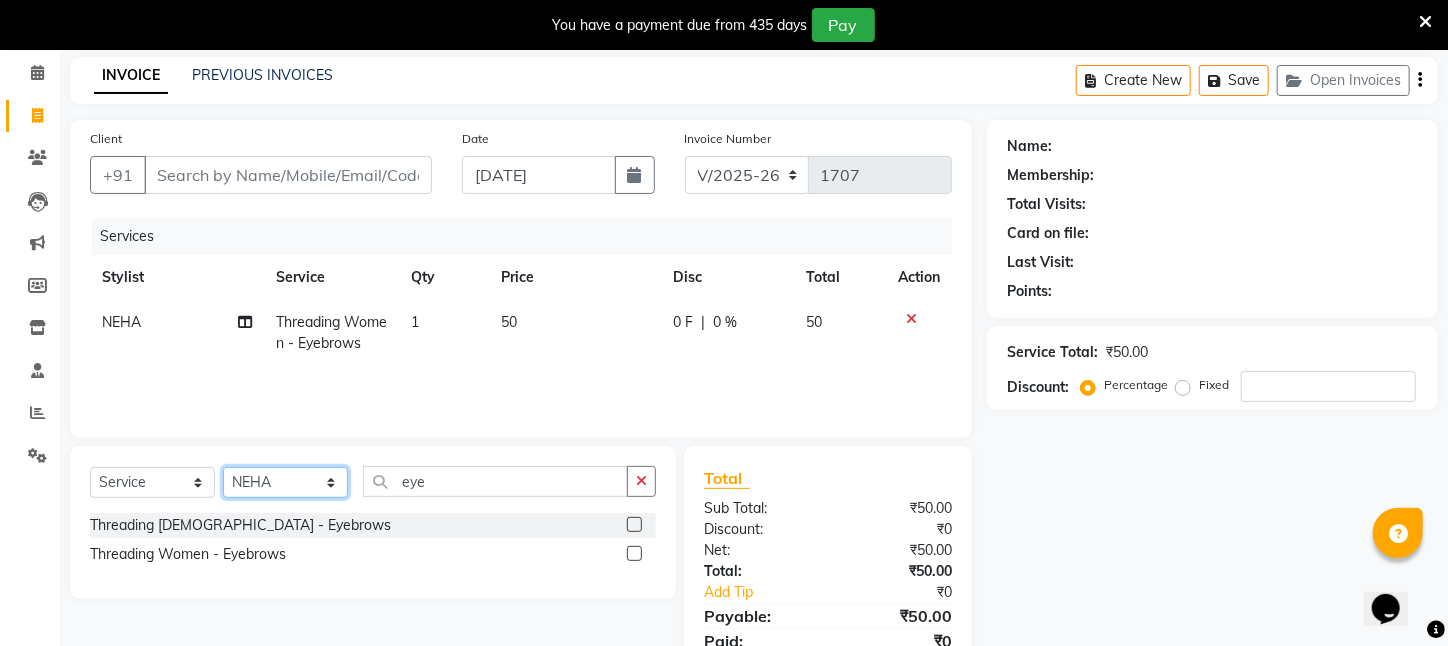scroll, scrollTop: 0, scrollLeft: 0, axis: both 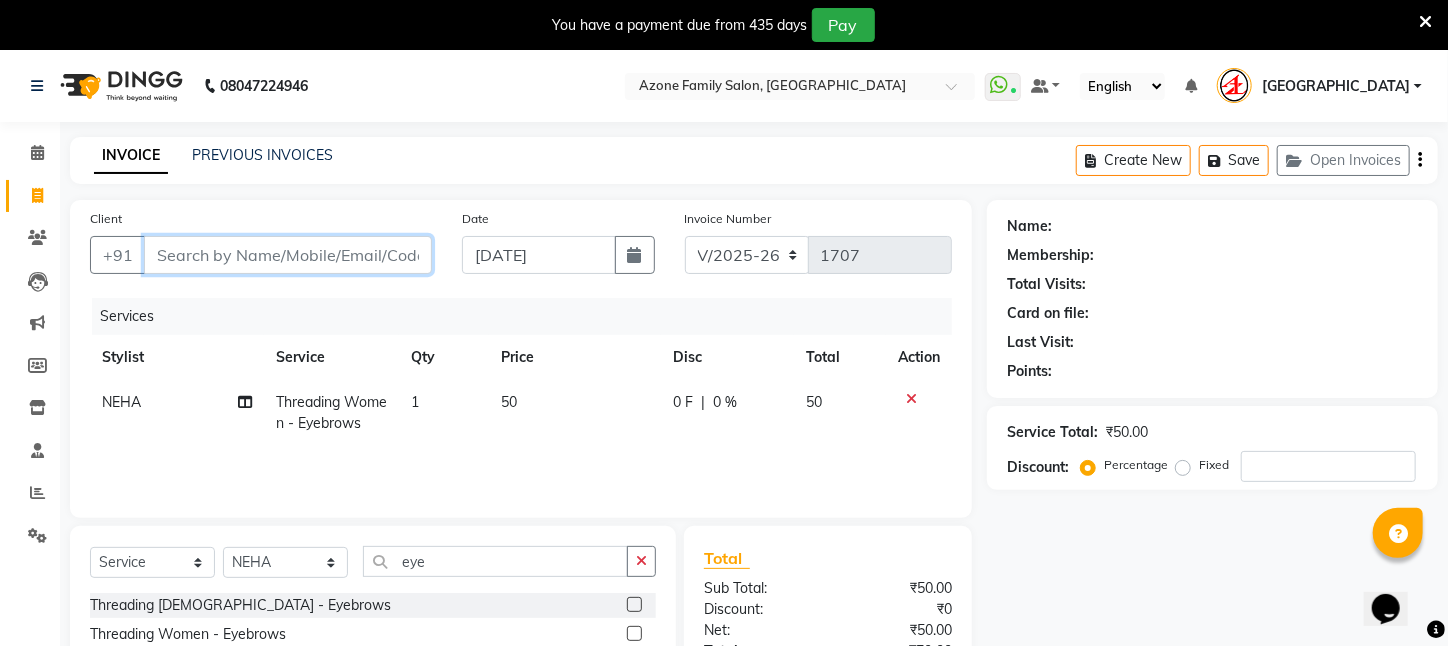 click on "Client" at bounding box center [288, 255] 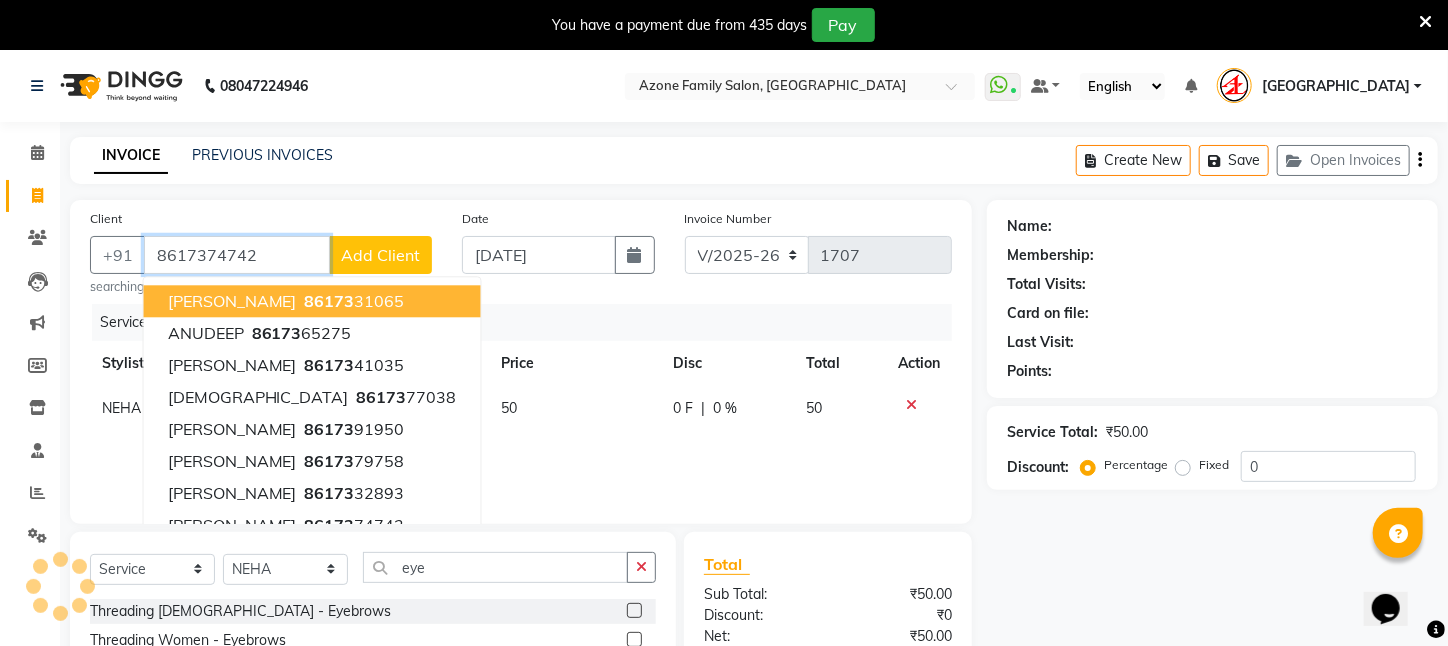 type on "8617374742" 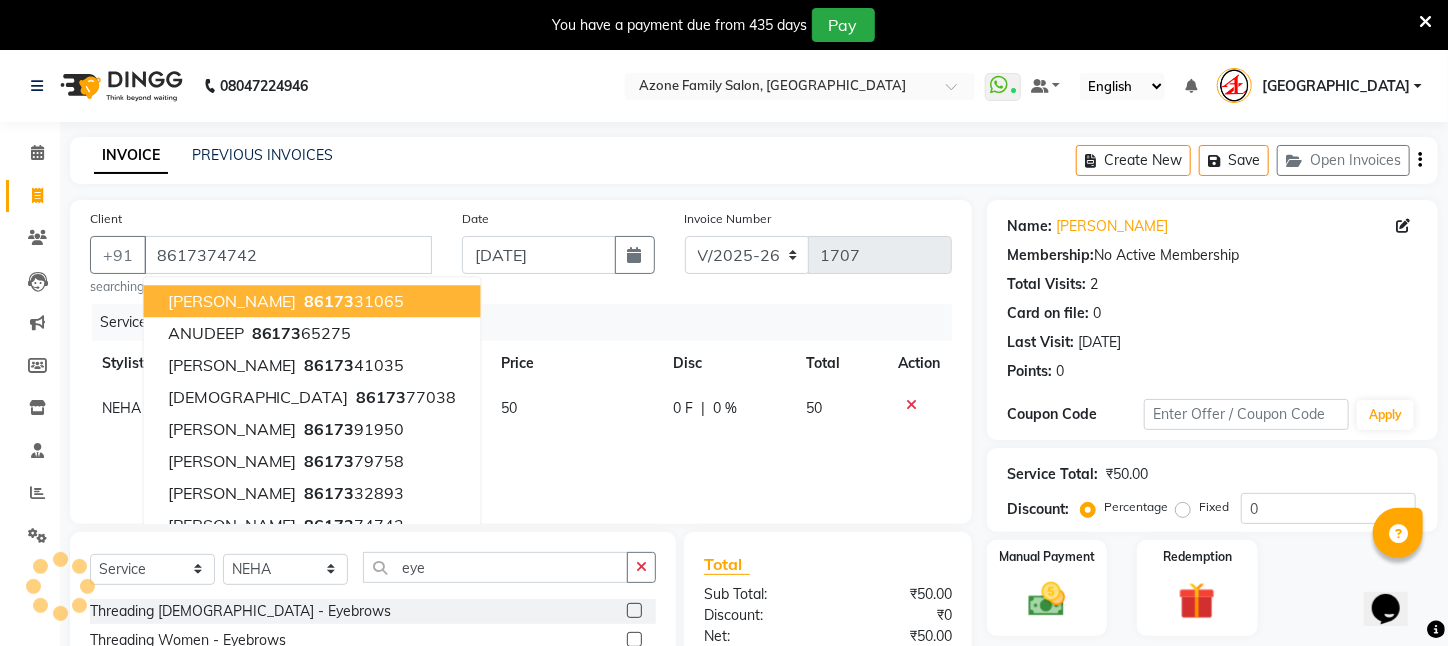 scroll, scrollTop: 167, scrollLeft: 0, axis: vertical 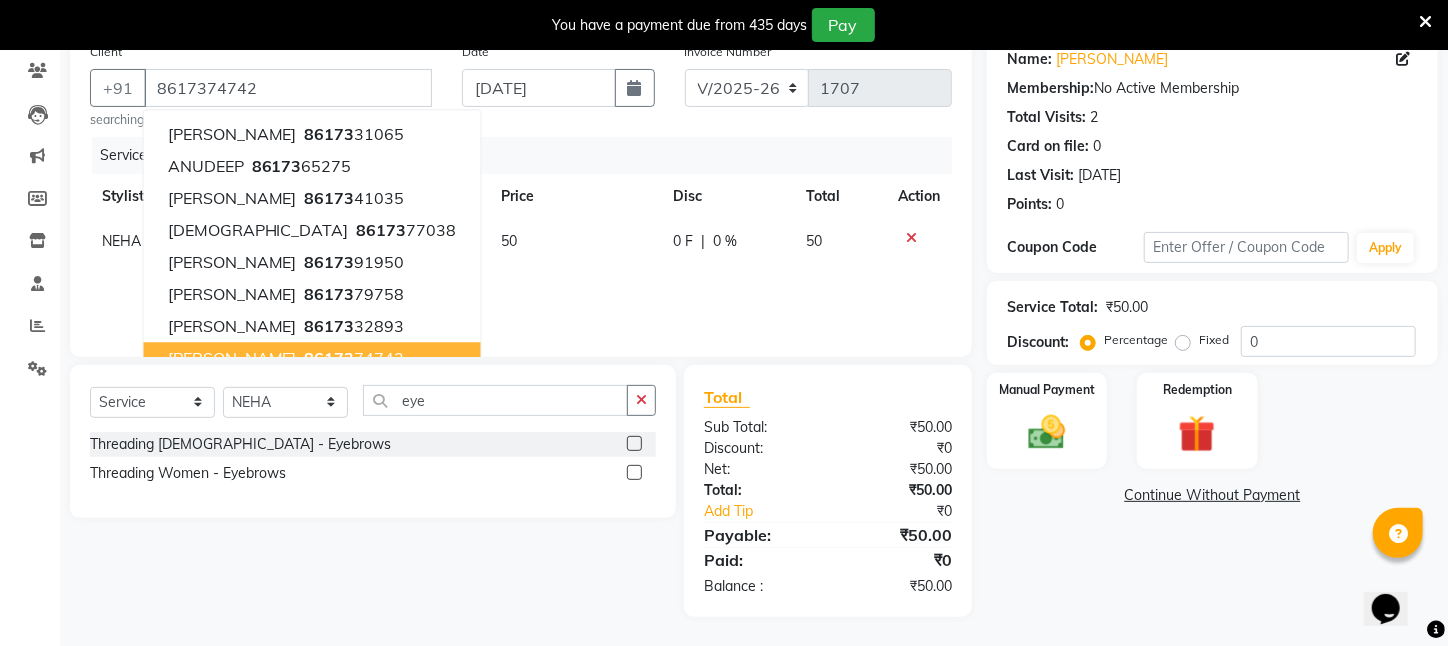 click on "Select  Service  Product  Membership  Package Voucher Prepaid Gift Card  Select Stylist [PERSON_NAME] [PERSON_NAME] DEEPIKA [PERSON_NAME] [PERSON_NAME] kharagpur Mahadev [PERSON_NAME] [PERSON_NAME] NEHA [PERSON_NAME] [PERSON_NAME] [PERSON_NAME] [PERSON_NAME] [PERSON_NAME] eye Threading [DEMOGRAPHIC_DATA]   -   Eyebrows  Threading Women    -   Eyebrows" 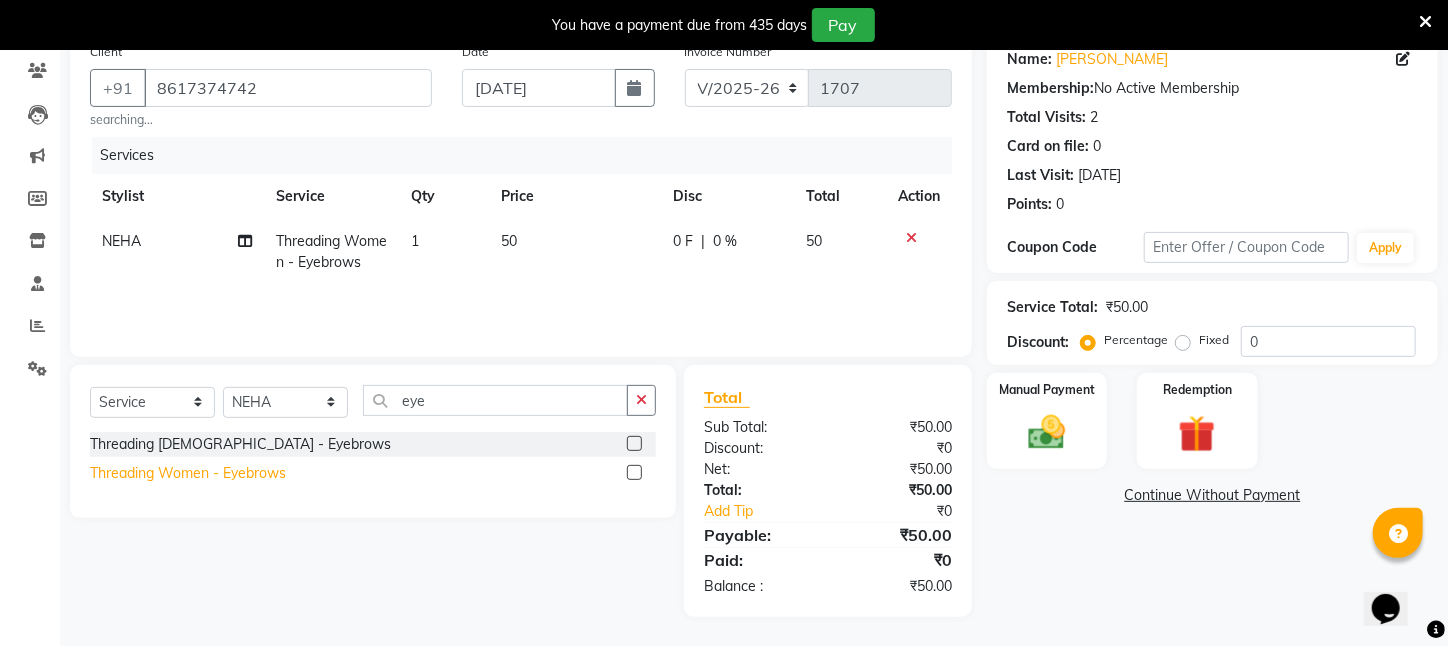 click on "Threading Women    -   Eyebrows" 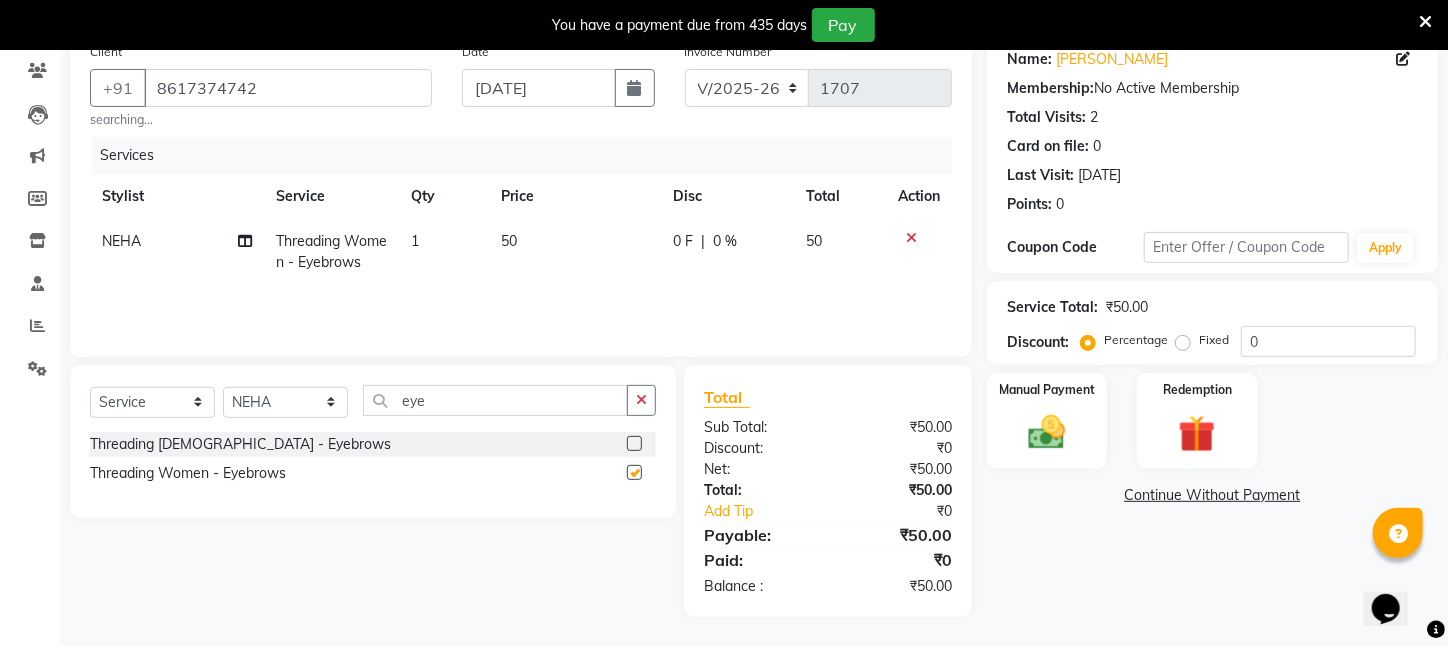 checkbox on "false" 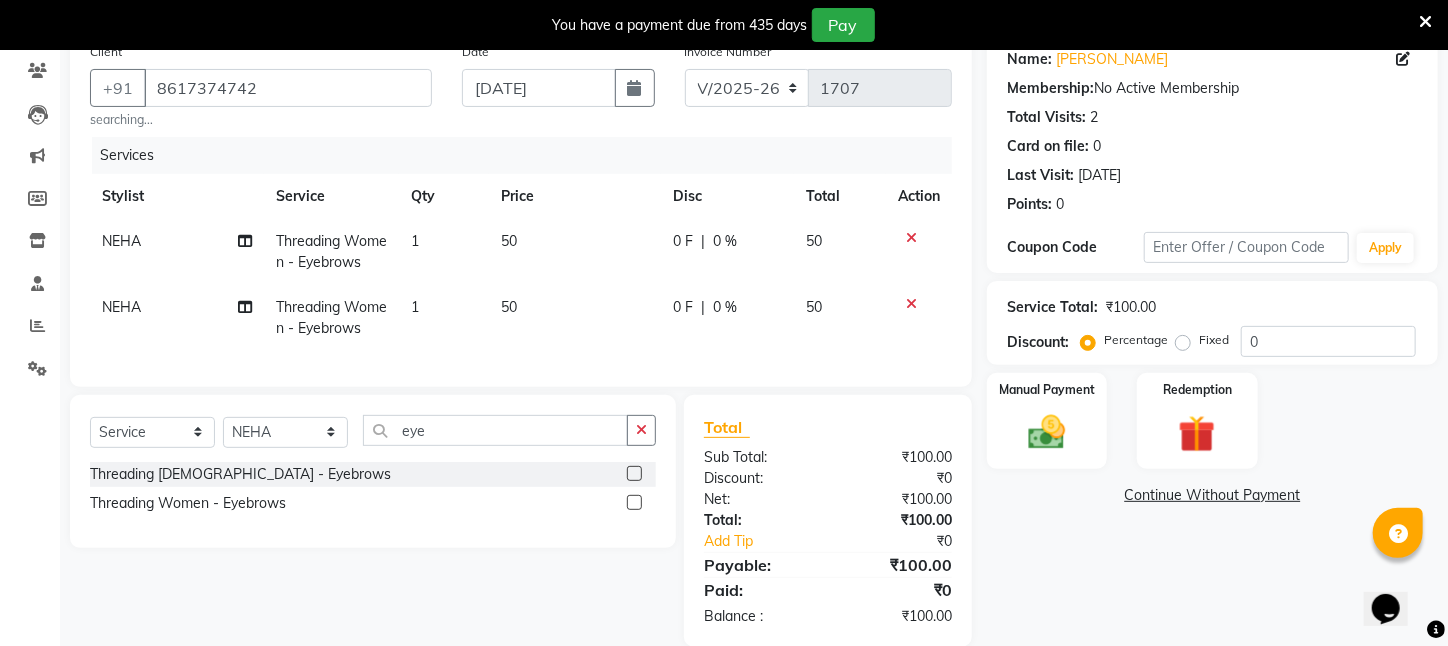 click on "NEHA" 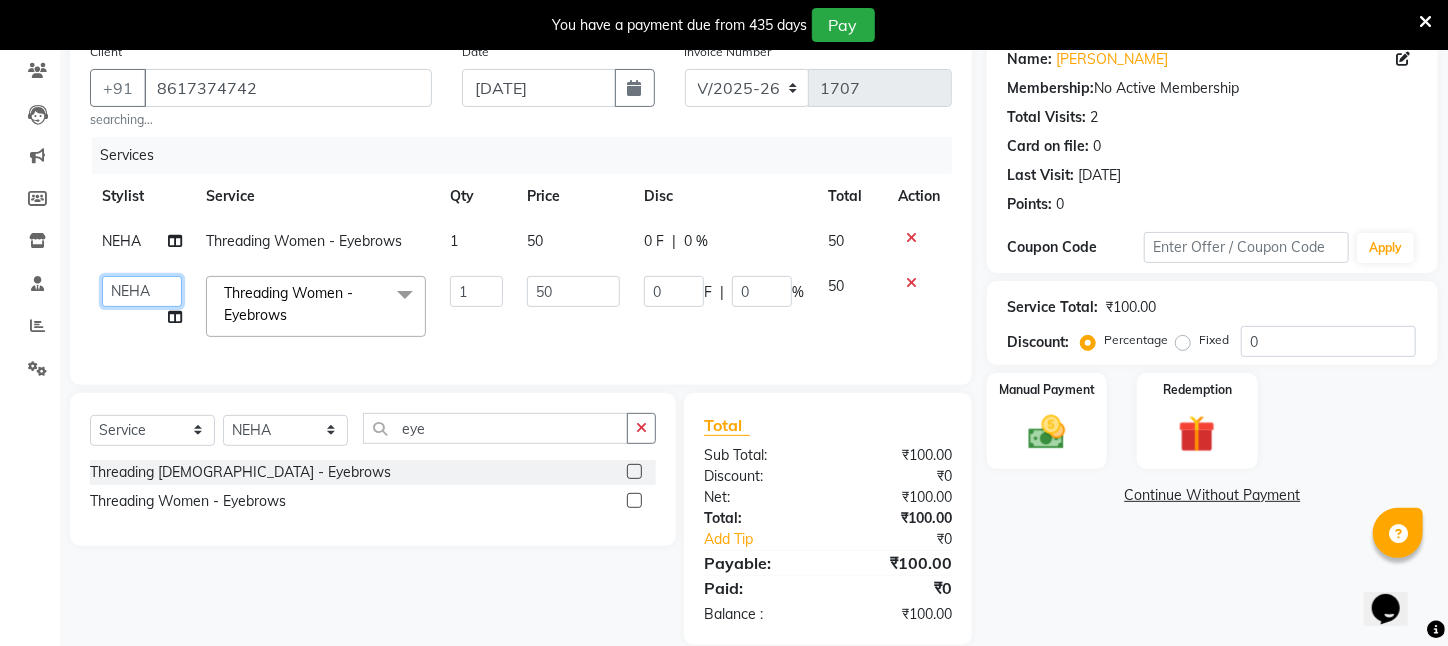click on "[PERSON_NAME]   [PERSON_NAME]   DEEPIKA   [PERSON_NAME]   [PERSON_NAME]   kharagpur   Mahadev [PERSON_NAME]   [PERSON_NAME]   NEHA   [PERSON_NAME]   [PERSON_NAME]   [PERSON_NAME]   [PERSON_NAME]   [PERSON_NAME]" 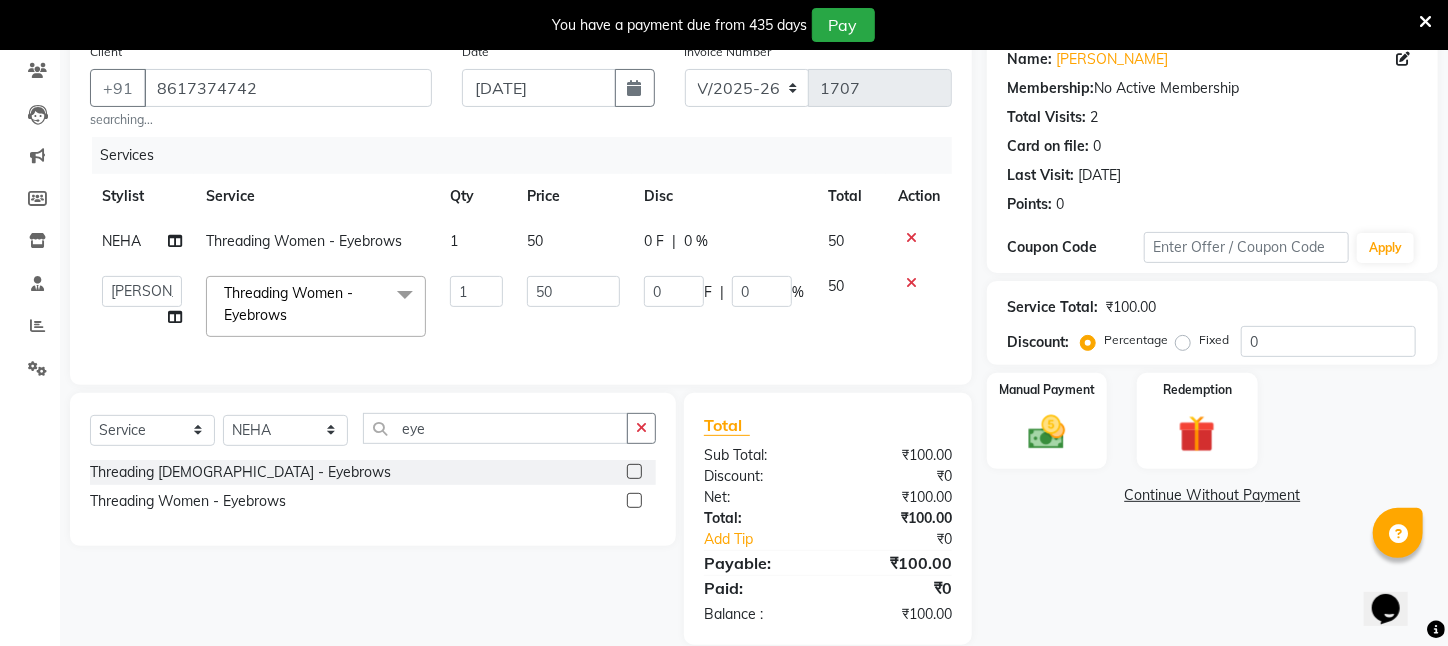 select on "28698" 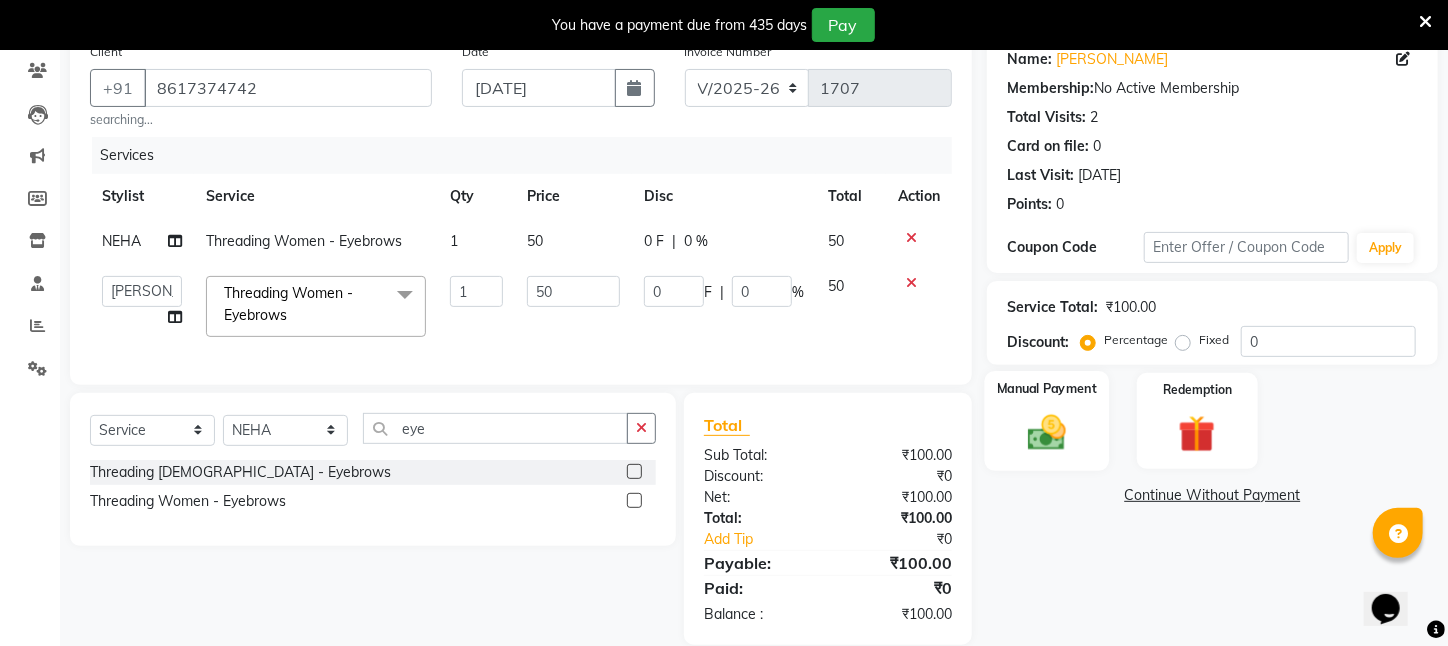 click on "Manual Payment" 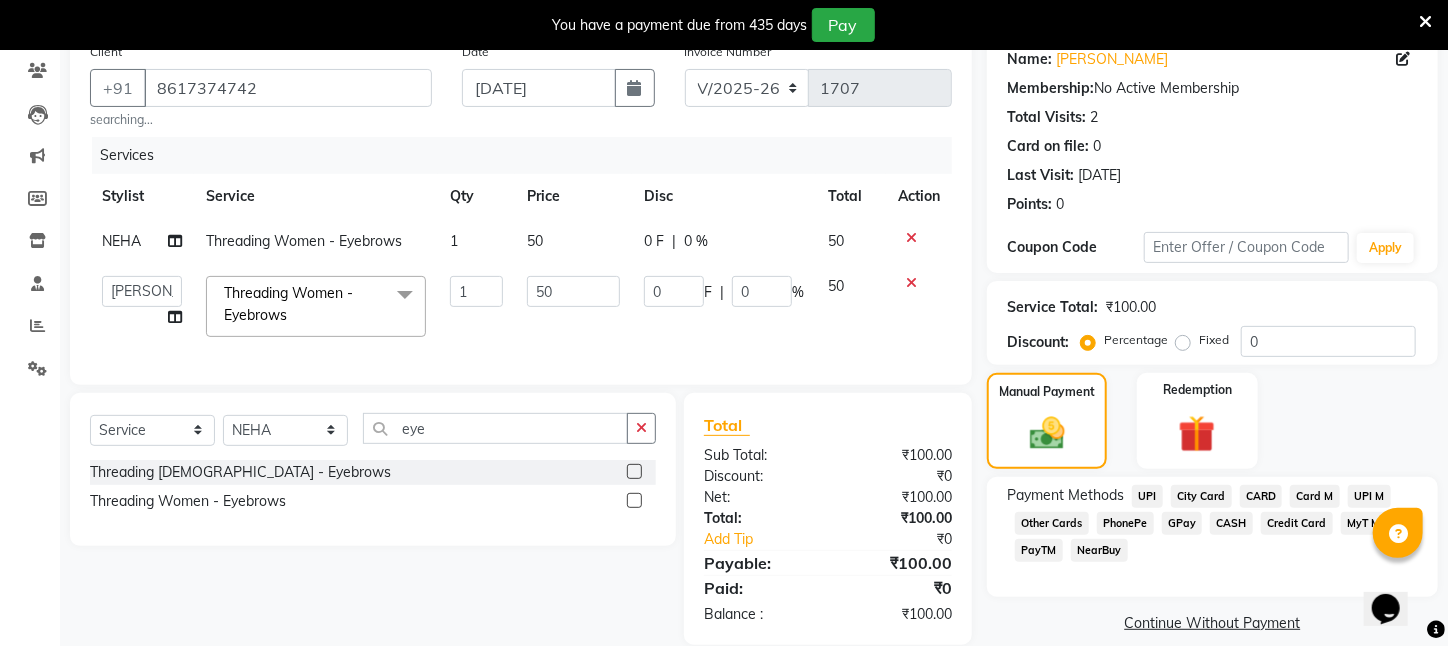 click on "CASH" 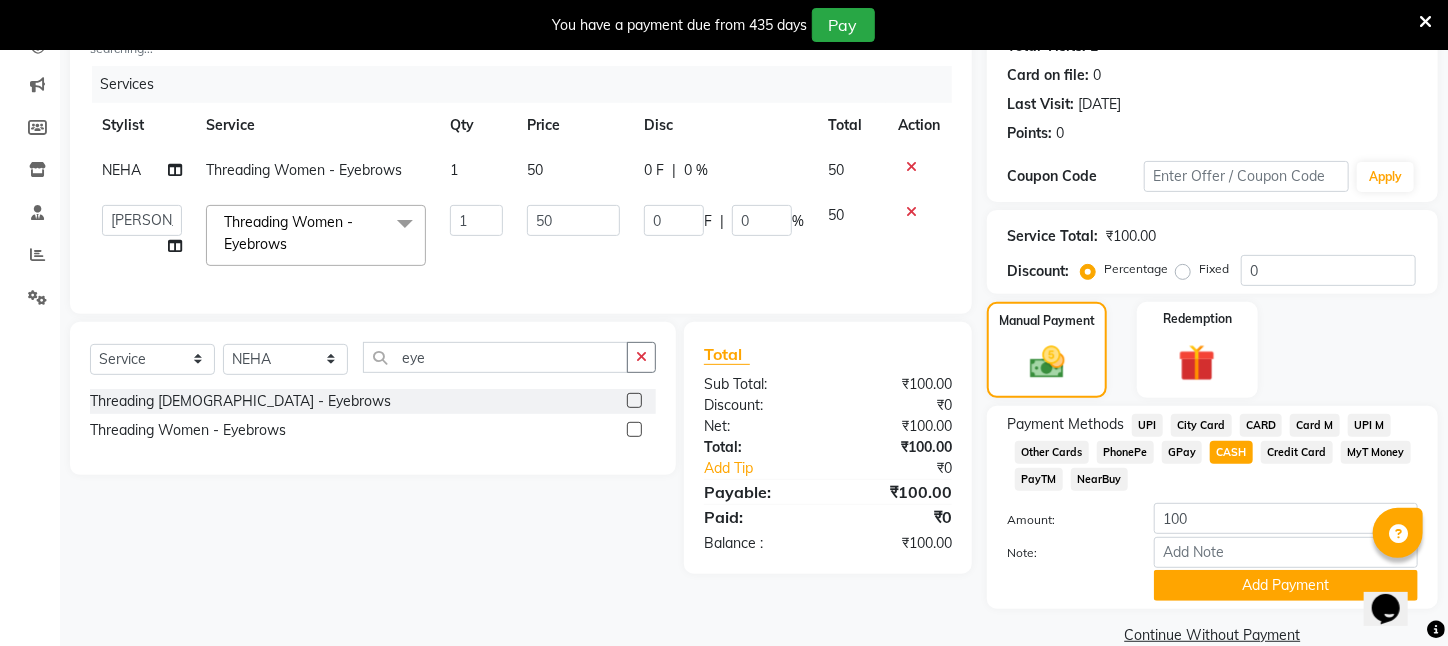 scroll, scrollTop: 293, scrollLeft: 0, axis: vertical 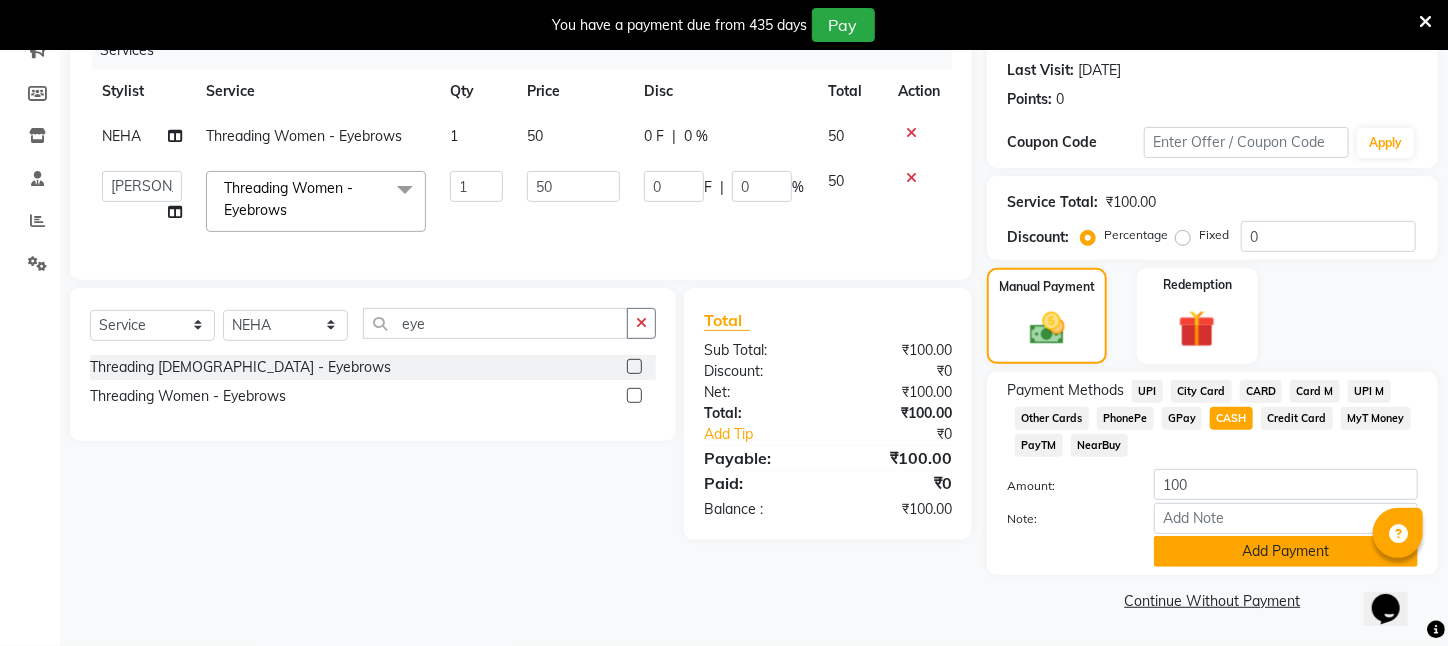 click on "Add Payment" 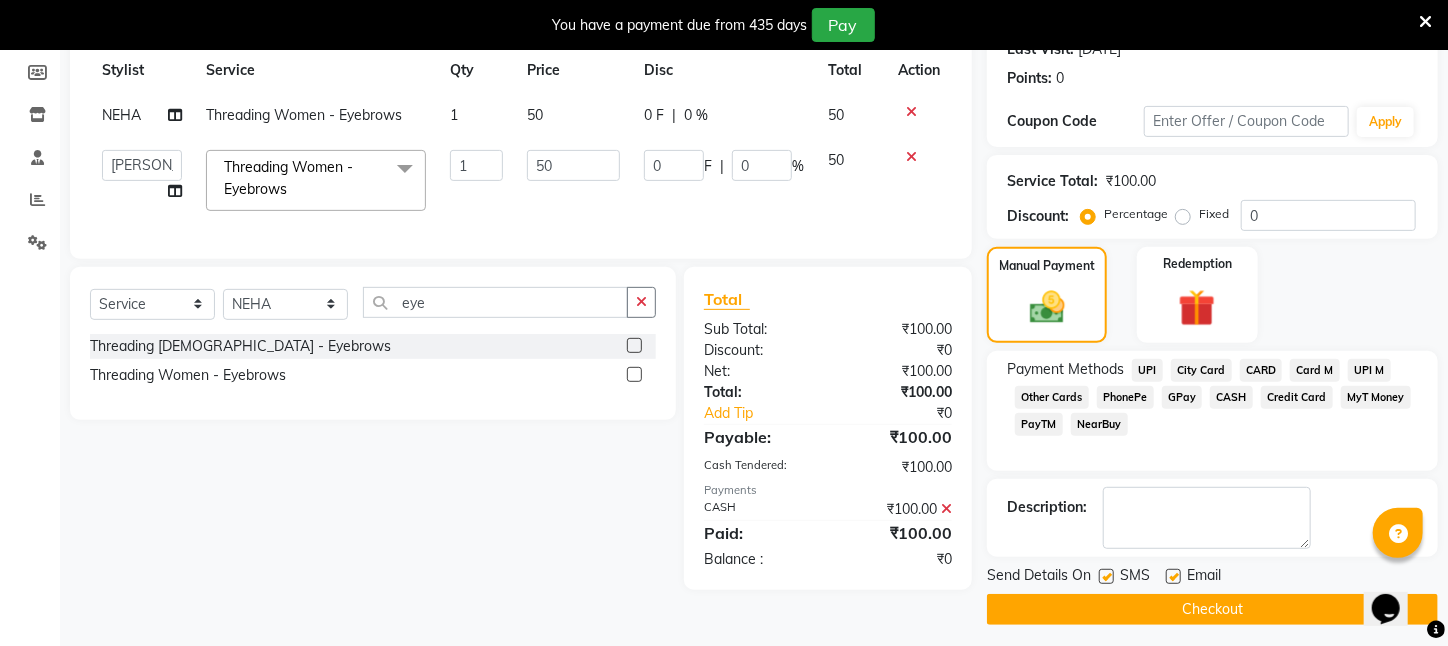 click on "Checkout" 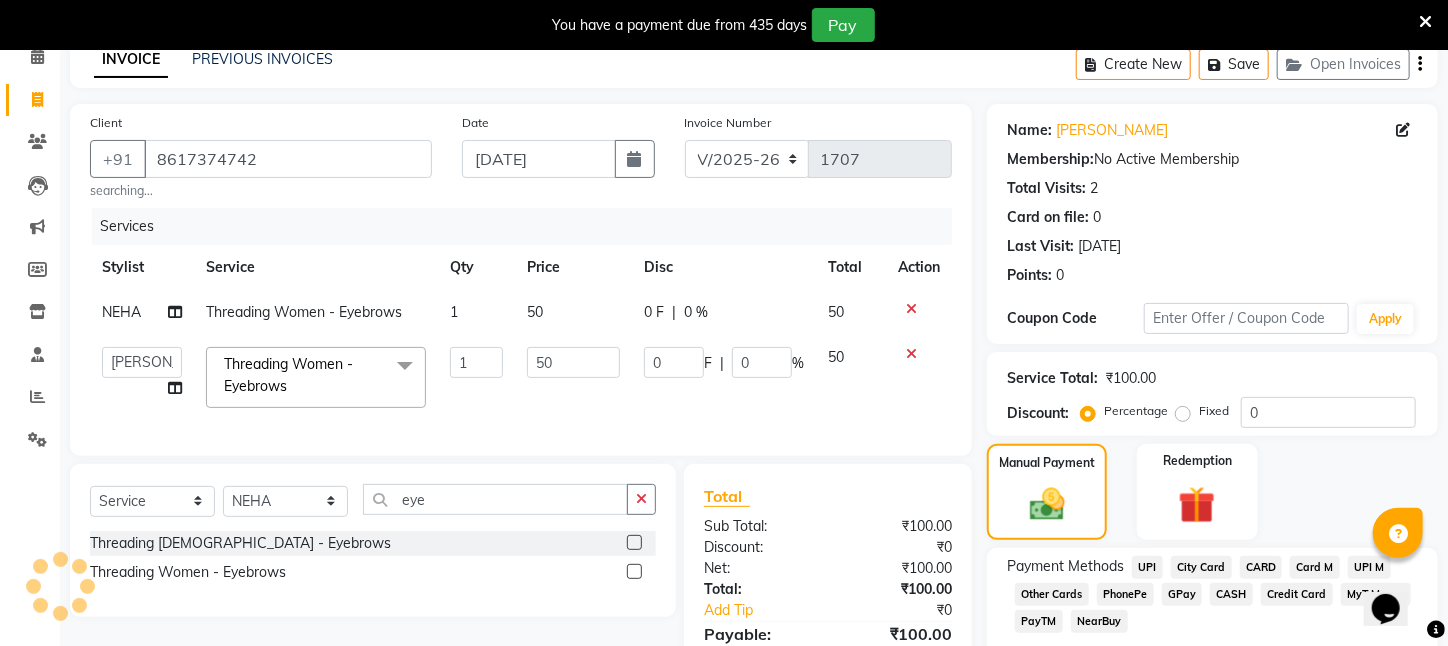 scroll, scrollTop: 0, scrollLeft: 0, axis: both 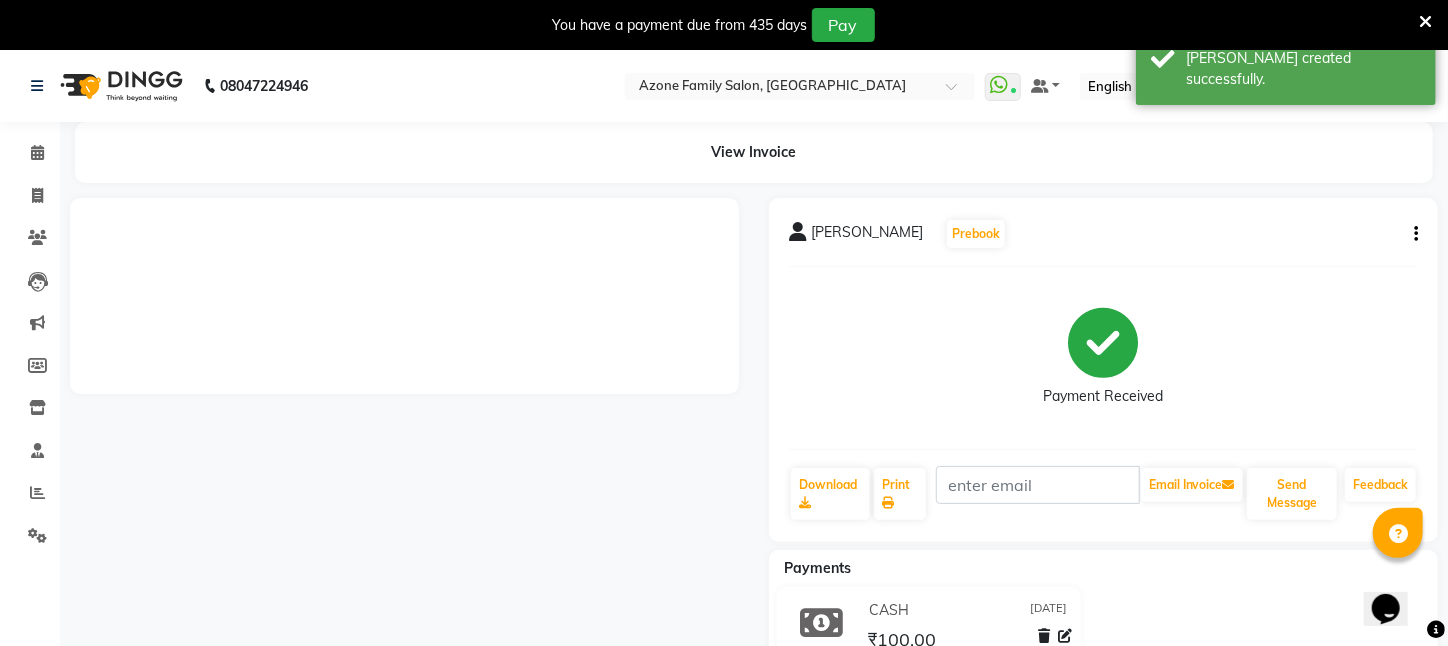 click on "Calendar" 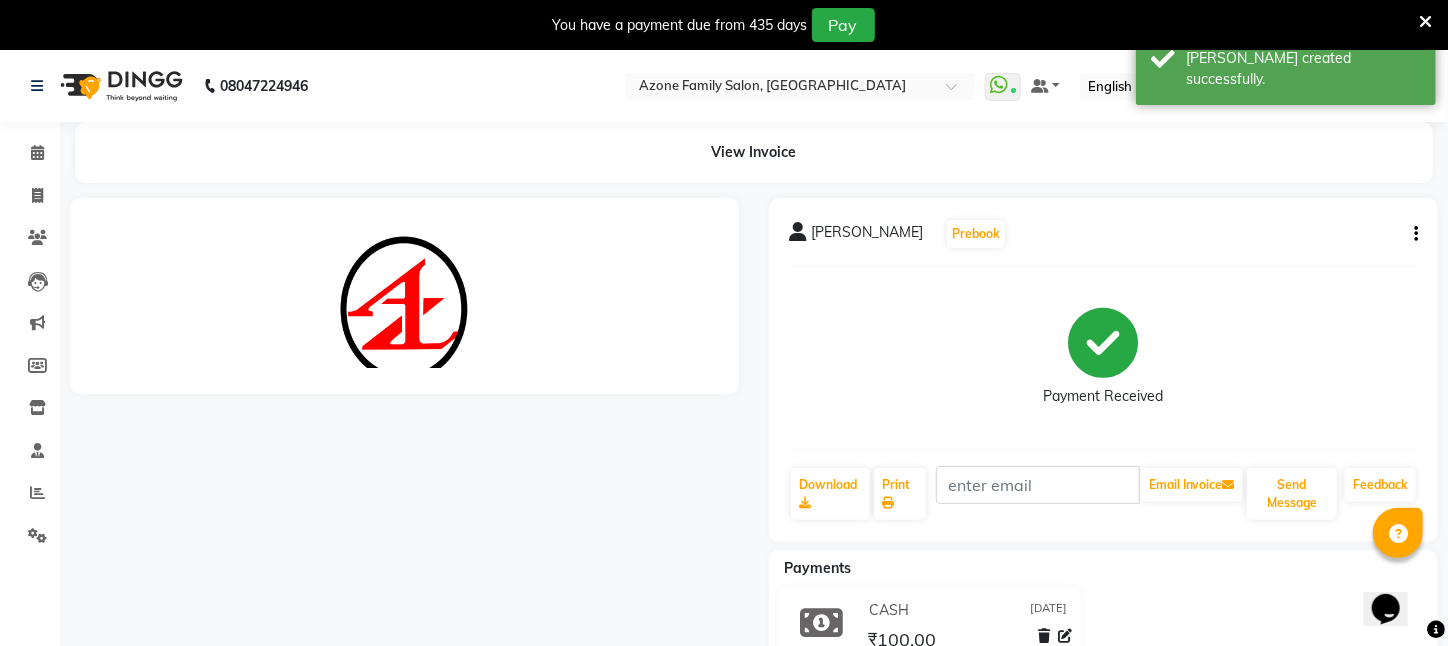 scroll, scrollTop: 0, scrollLeft: 0, axis: both 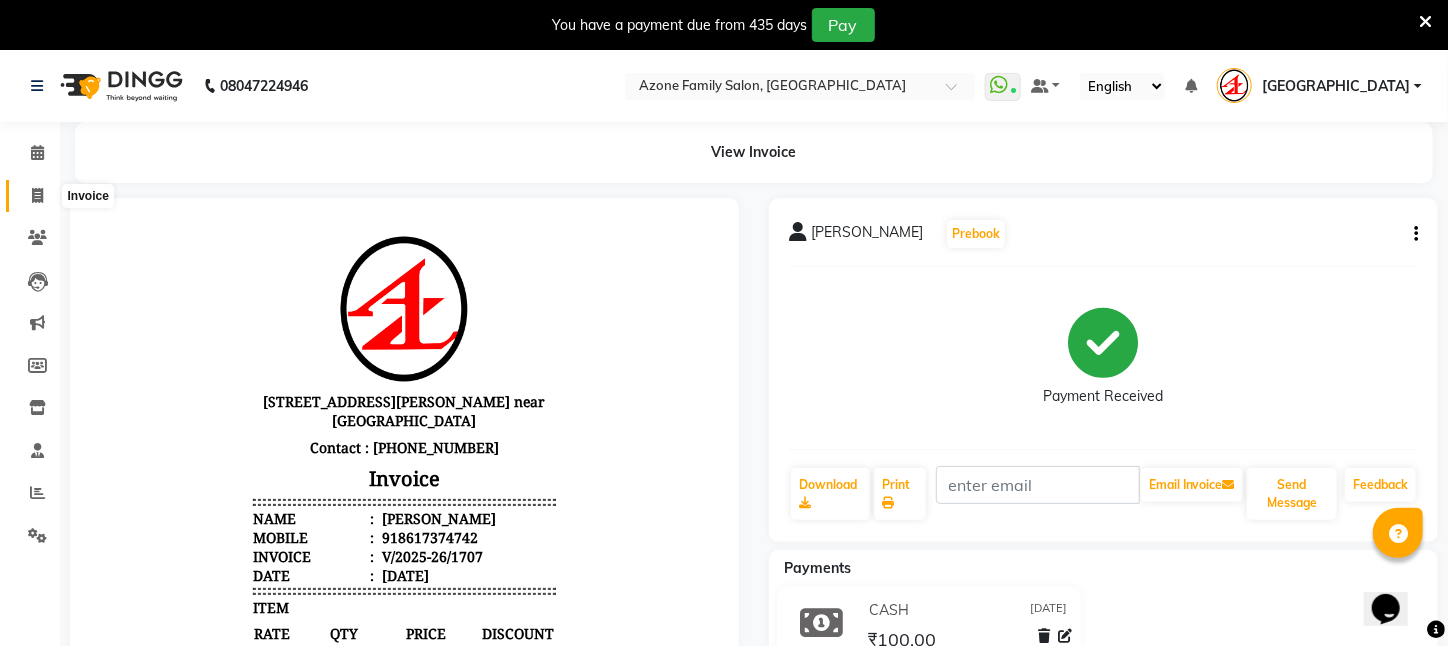 click 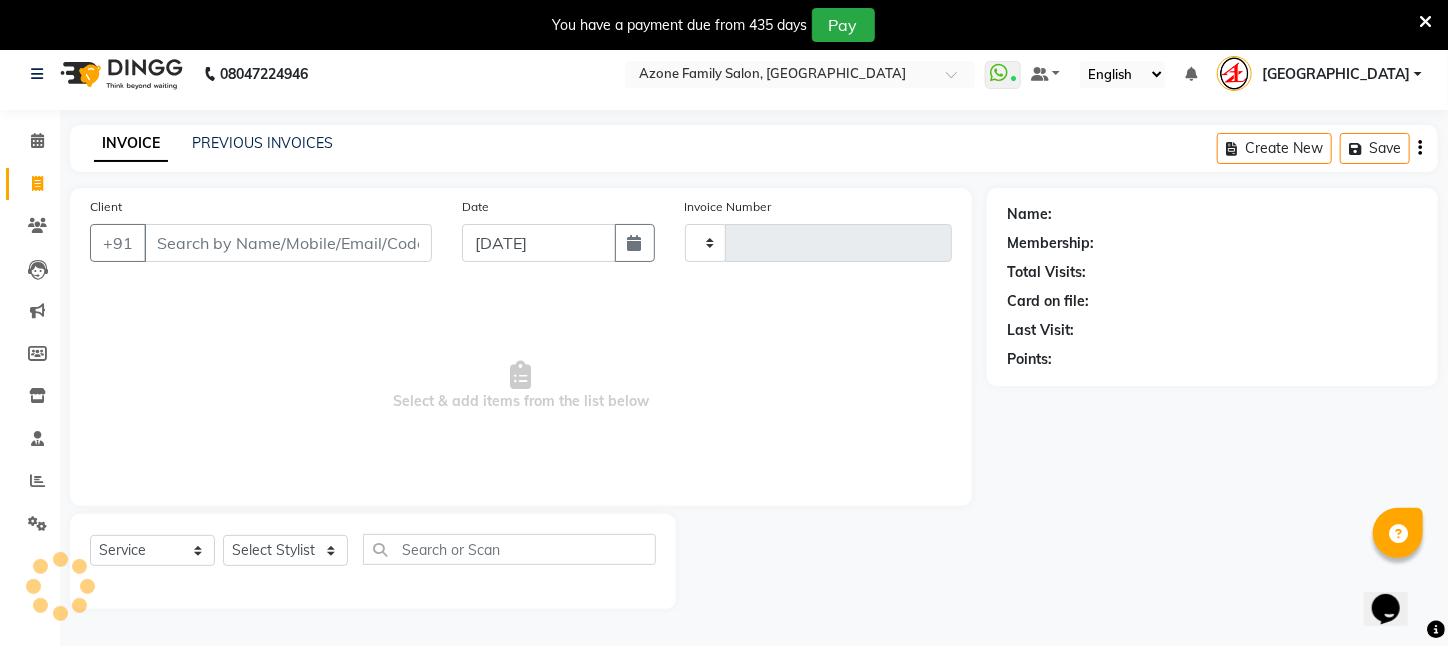type on "1708" 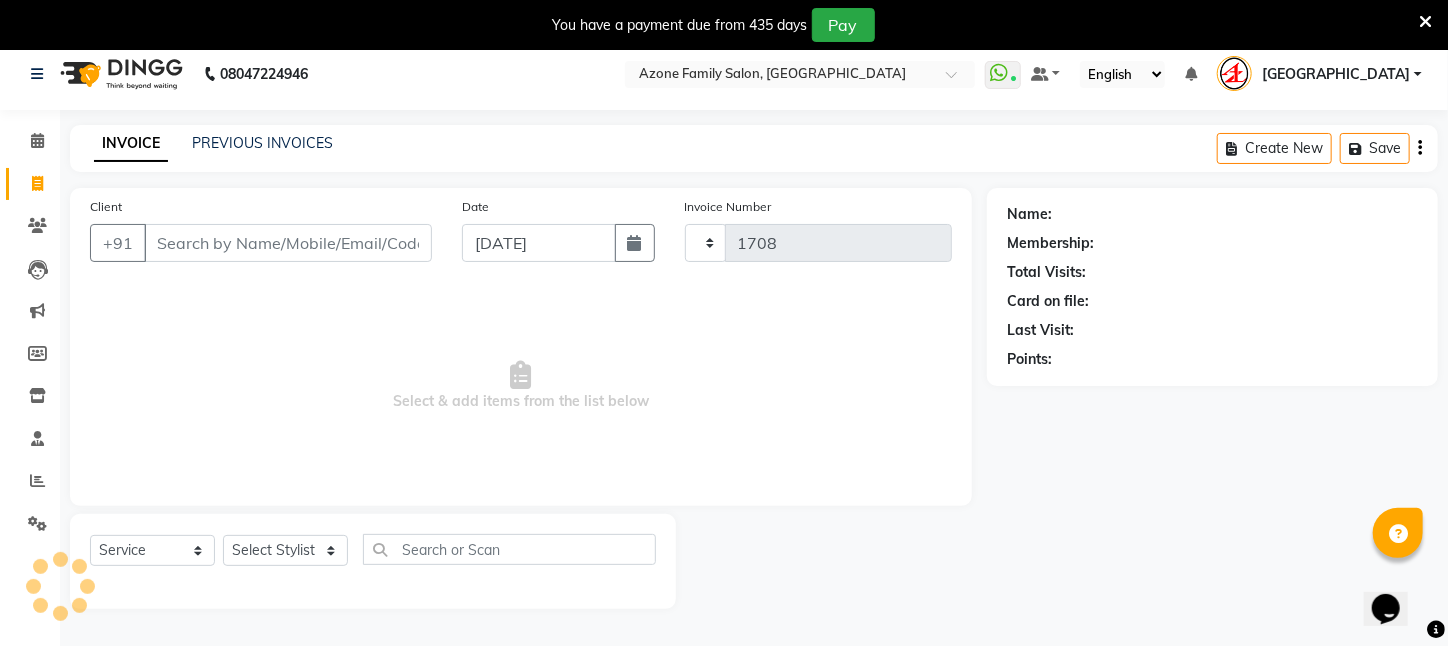 select on "4296" 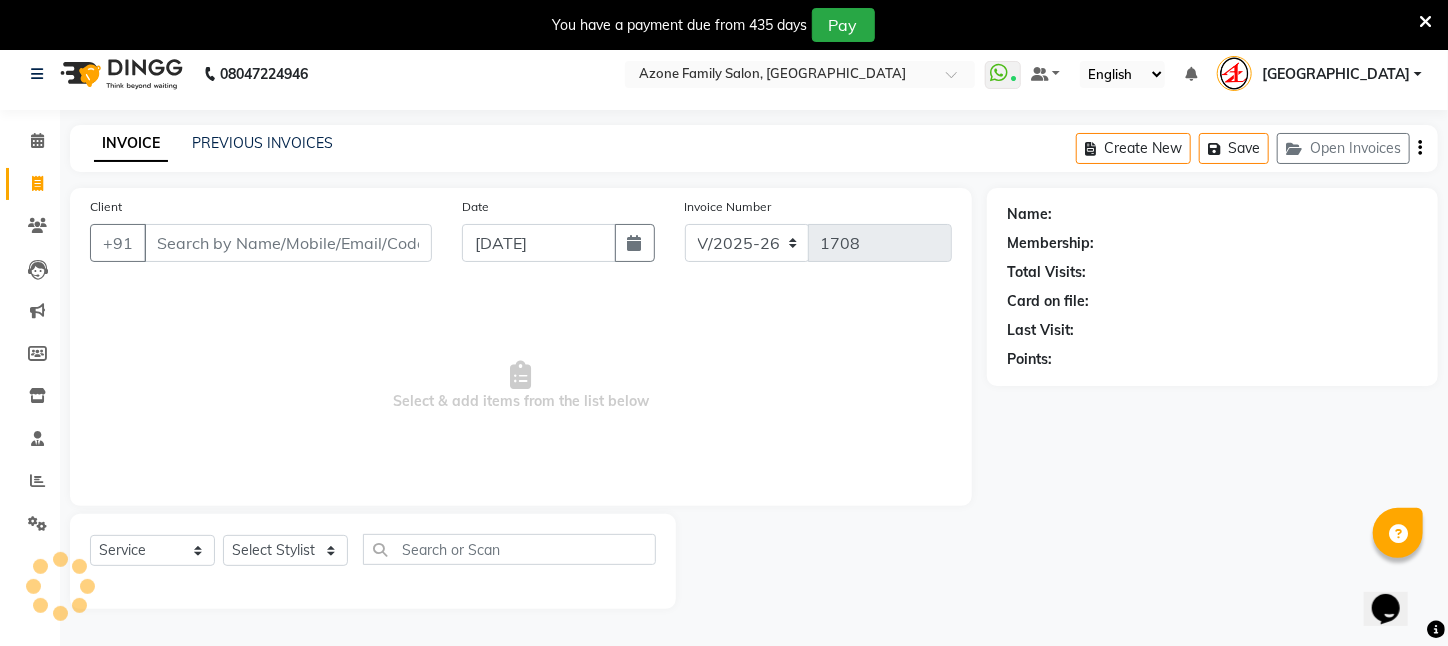 scroll, scrollTop: 50, scrollLeft: 0, axis: vertical 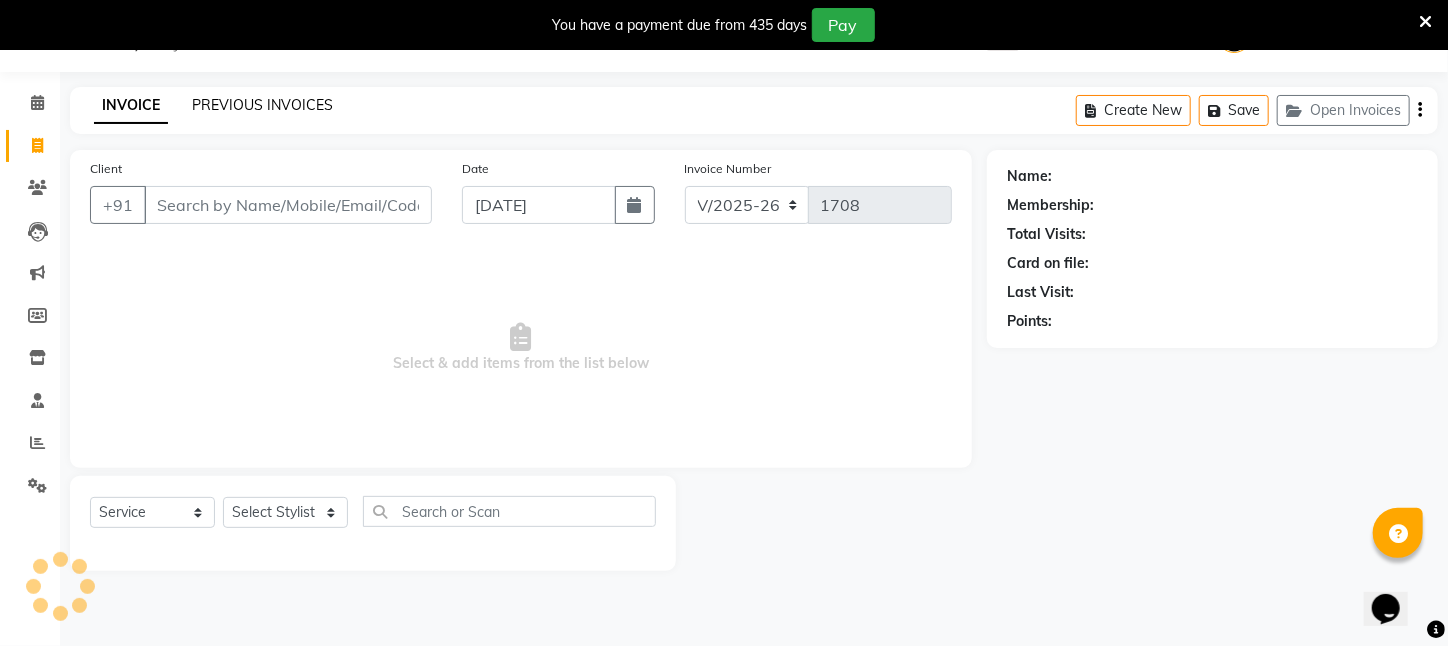 click on "PREVIOUS INVOICES" 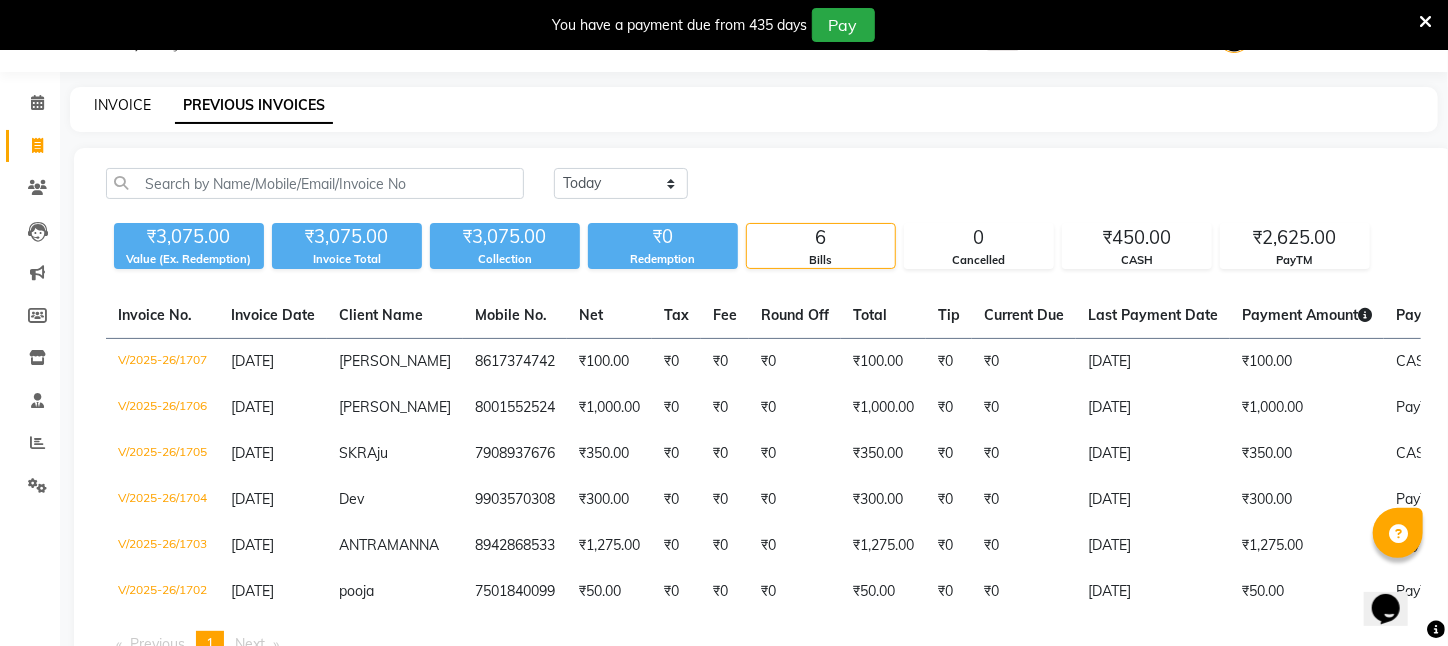 click on "INVOICE" 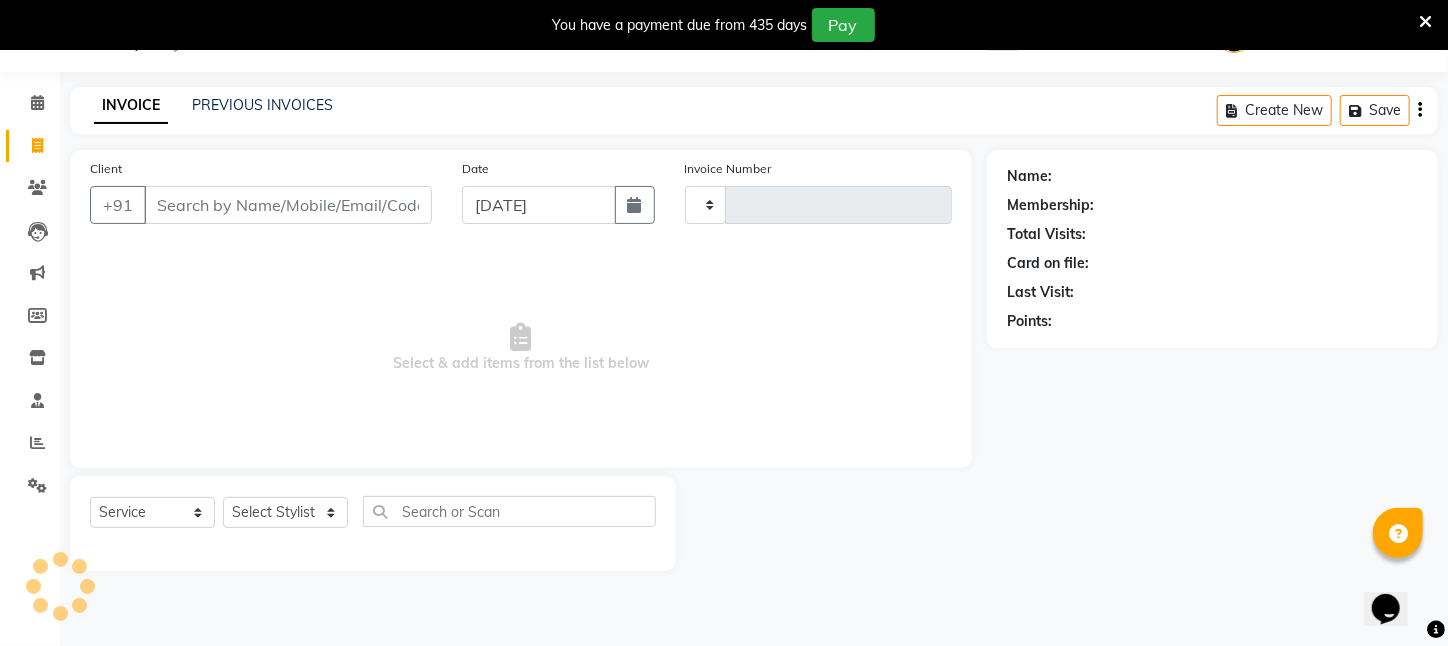 type on "1708" 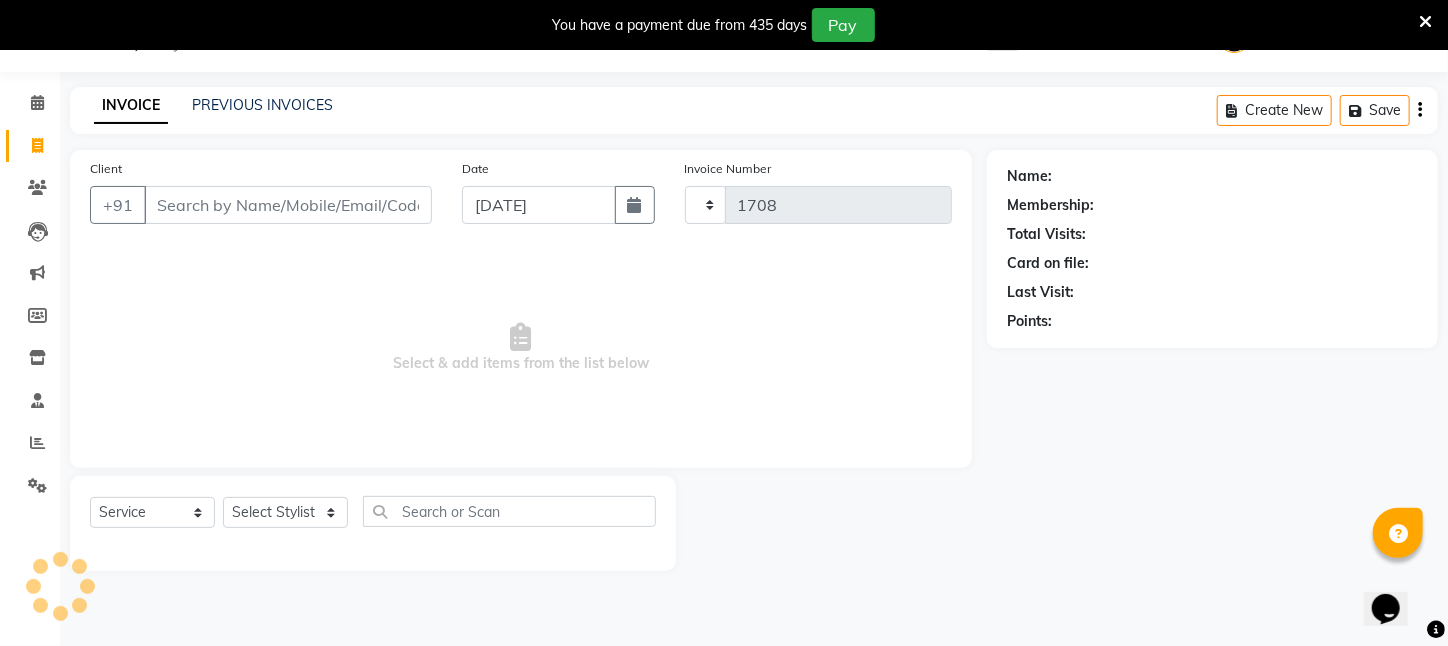 select on "4296" 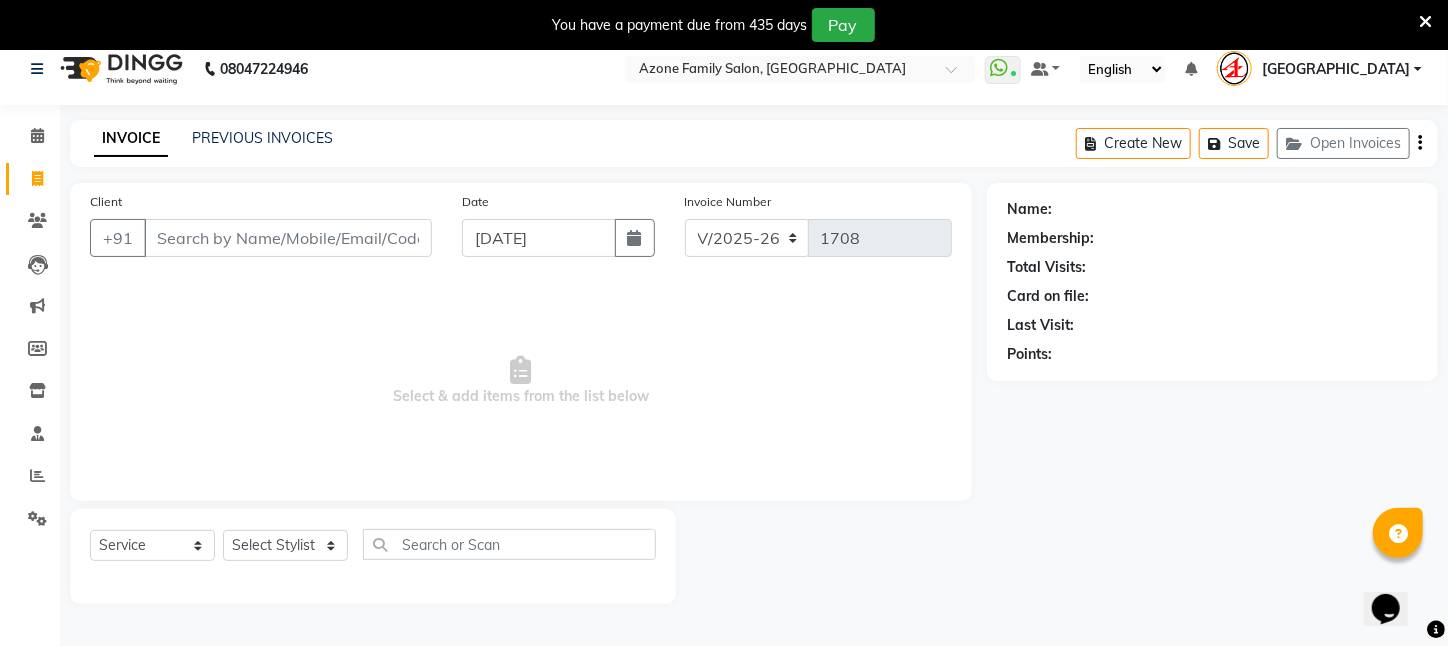 scroll, scrollTop: 0, scrollLeft: 0, axis: both 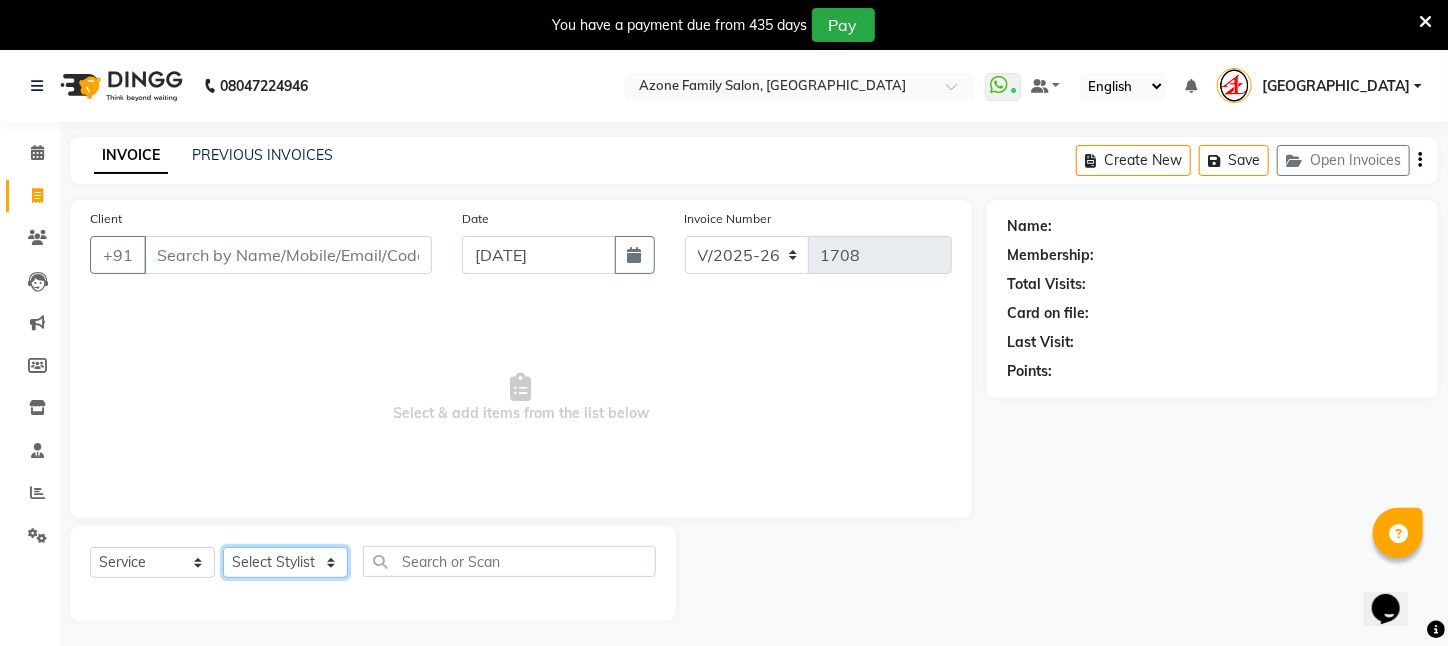 click on "Select Stylist [PERSON_NAME] [PERSON_NAME] DEEPIKA [PERSON_NAME] [PERSON_NAME] kharagpur Mahadev [PERSON_NAME] [PERSON_NAME] NEHA [PERSON_NAME] [PERSON_NAME] [PERSON_NAME] [PERSON_NAME] [PERSON_NAME]" 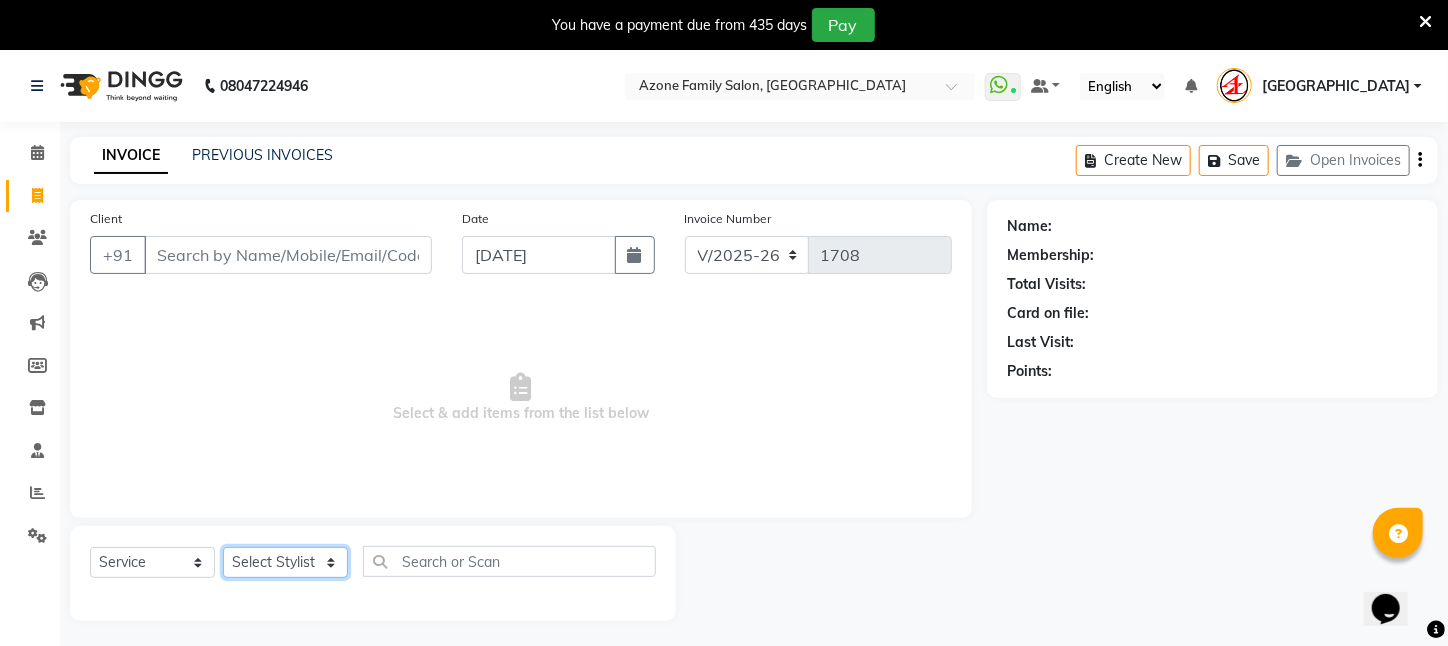 select on "25302" 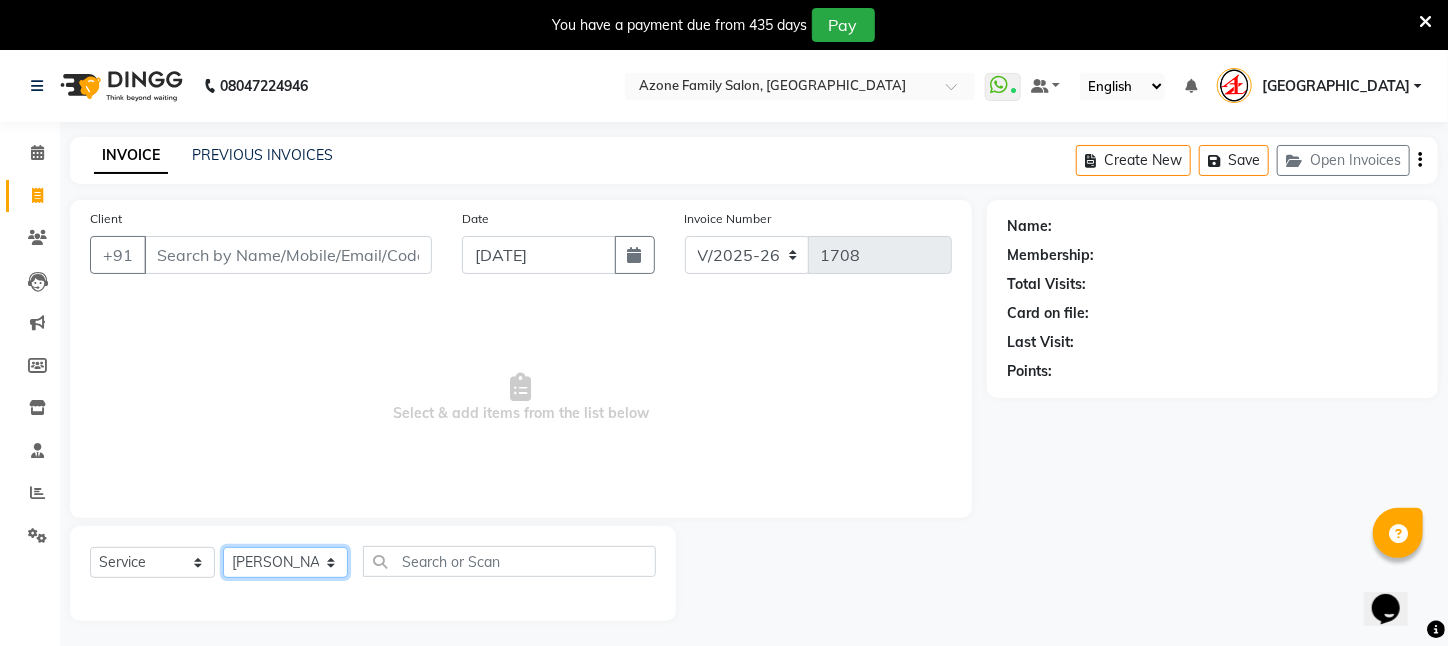 click on "Select Stylist [PERSON_NAME] [PERSON_NAME] DEEPIKA [PERSON_NAME] [PERSON_NAME] kharagpur Mahadev [PERSON_NAME] [PERSON_NAME] NEHA [PERSON_NAME] [PERSON_NAME] [PERSON_NAME] [PERSON_NAME] [PERSON_NAME]" 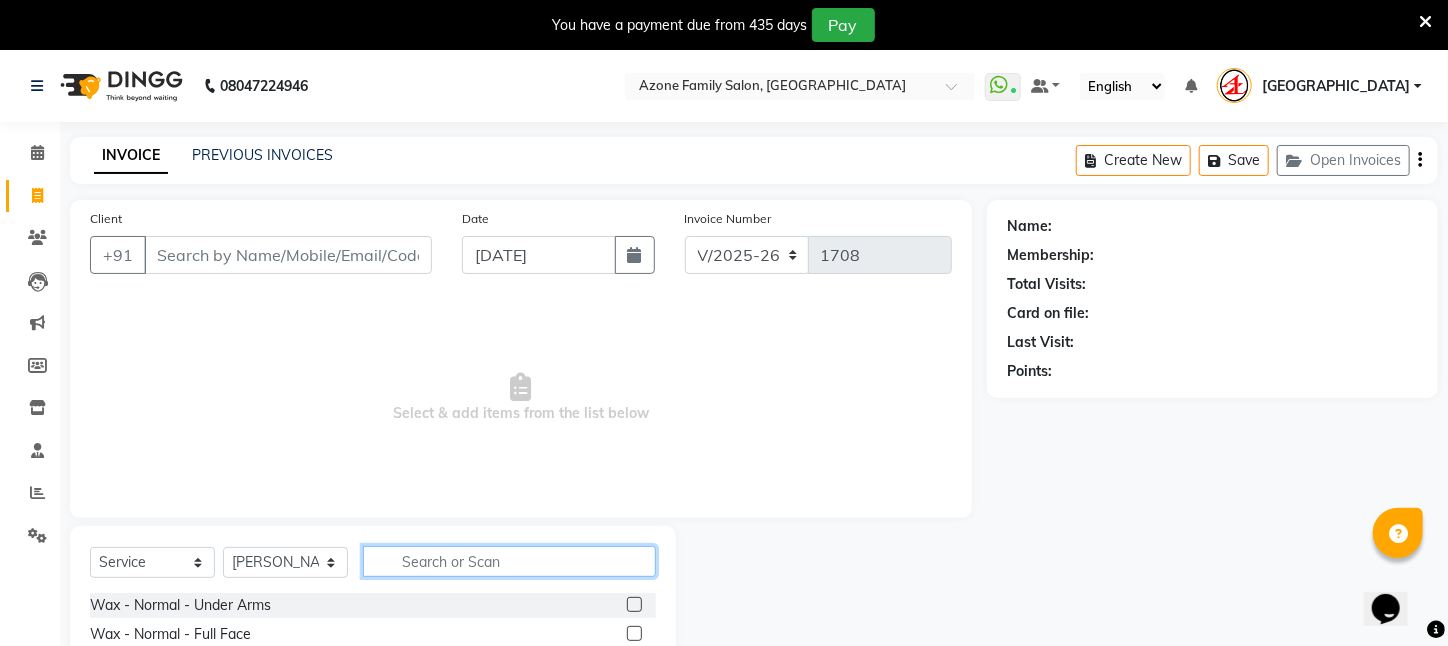 click 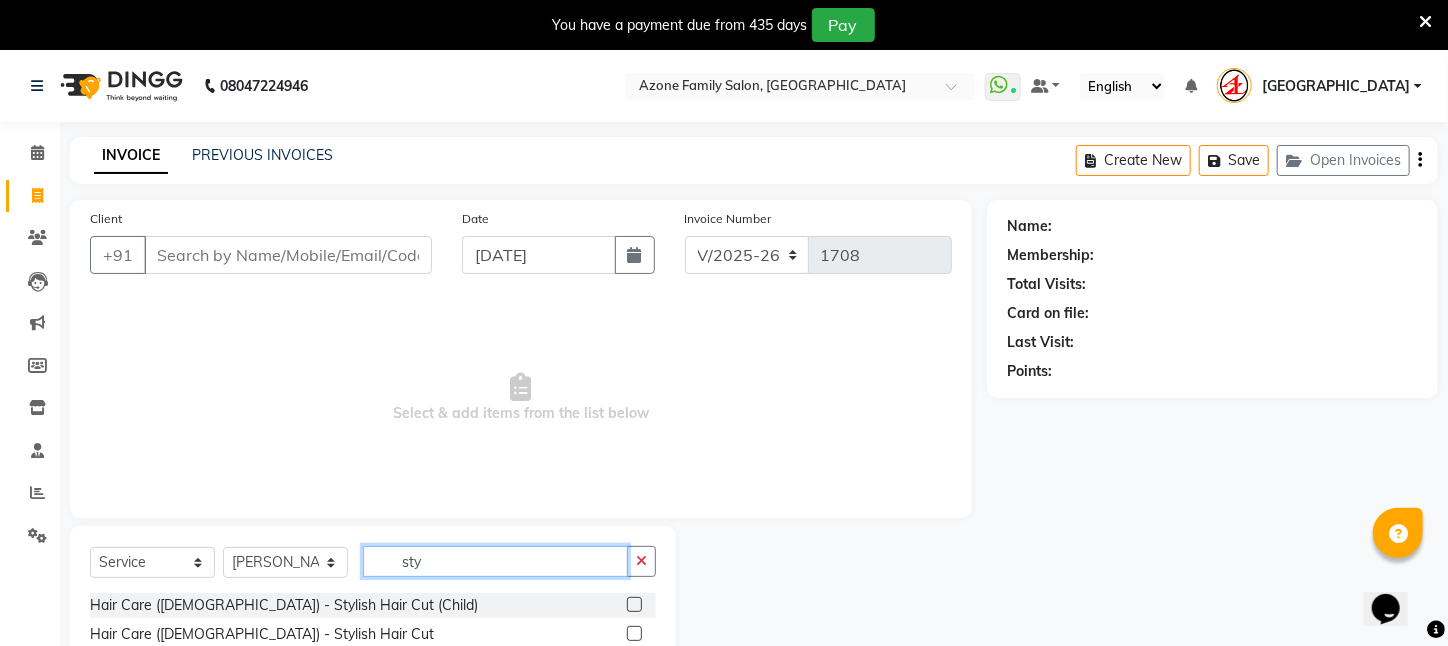click on "sty" 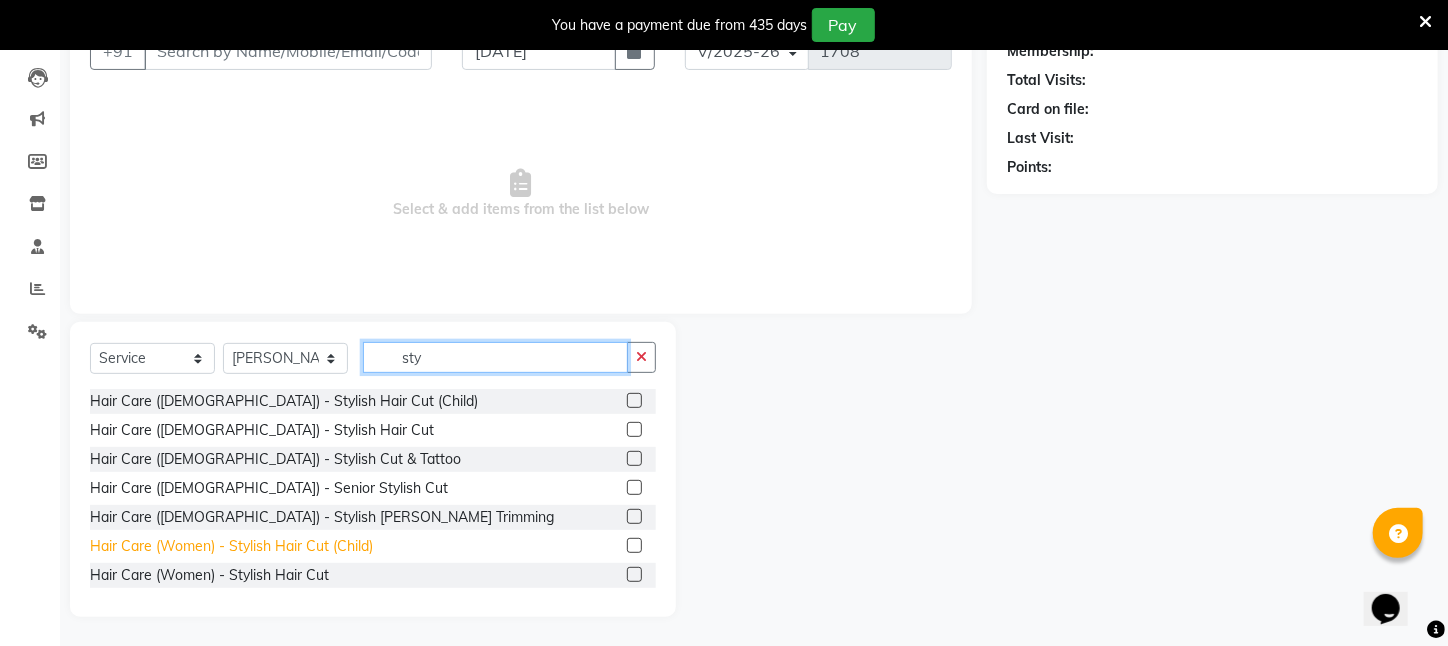 type on "sty" 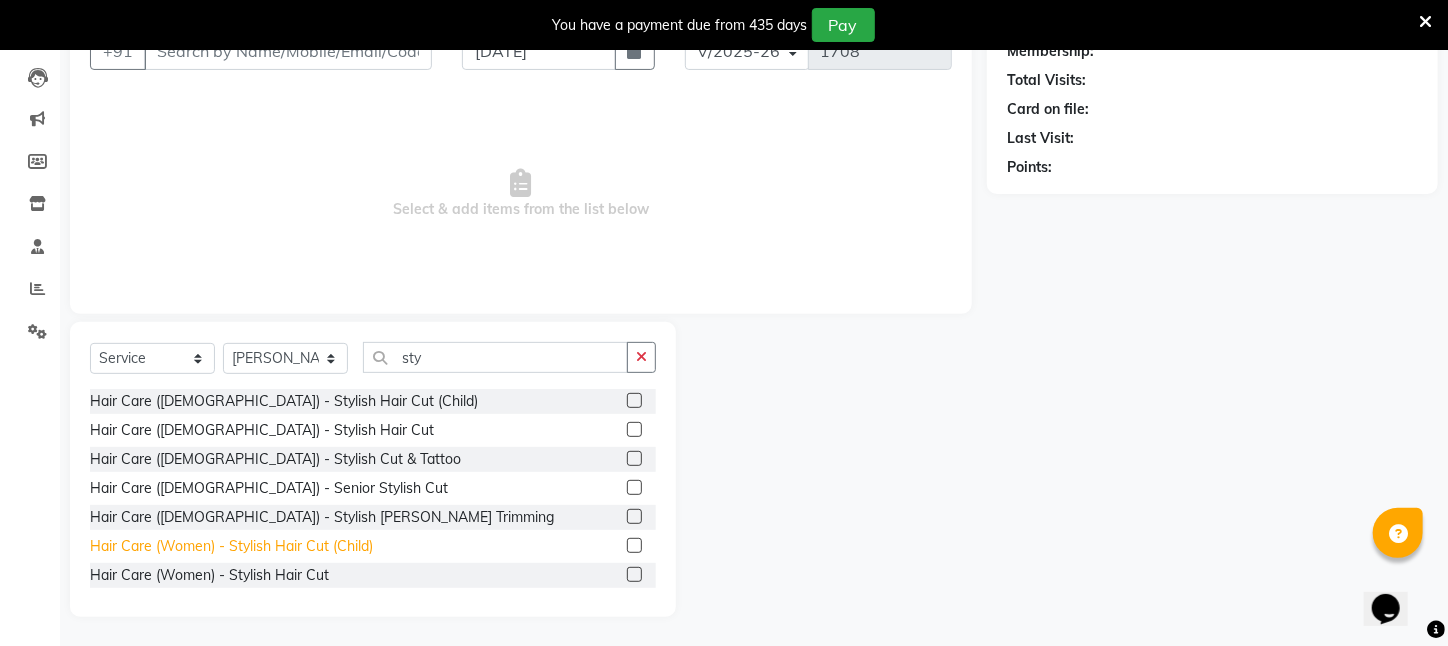 click on "Hair Care (Women)   -   Stylish Hair Cut (Child)" 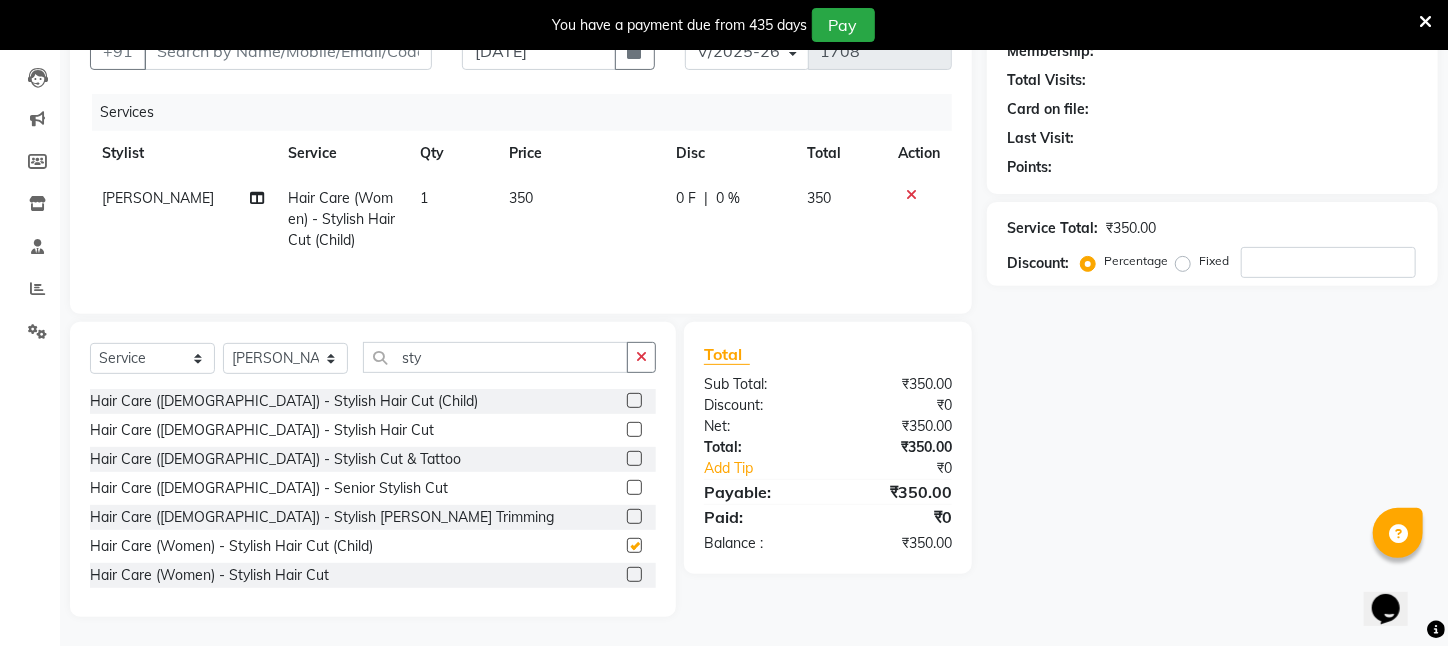 checkbox on "false" 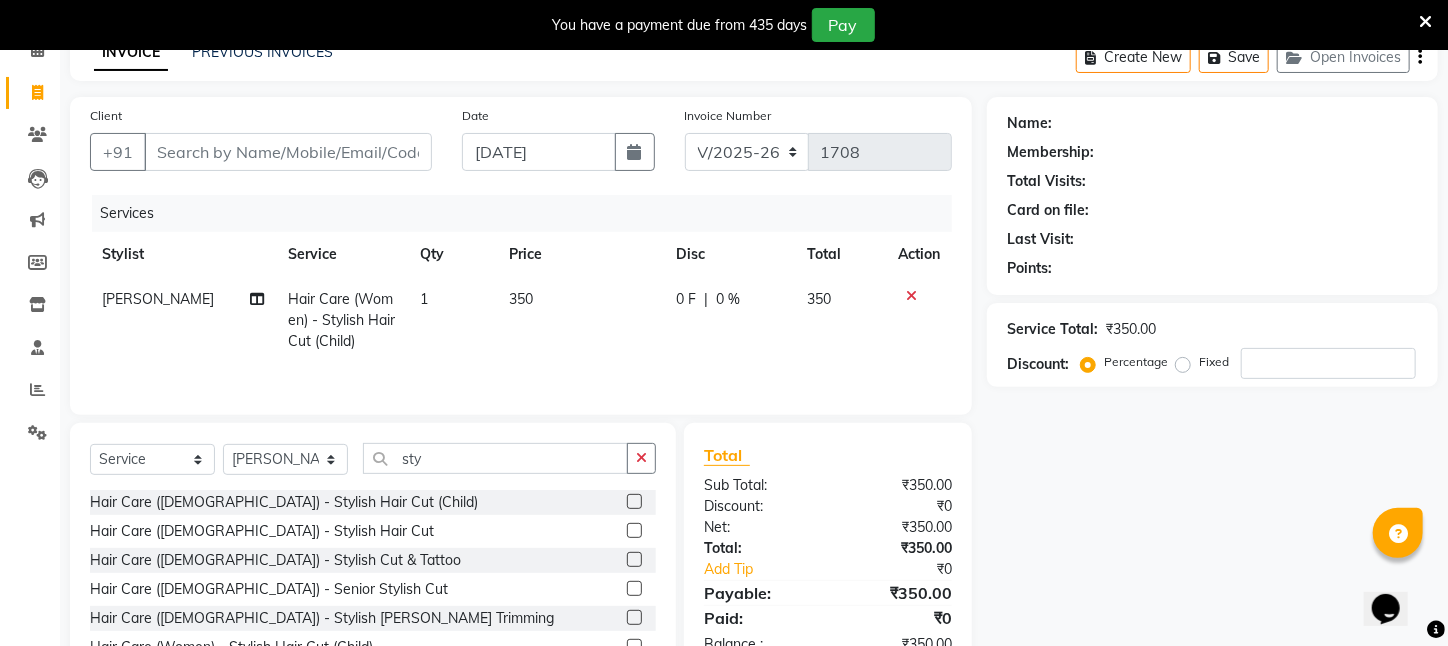 scroll, scrollTop: 0, scrollLeft: 0, axis: both 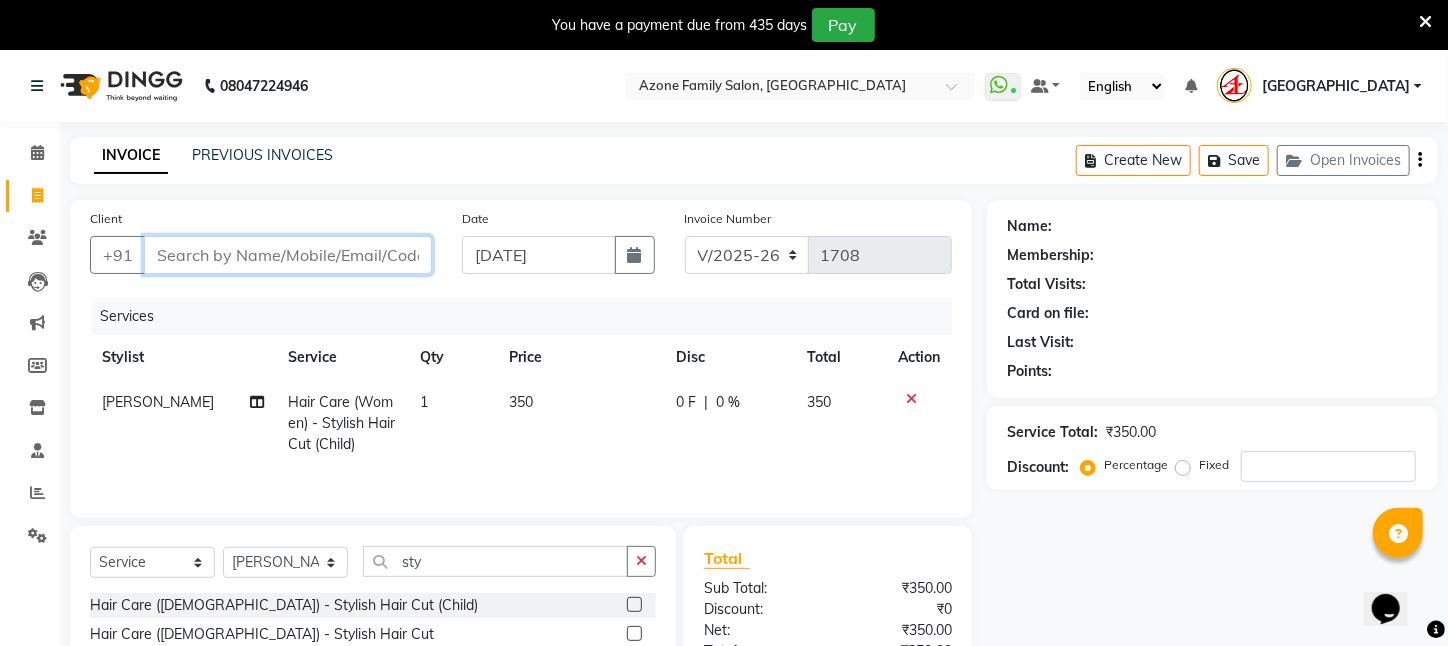 click on "Client" at bounding box center (288, 255) 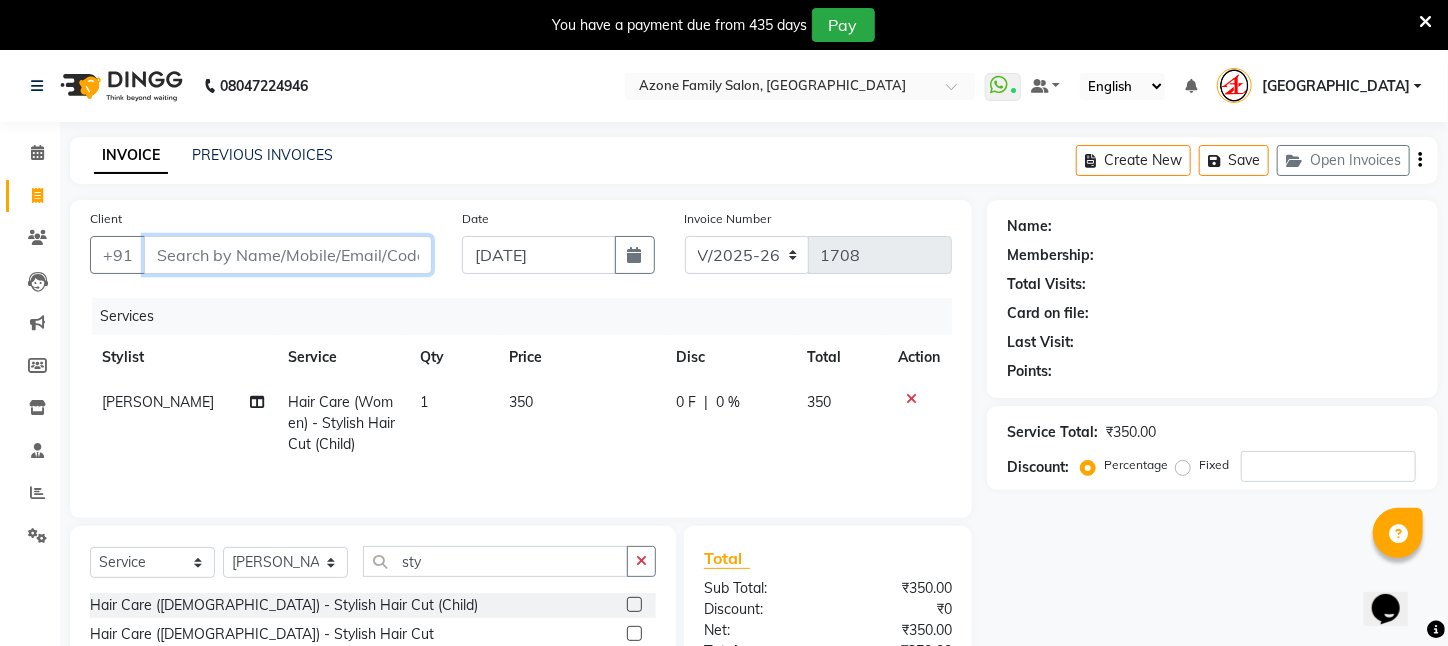 type on "9" 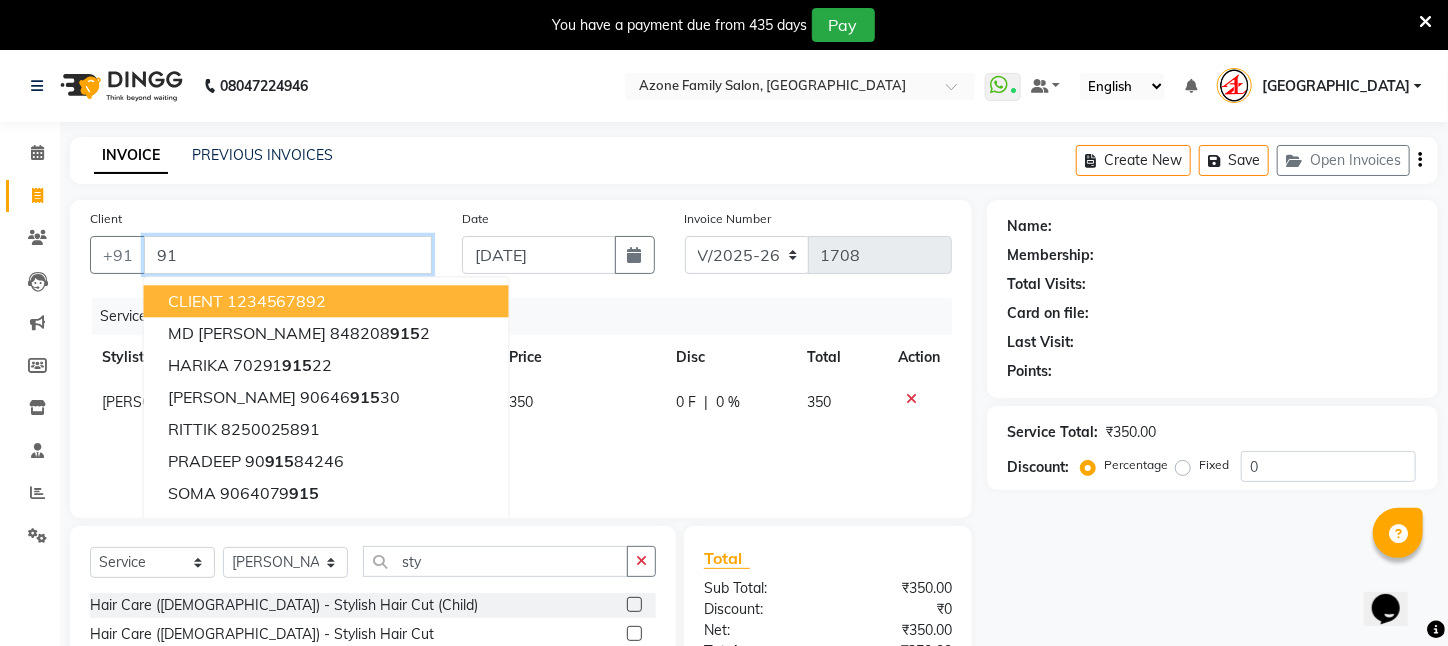 type on "9" 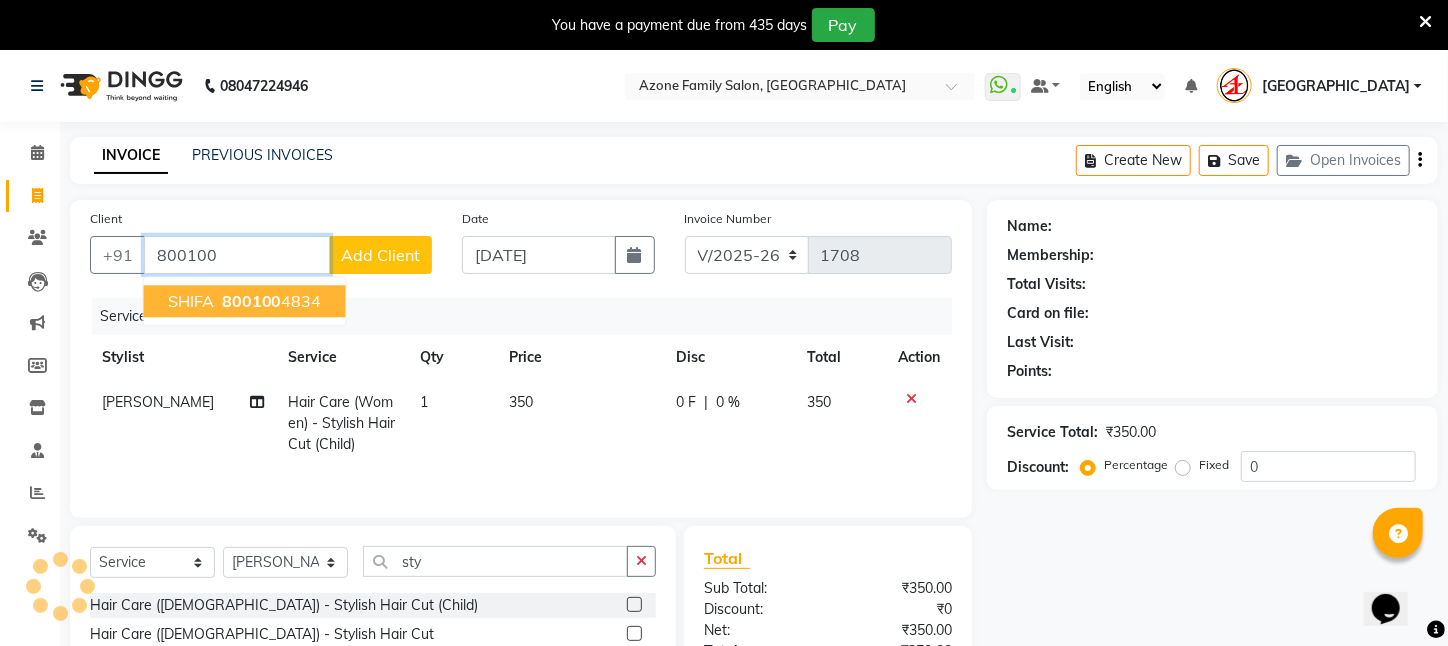 click on "800100" at bounding box center (252, 301) 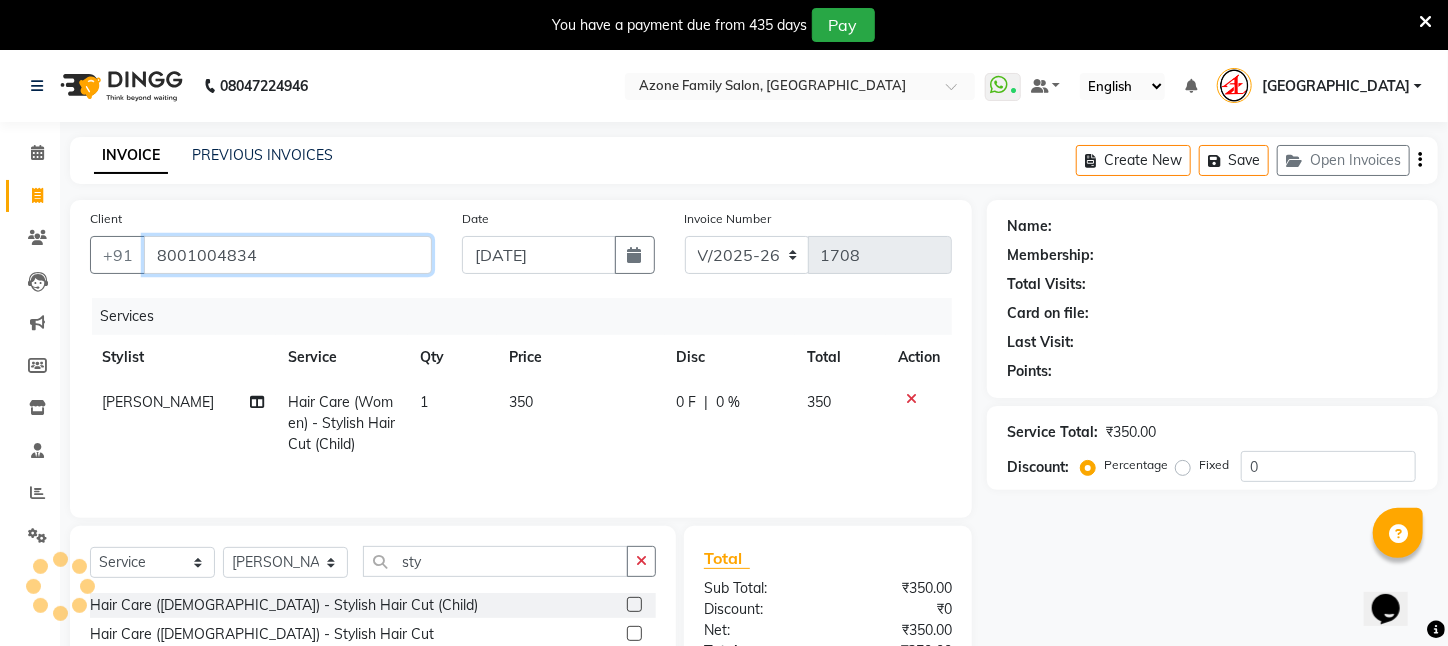 type on "8001004834" 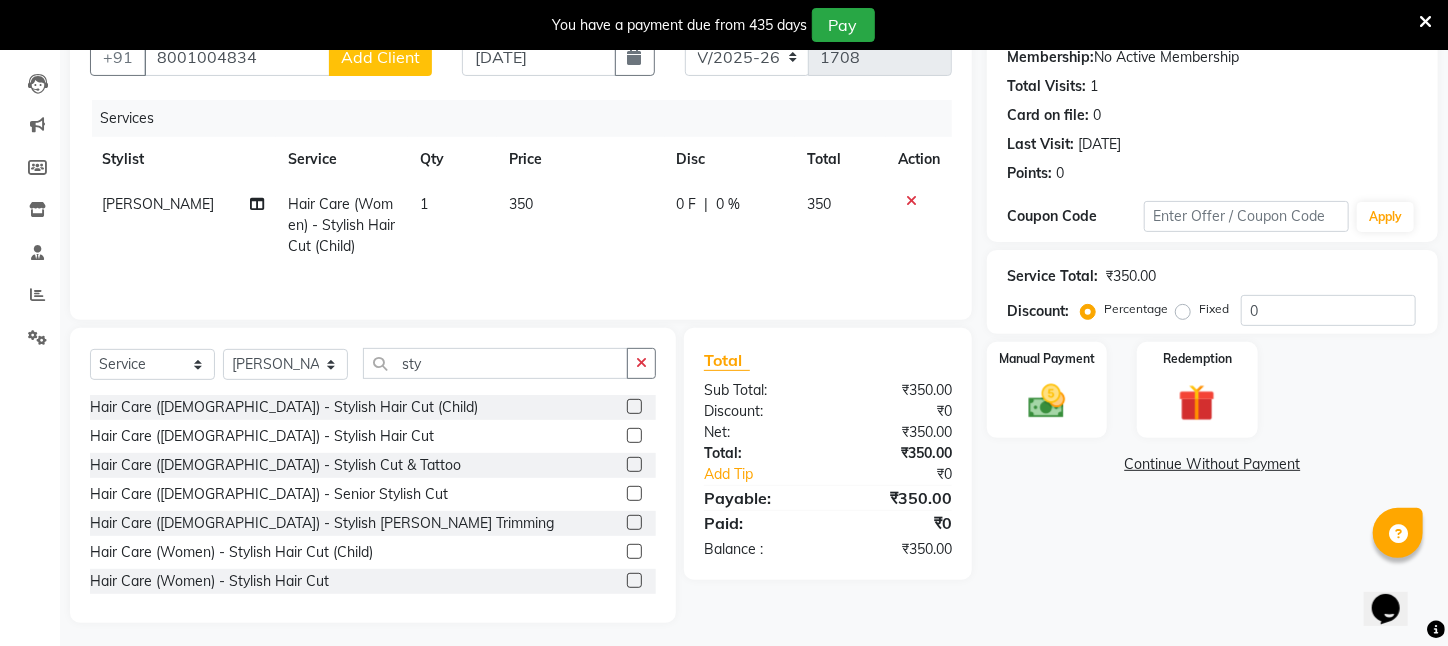 scroll, scrollTop: 0, scrollLeft: 0, axis: both 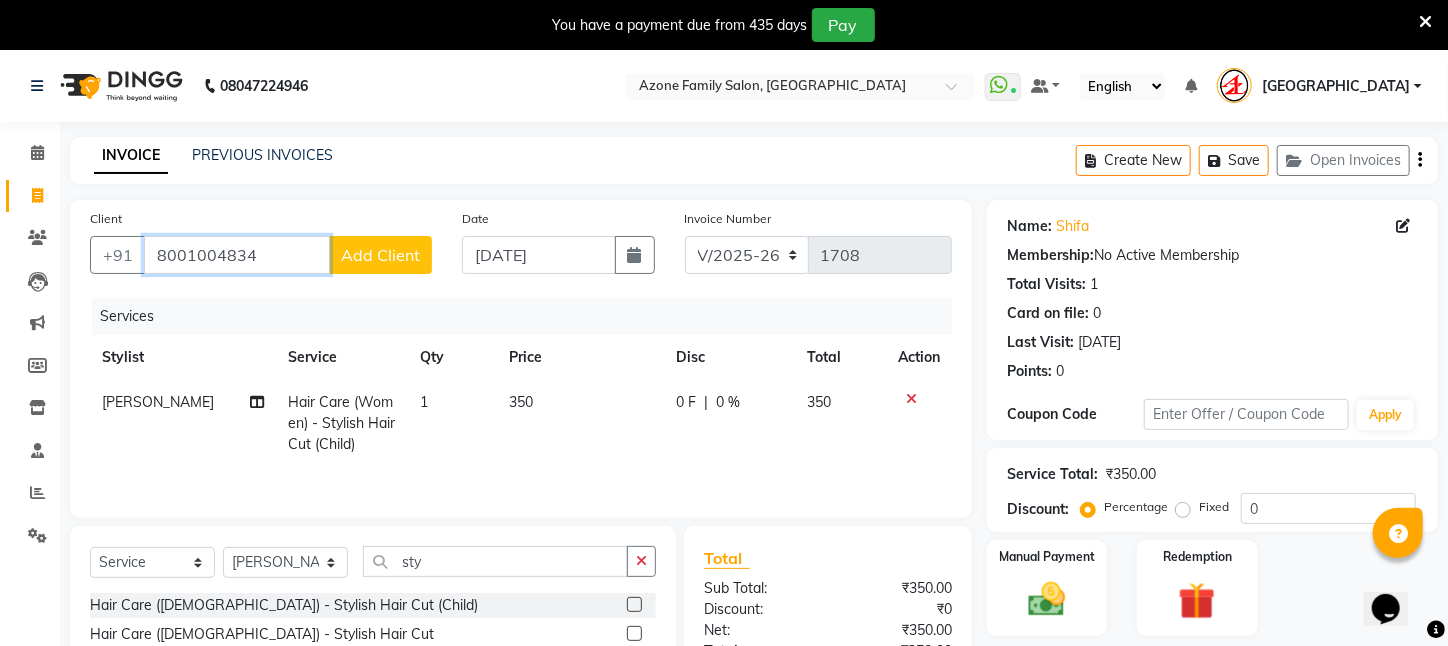 drag, startPoint x: 148, startPoint y: 251, endPoint x: 337, endPoint y: 271, distance: 190.05525 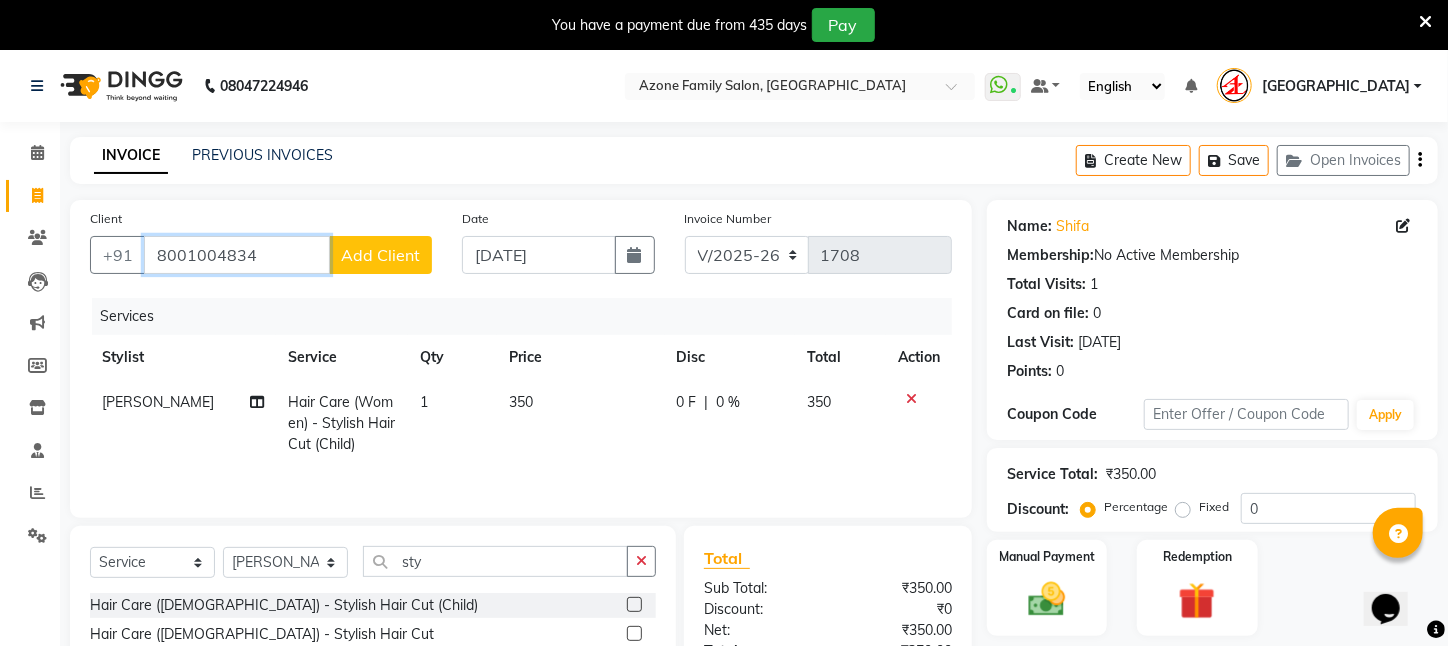 drag, startPoint x: 337, startPoint y: 271, endPoint x: 147, endPoint y: 272, distance: 190.00262 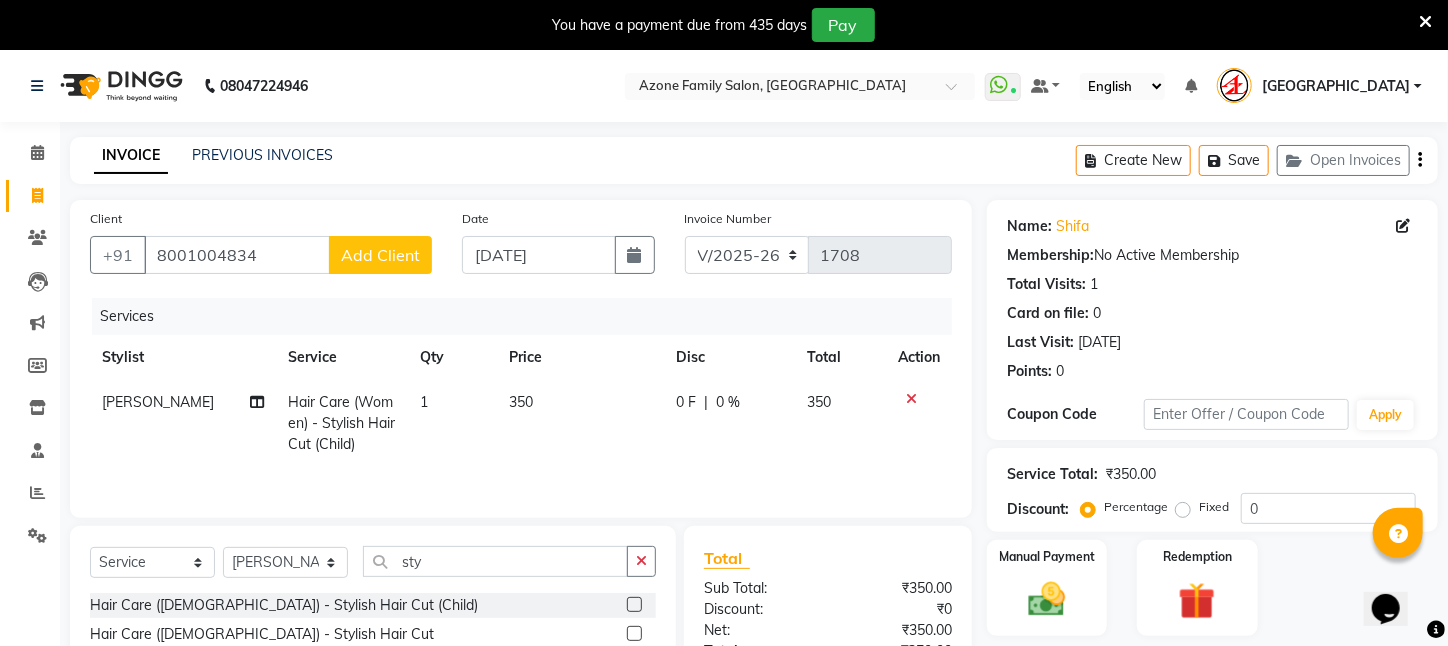 drag, startPoint x: 454, startPoint y: 288, endPoint x: 163, endPoint y: 302, distance: 291.33658 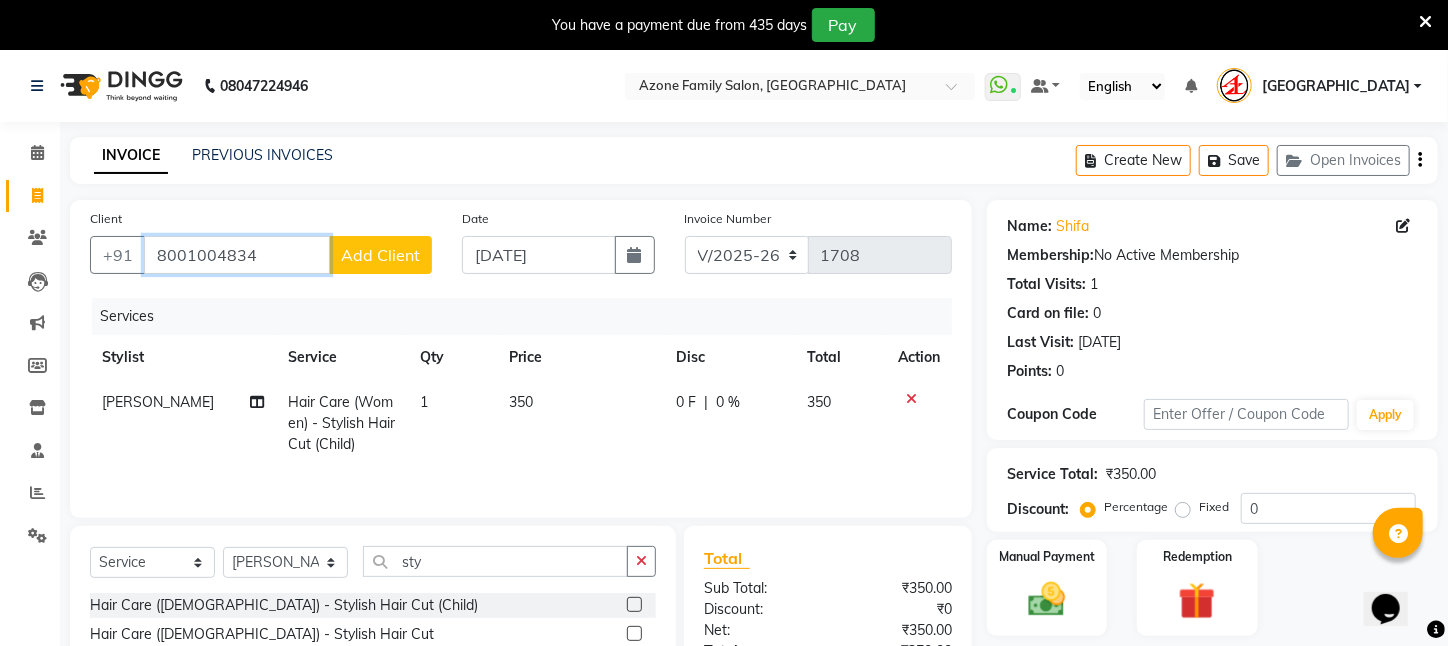 drag, startPoint x: 150, startPoint y: 253, endPoint x: 264, endPoint y: 255, distance: 114.01754 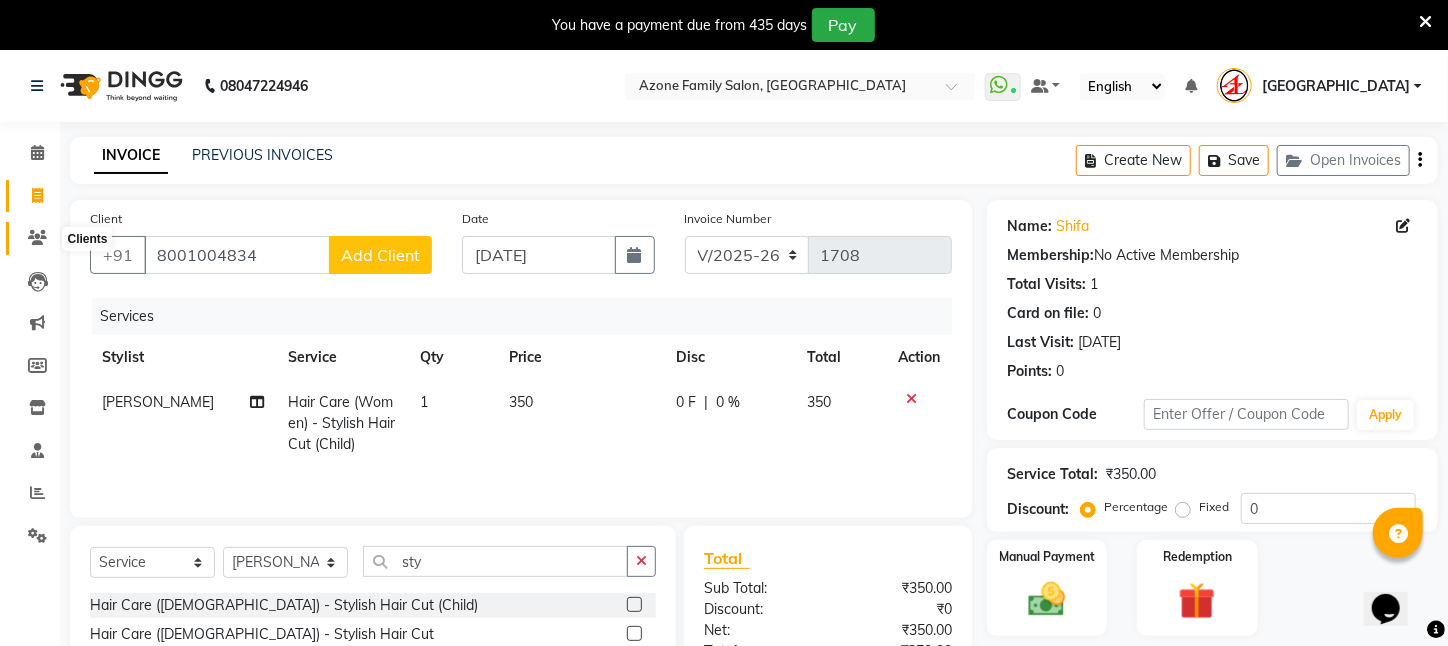 click 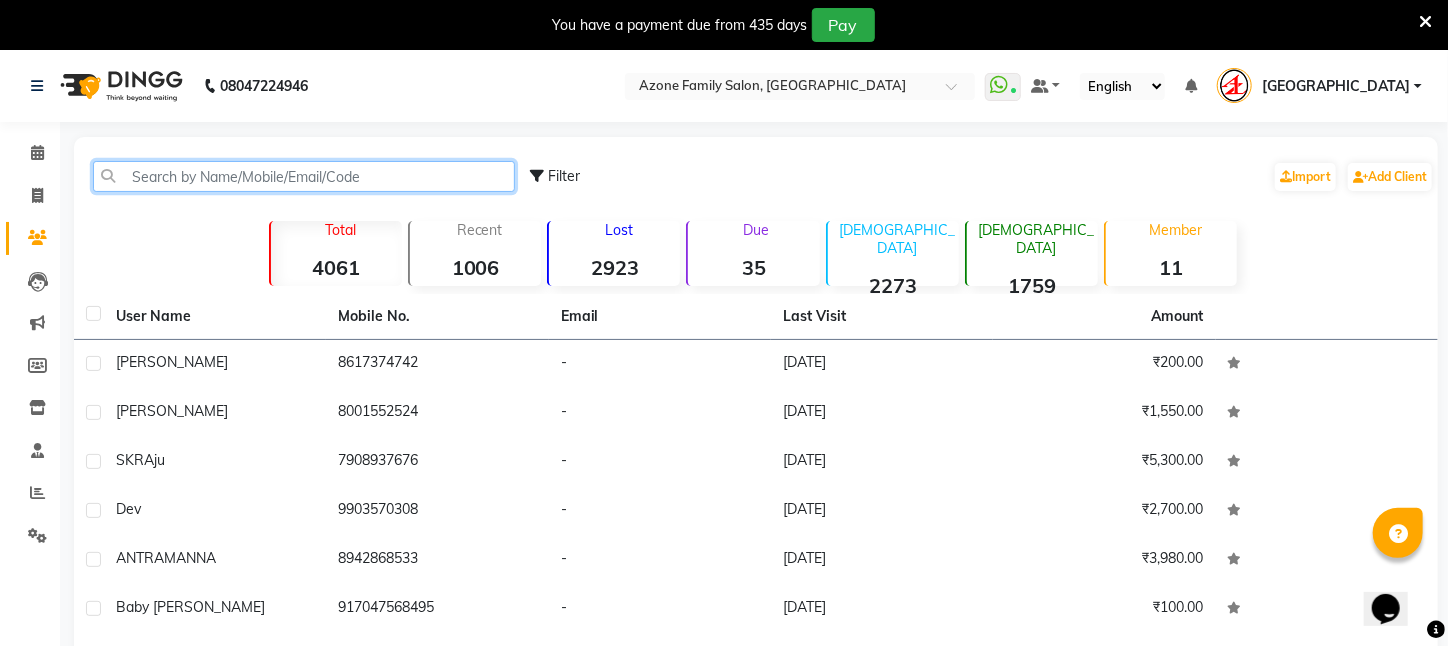 paste on "8001004834" 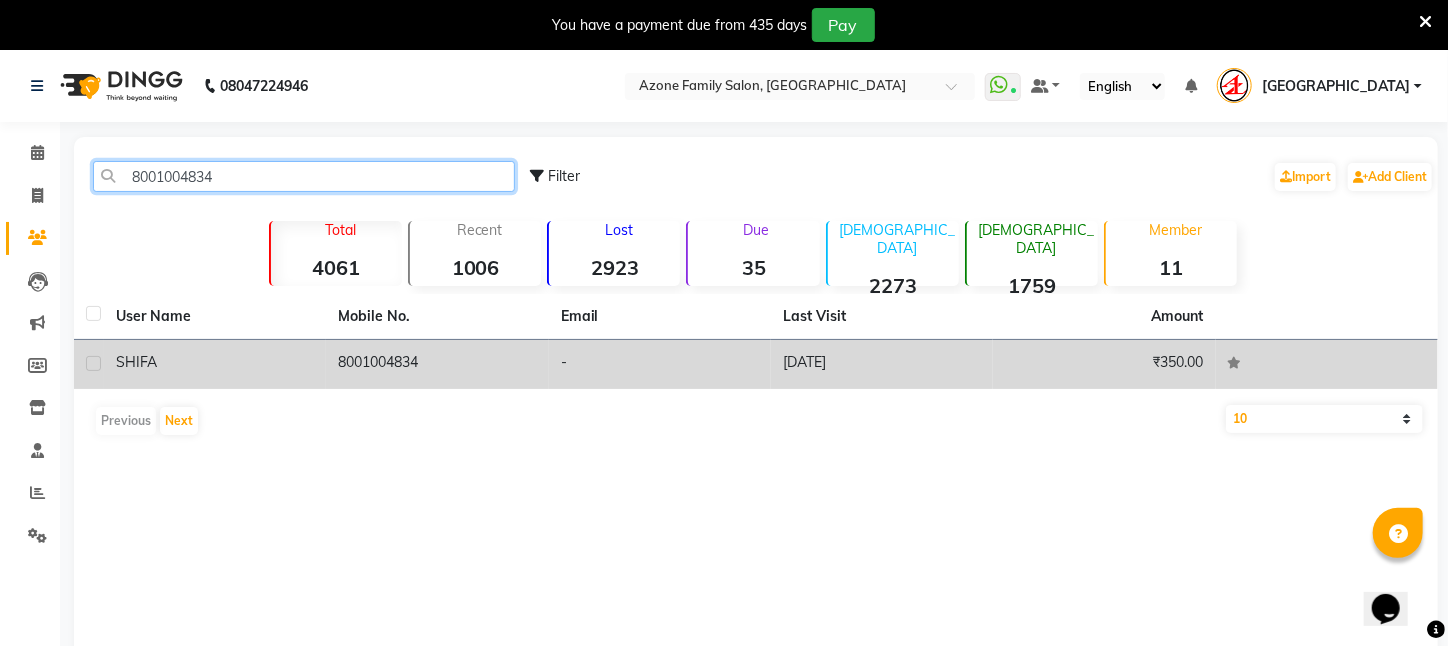 type on "8001004834" 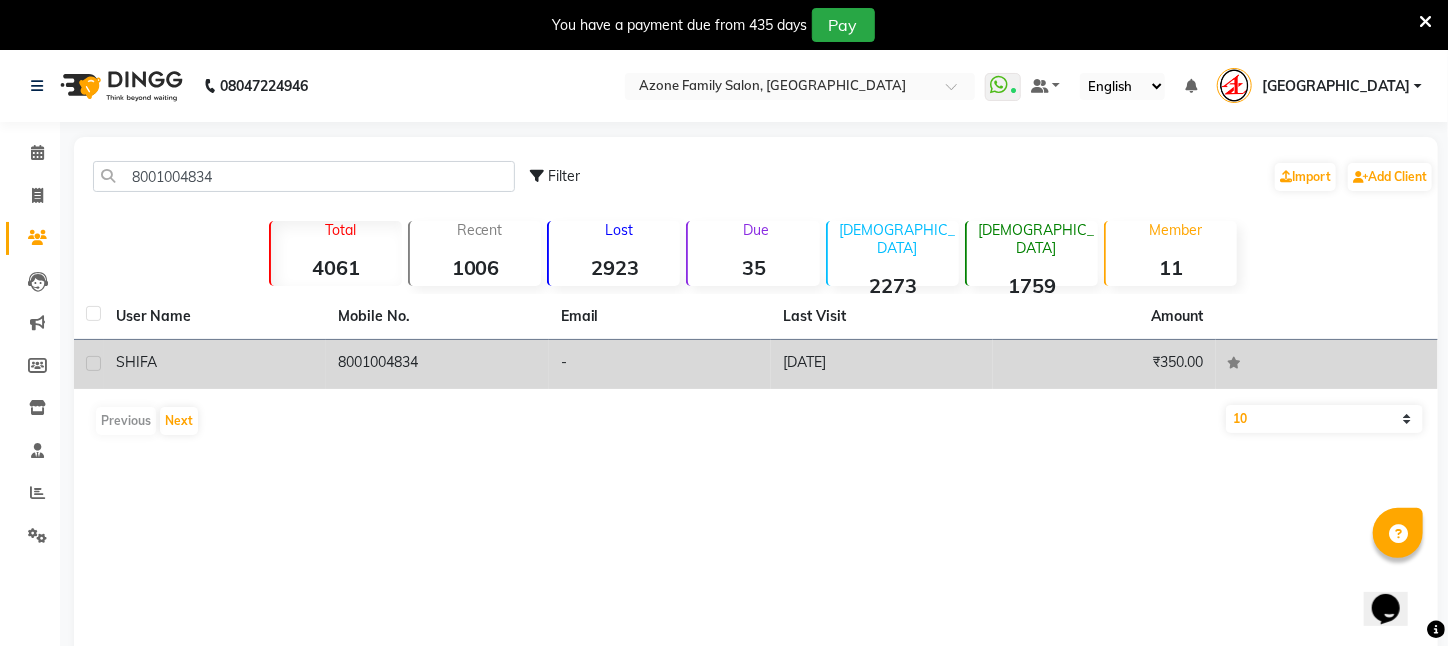 click on "8001004834" 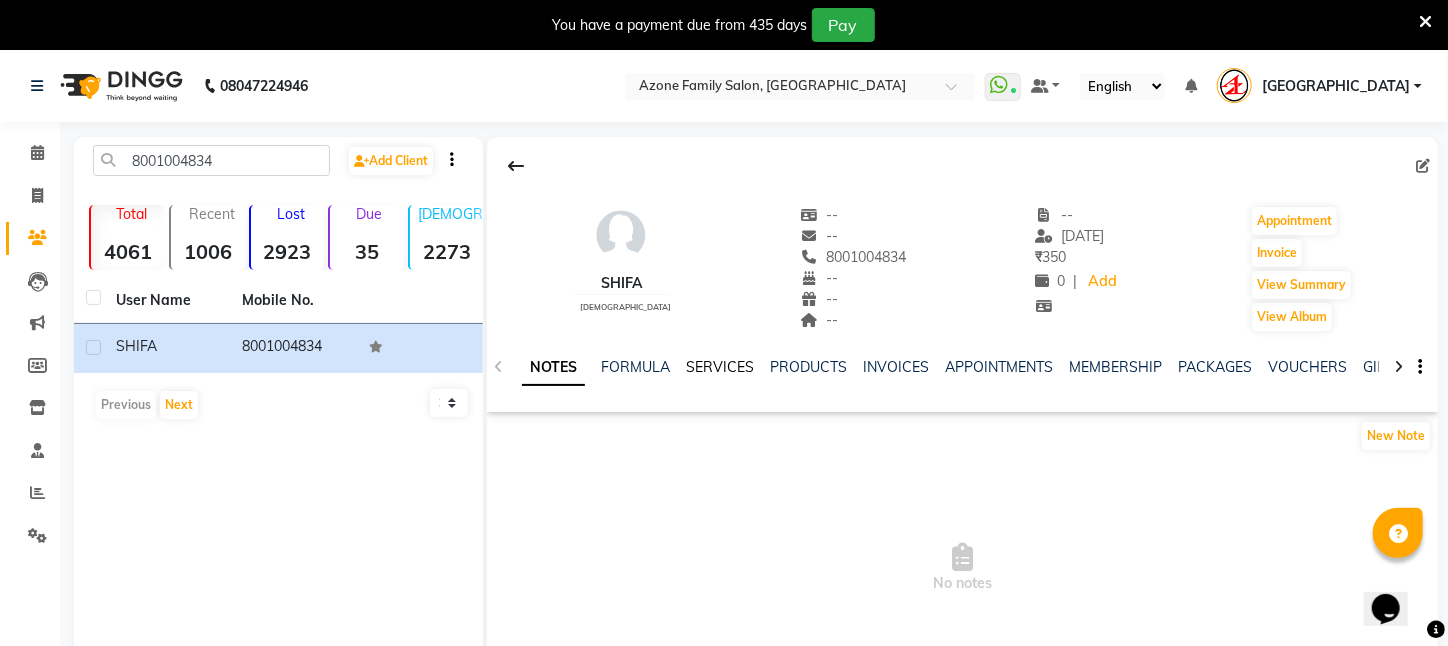 click on "SERVICES" 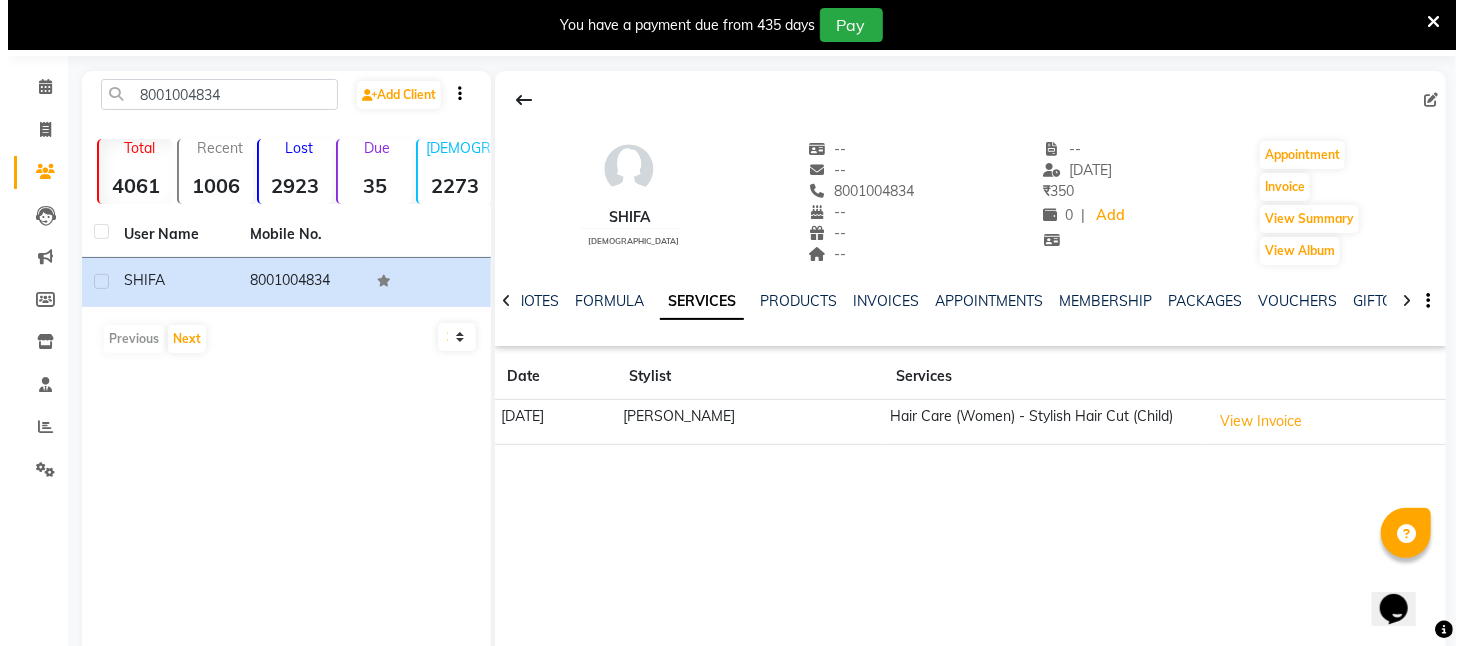 scroll, scrollTop: 121, scrollLeft: 0, axis: vertical 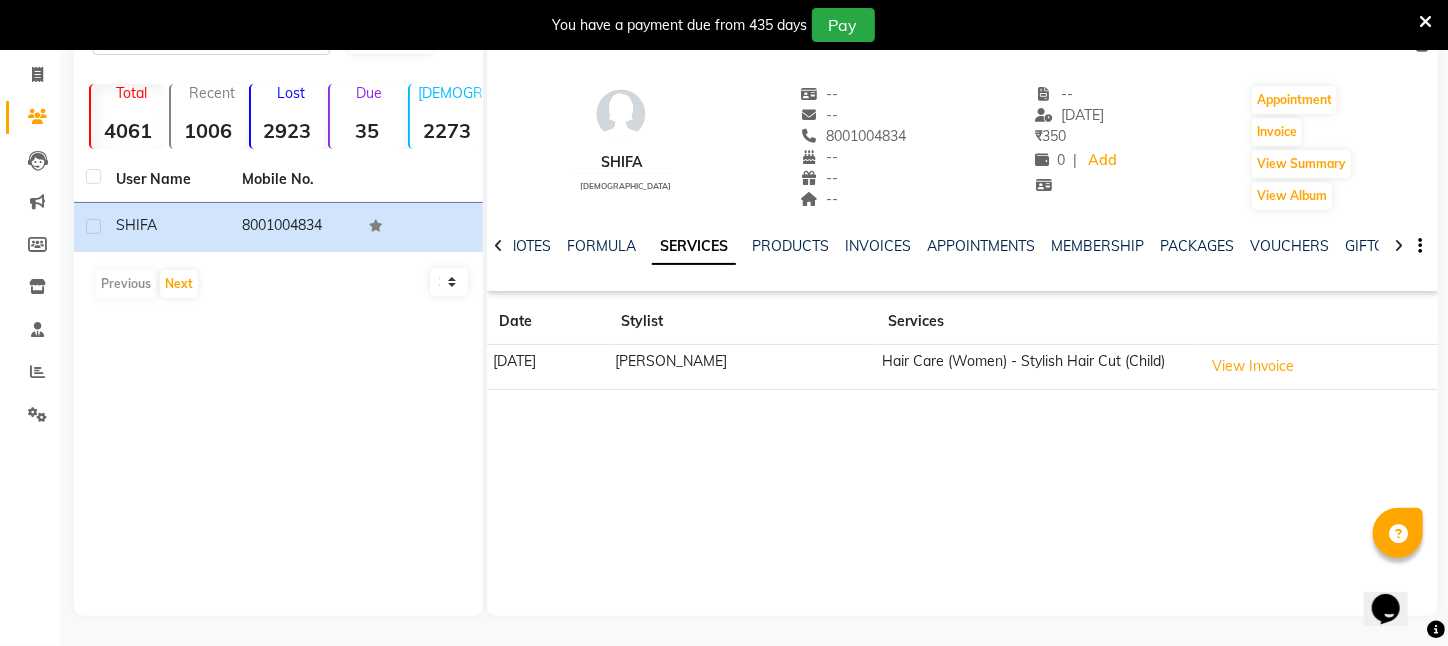 click on "Hair Care (Women)   -   Stylish Hair Cut (Child)" 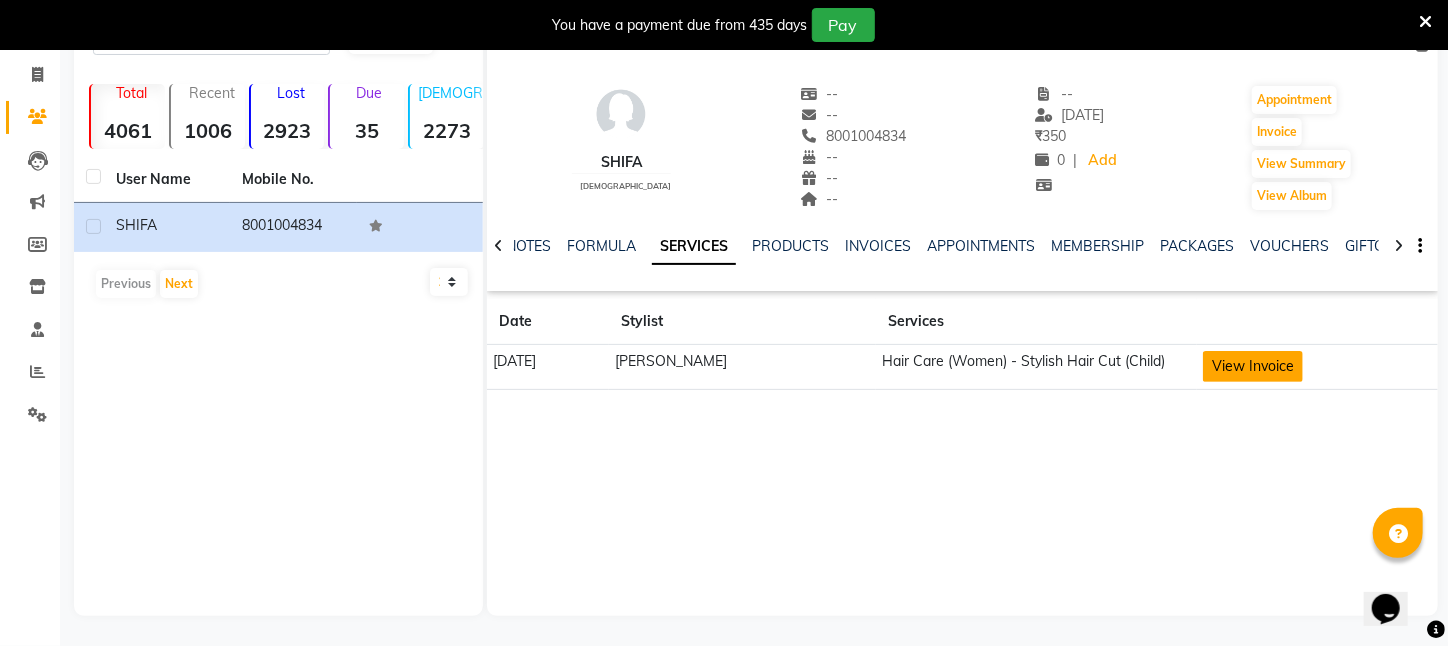 click on "View Invoice" 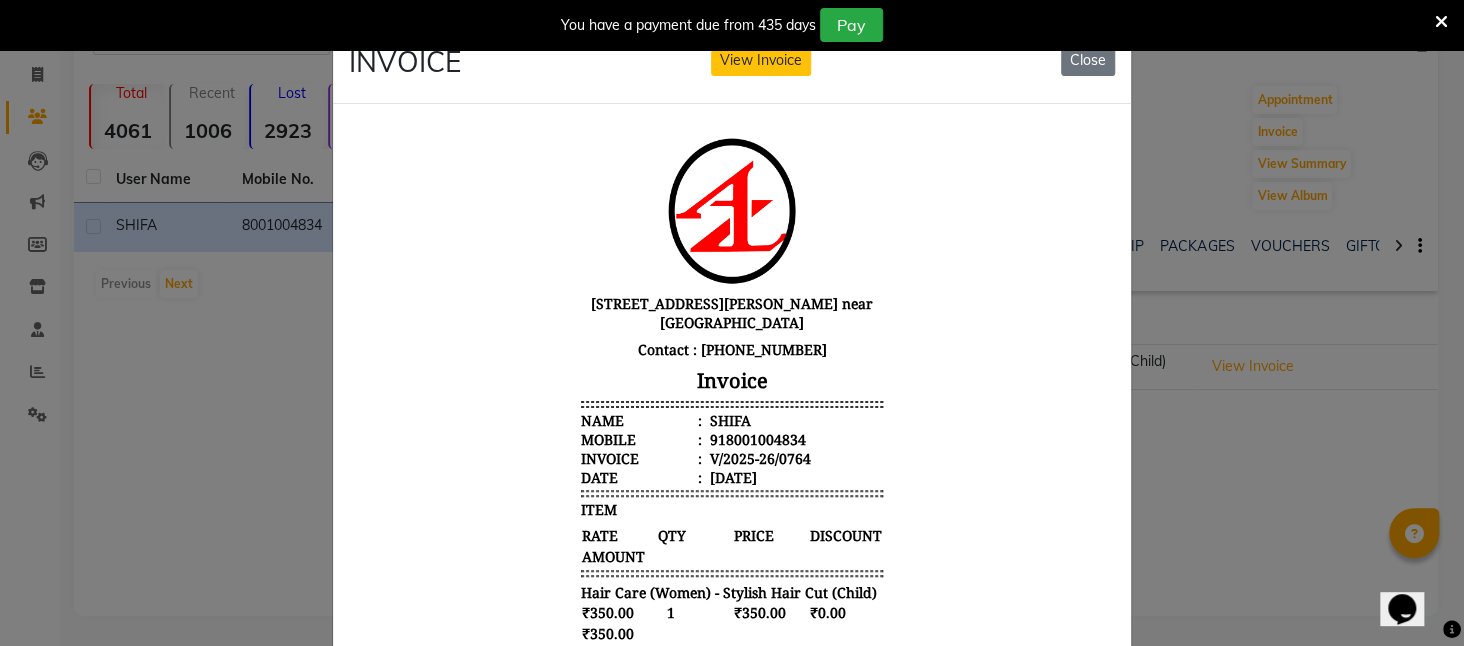 scroll, scrollTop: 16, scrollLeft: 0, axis: vertical 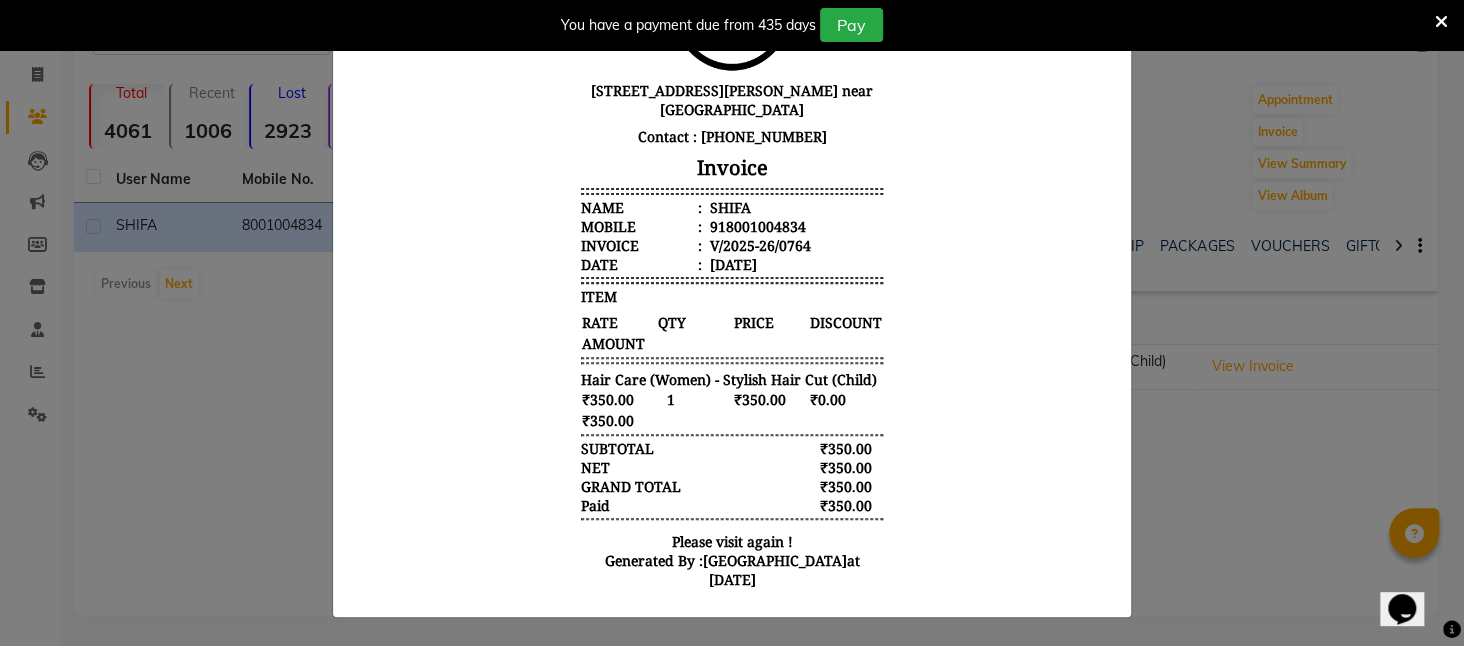 click on "INVOICE View Invoice Close" 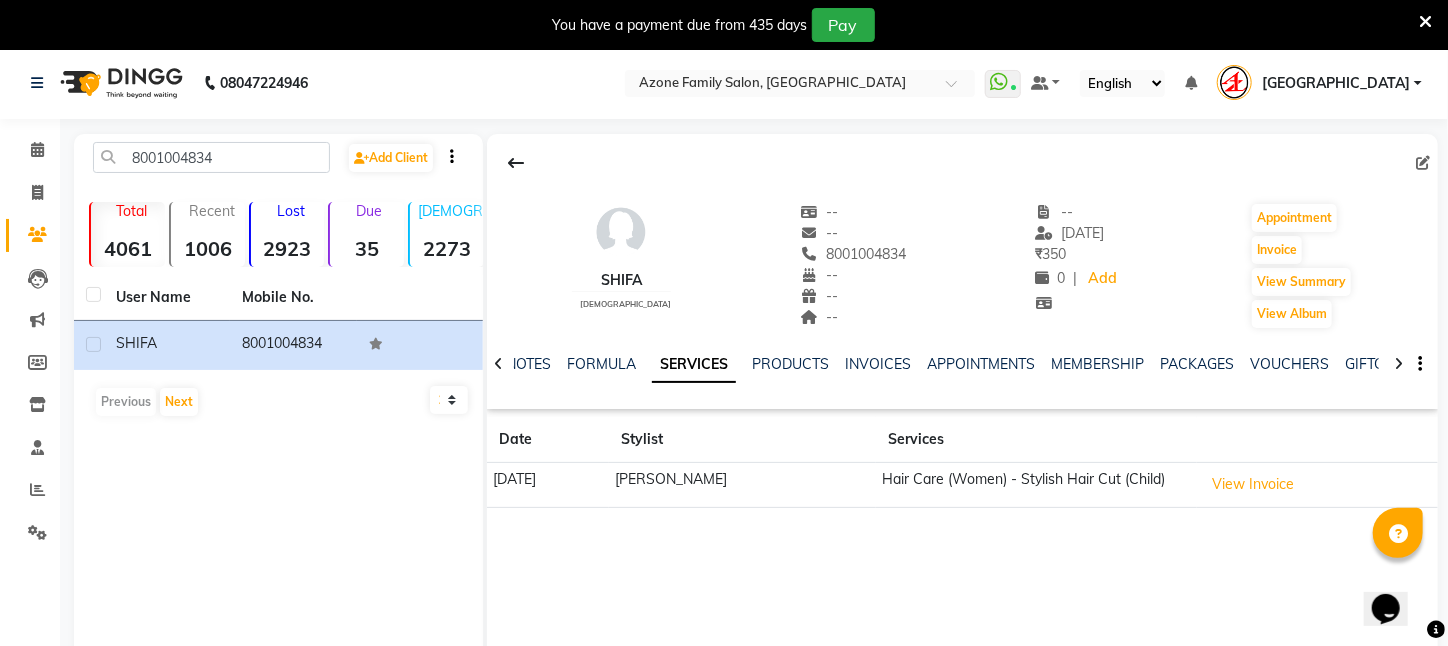scroll, scrollTop: 0, scrollLeft: 0, axis: both 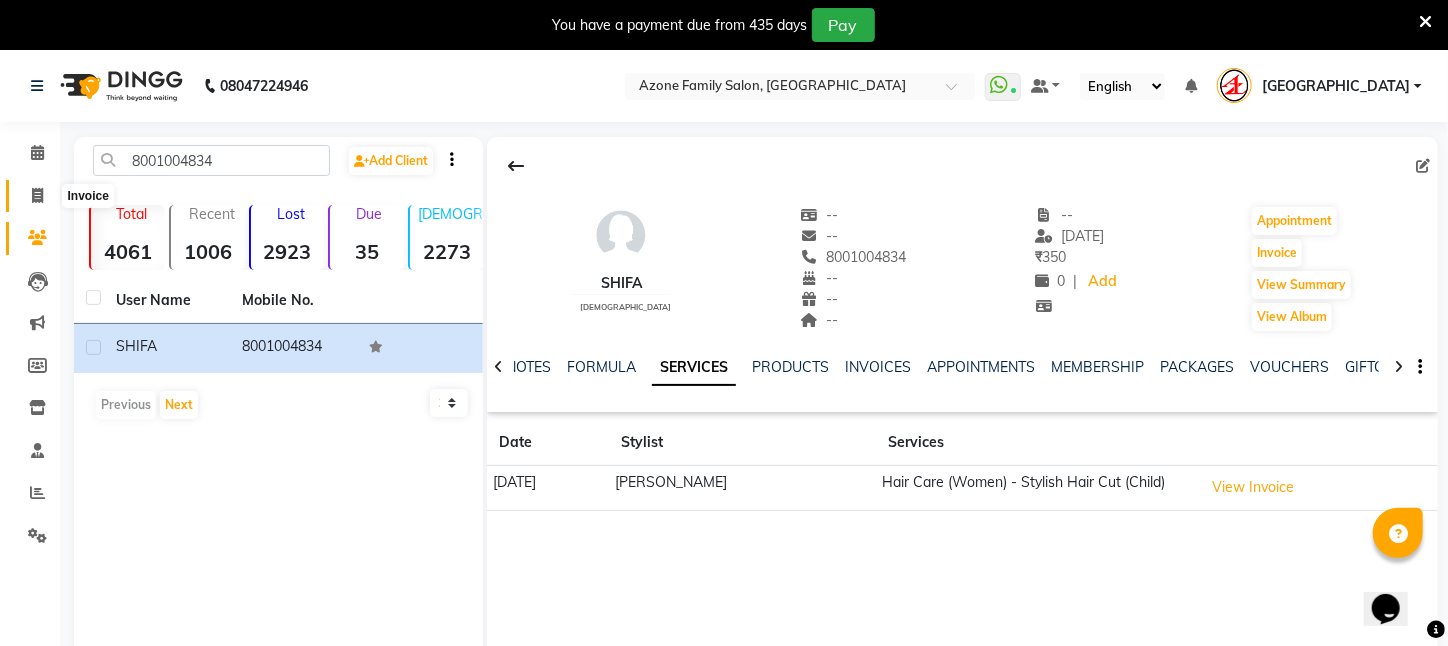 click 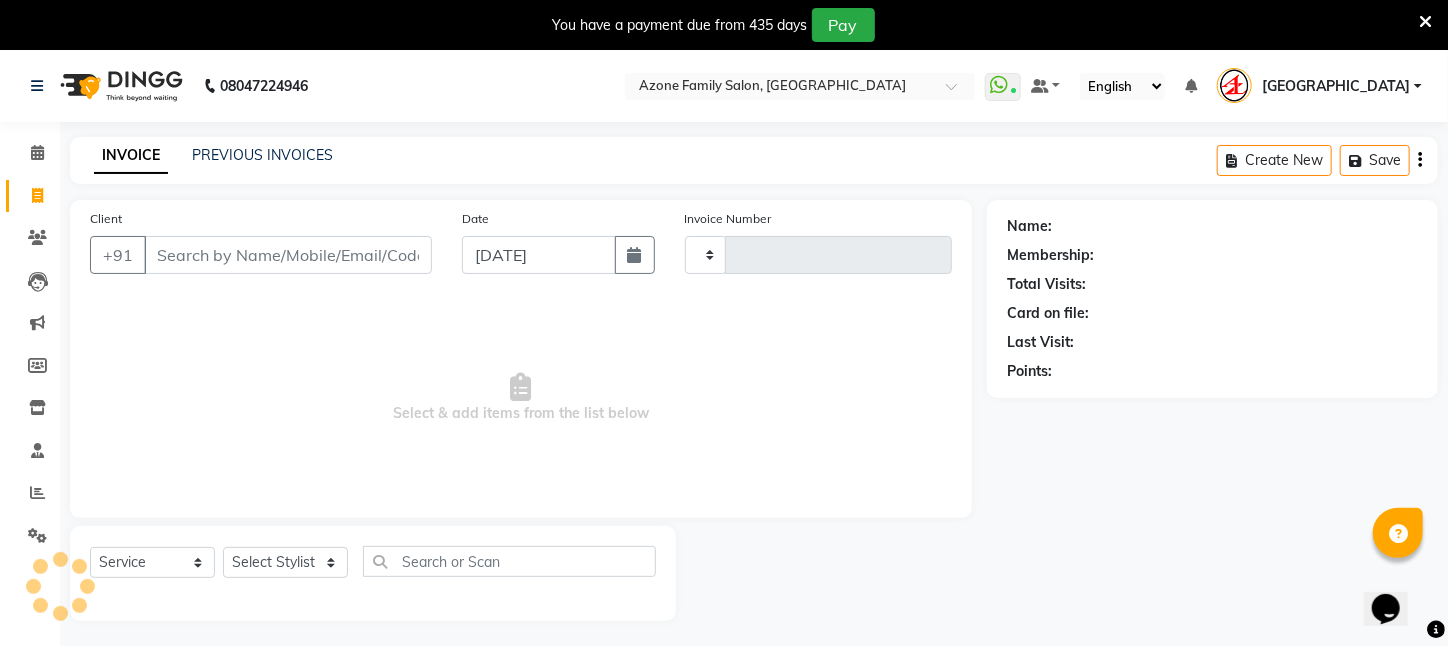 scroll, scrollTop: 50, scrollLeft: 0, axis: vertical 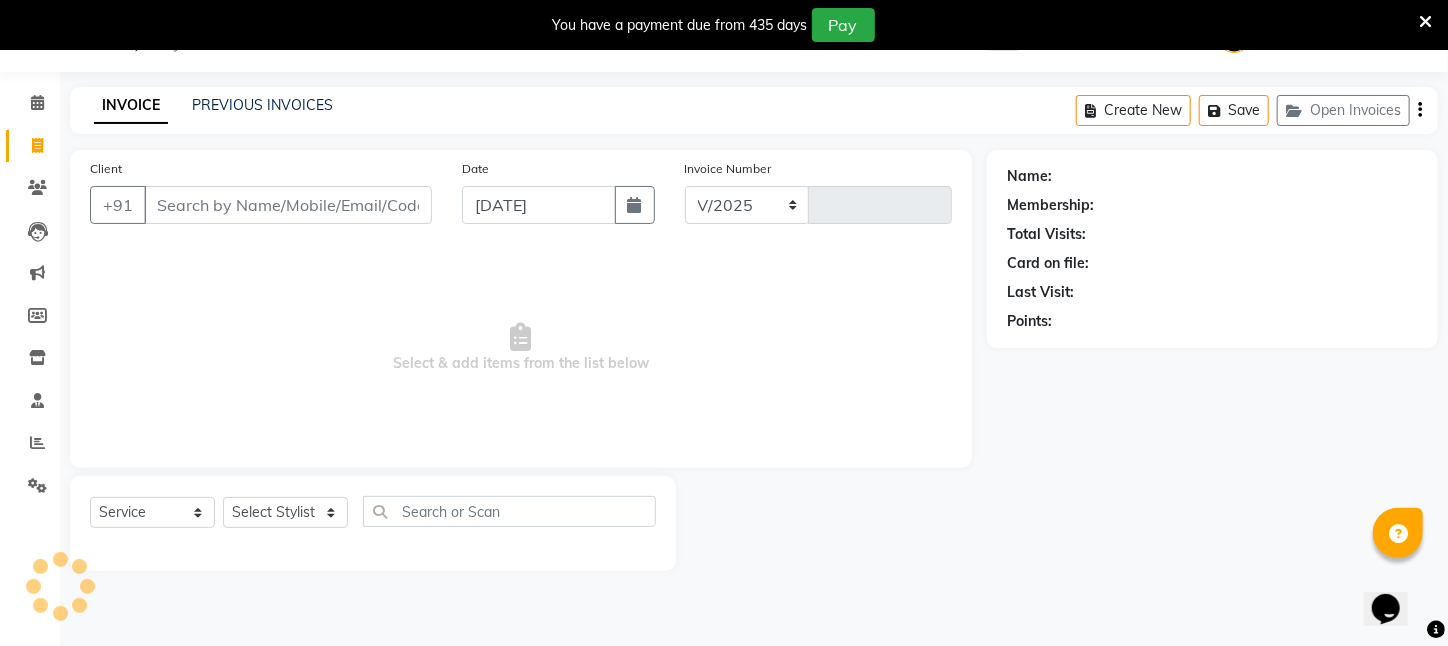 select on "4296" 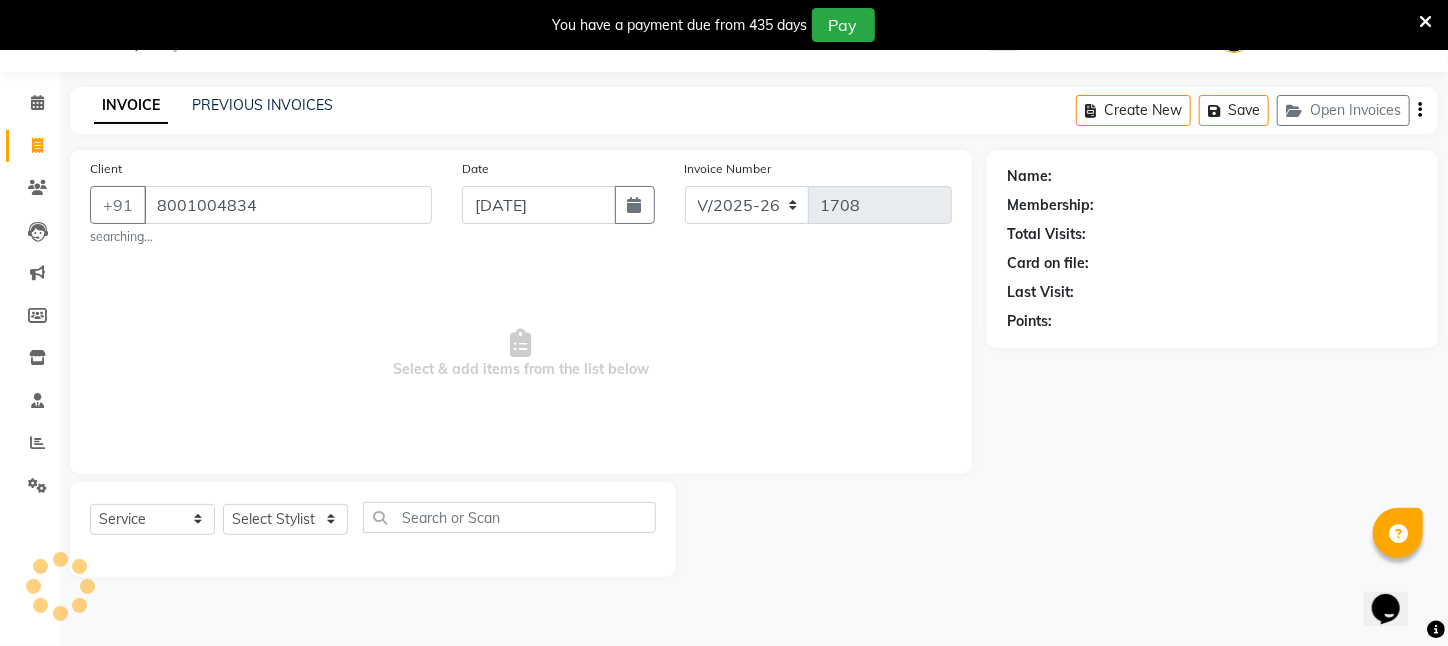 type on "8001004834" 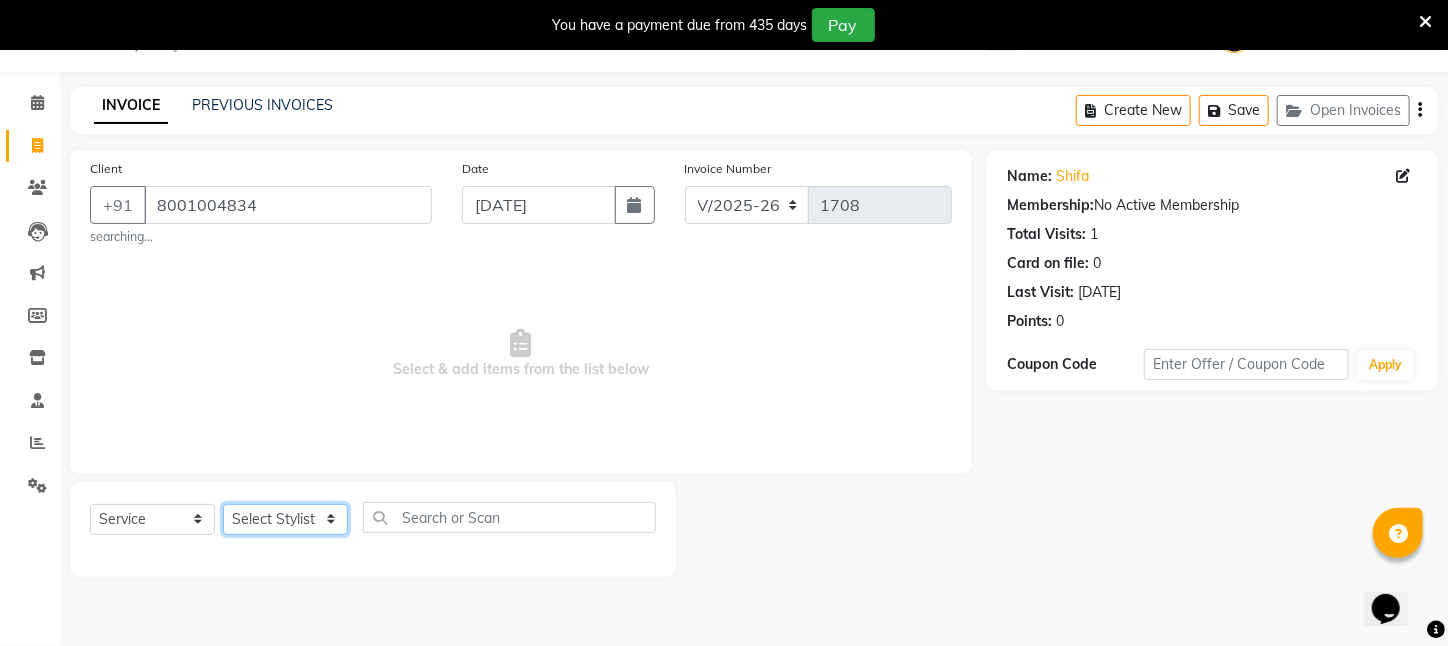 click on "Select Stylist [PERSON_NAME] [PERSON_NAME] DEEPIKA [PERSON_NAME] [PERSON_NAME] kharagpur Mahadev [PERSON_NAME] [PERSON_NAME] NEHA [PERSON_NAME] [PERSON_NAME] [PERSON_NAME] [PERSON_NAME] [PERSON_NAME]" 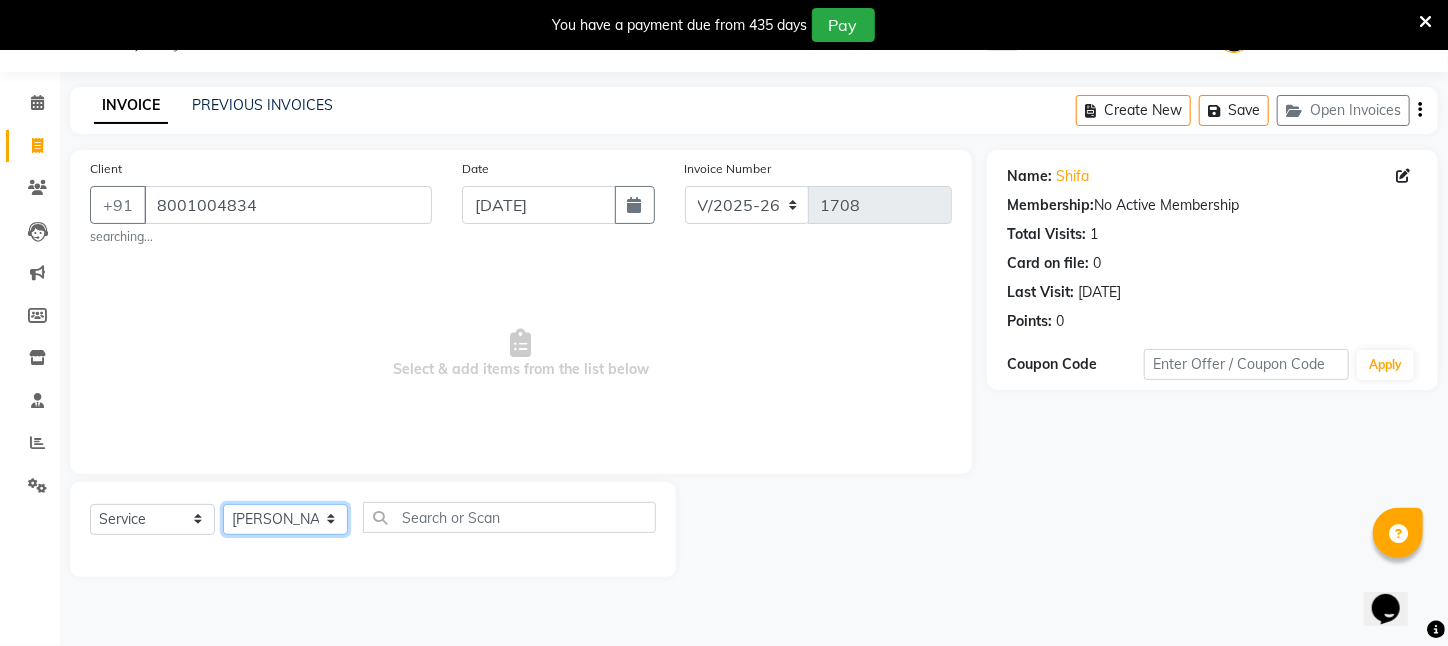 click on "Select Stylist [PERSON_NAME] [PERSON_NAME] DEEPIKA [PERSON_NAME] [PERSON_NAME] kharagpur Mahadev [PERSON_NAME] [PERSON_NAME] NEHA [PERSON_NAME] [PERSON_NAME] [PERSON_NAME] [PERSON_NAME] [PERSON_NAME]" 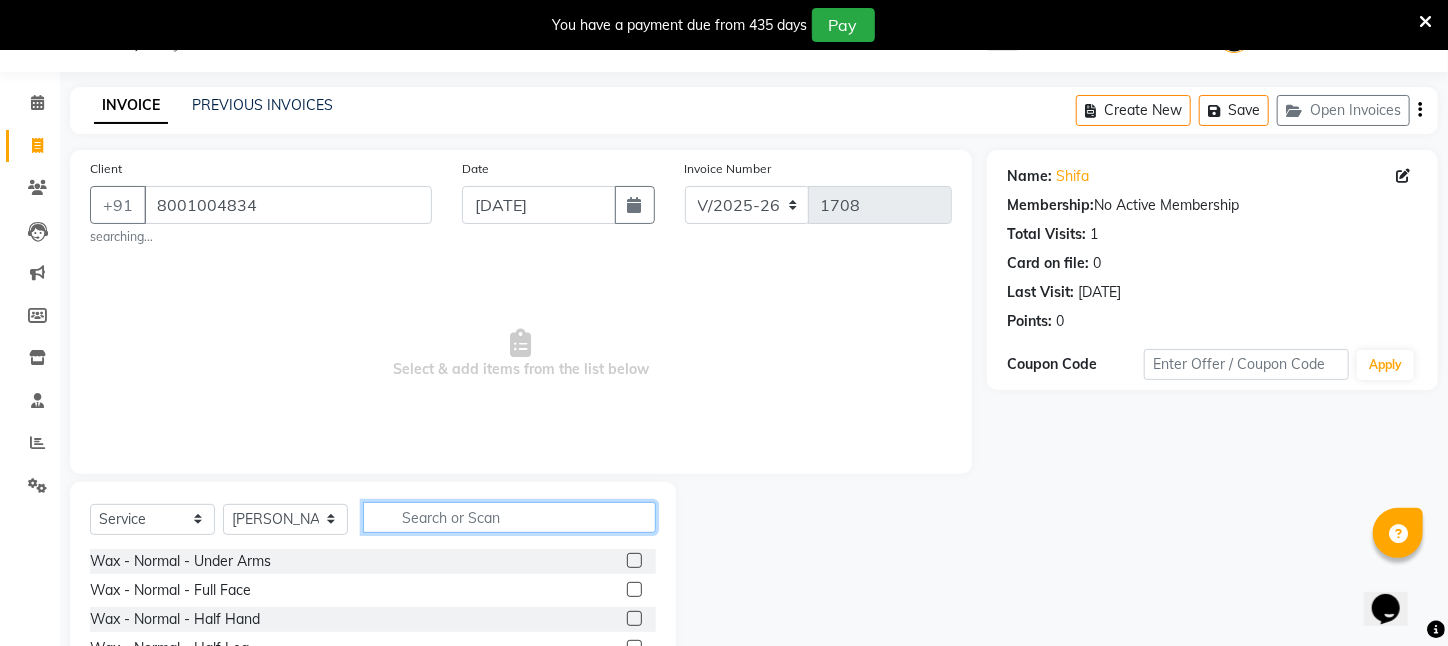 click 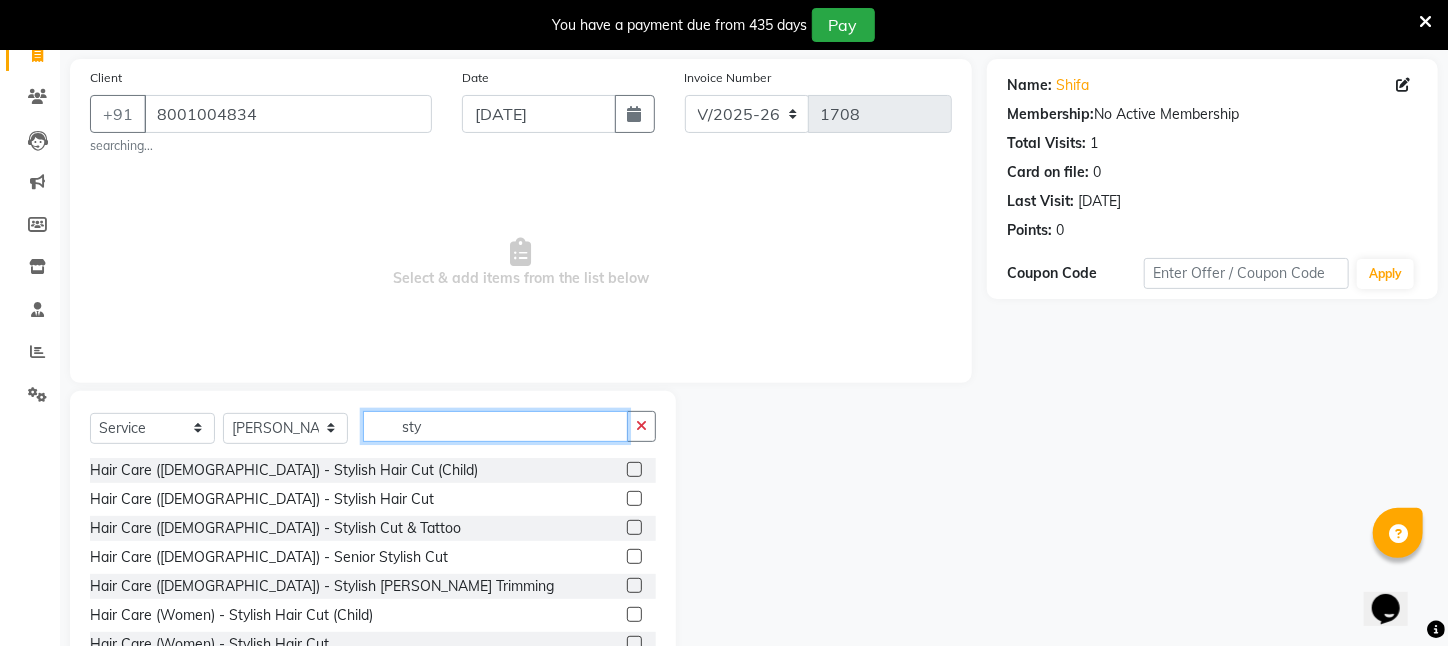 scroll, scrollTop: 211, scrollLeft: 0, axis: vertical 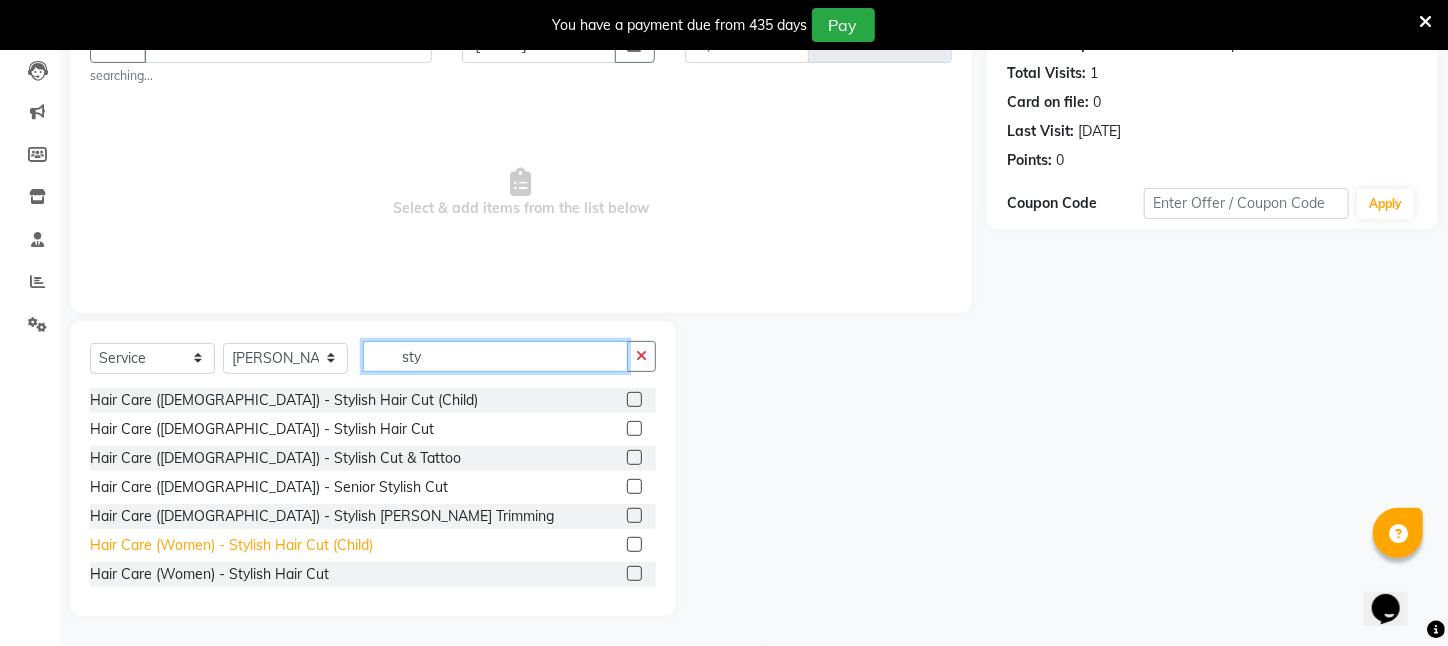 type on "sty" 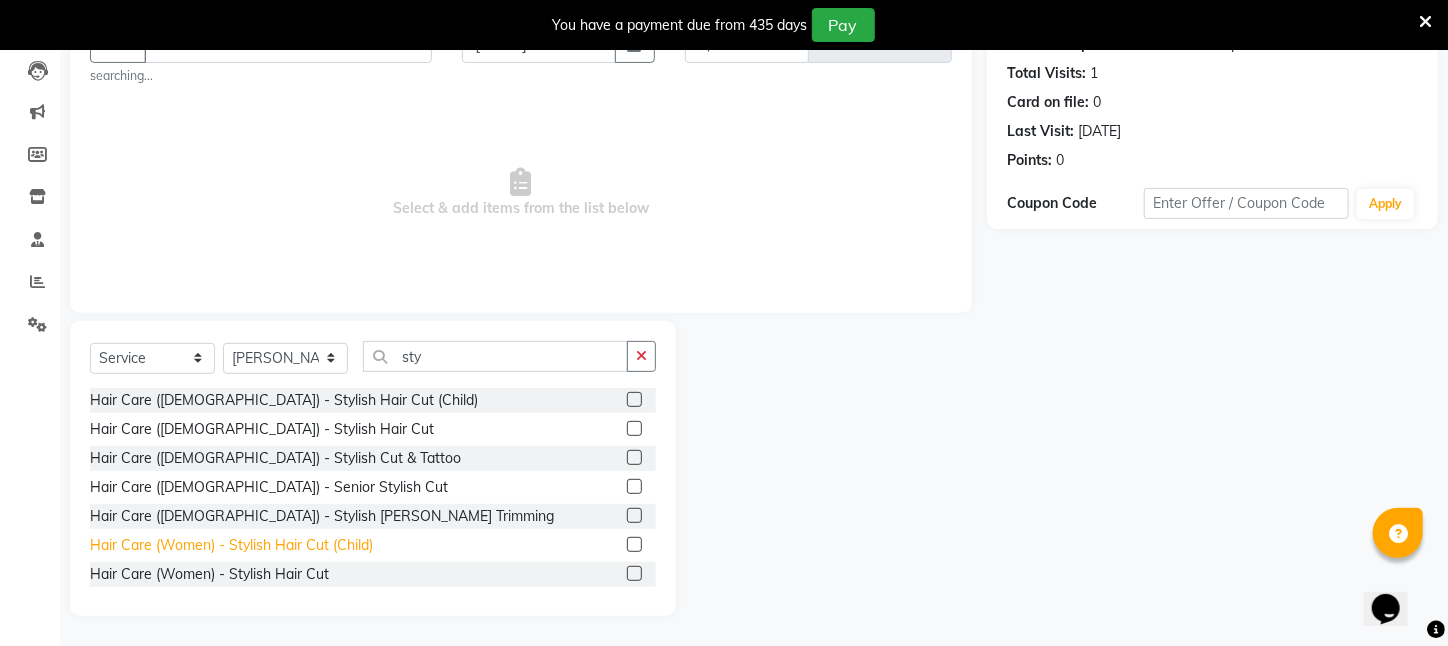 click on "Hair Care (Women)   -   Stylish Hair Cut (Child)" 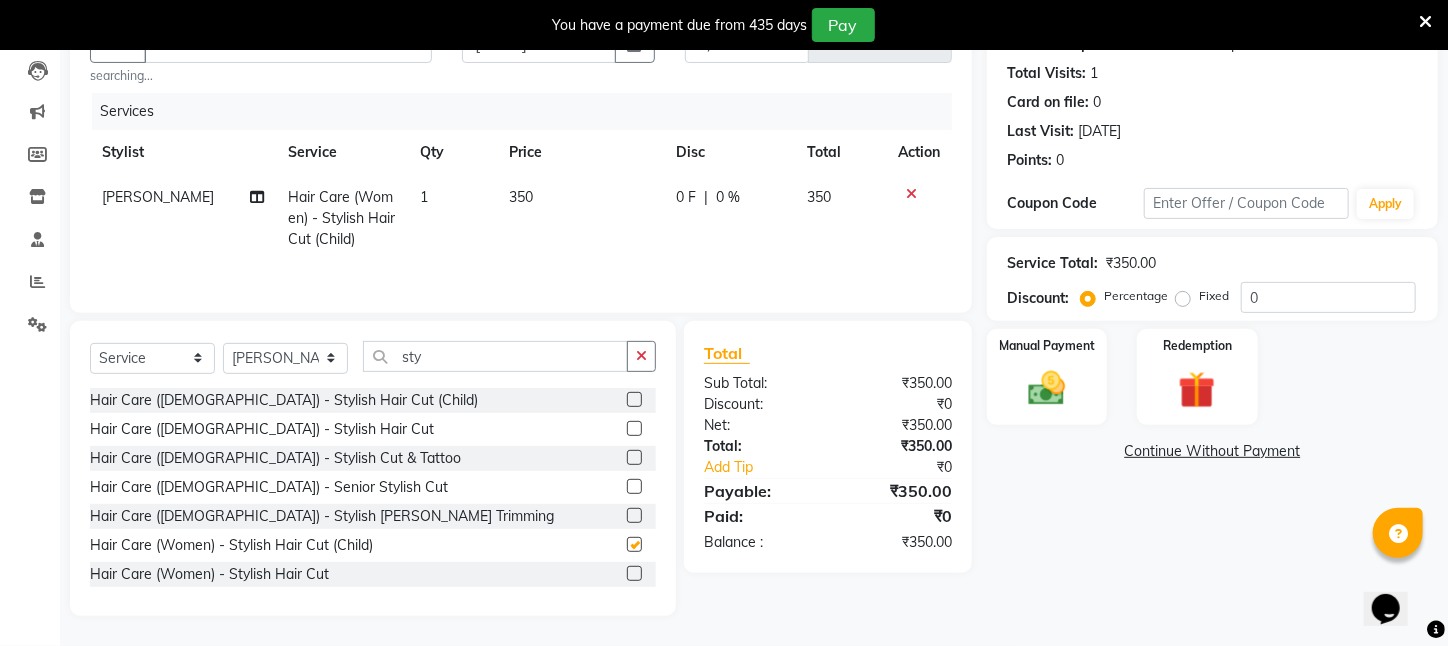 checkbox on "false" 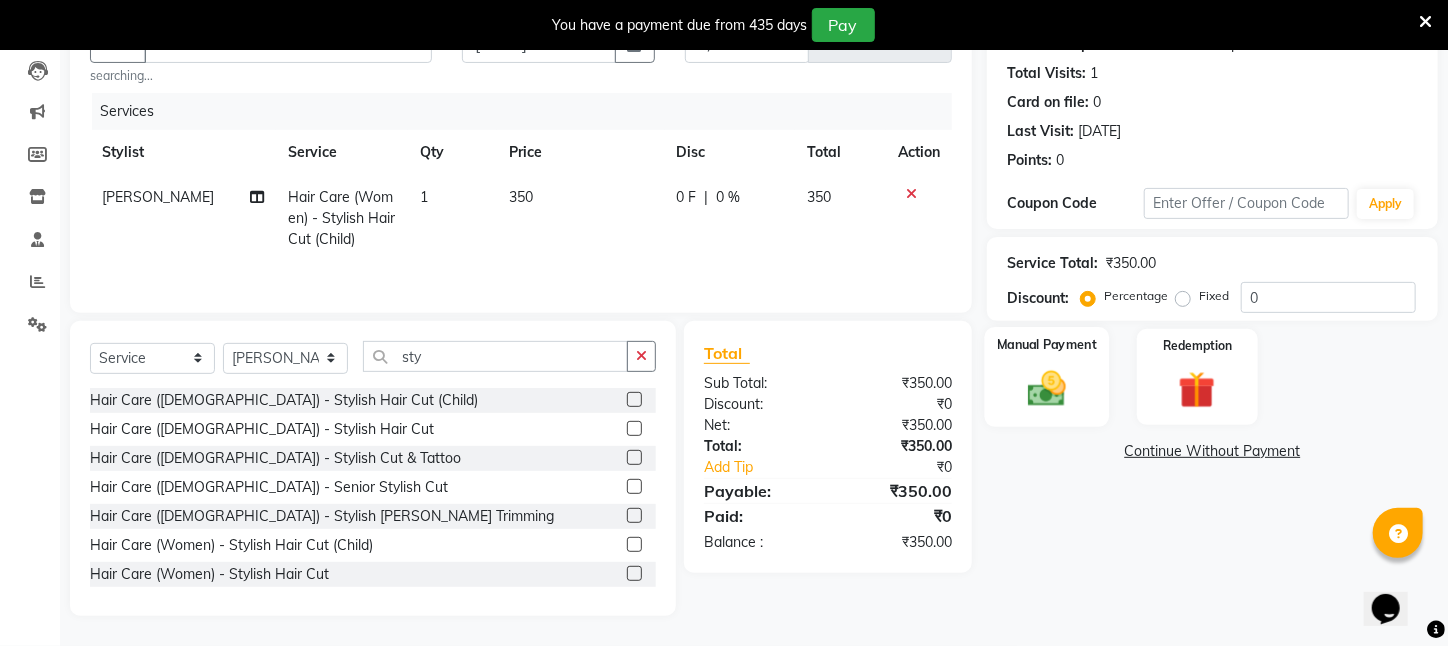 click on "Manual Payment" 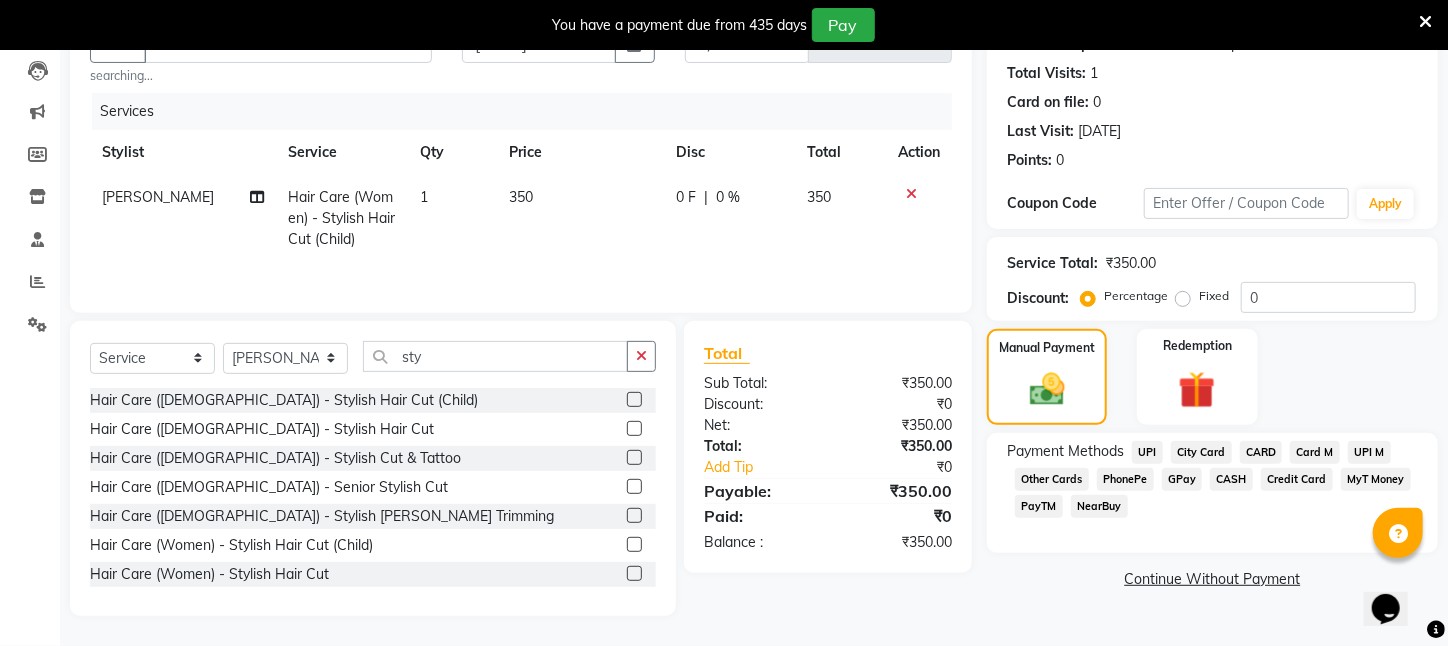 click on "PayTM" 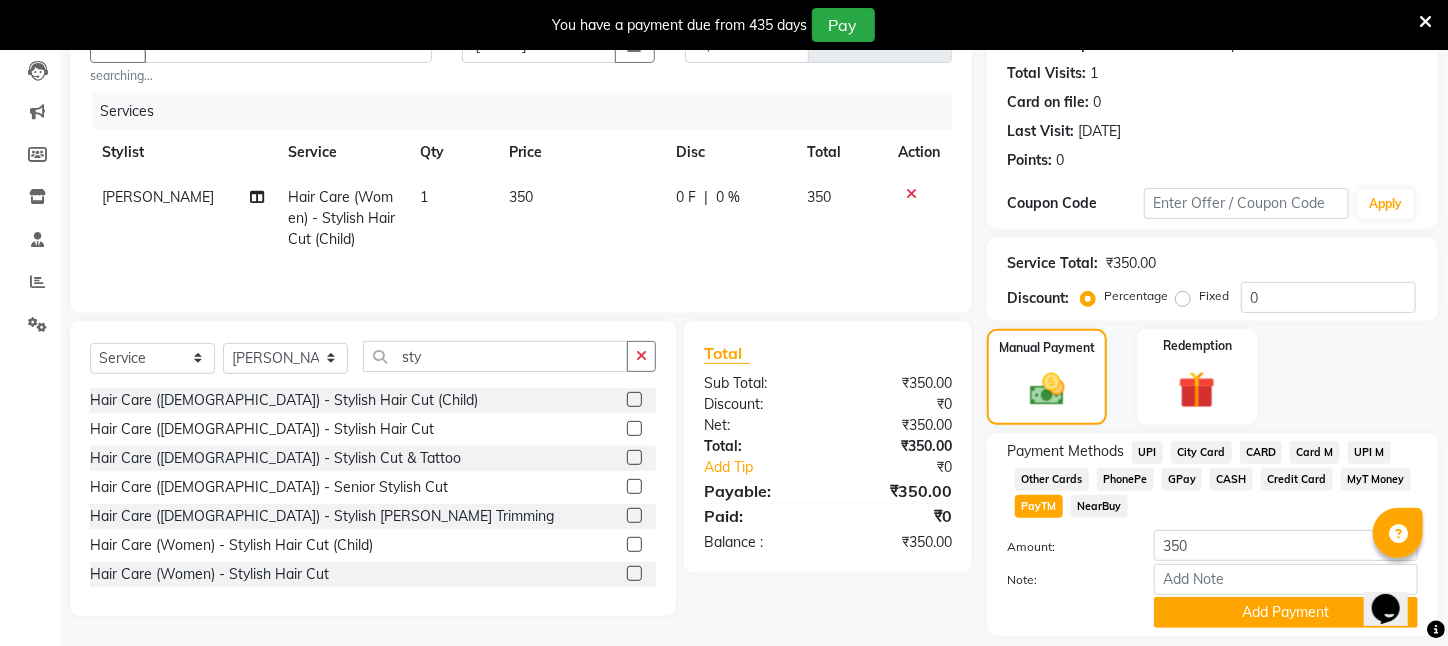 scroll, scrollTop: 293, scrollLeft: 0, axis: vertical 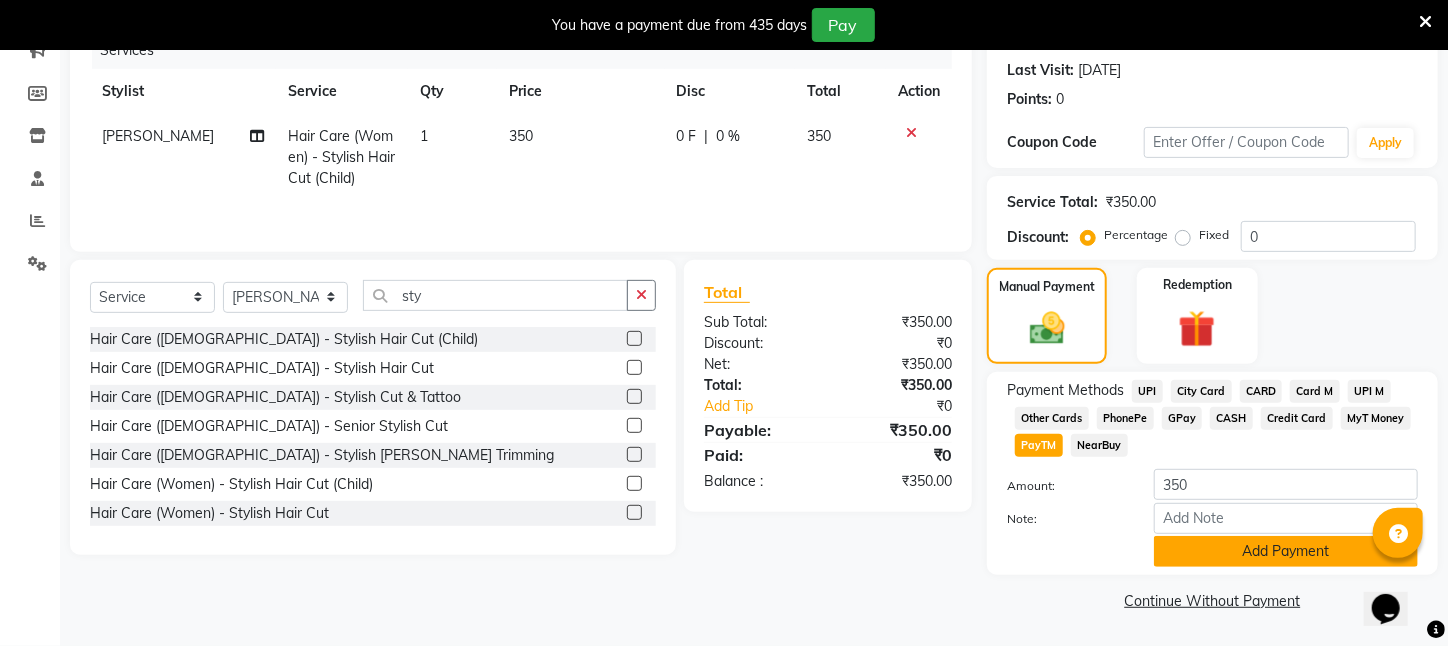 click on "Add Payment" 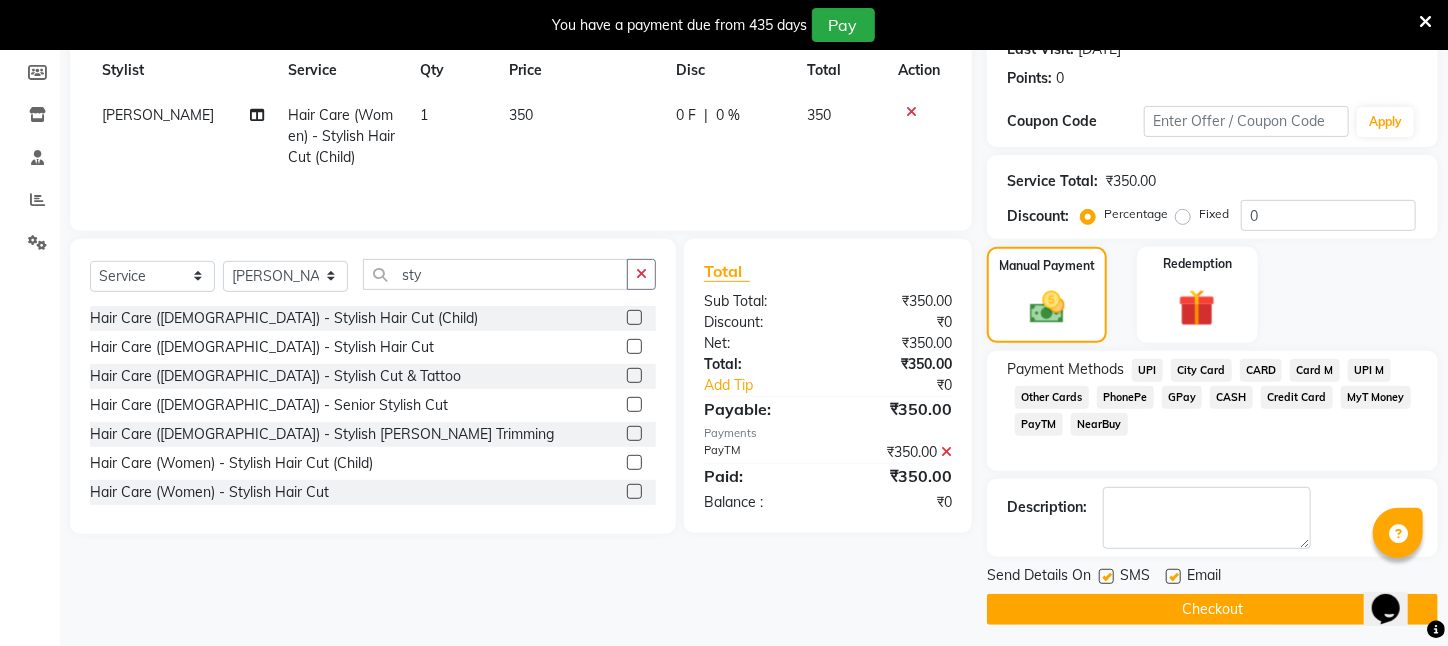 click on "Checkout" 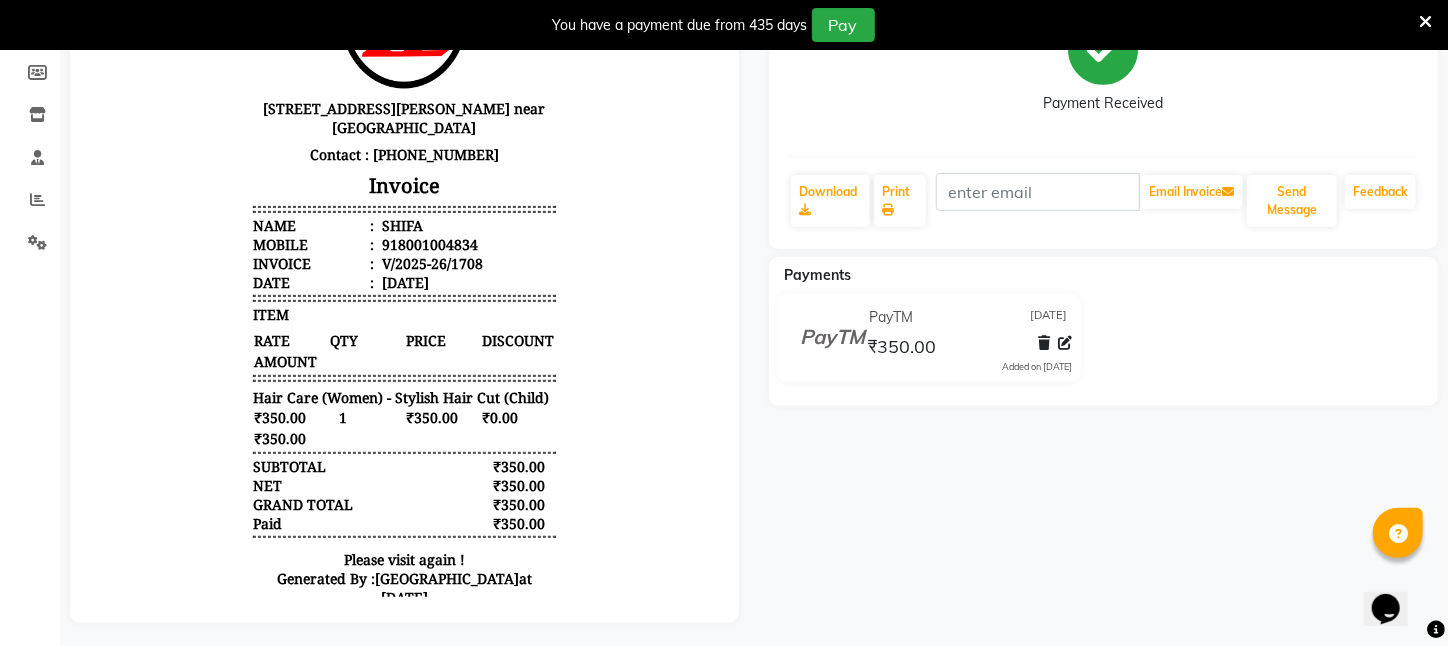 scroll, scrollTop: 0, scrollLeft: 0, axis: both 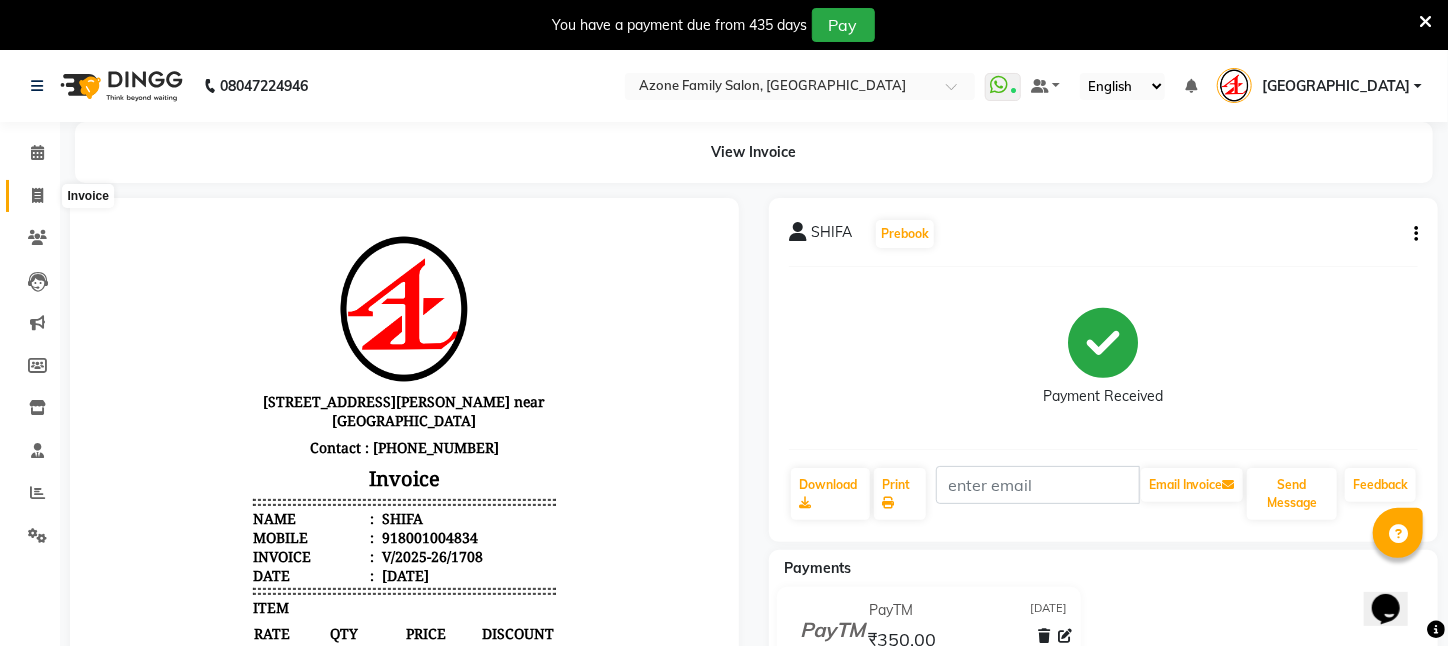 click 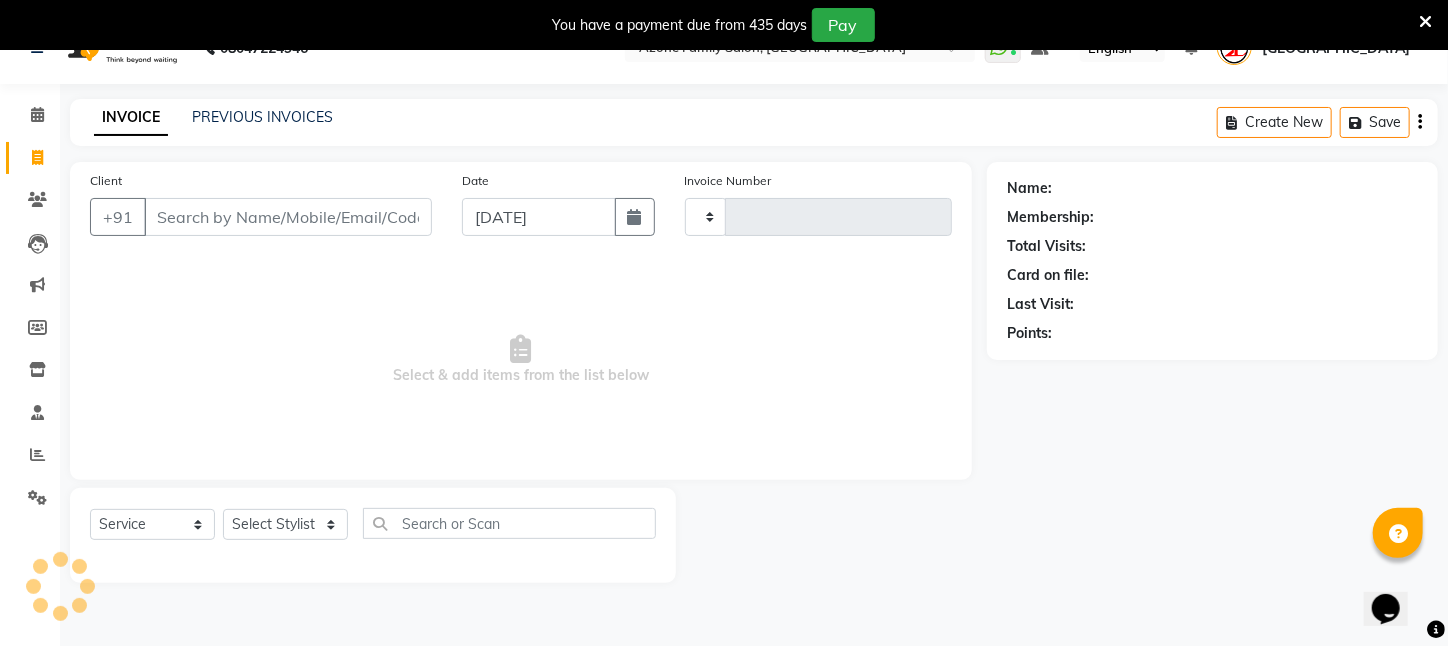 scroll, scrollTop: 50, scrollLeft: 0, axis: vertical 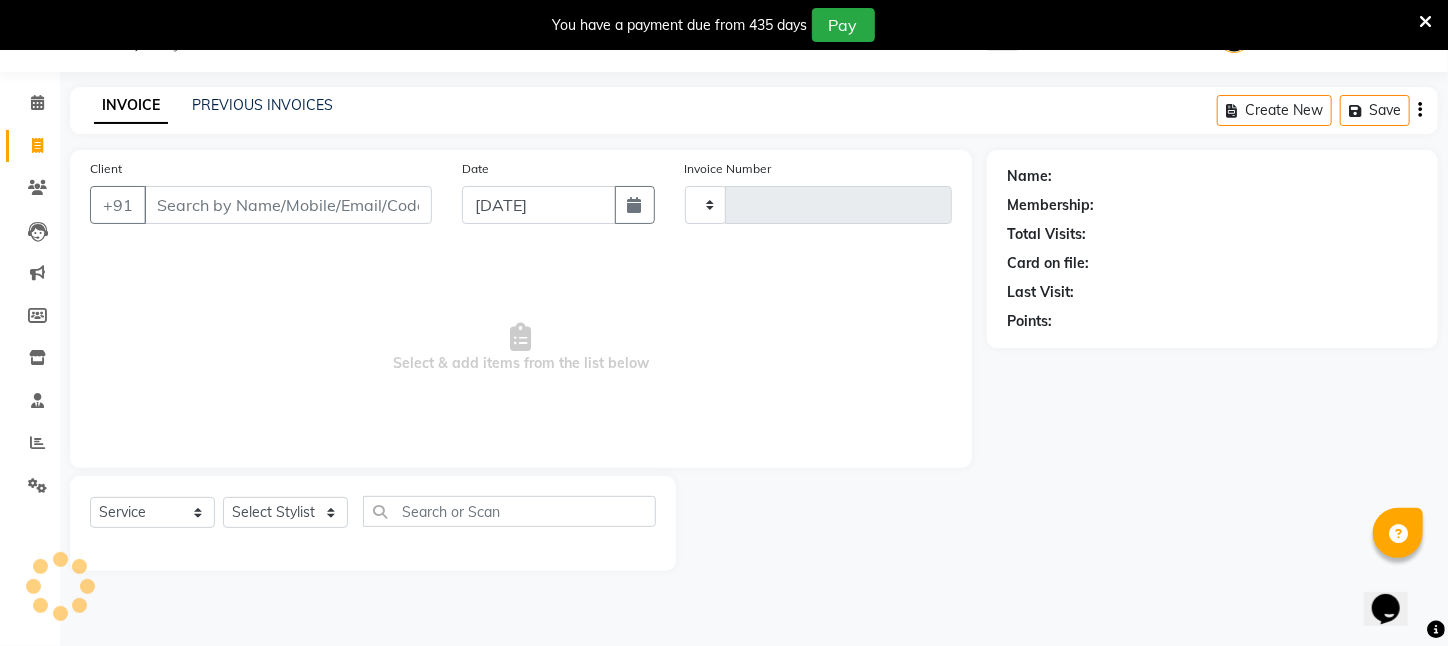 type on "1709" 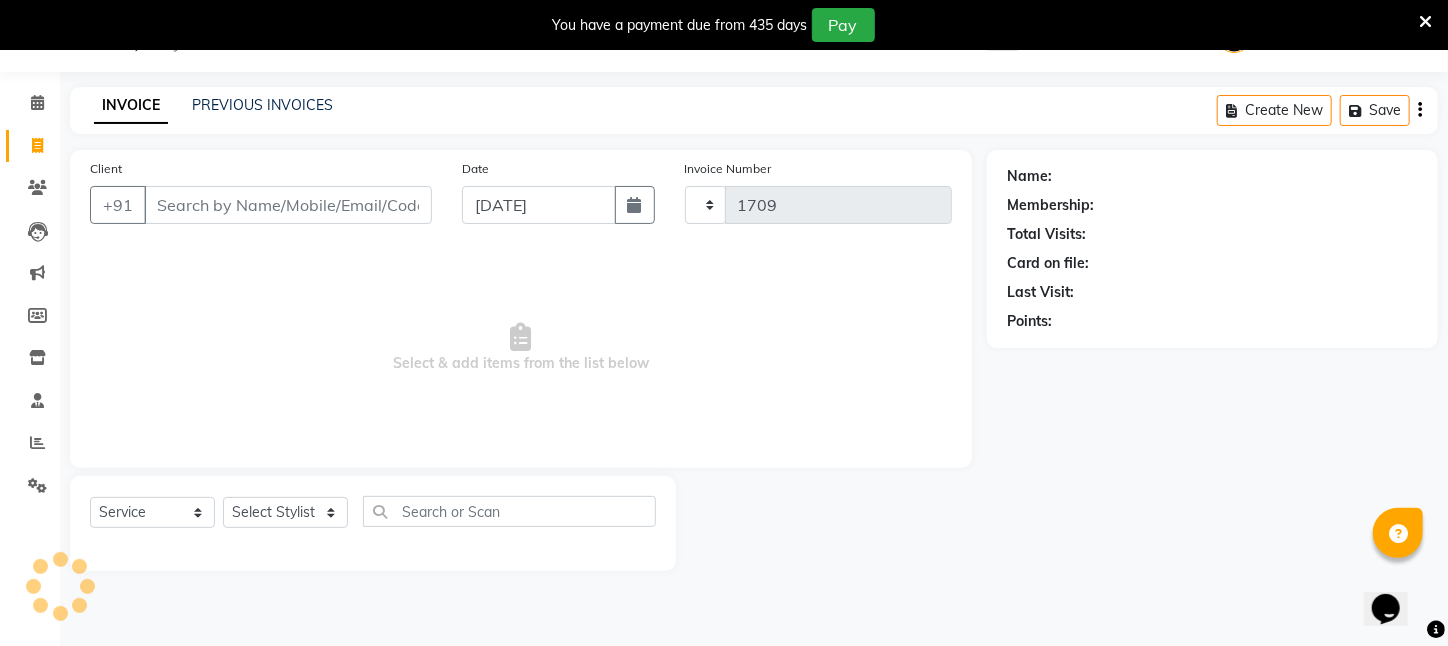 select on "4296" 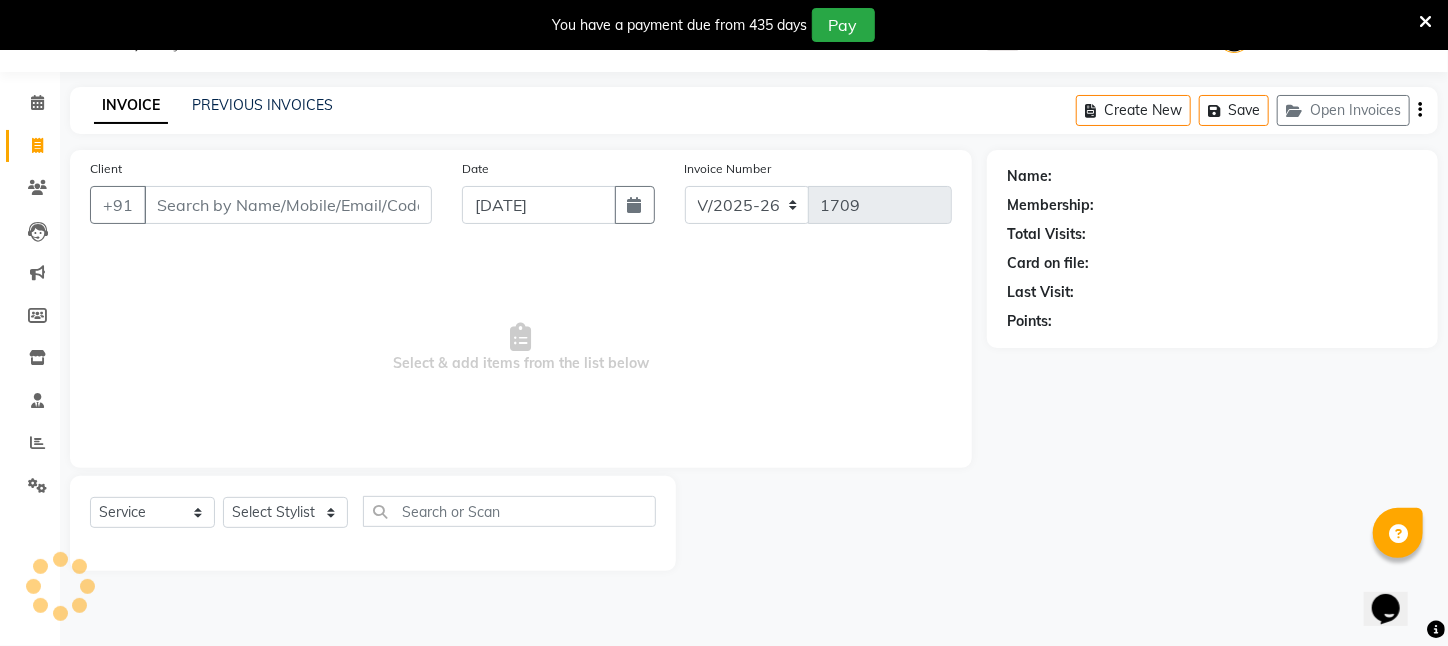 click on "Client" at bounding box center [288, 205] 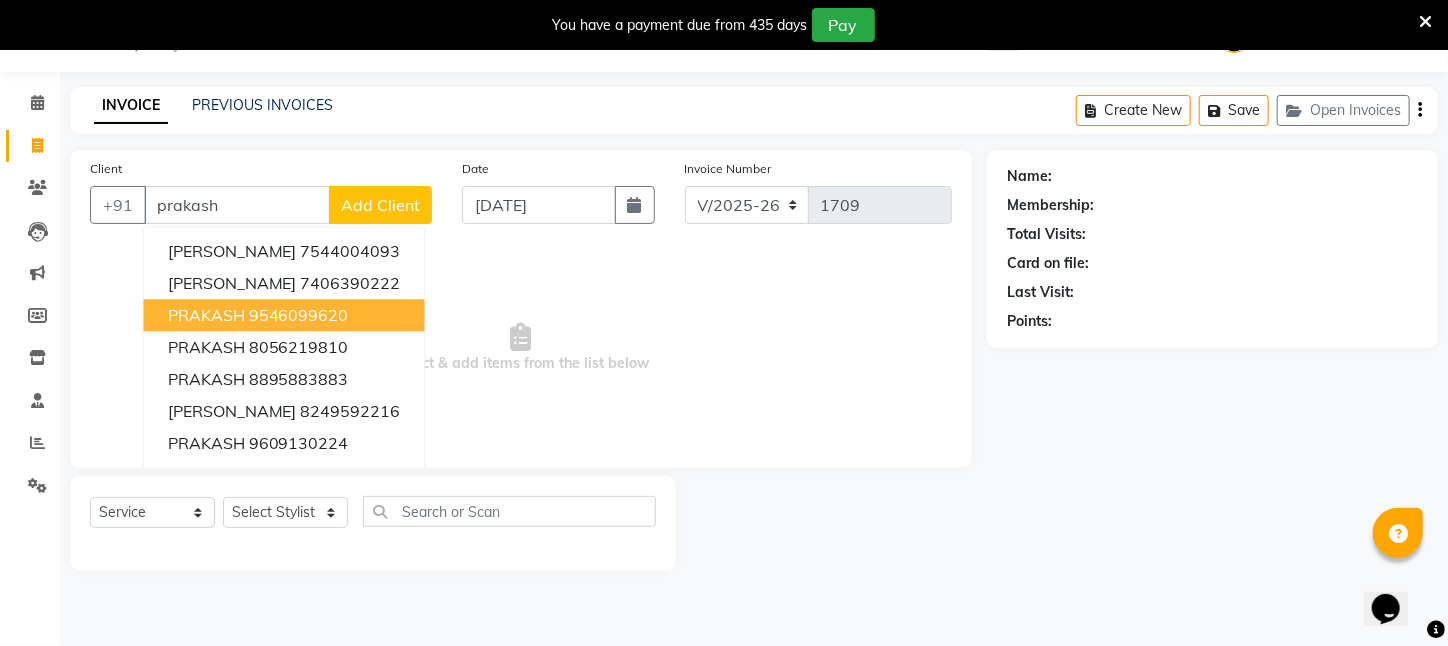 click on "9546099620" at bounding box center [299, 315] 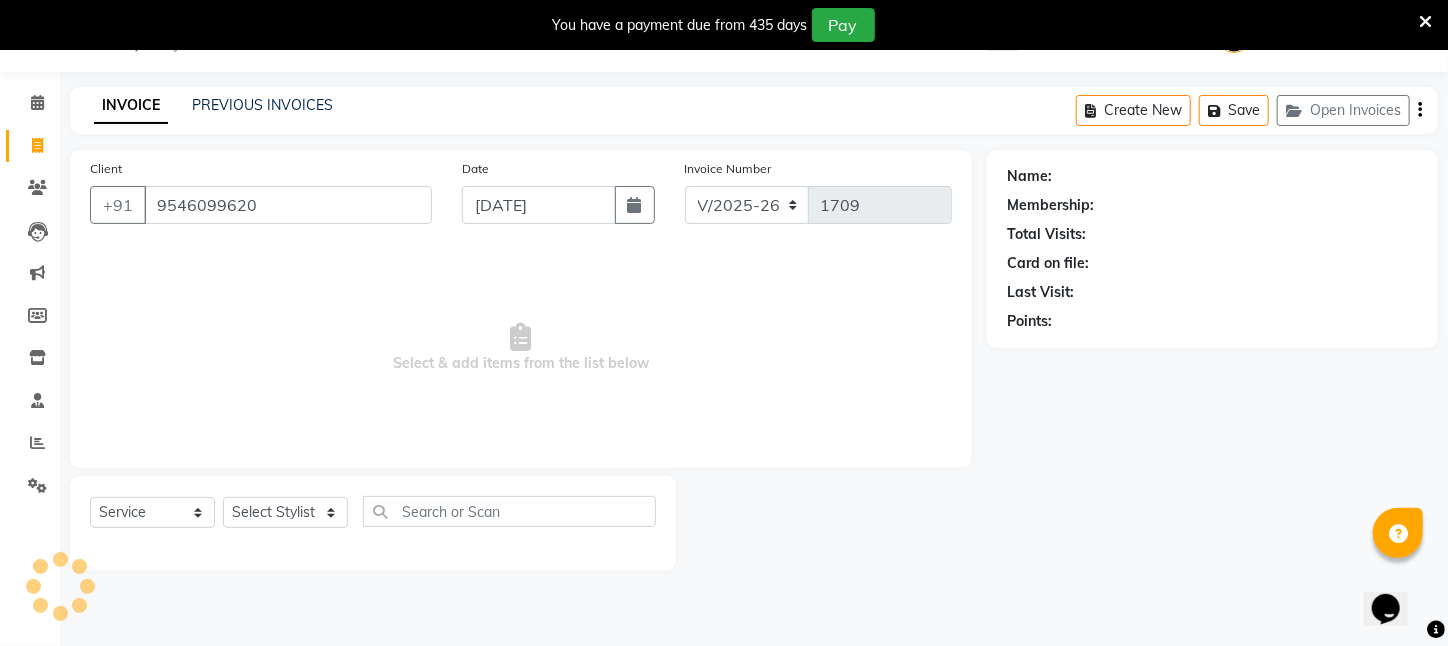 type on "9546099620" 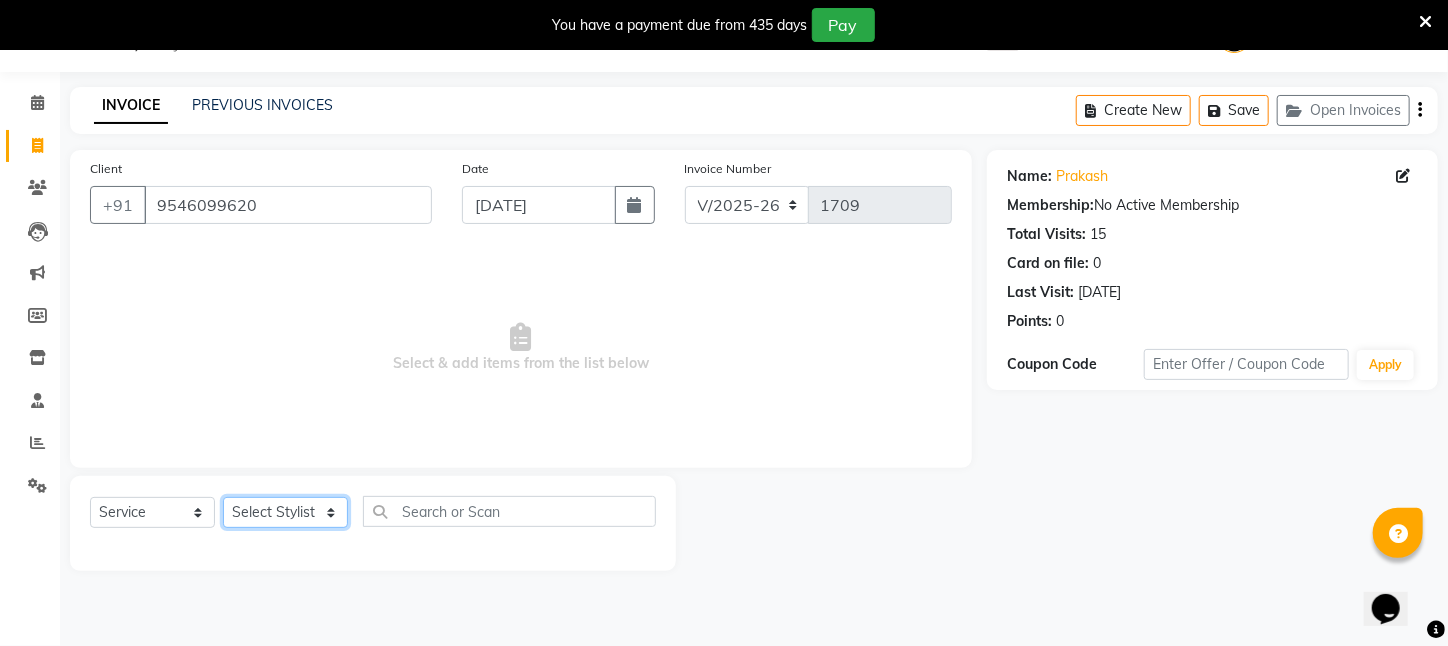click on "Select Stylist [PERSON_NAME] [PERSON_NAME] DEEPIKA [PERSON_NAME] [PERSON_NAME] kharagpur Mahadev [PERSON_NAME] [PERSON_NAME] NEHA [PERSON_NAME] [PERSON_NAME] [PERSON_NAME] [PERSON_NAME] [PERSON_NAME]" 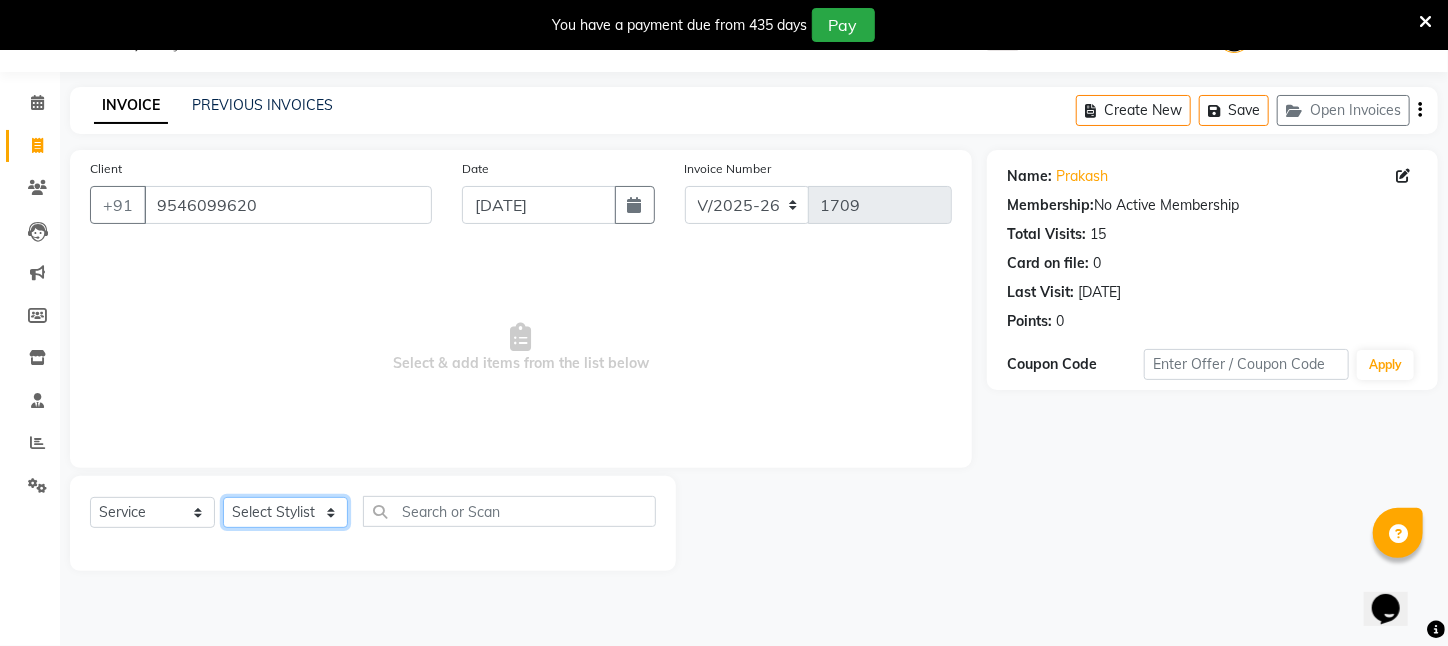 select on "25302" 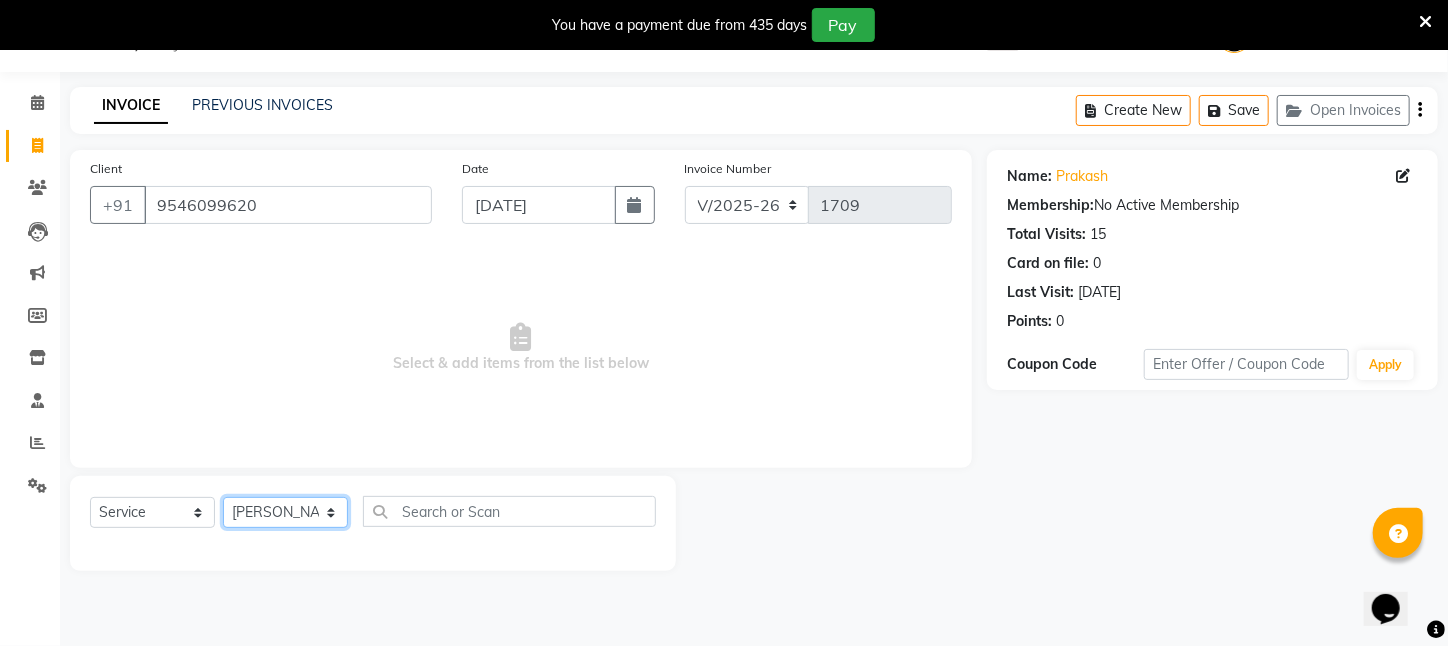 click on "Select Stylist [PERSON_NAME] [PERSON_NAME] DEEPIKA [PERSON_NAME] [PERSON_NAME] kharagpur Mahadev [PERSON_NAME] [PERSON_NAME] NEHA [PERSON_NAME] [PERSON_NAME] [PERSON_NAME] [PERSON_NAME] [PERSON_NAME]" 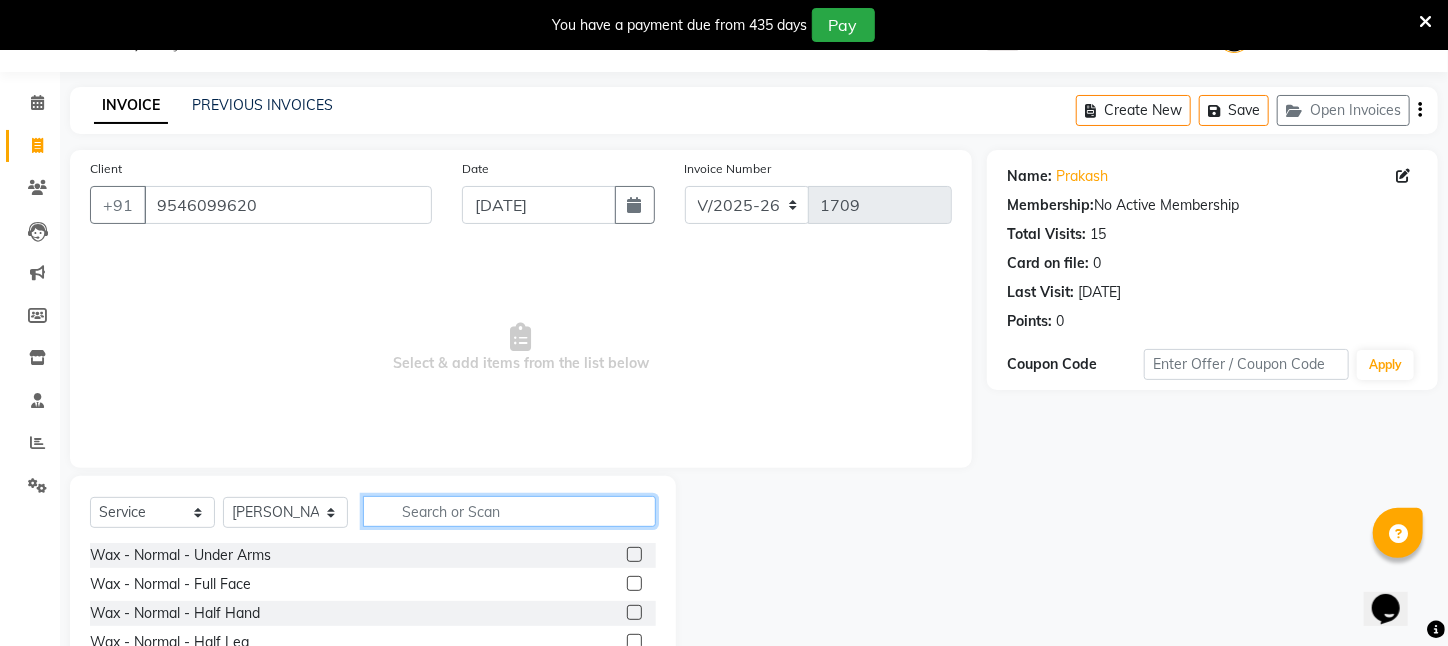 click 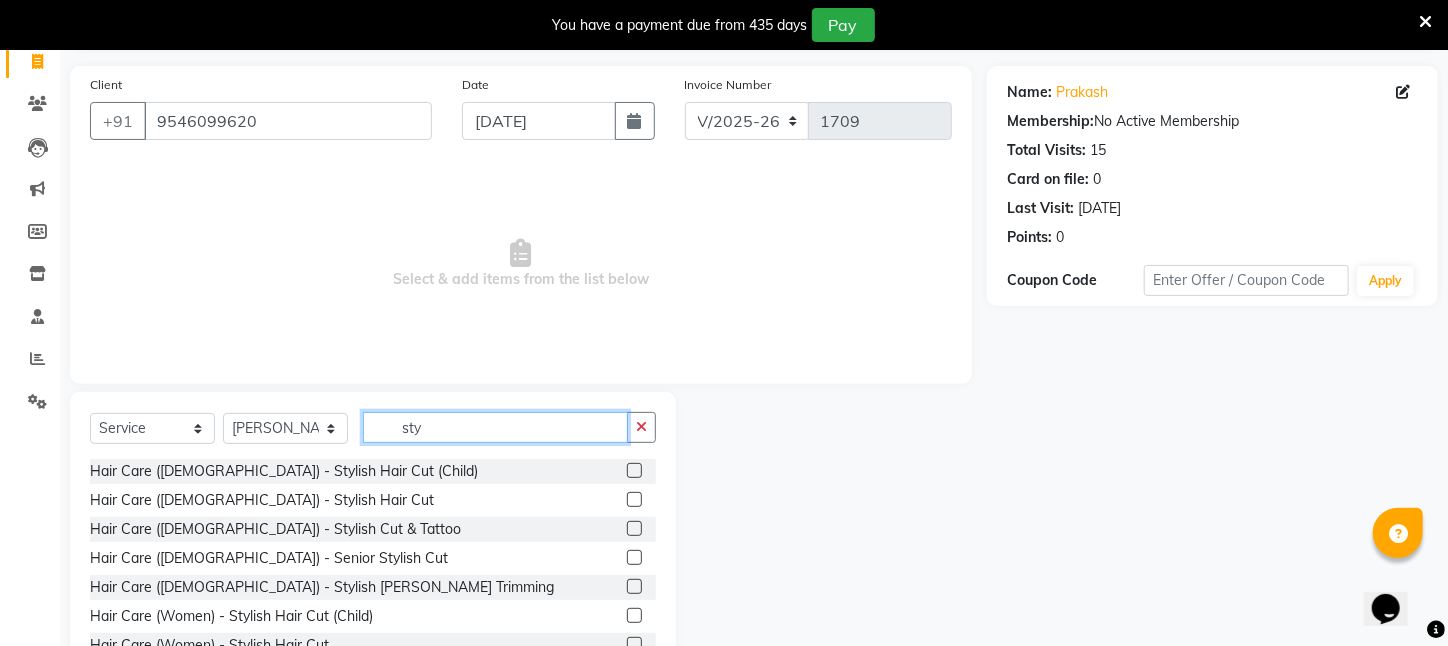 scroll, scrollTop: 204, scrollLeft: 0, axis: vertical 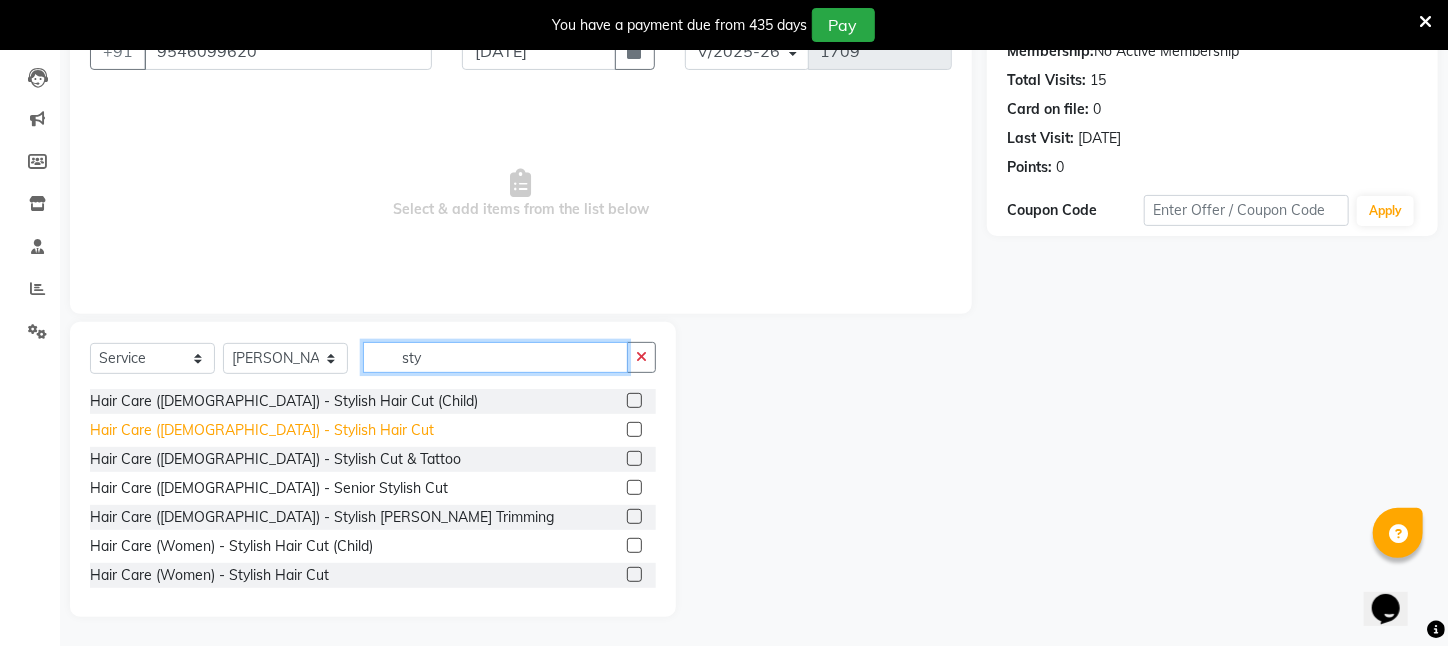 type on "sty" 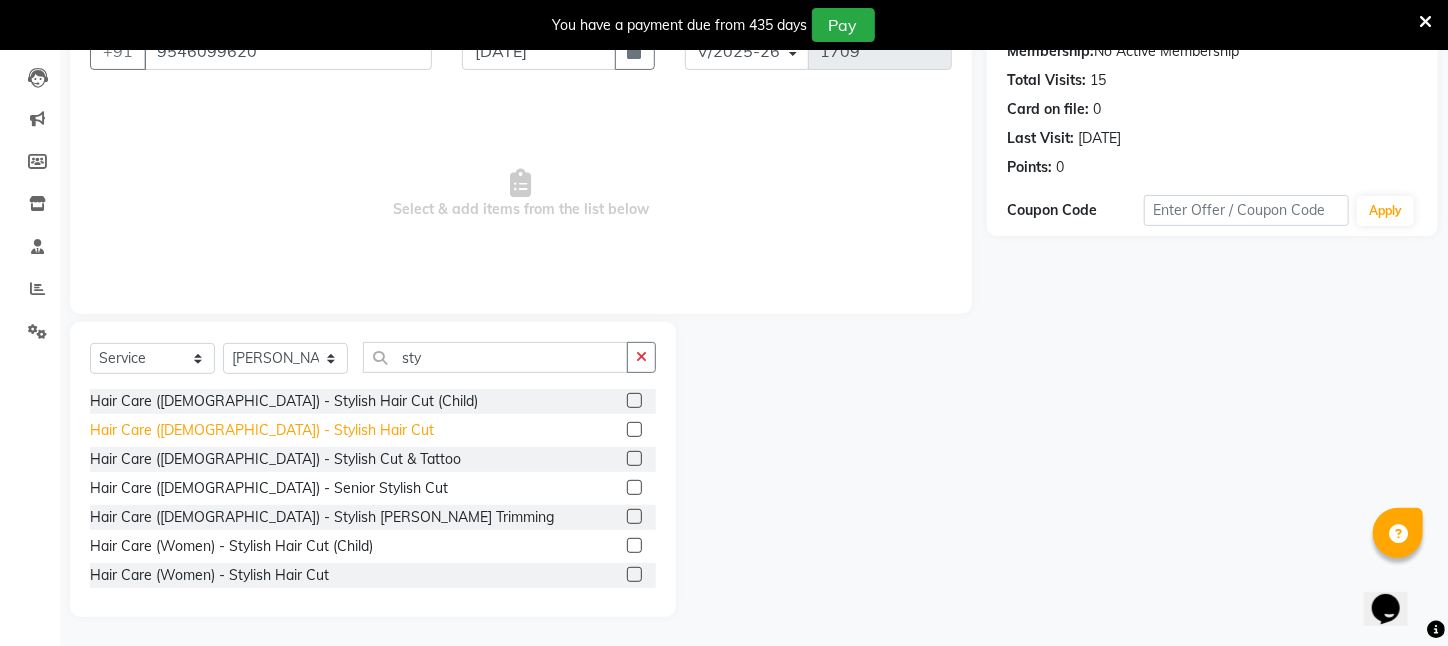 click on "Hair Care ([DEMOGRAPHIC_DATA])   -   Stylish Hair Cut" 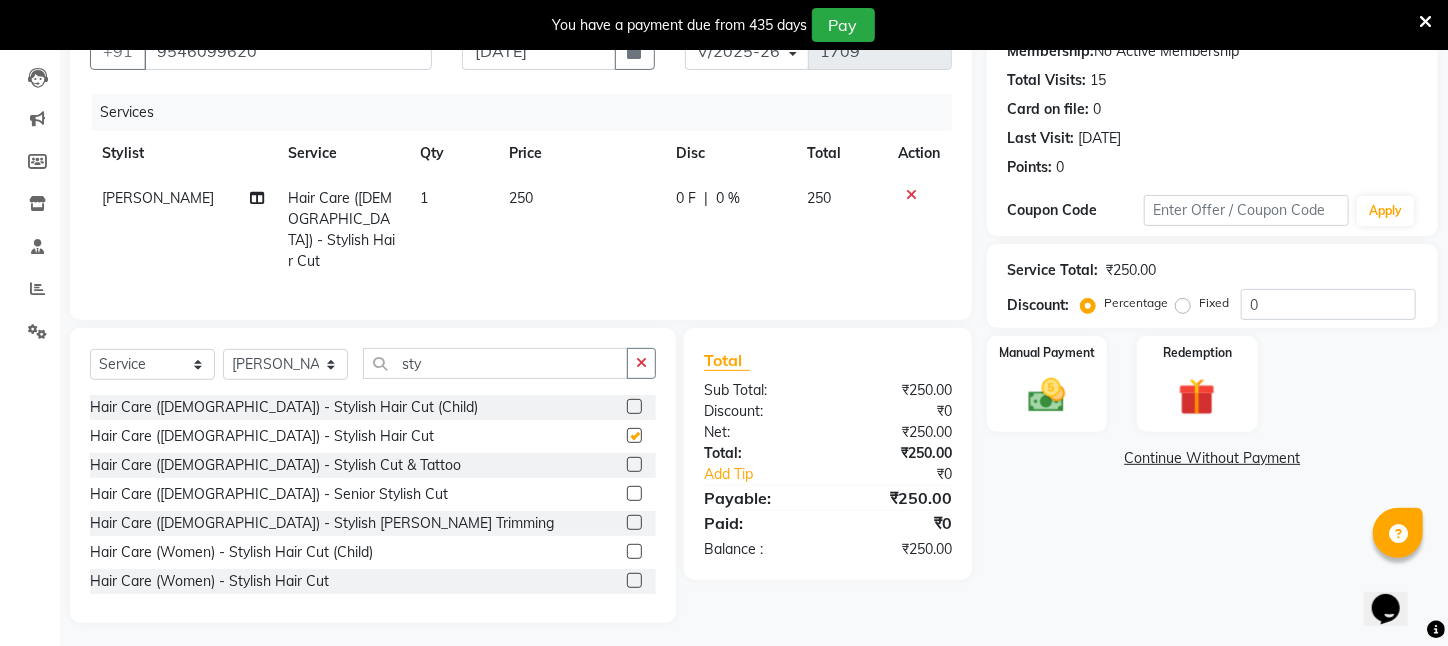 checkbox on "false" 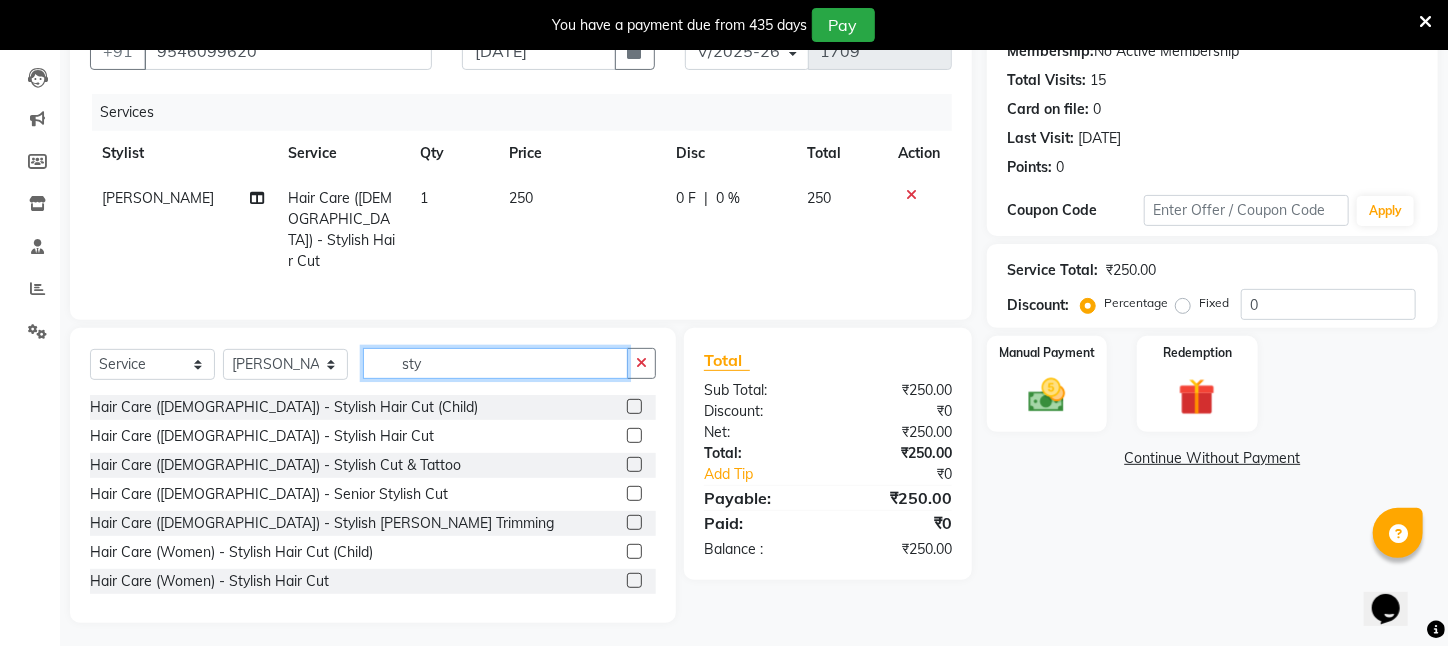 drag, startPoint x: 454, startPoint y: 351, endPoint x: 285, endPoint y: 359, distance: 169.18924 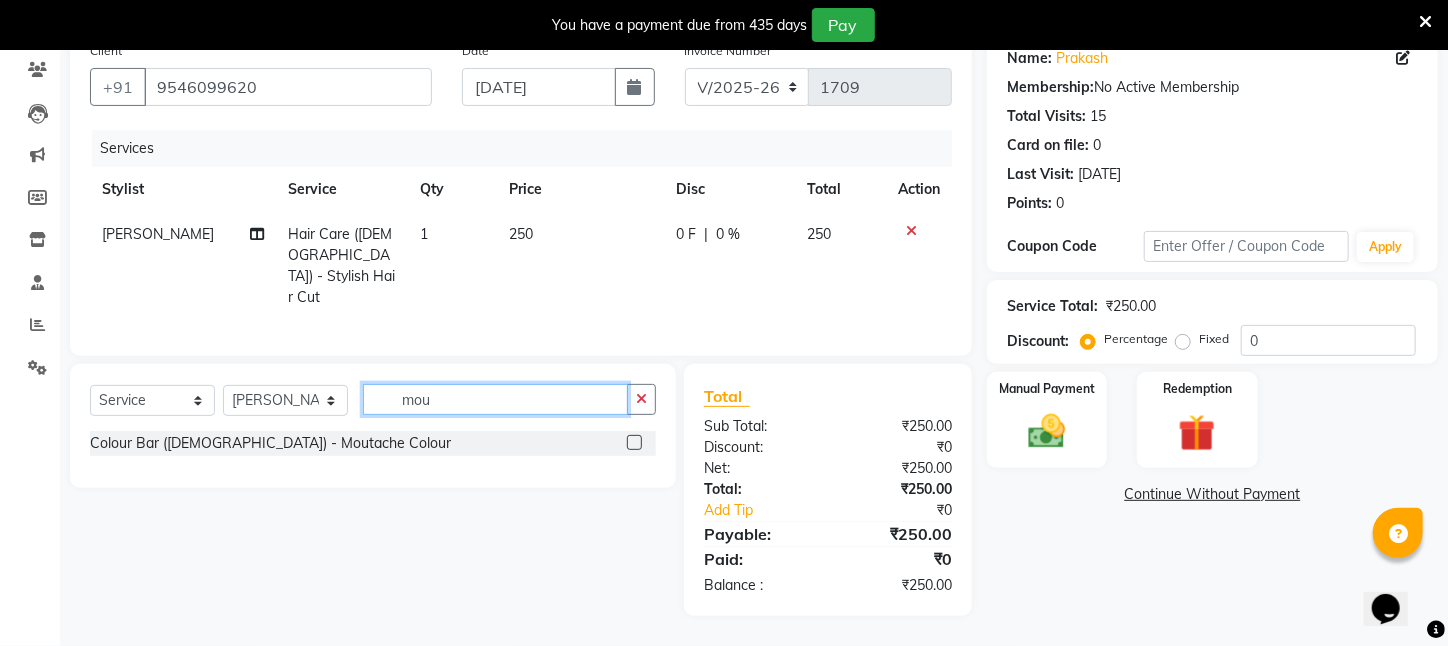 scroll, scrollTop: 161, scrollLeft: 0, axis: vertical 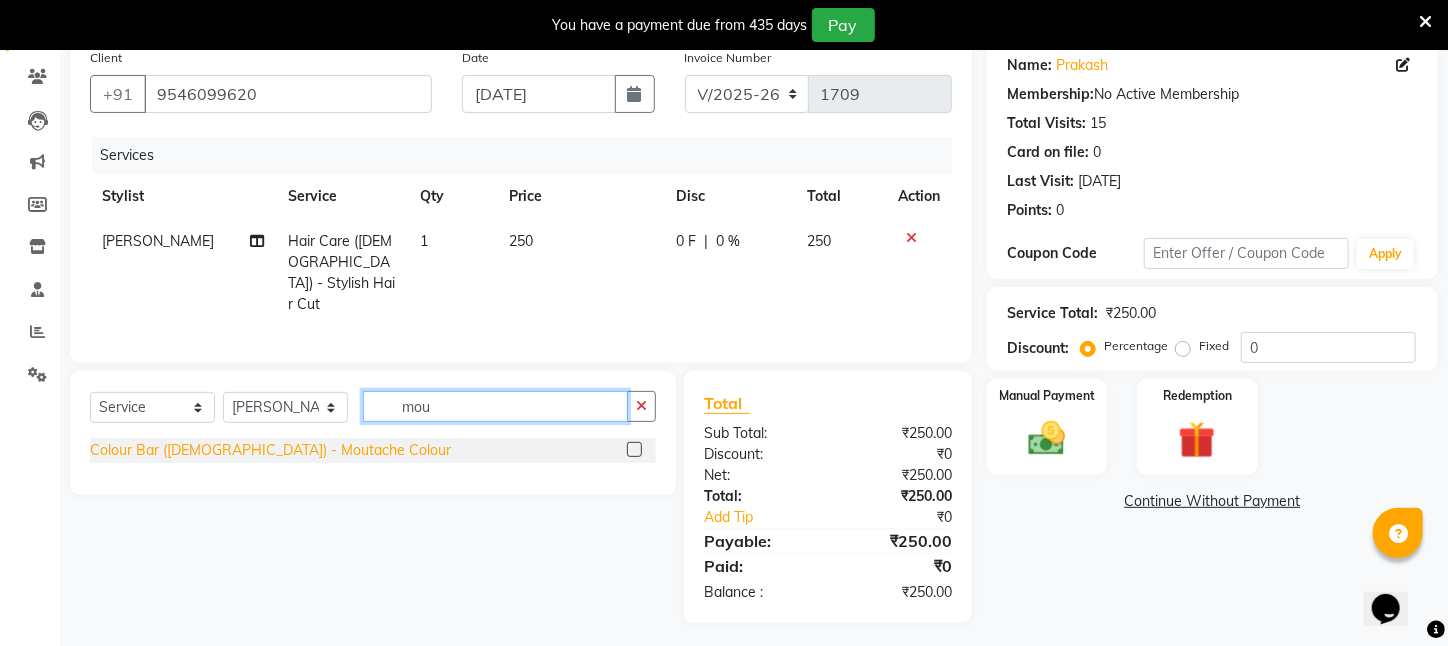 type on "mou" 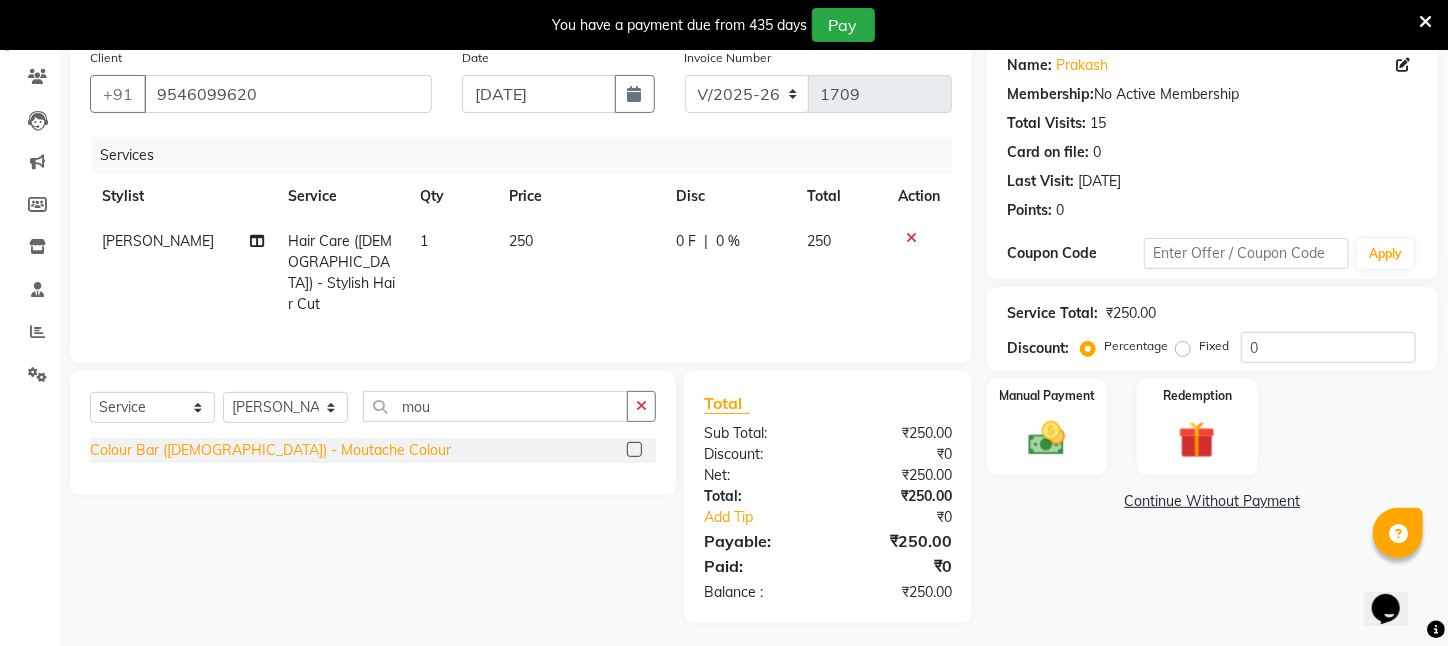 click on "Colour Bar ([DEMOGRAPHIC_DATA])   -   Moutache Colour" 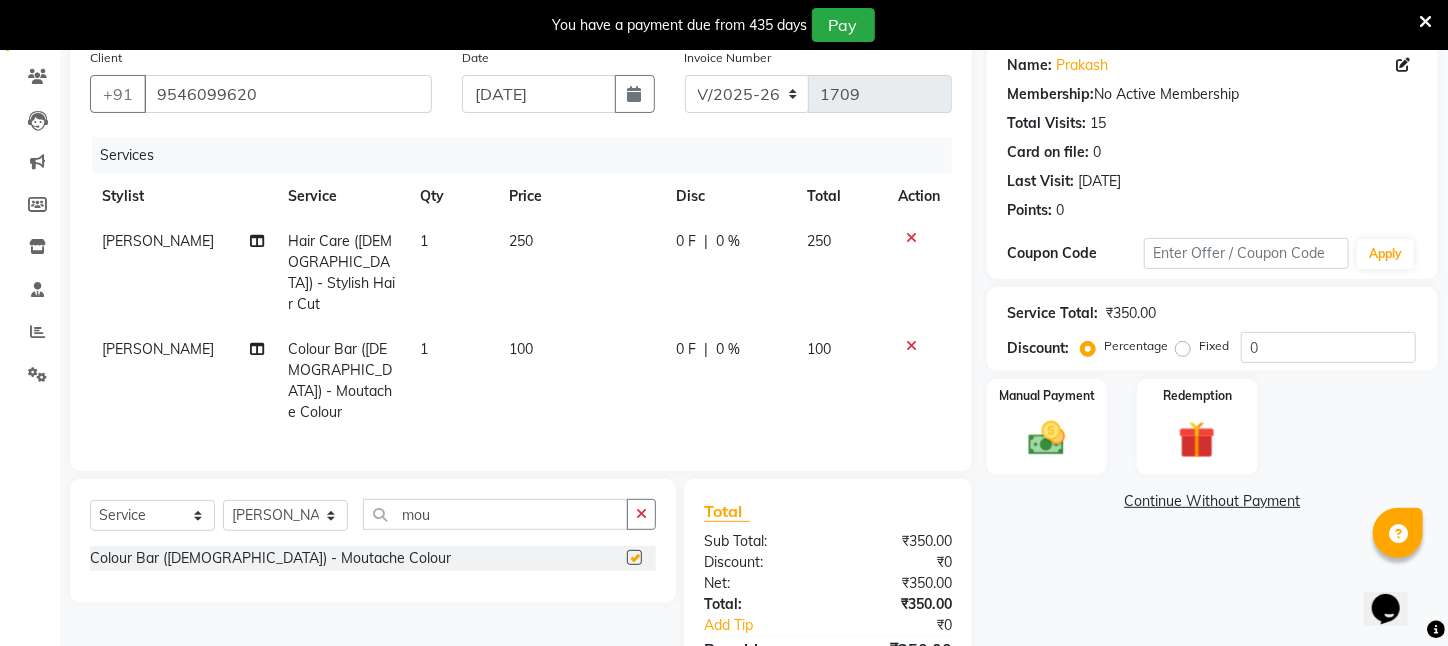 checkbox on "false" 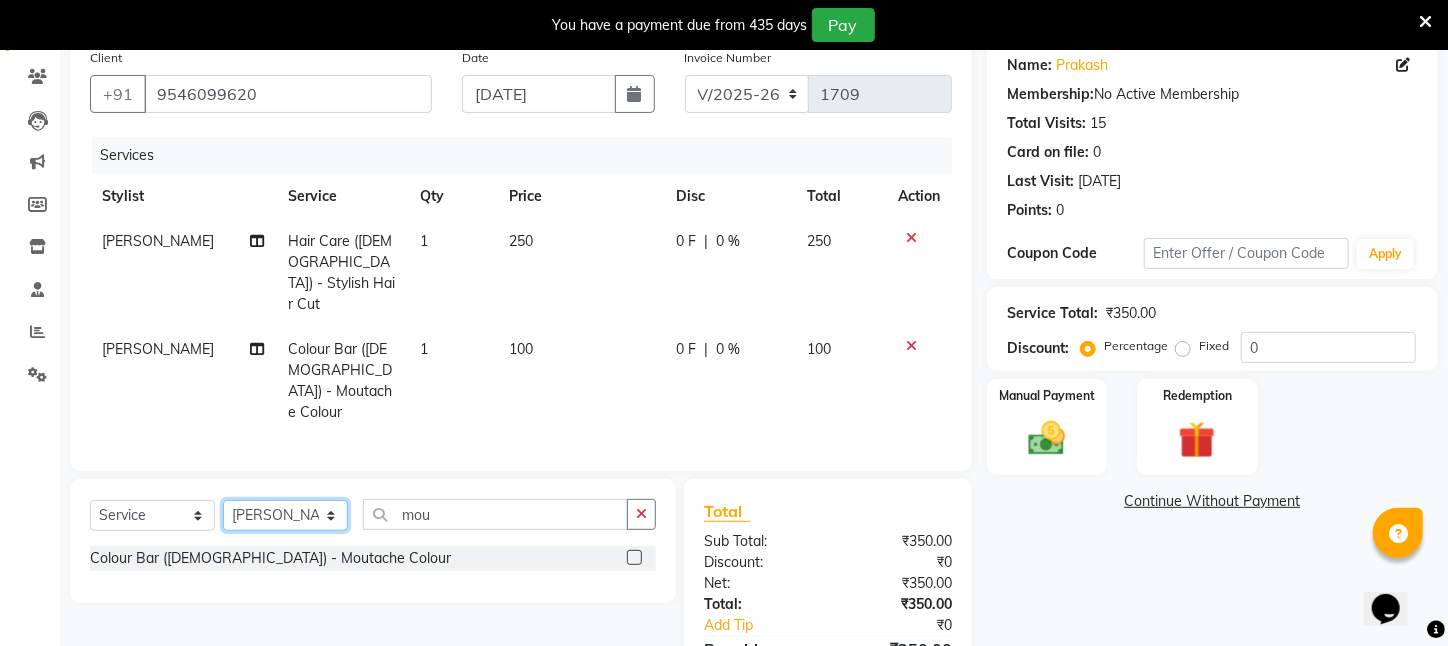 drag, startPoint x: 301, startPoint y: 473, endPoint x: 301, endPoint y: 454, distance: 19 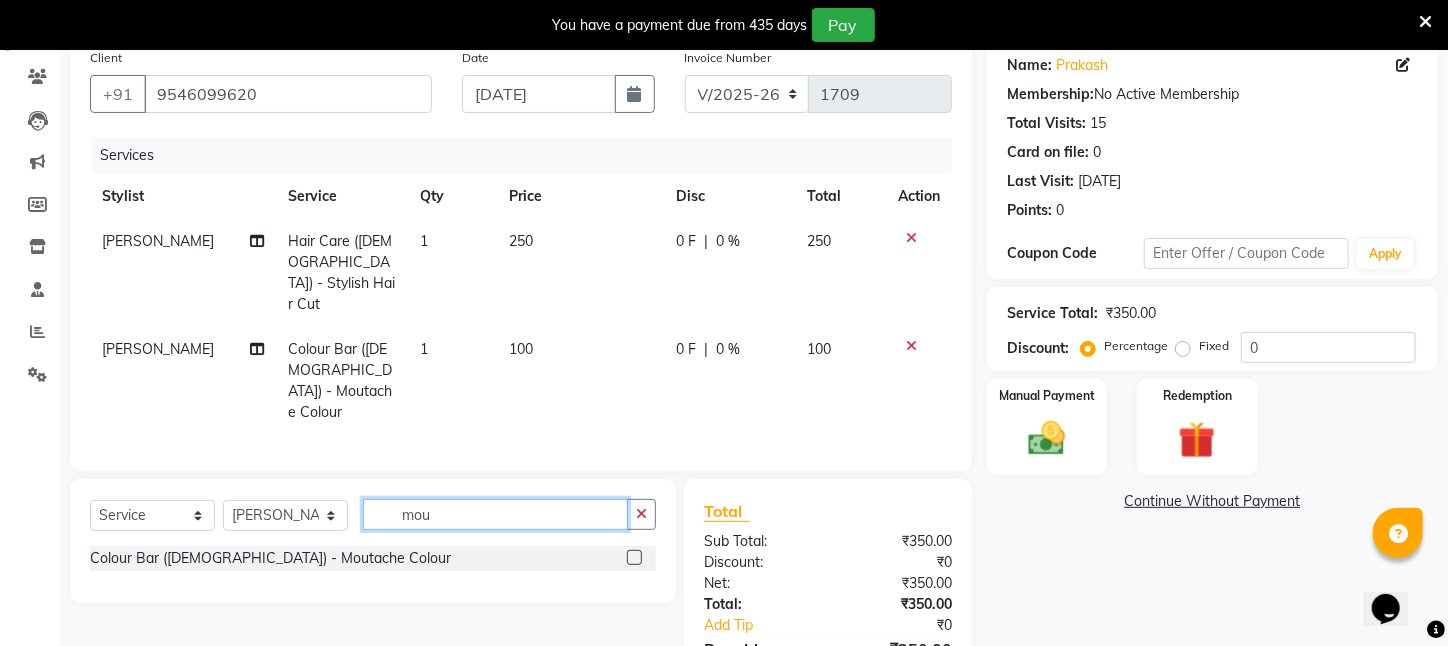 click on "mou" 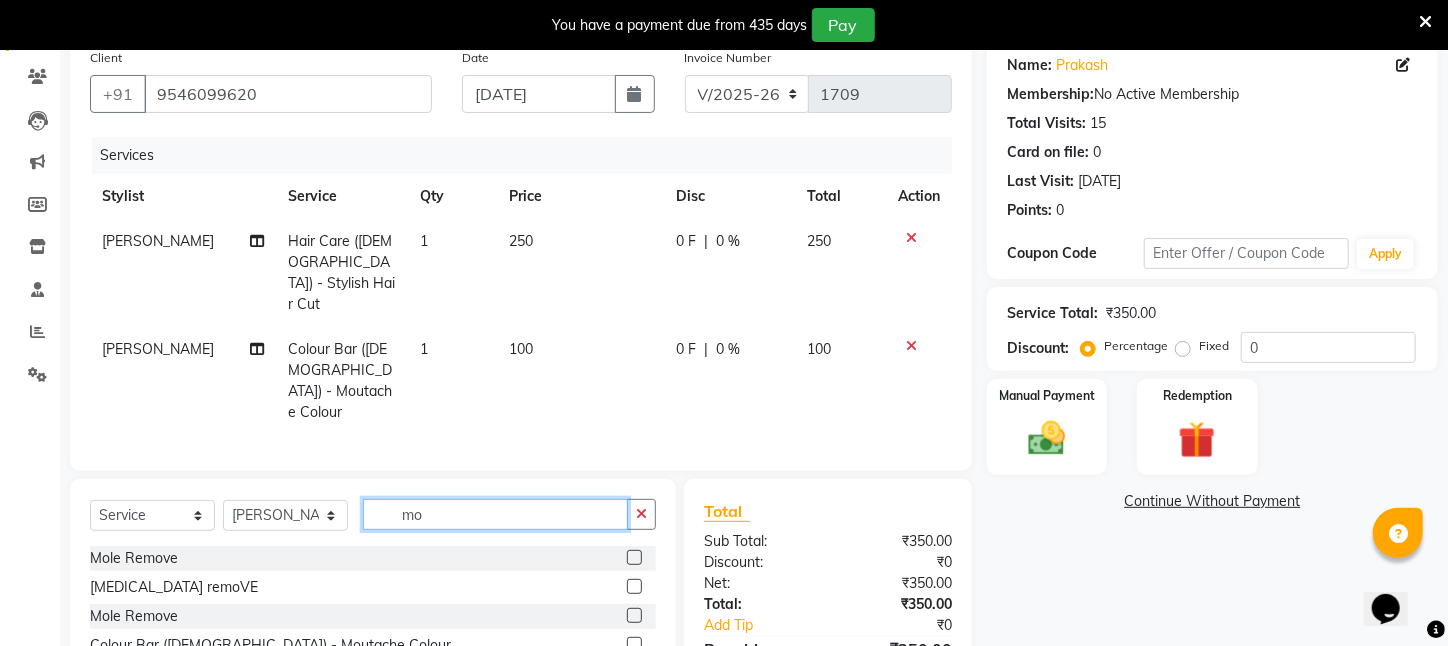 type on "m" 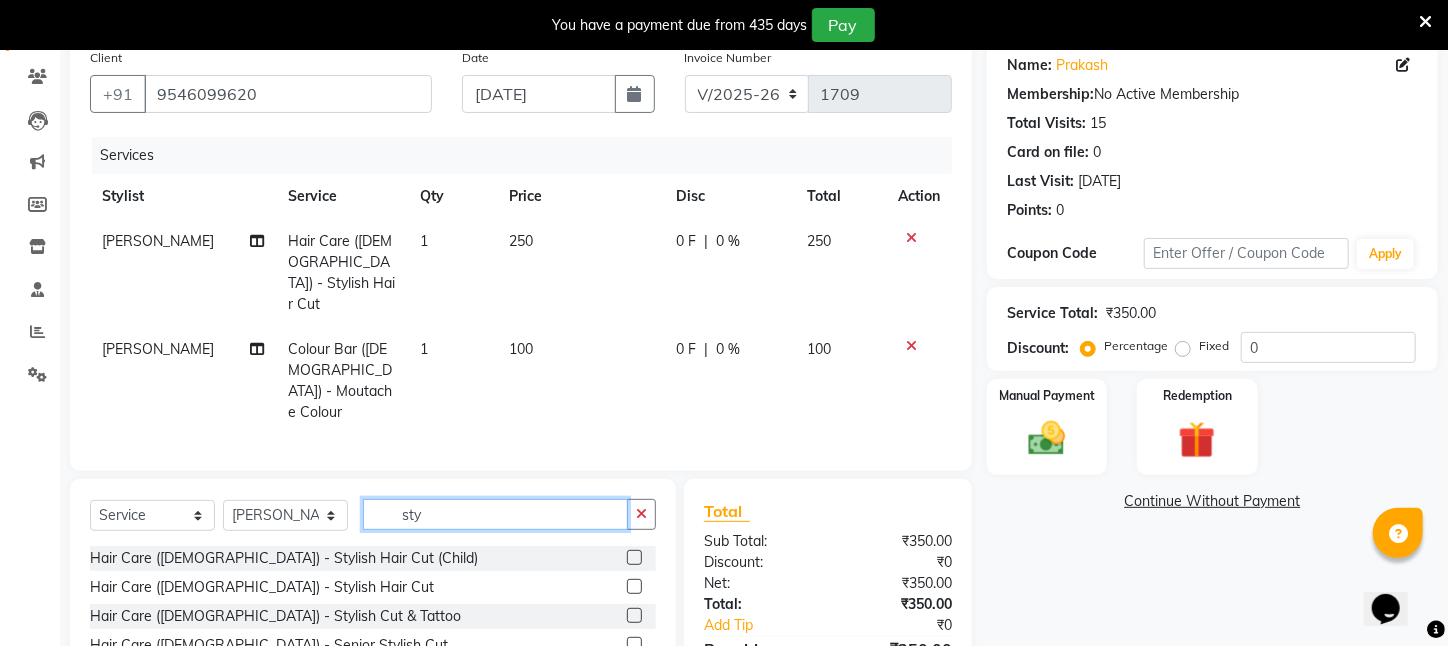 scroll, scrollTop: 271, scrollLeft: 0, axis: vertical 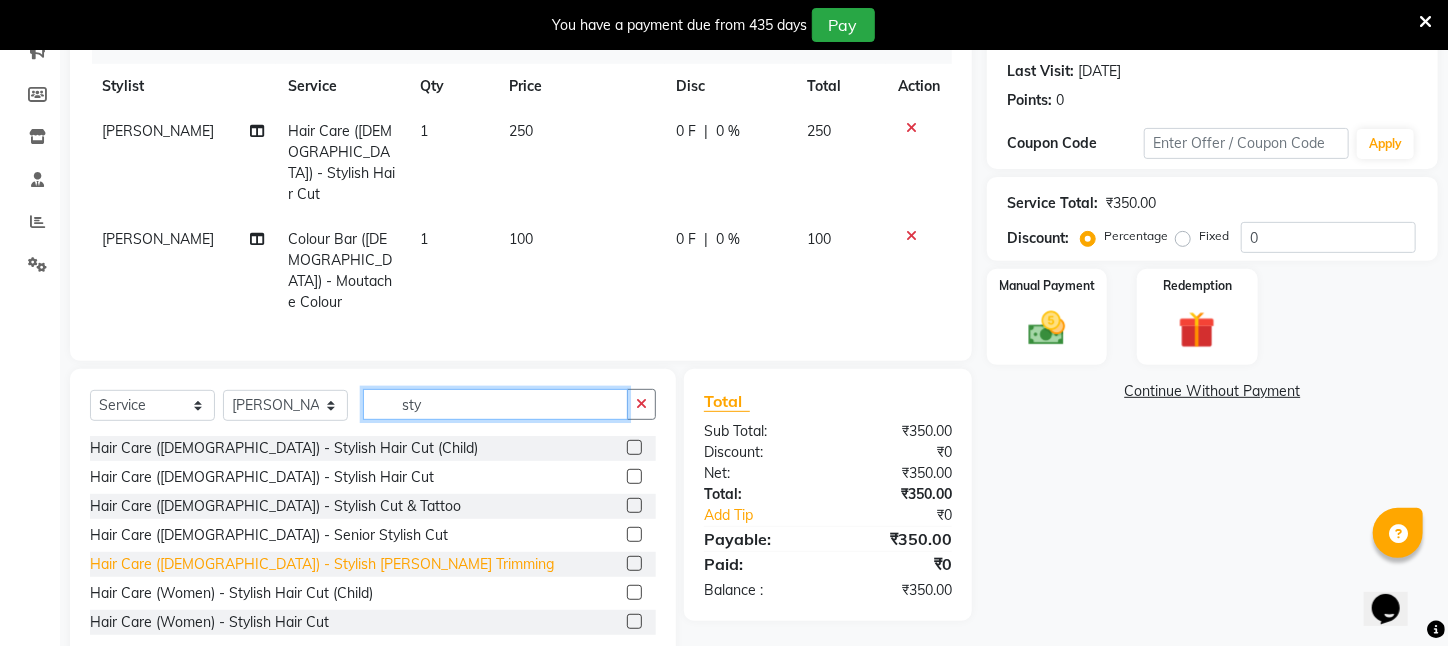 type on "sty" 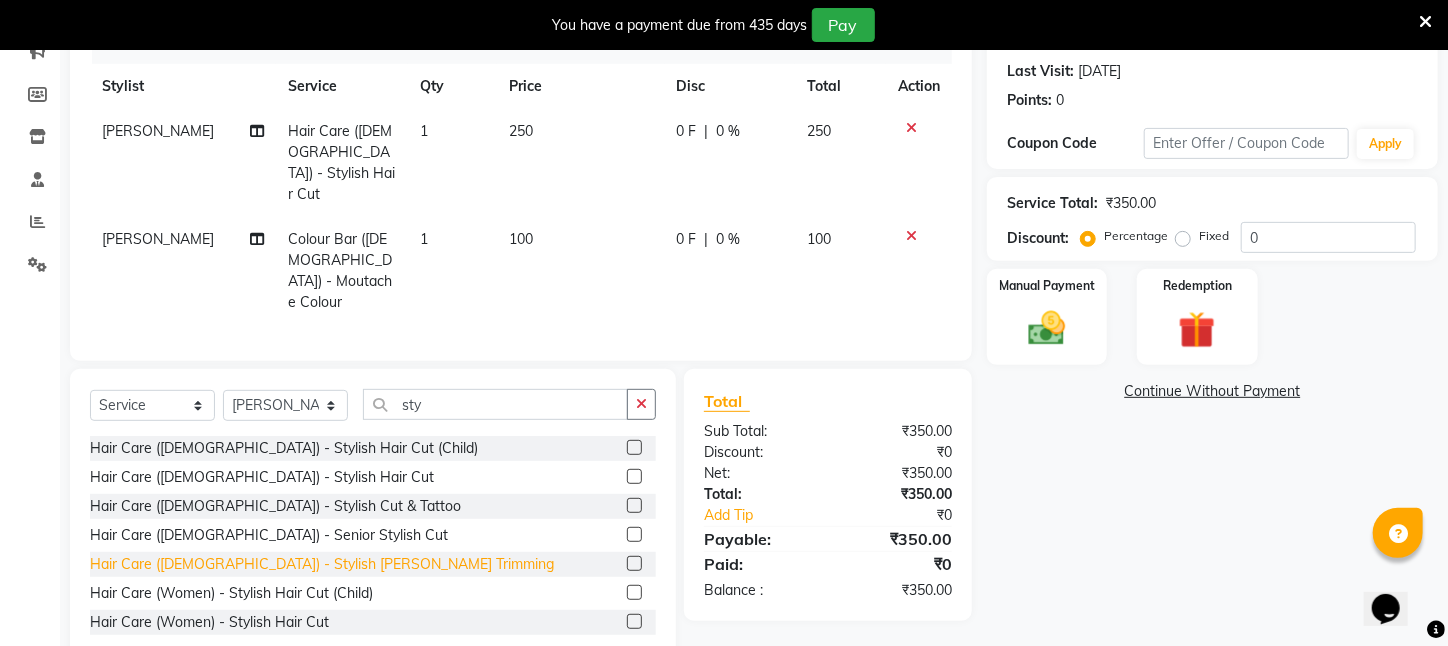 click on "Hair Care ([DEMOGRAPHIC_DATA])   -   Stylish [PERSON_NAME] Trimming" 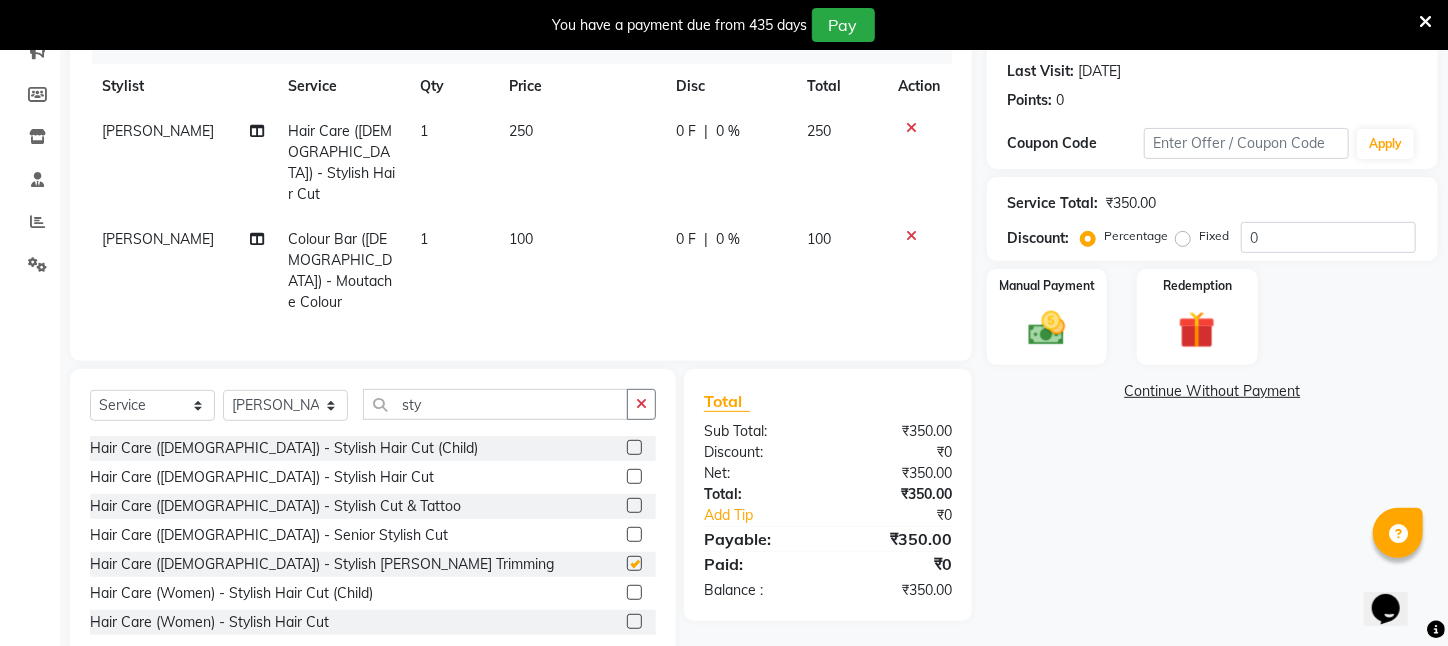 checkbox on "false" 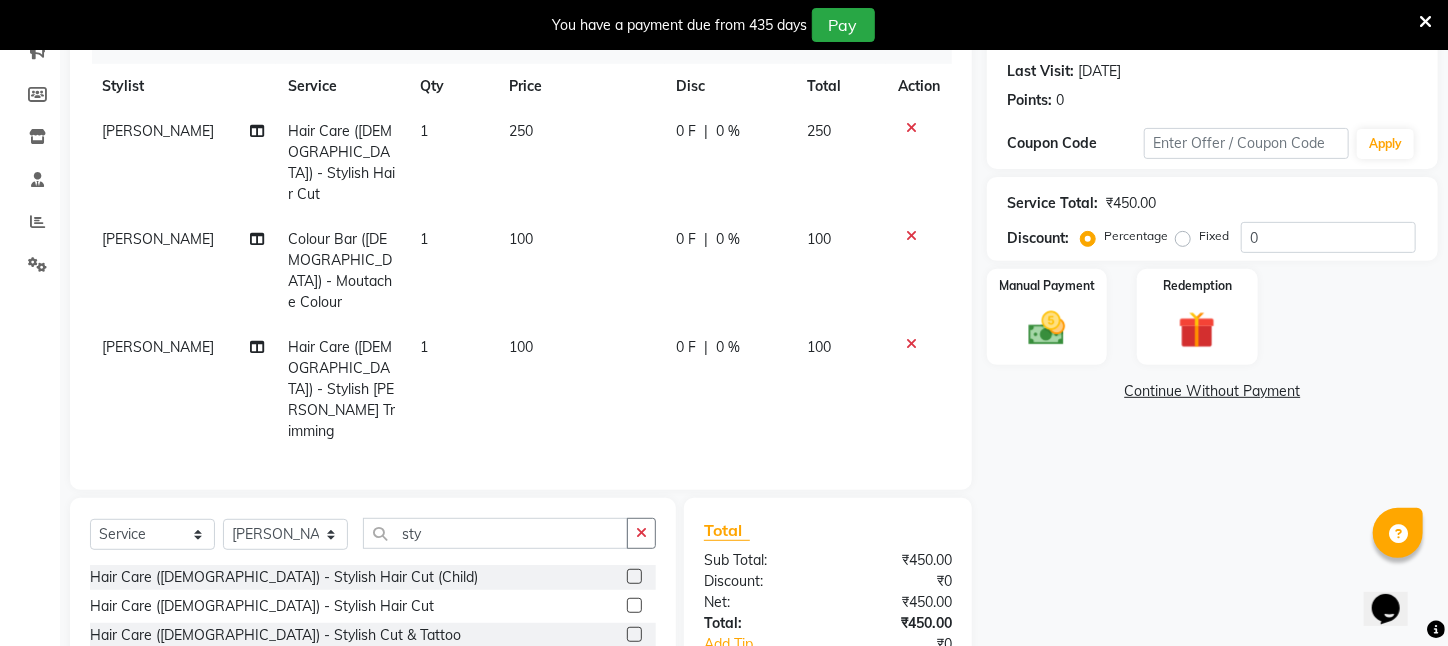 click 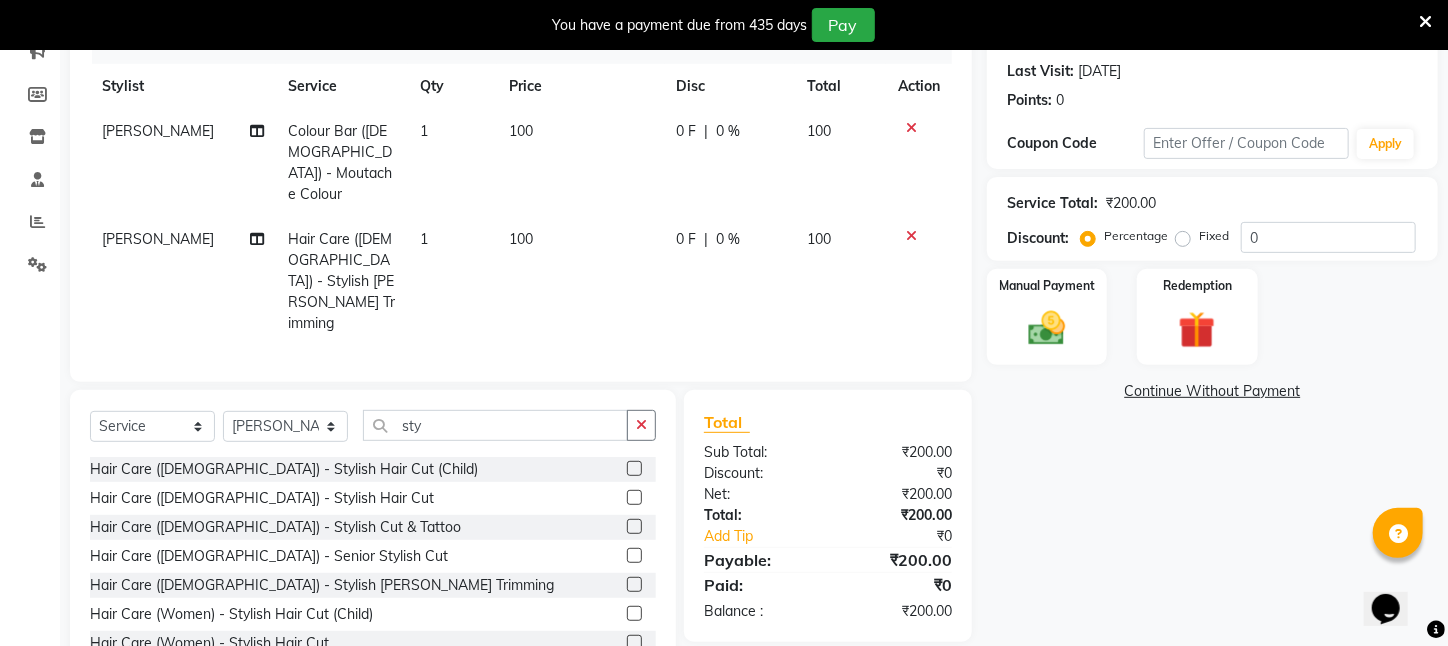 click on "100" 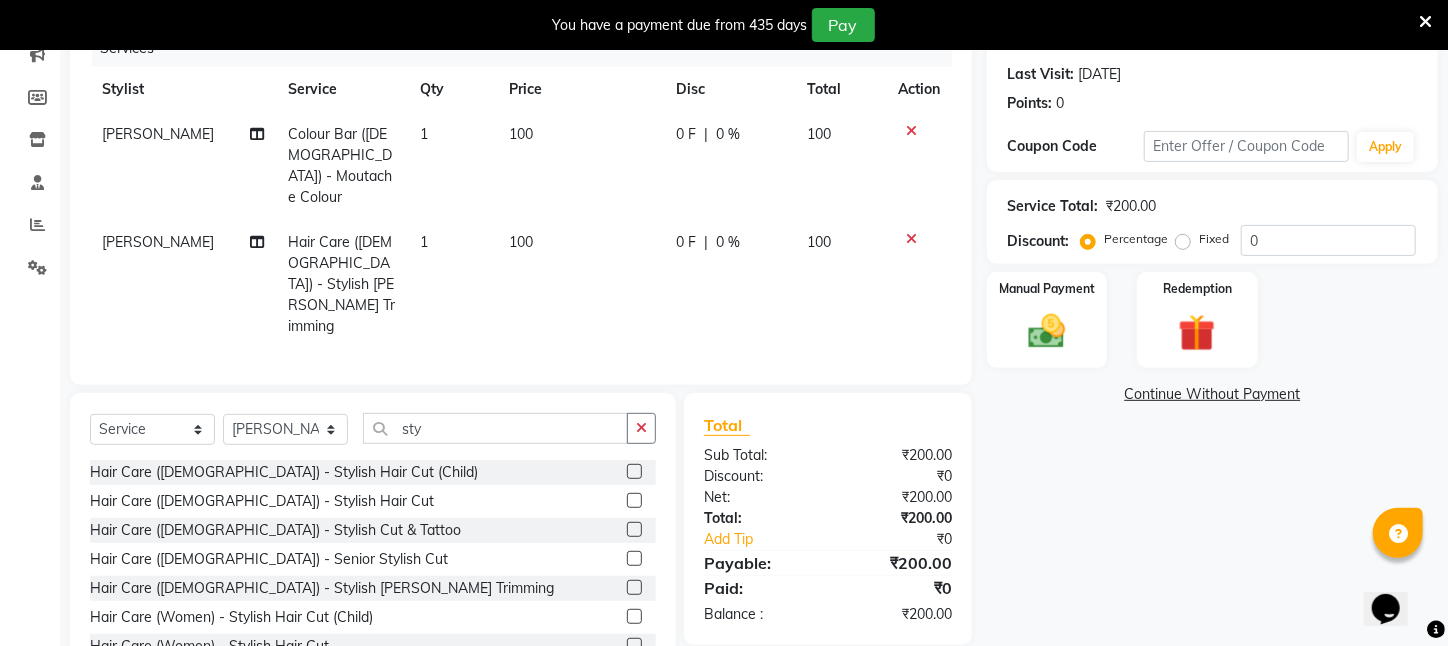 select on "25302" 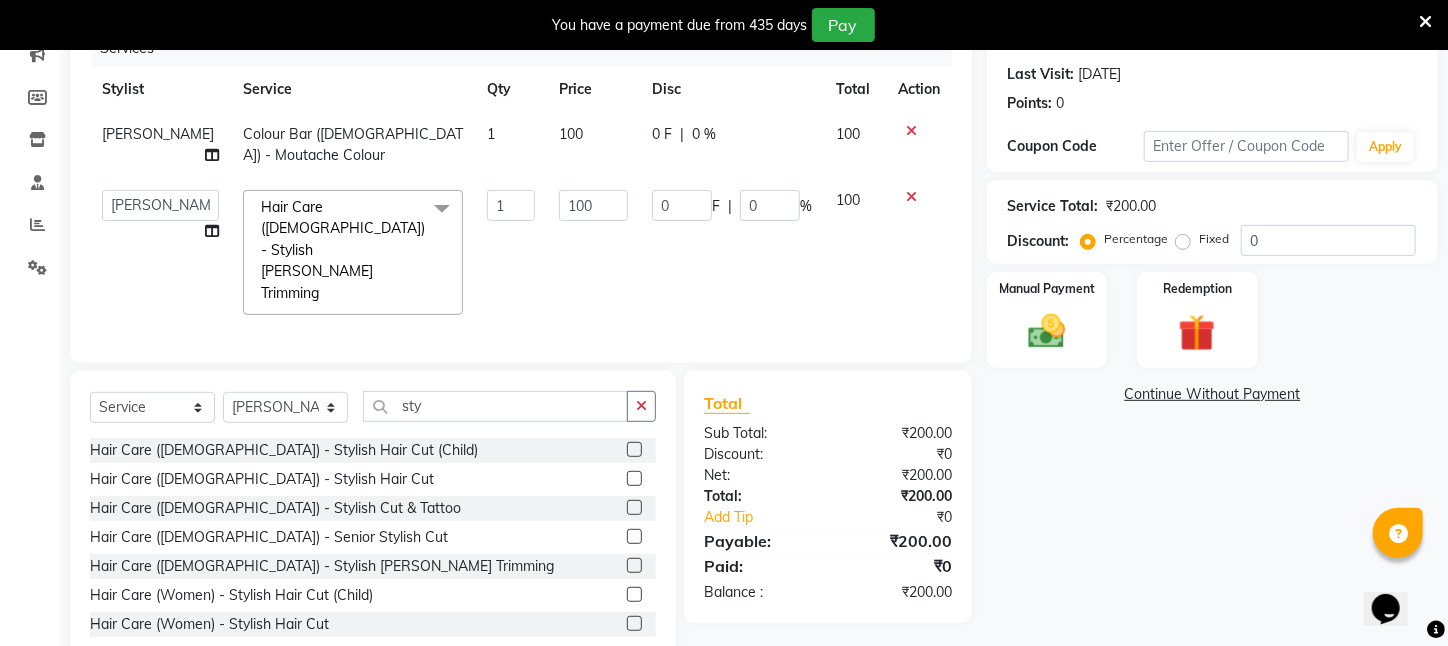 click on "100" 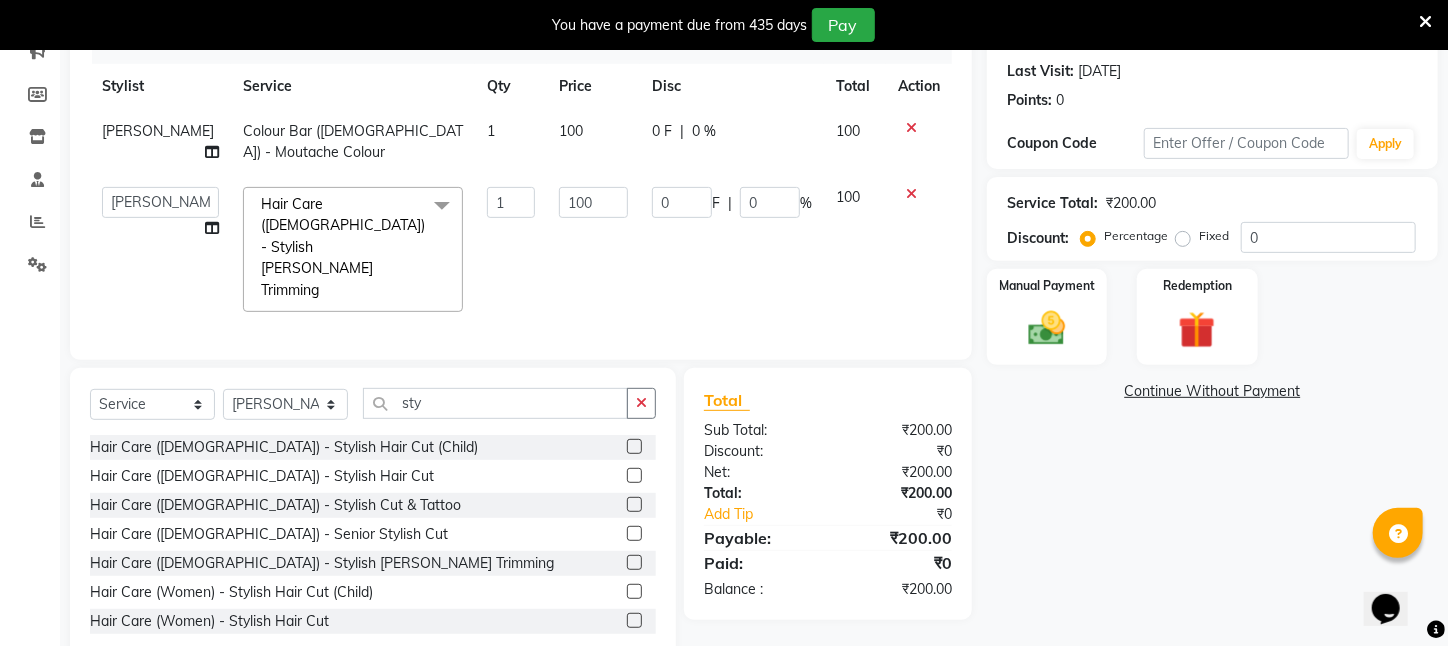 select on "25302" 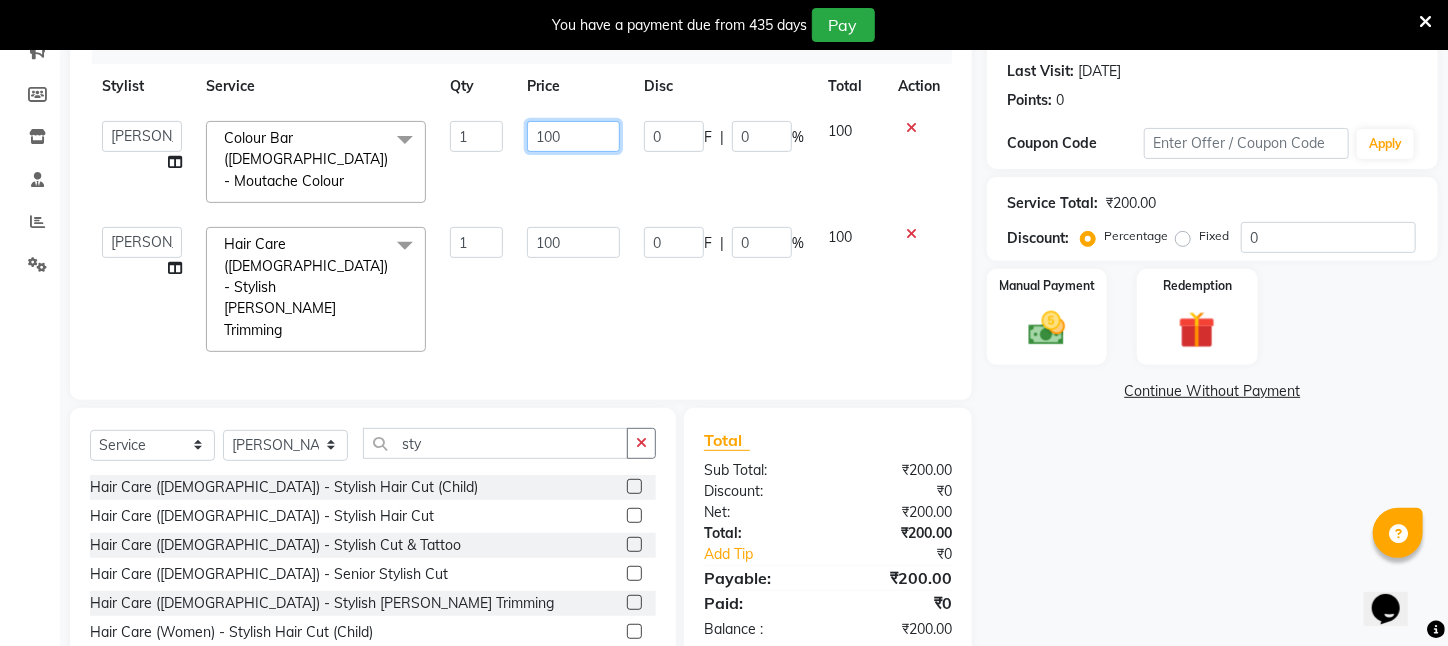 drag, startPoint x: 577, startPoint y: 135, endPoint x: 384, endPoint y: 143, distance: 193.16573 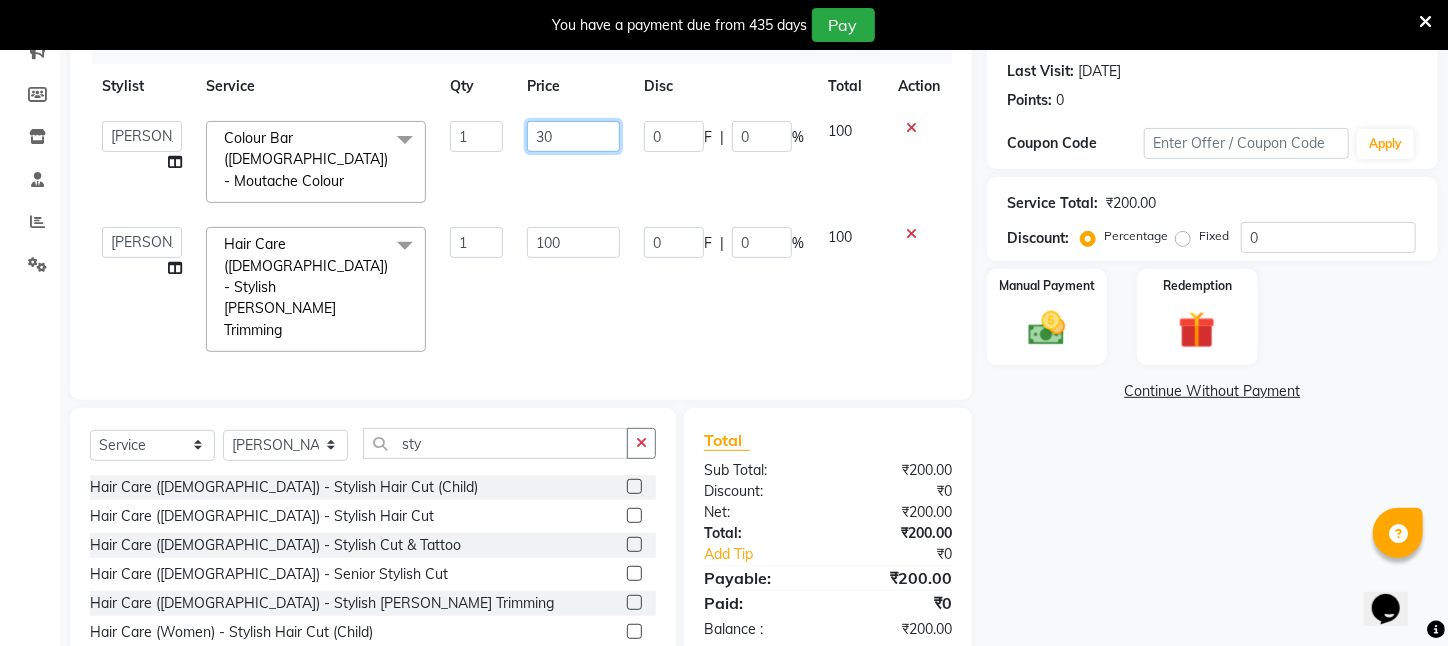 type on "300" 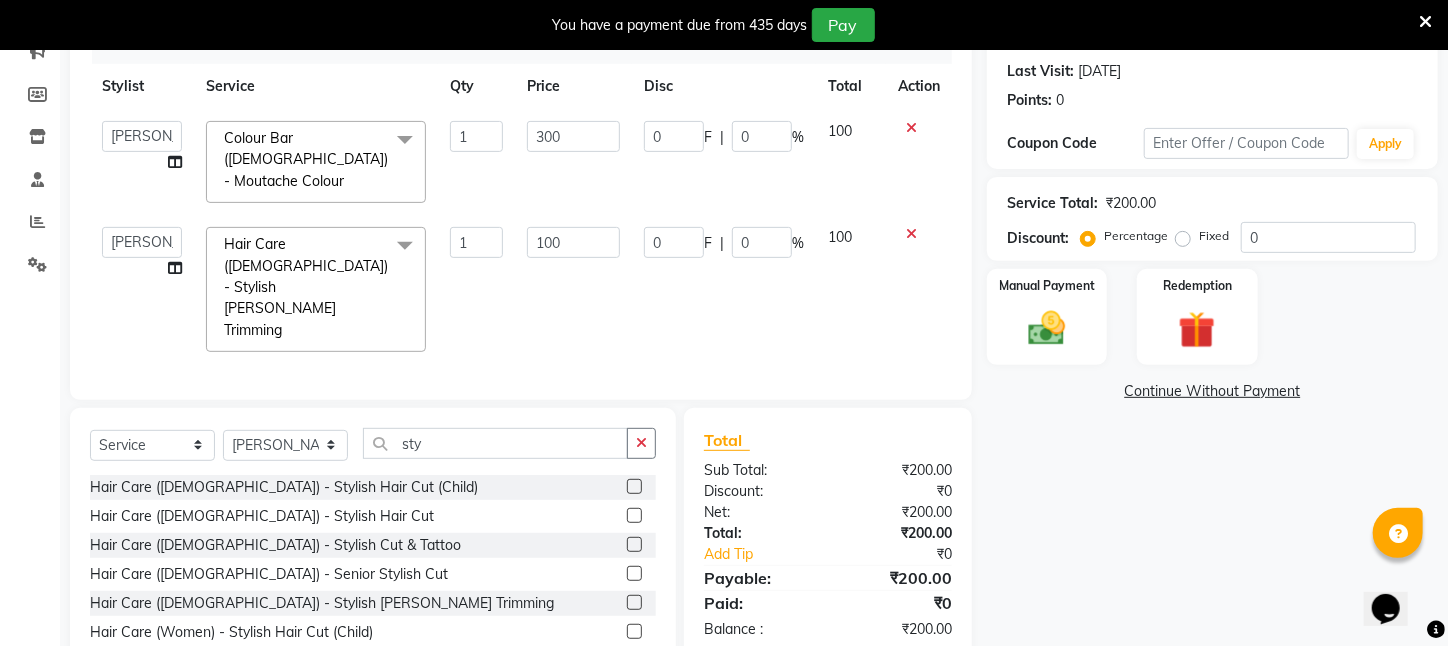 scroll, scrollTop: 268, scrollLeft: 0, axis: vertical 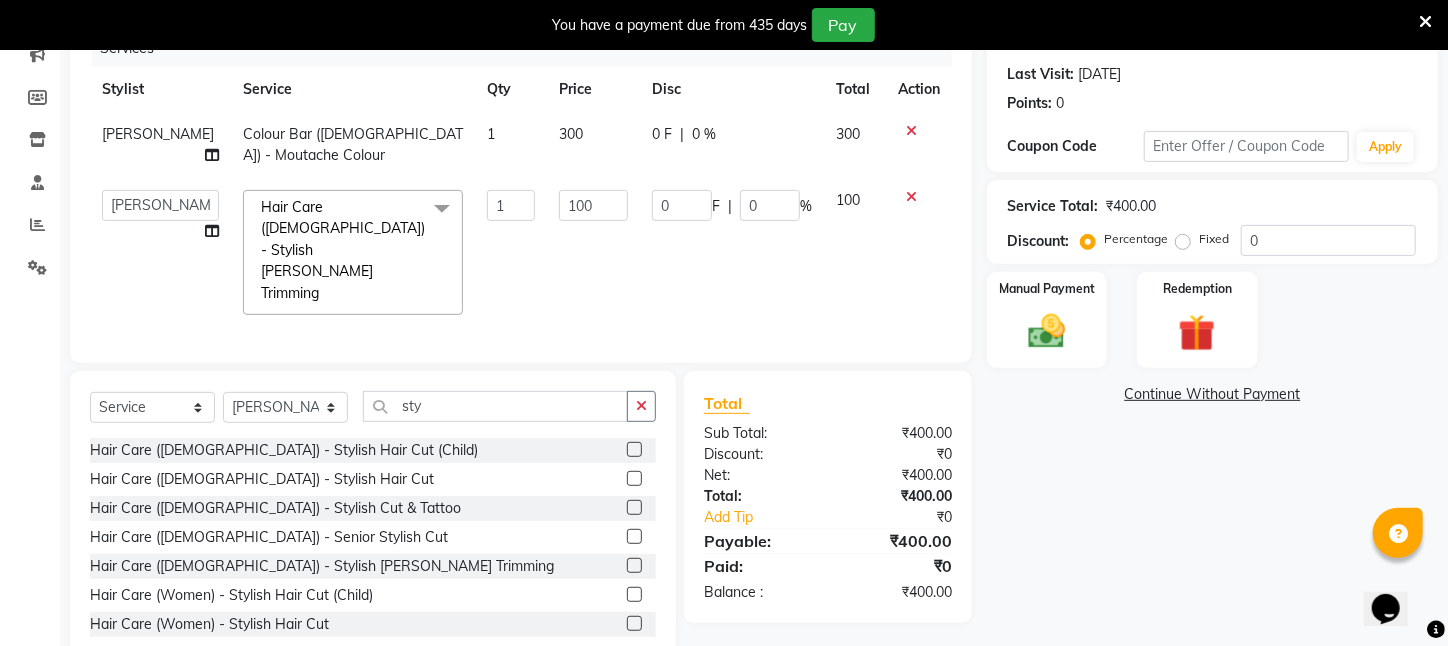 click on "[PERSON_NAME] Colour Bar ([DEMOGRAPHIC_DATA])   -   Moutache Colour 1 300 0 F | 0 % 300  [PERSON_NAME]   [PERSON_NAME]   DEEPIKA   [PERSON_NAME]   [PERSON_NAME]   kharagpur   Mahadev [PERSON_NAME]   [PERSON_NAME]   NEHA   [PERSON_NAME]   [PERSON_NAME]   [PERSON_NAME]   [PERSON_NAME]   [PERSON_NAME]  Hair Care ([DEMOGRAPHIC_DATA])   -   Stylish [PERSON_NAME] Trimming  x Wax - Normal    -   Under Arms Wax - Normal    -   Full Face Wax - Normal    -   Half Hand Wax - Normal    -   Half Leg Wax - Normal    -   Front Stomach Wax - Normal    -   Back Side Wax - Normal    -   Full Hand Wax - Normal    -   Full Leg Wax - Normal    -   Brazilian Wax Wax - Normal    -   Full Body Wax Mole Remove HEAD MASSAGE  DERMA SAGE LOTUS FACIAL THRENDING [DEMOGRAPHIC_DATA] CHIN THREDING [DEMOGRAPHIC_DATA] CHIK SPELTEN HAIR CUT WOMEN ICE CREAM PADICURE  ICE CREAM MANICURE cv anti angine facial SEA BUTTER TREATMENT spelteen cut  CV PIGMENTATION BRIGHTENING FACIAL [DEMOGRAPHIC_DATA] FULL BODY TRIMING HAIR SPA COMBO OFFER FACIAL COMBO OFFER FACE MASSAGE COMBO OFFER CLEANUP OFFER CHIN WOMEN WAX [MEDICAL_DATA] remoVE HAIR WIG SERVICE CUTTING Hair Wig" 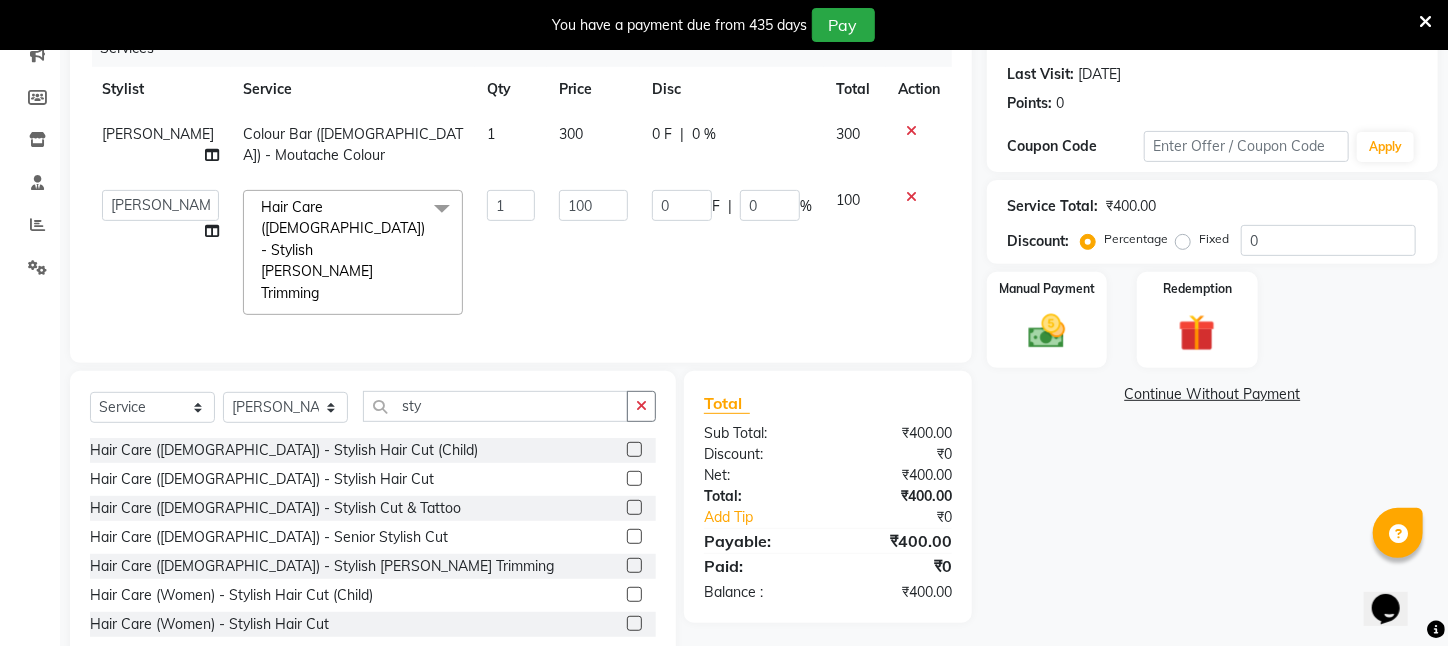 select on "25302" 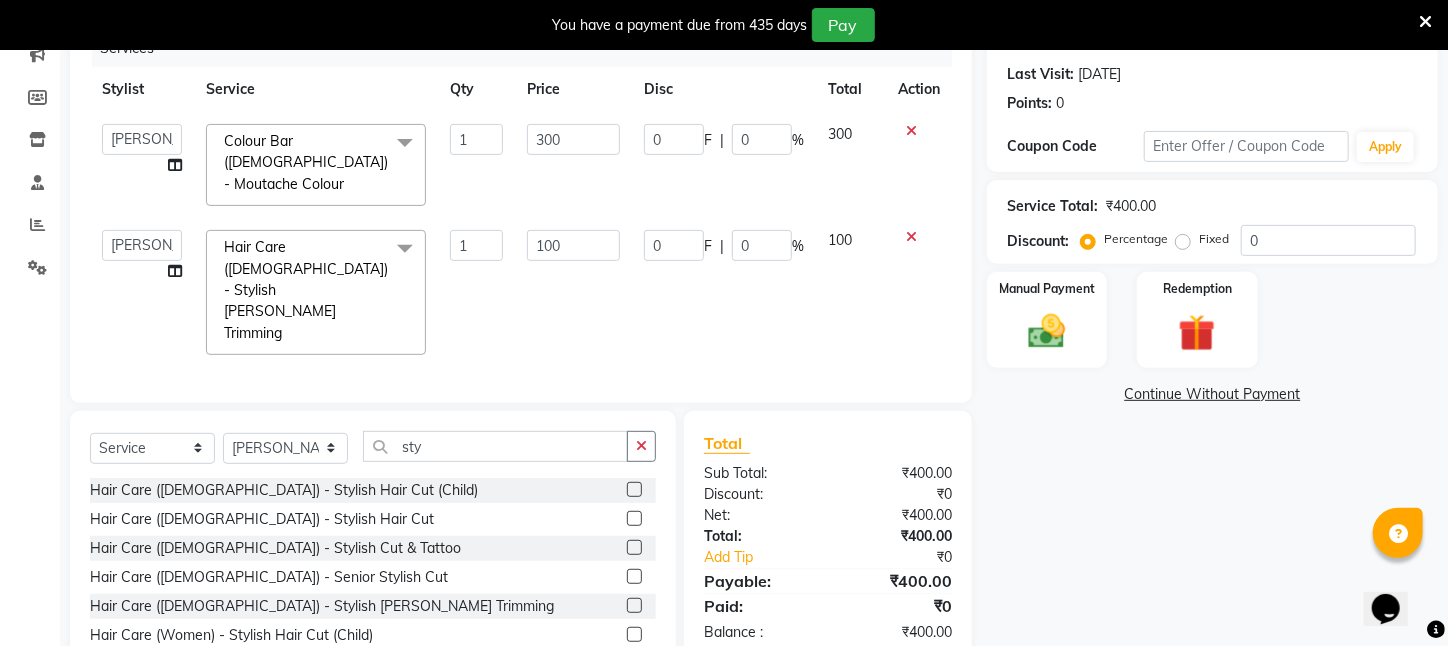 scroll, scrollTop: 271, scrollLeft: 0, axis: vertical 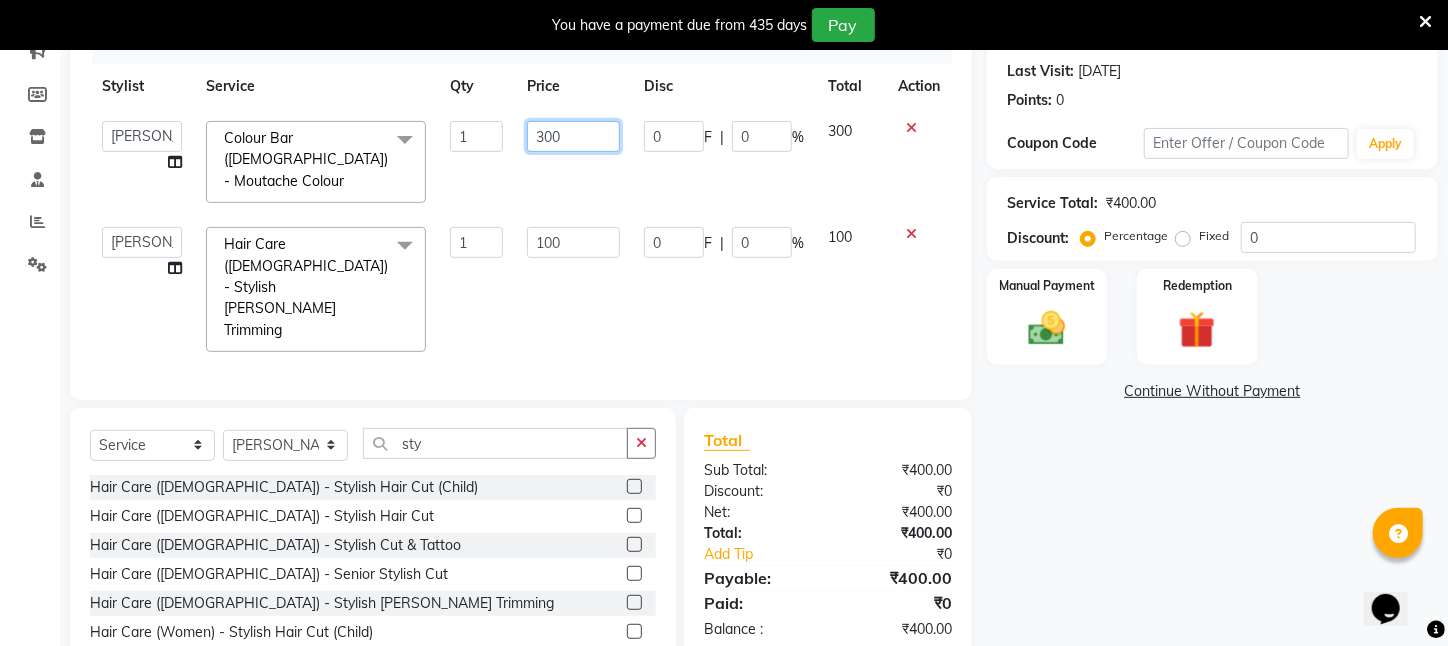 drag, startPoint x: 595, startPoint y: 136, endPoint x: 352, endPoint y: 158, distance: 243.99385 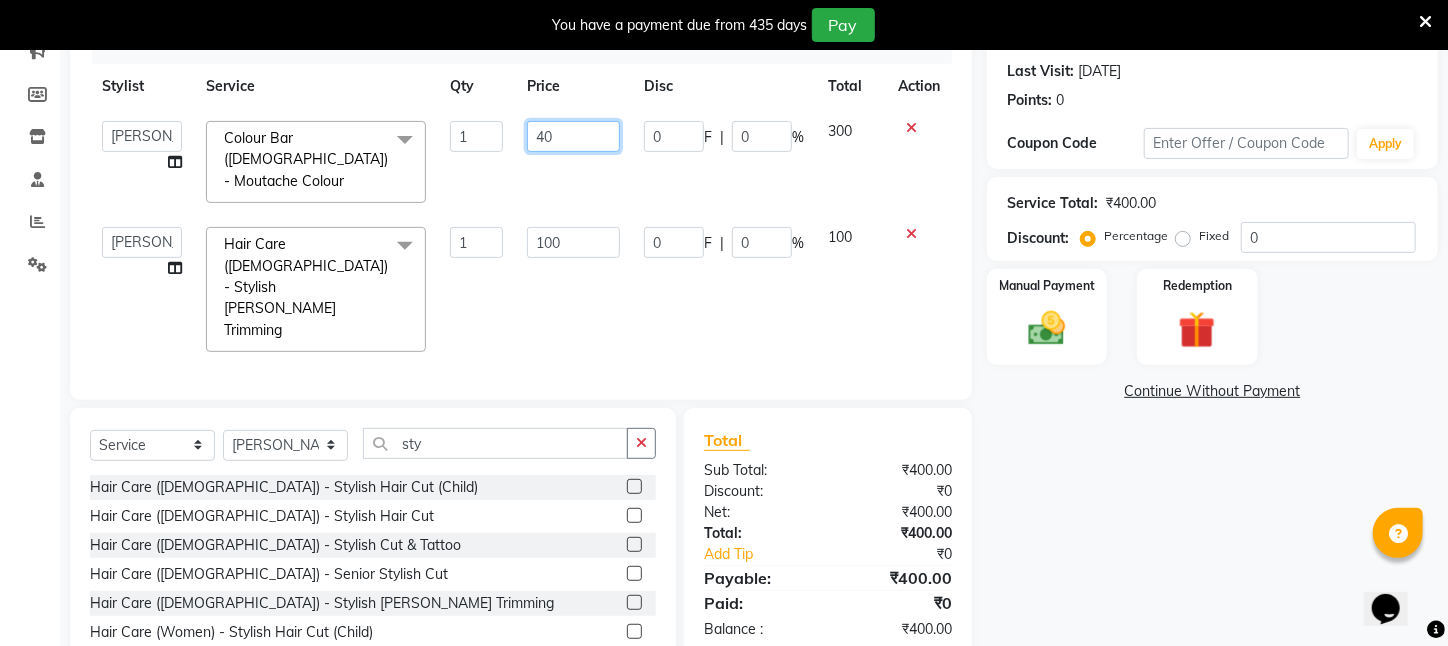 type on "400" 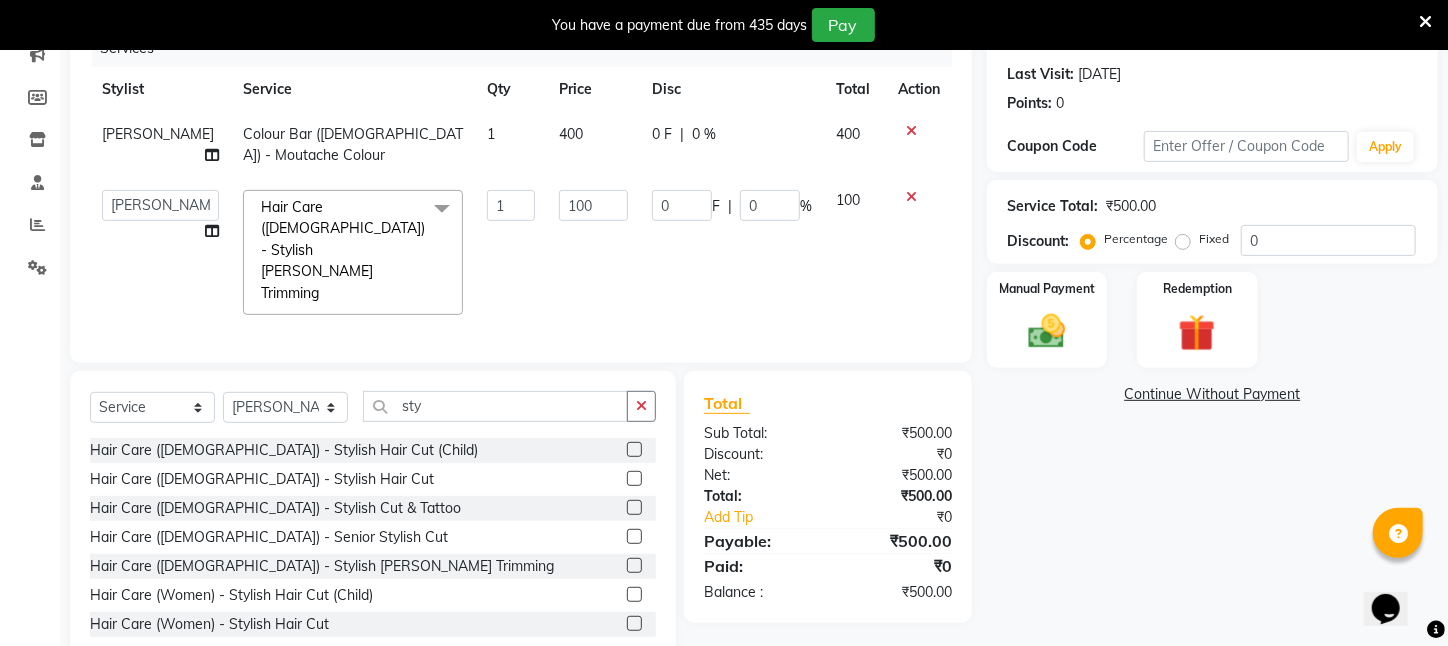 click on "1" 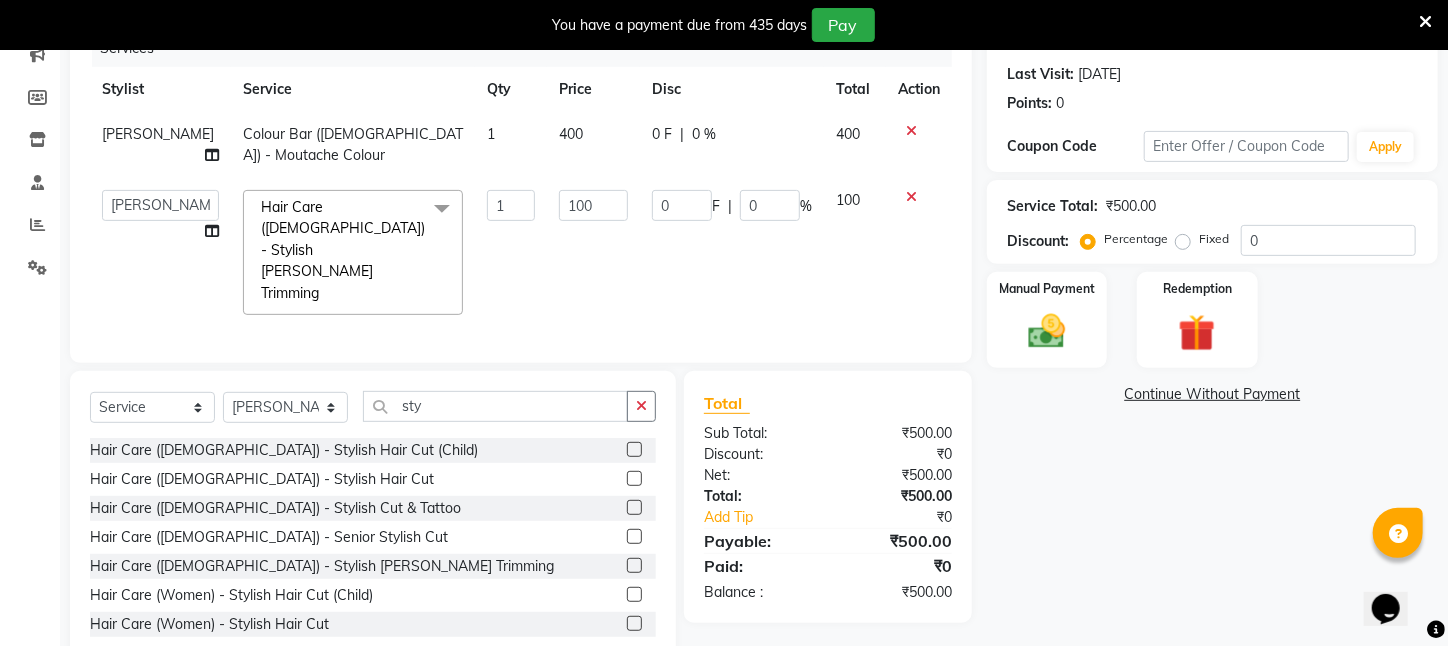 select on "25302" 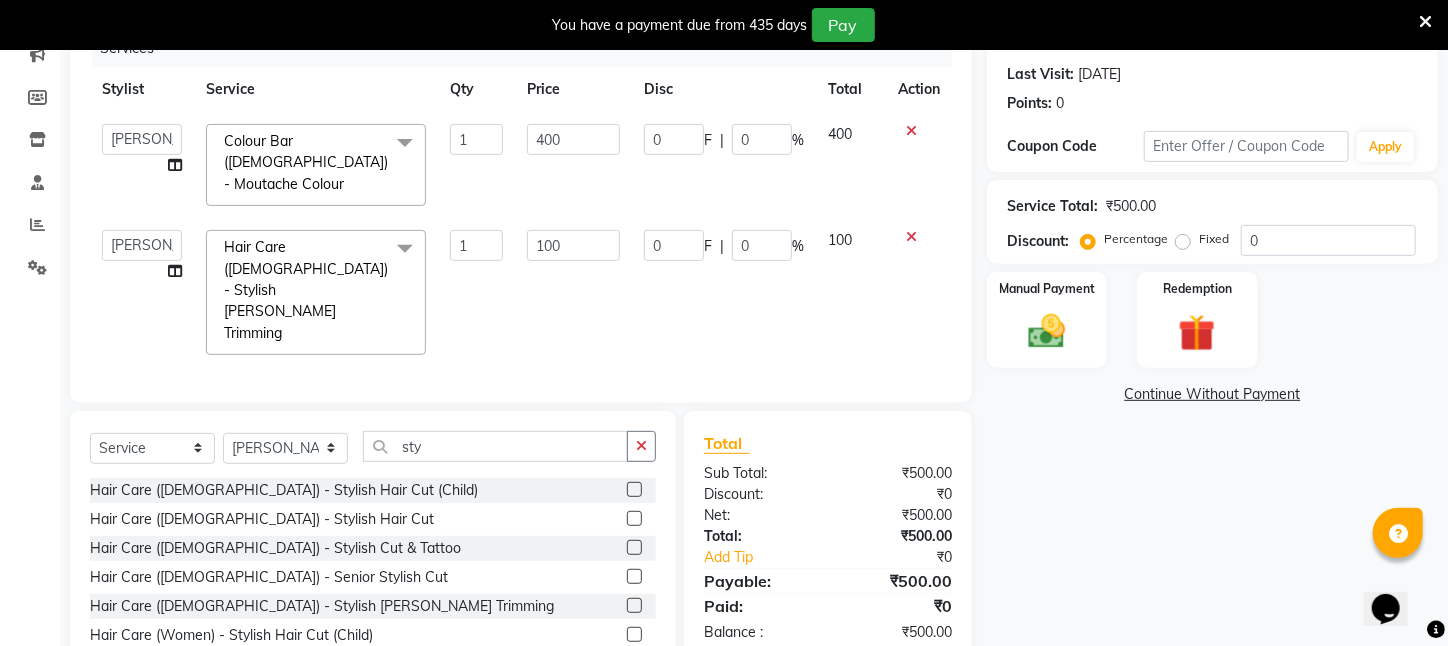 scroll, scrollTop: 271, scrollLeft: 0, axis: vertical 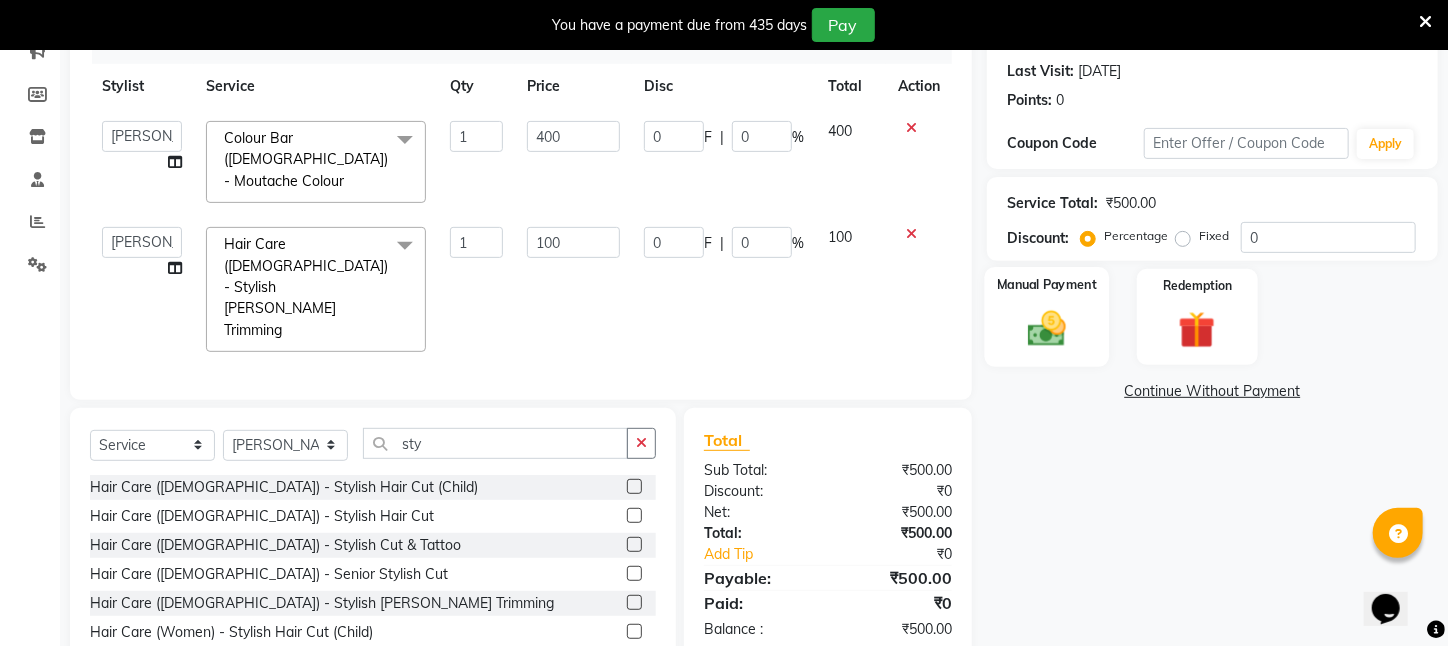 click on "Manual Payment" 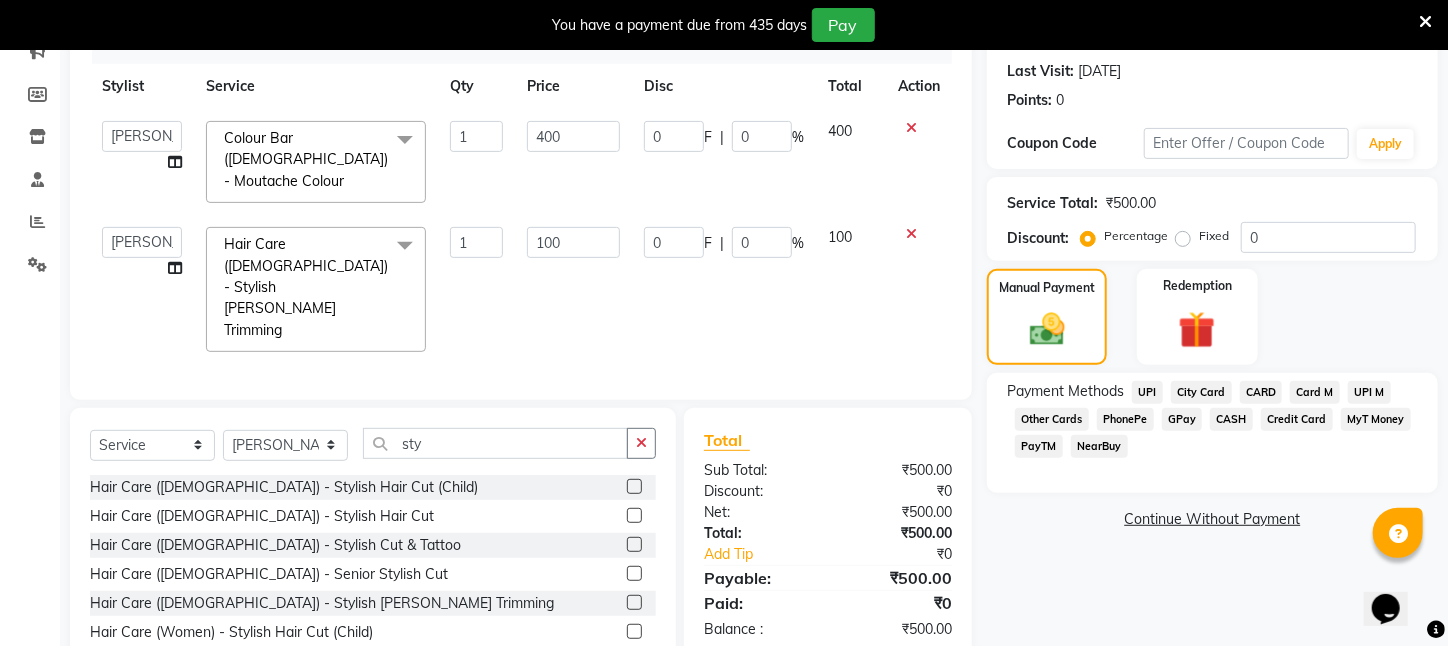 click on "CASH" 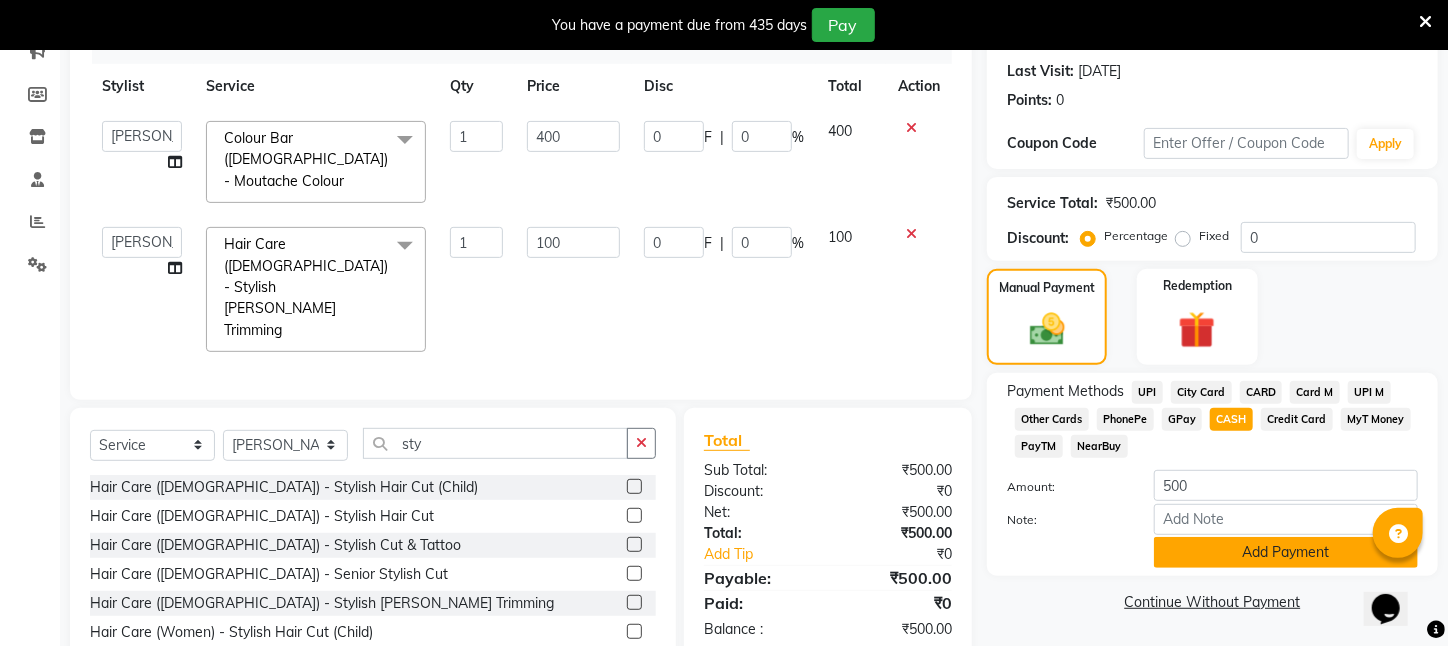 click on "Add Payment" 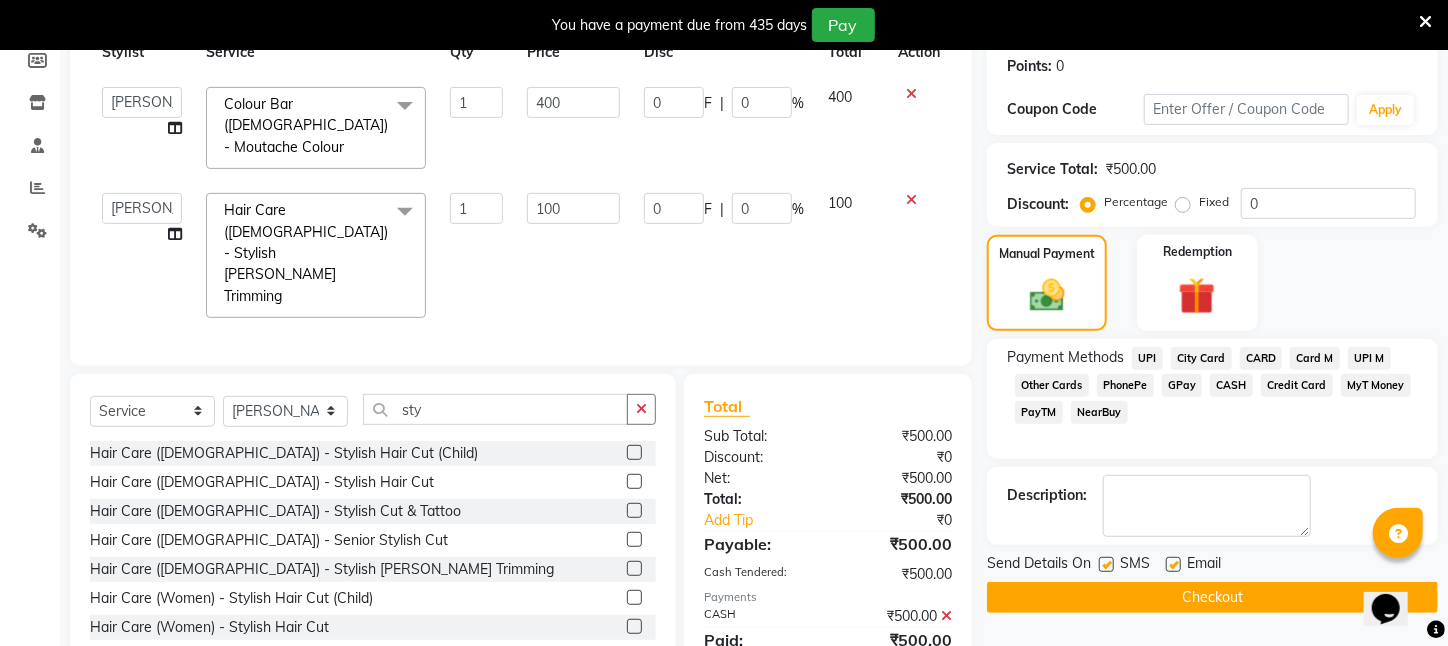 scroll, scrollTop: 323, scrollLeft: 0, axis: vertical 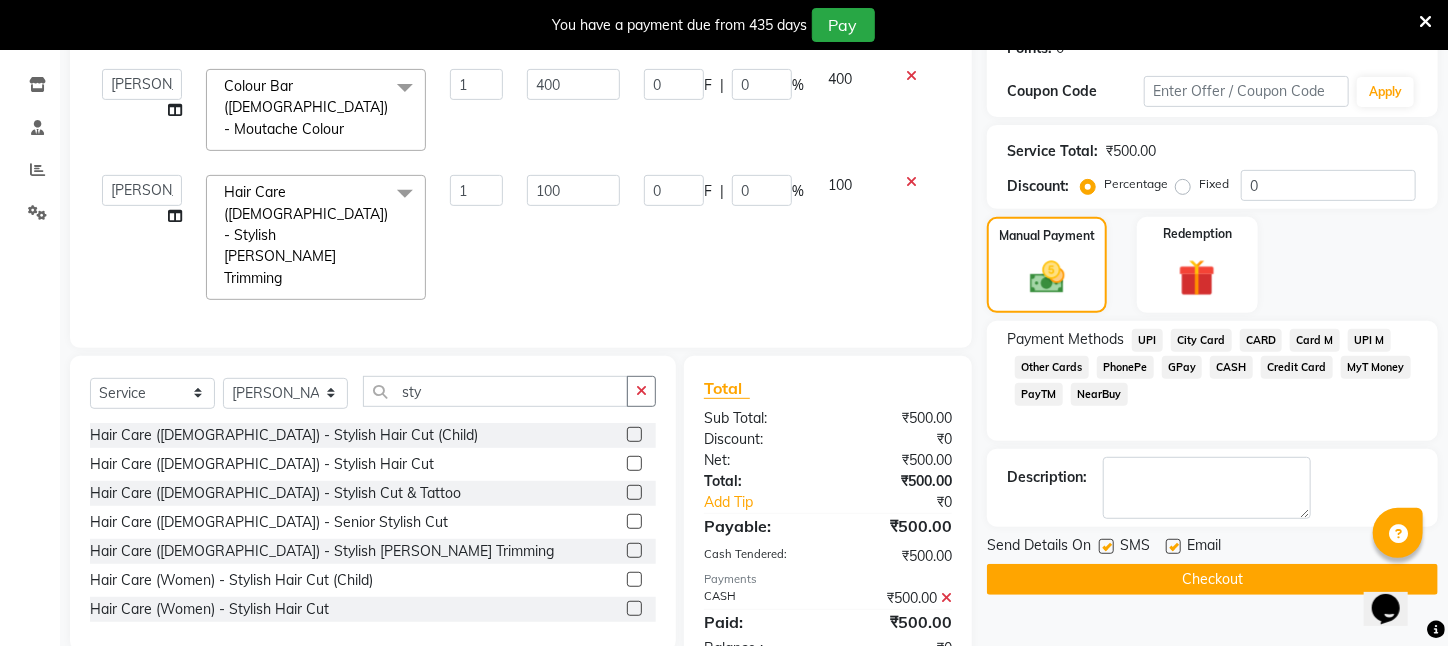 click on "Checkout" 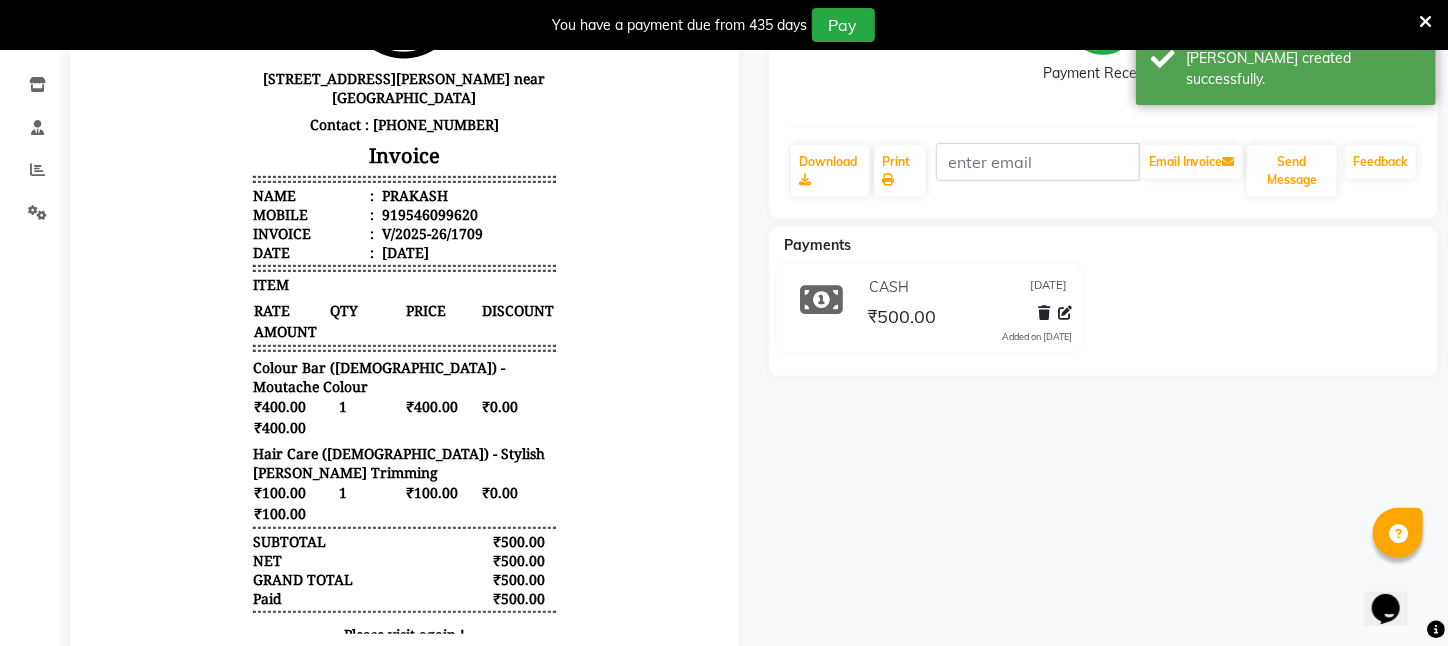 scroll, scrollTop: 0, scrollLeft: 0, axis: both 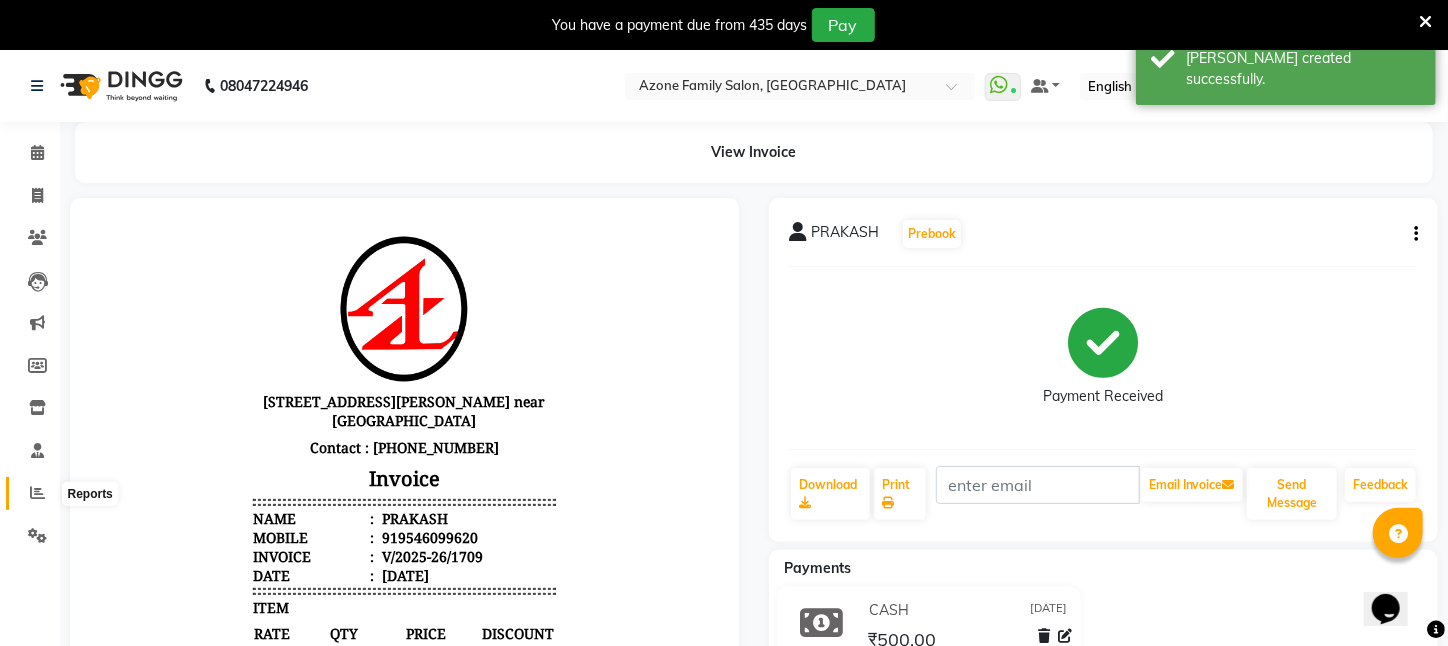 click 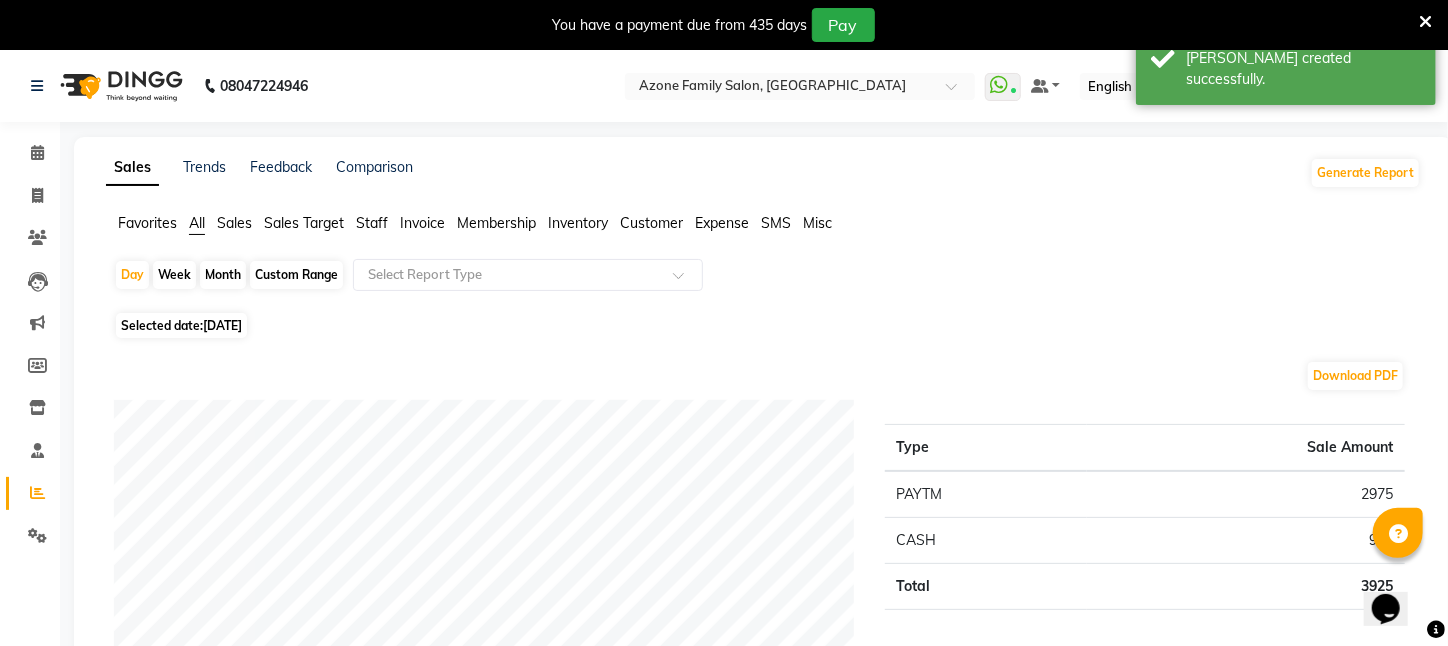 click on "Selected date:  [DATE]" 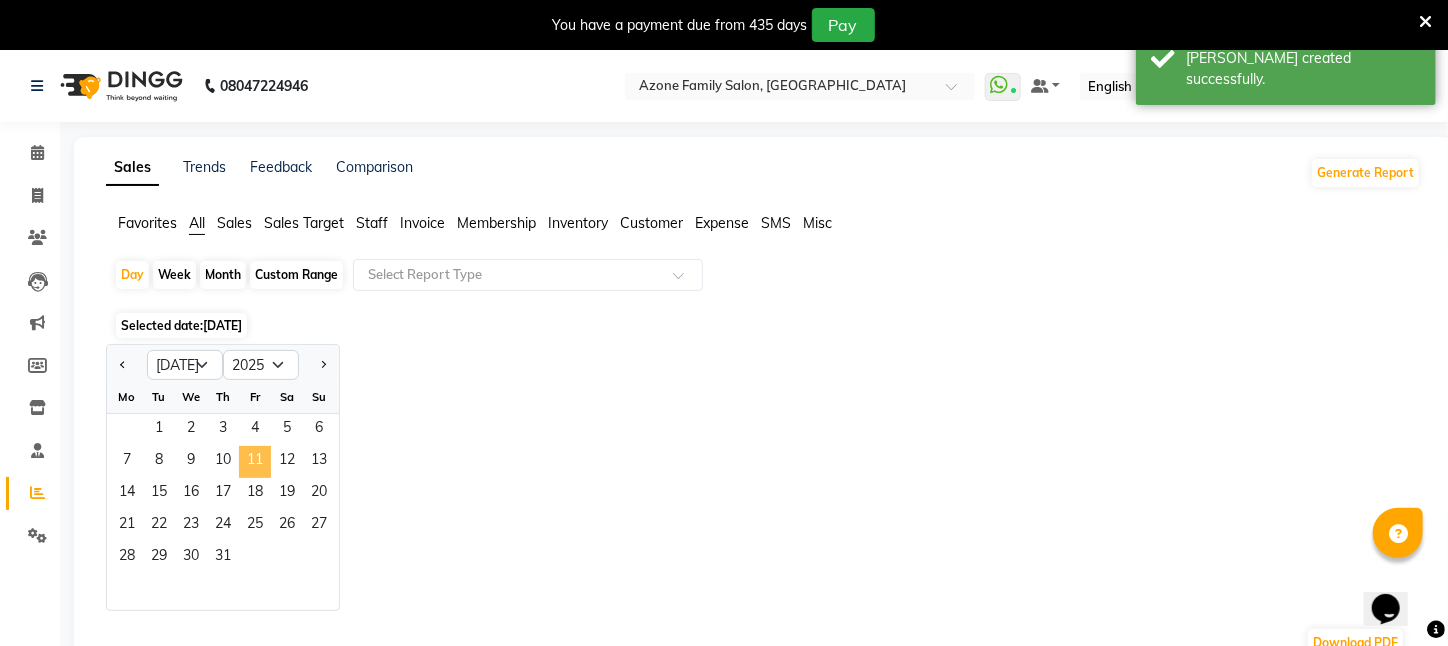 click on "11" 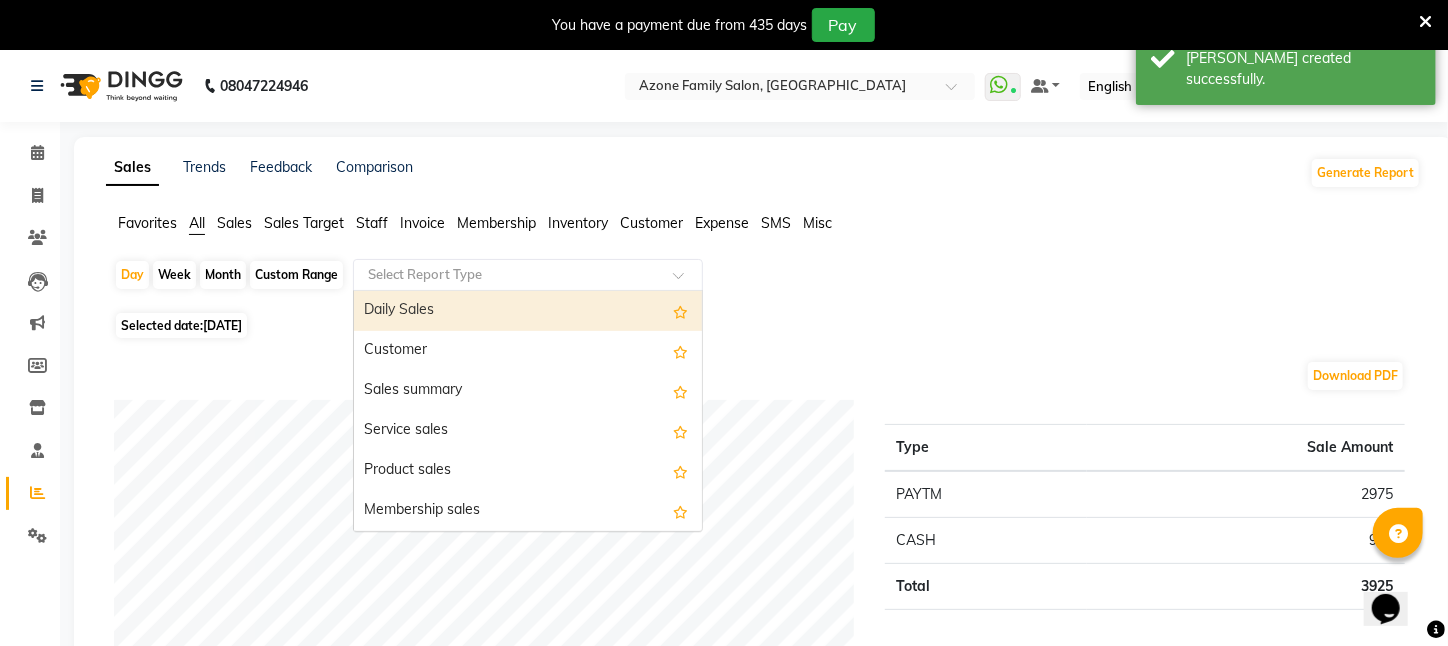 click 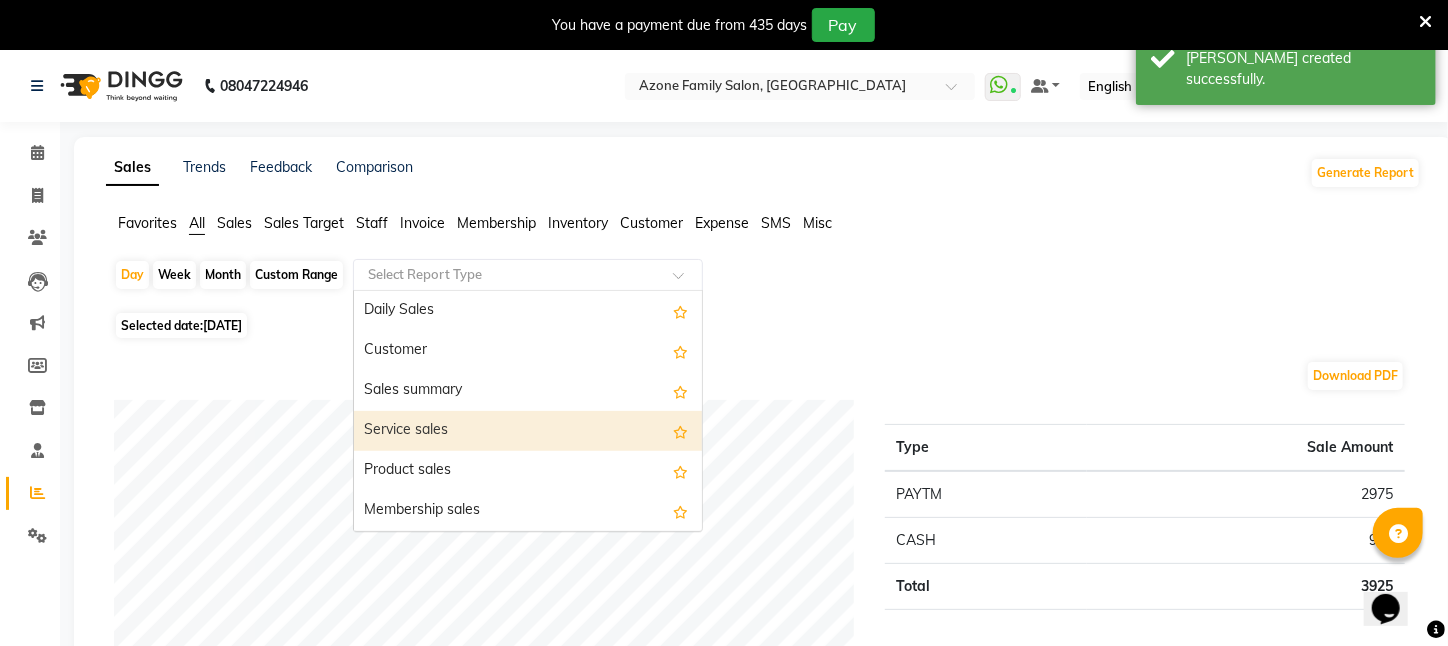 scroll, scrollTop: 600, scrollLeft: 0, axis: vertical 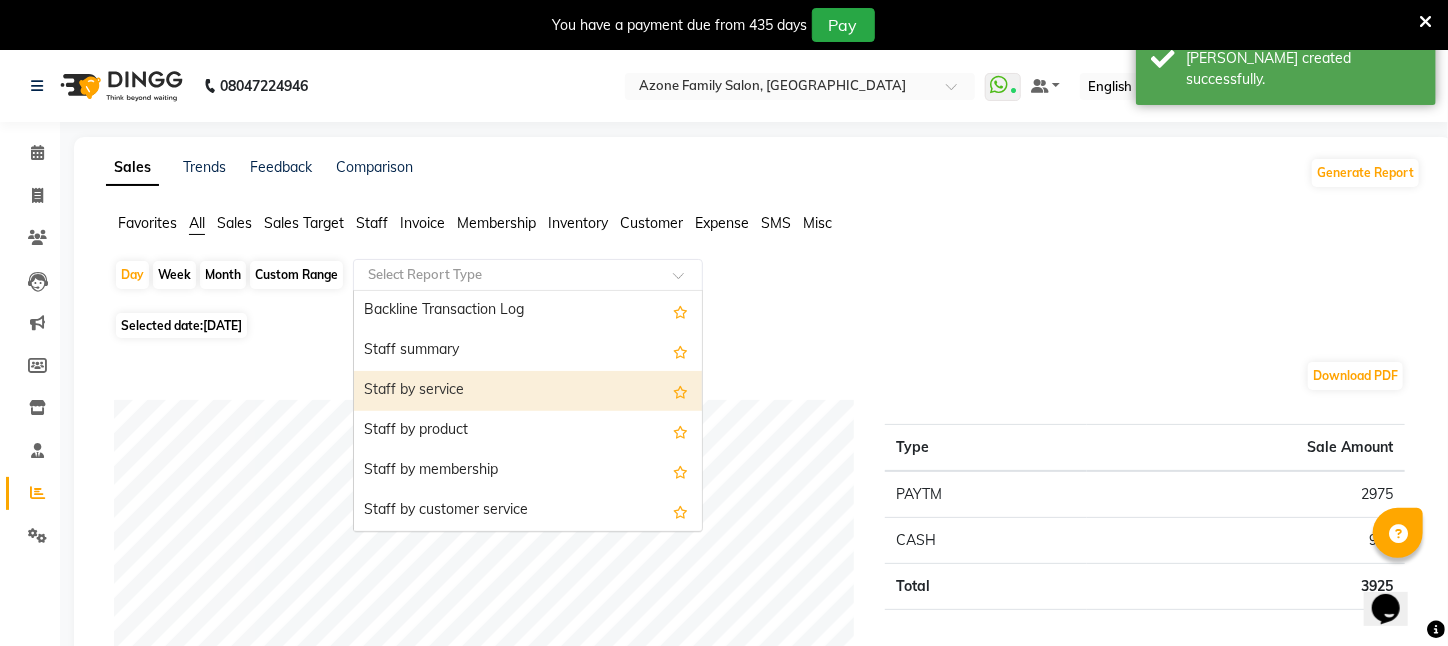 click on "Staff by service" at bounding box center [528, 391] 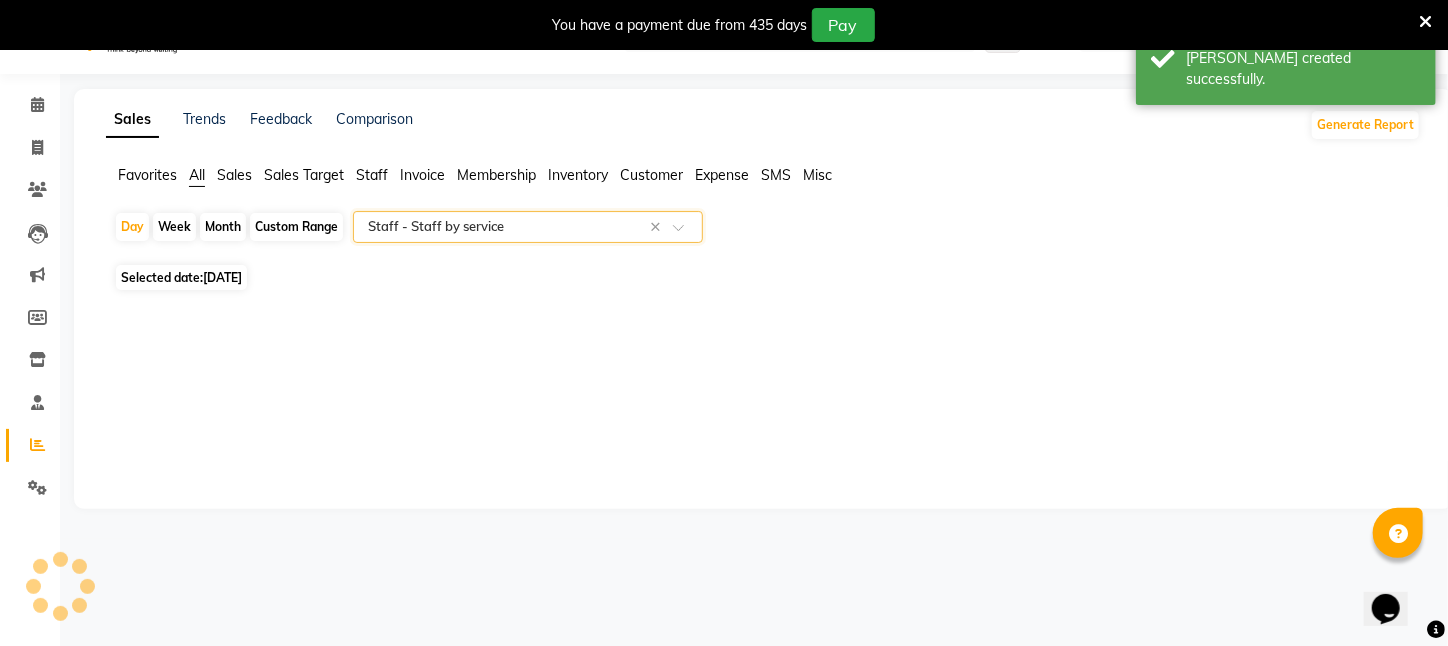 select on "filtered_report" 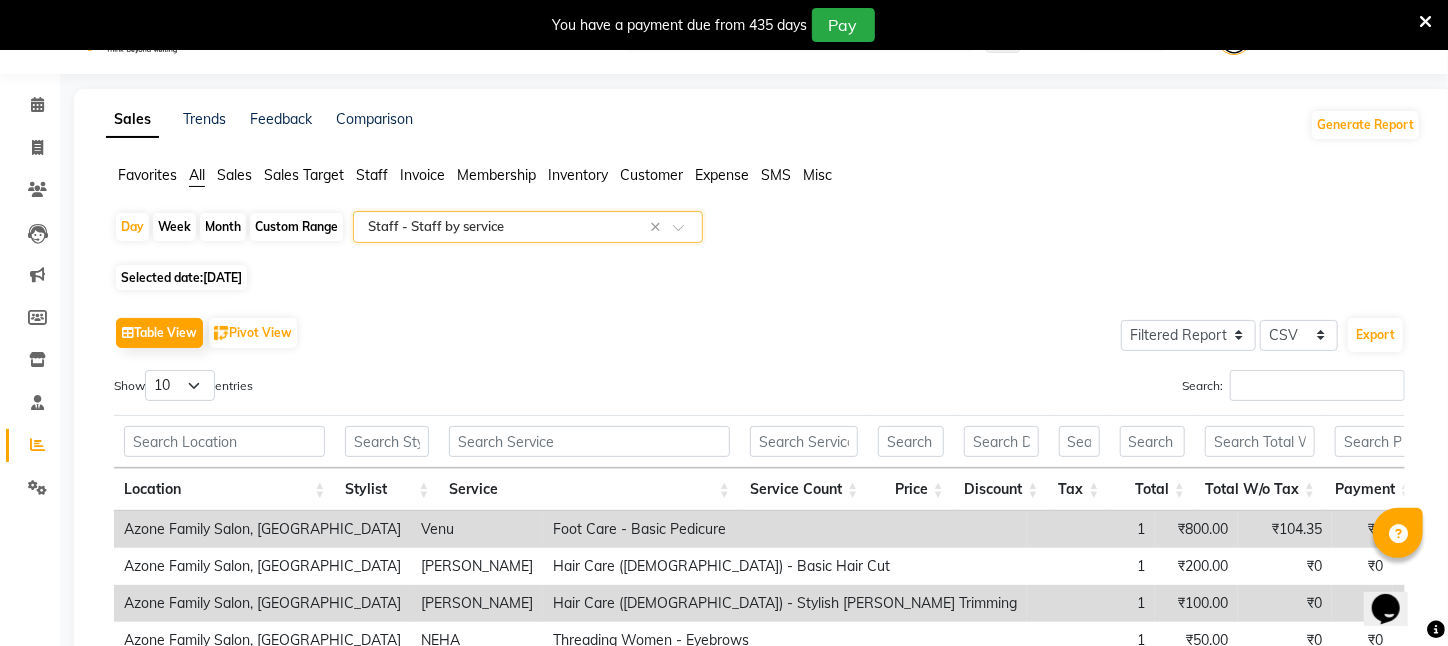 scroll, scrollTop: 50, scrollLeft: 0, axis: vertical 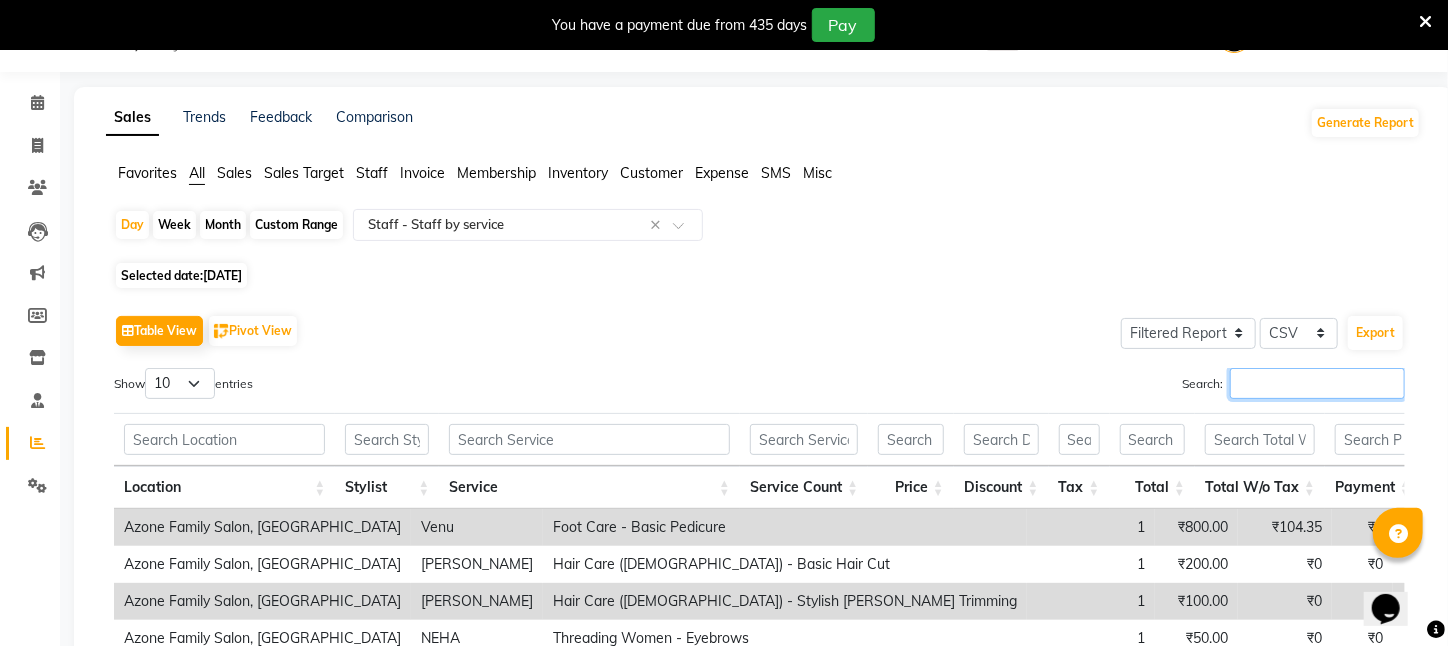 click on "Search:" at bounding box center [1317, 383] 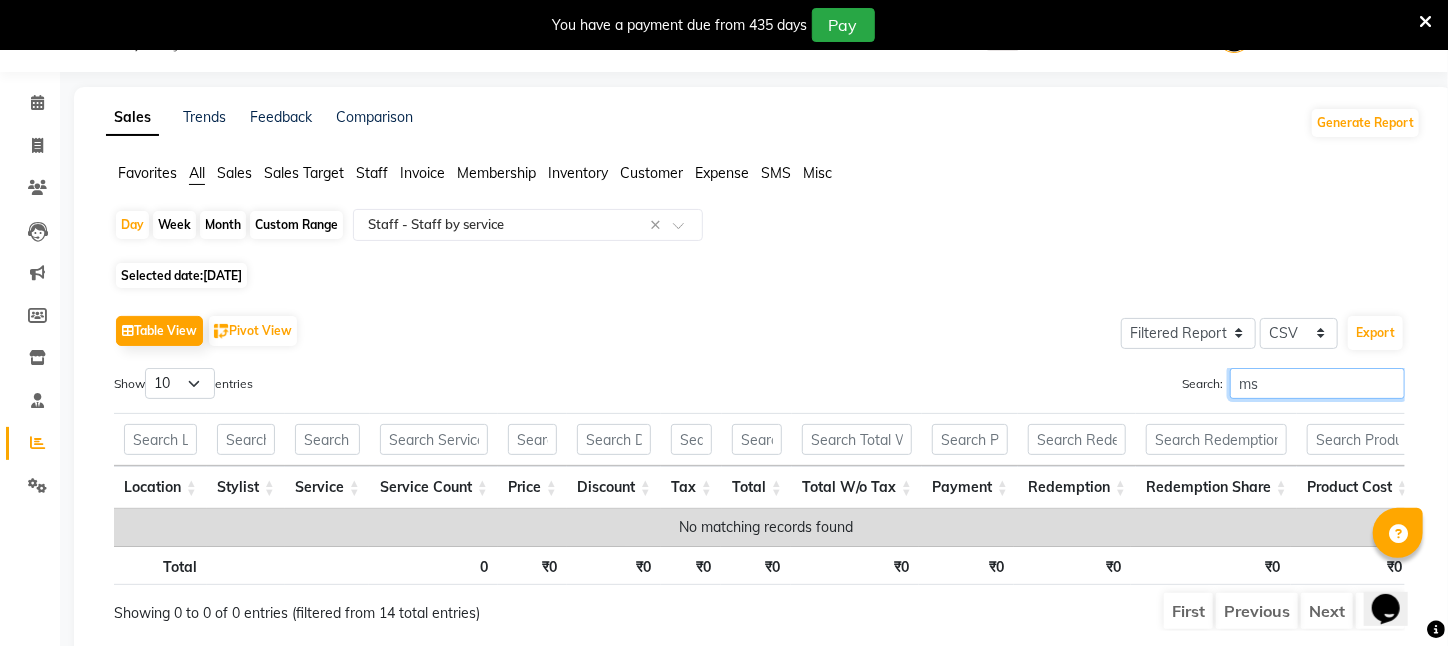 type on "m" 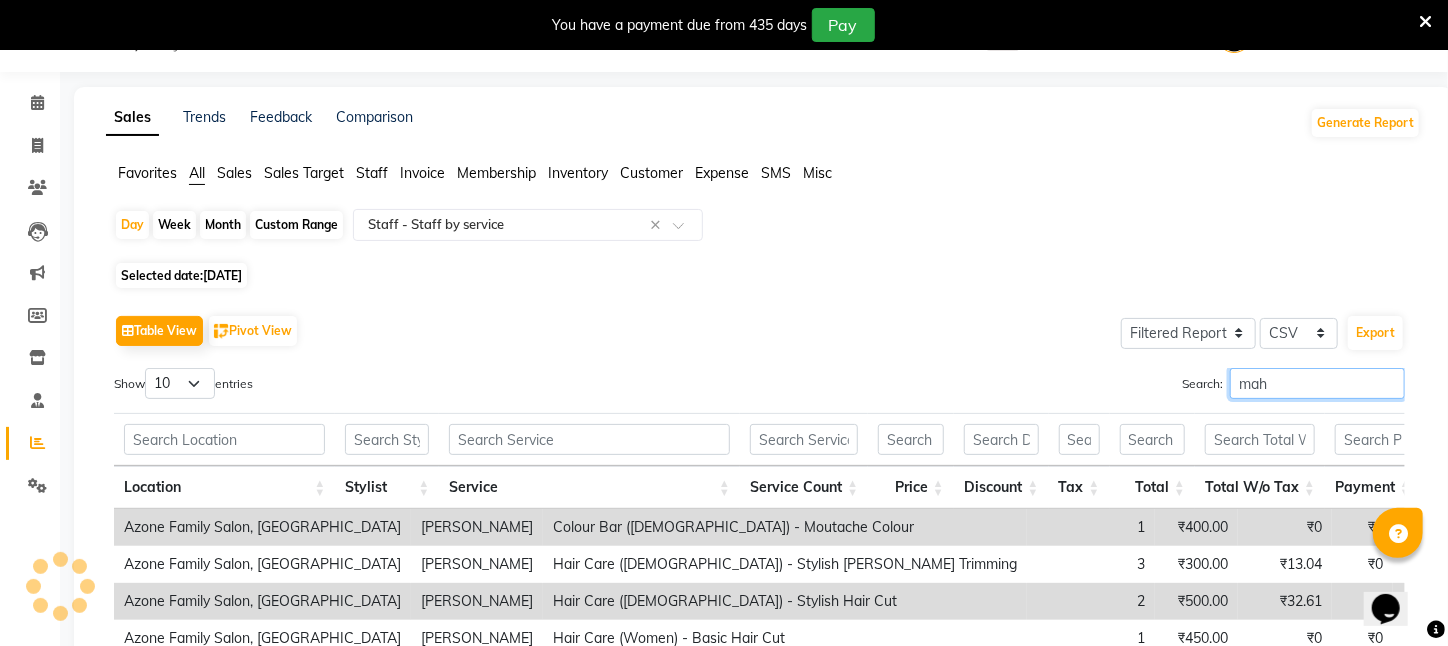 type on "mah" 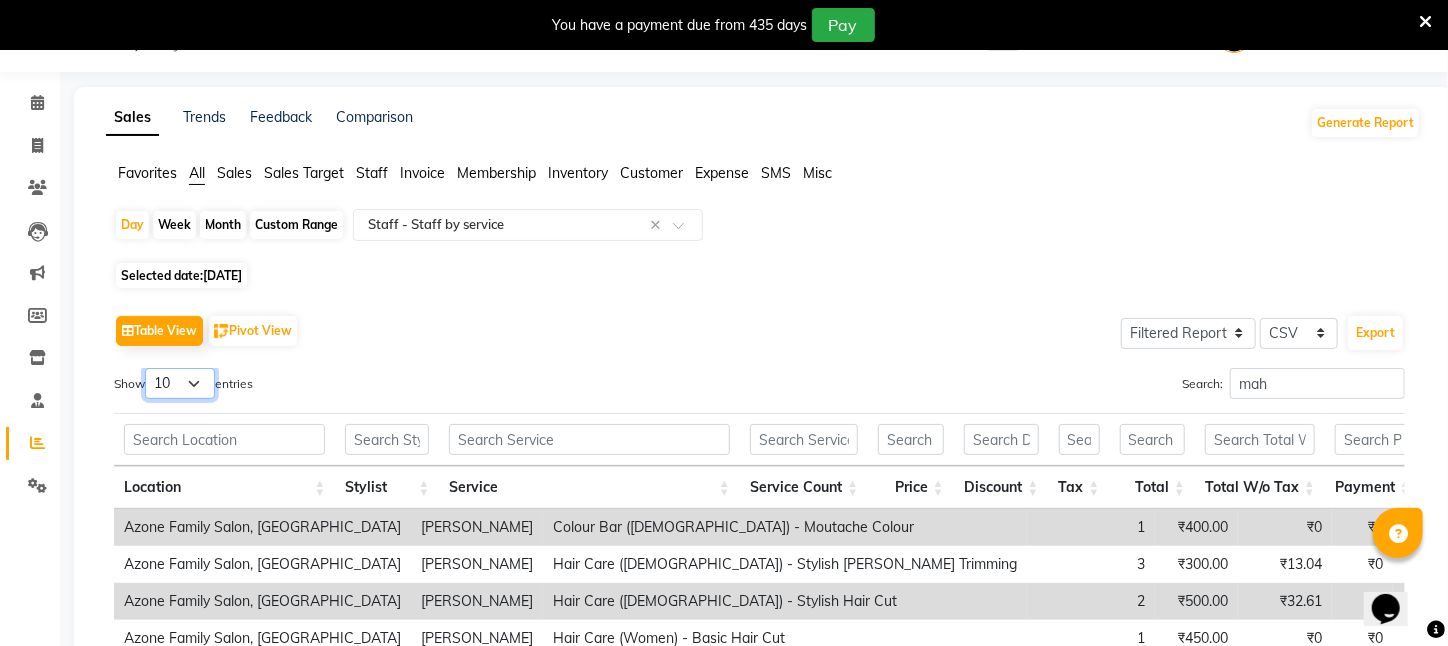 drag, startPoint x: 196, startPoint y: 379, endPoint x: 178, endPoint y: 392, distance: 22.203604 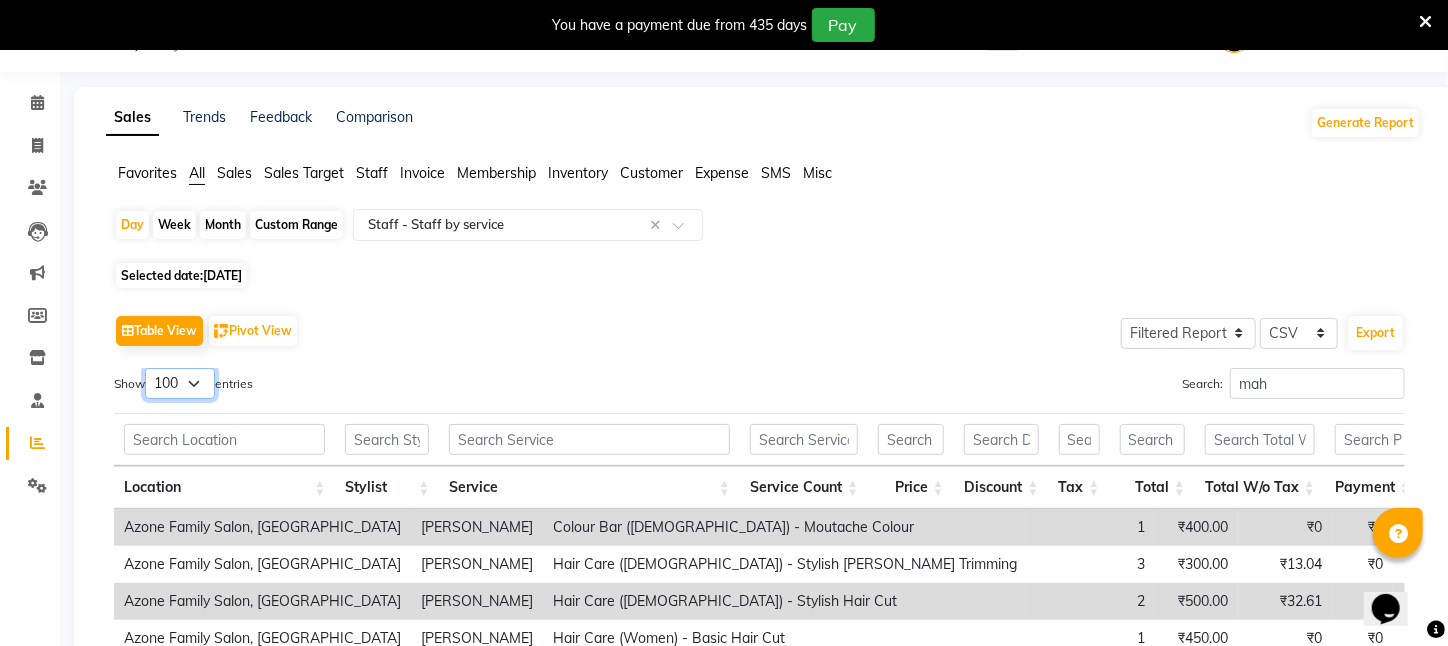 click on "10 25 50 100" at bounding box center [180, 383] 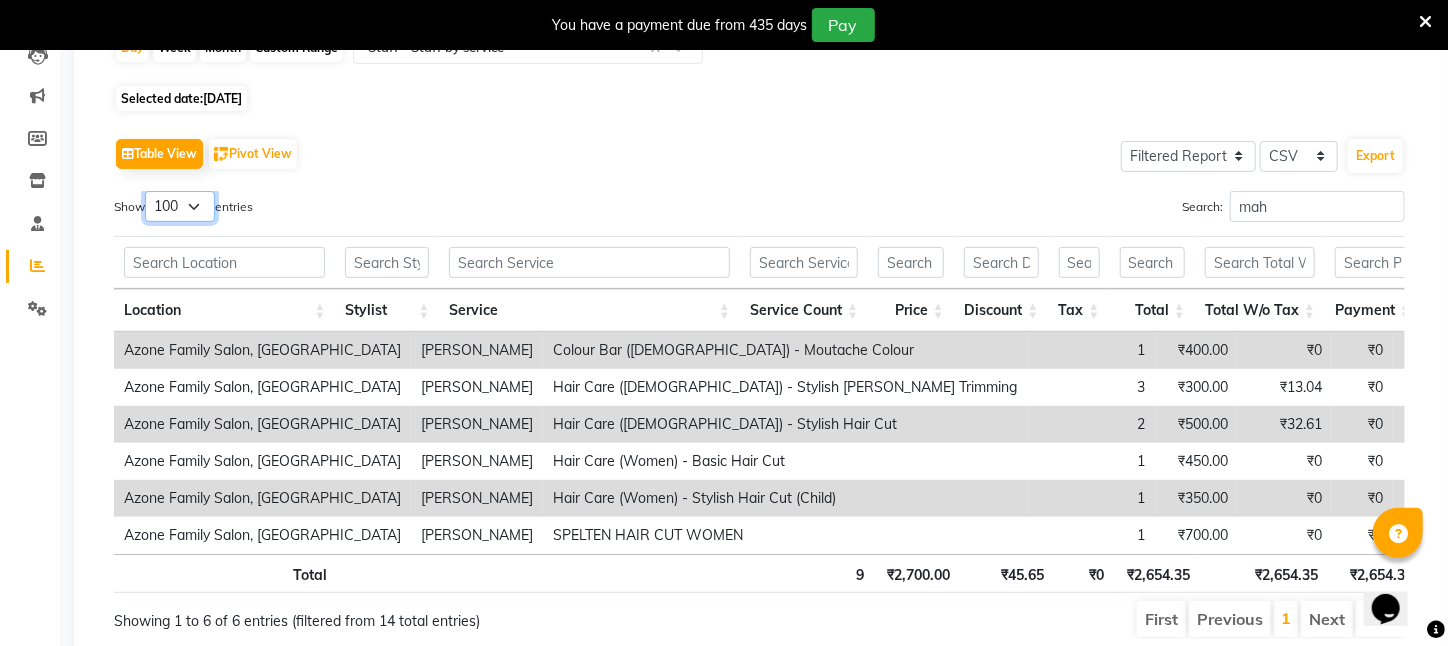 scroll, scrollTop: 313, scrollLeft: 0, axis: vertical 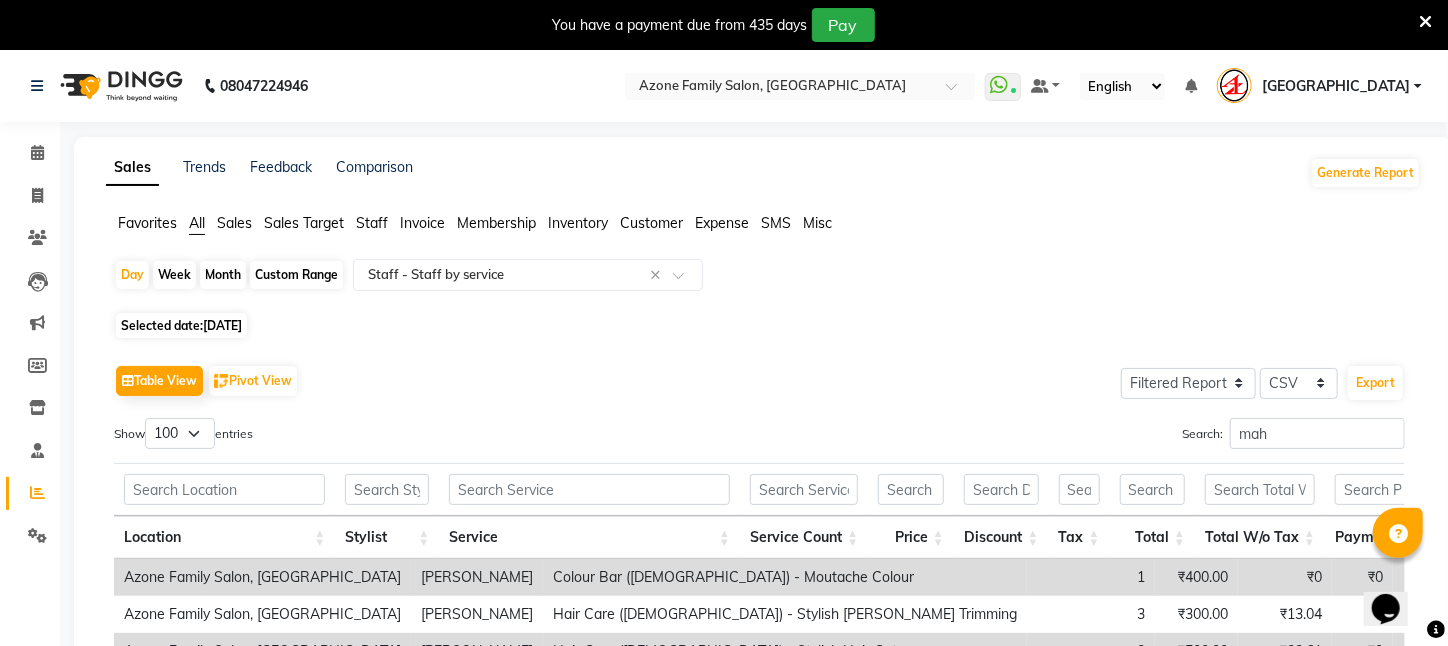 click on "Day   Week   Month   Custom Range  Select Report Type × Staff -  Staff by service × Selected date:  [DATE]   Table View   Pivot View  Select Full Report Filtered Report Select CSV PDF  Export  Show  10 25 50 100  entries Search: mah Location Stylist Service Service Count Price Discount Tax Total Total W/o Tax Payment Redemption Redemption Share Product Cost Location Stylist Service Service Count Price Discount Tax Total Total W/o Tax Payment Redemption Redemption Share Product Cost Total 9 ₹2,700.00 ₹45.65 ₹0 ₹2,654.35 ₹2,654.35 ₹2,654.35 ₹0 ₹0 ₹0 Azone Family Salon, [GEOGRAPHIC_DATA] [PERSON_NAME] Colour Bar ([DEMOGRAPHIC_DATA])   -   Moutache Colour 1 ₹400.00 ₹0 ₹0 ₹400.00 ₹400.00 ₹400.00 ₹0 ₹0 ₹0 Azone Family Salon, [GEOGRAPHIC_DATA] [PERSON_NAME] Hair Care ([DEMOGRAPHIC_DATA])   -   Stylish [PERSON_NAME] Trimming 3 ₹300.00 ₹13.04 ₹0 ₹286.96 ₹286.96 ₹286.96 ₹0 ₹0 ₹0 Azone Family Salon, [GEOGRAPHIC_DATA] [PERSON_NAME] Hair Care ([DEMOGRAPHIC_DATA])   -   Stylish Hair Cut 2 ₹500.00 ₹32.61 ₹0 ₹467.39 ₹467.39 ₹0 1" 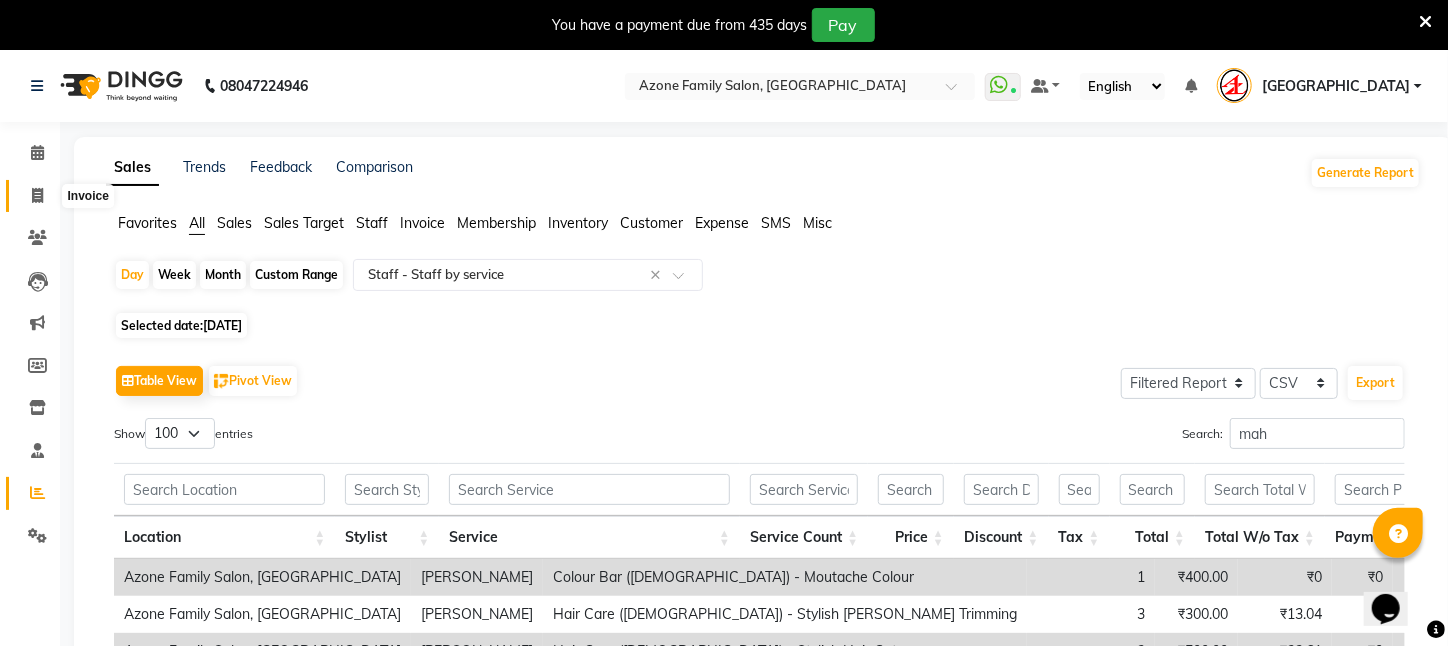 click 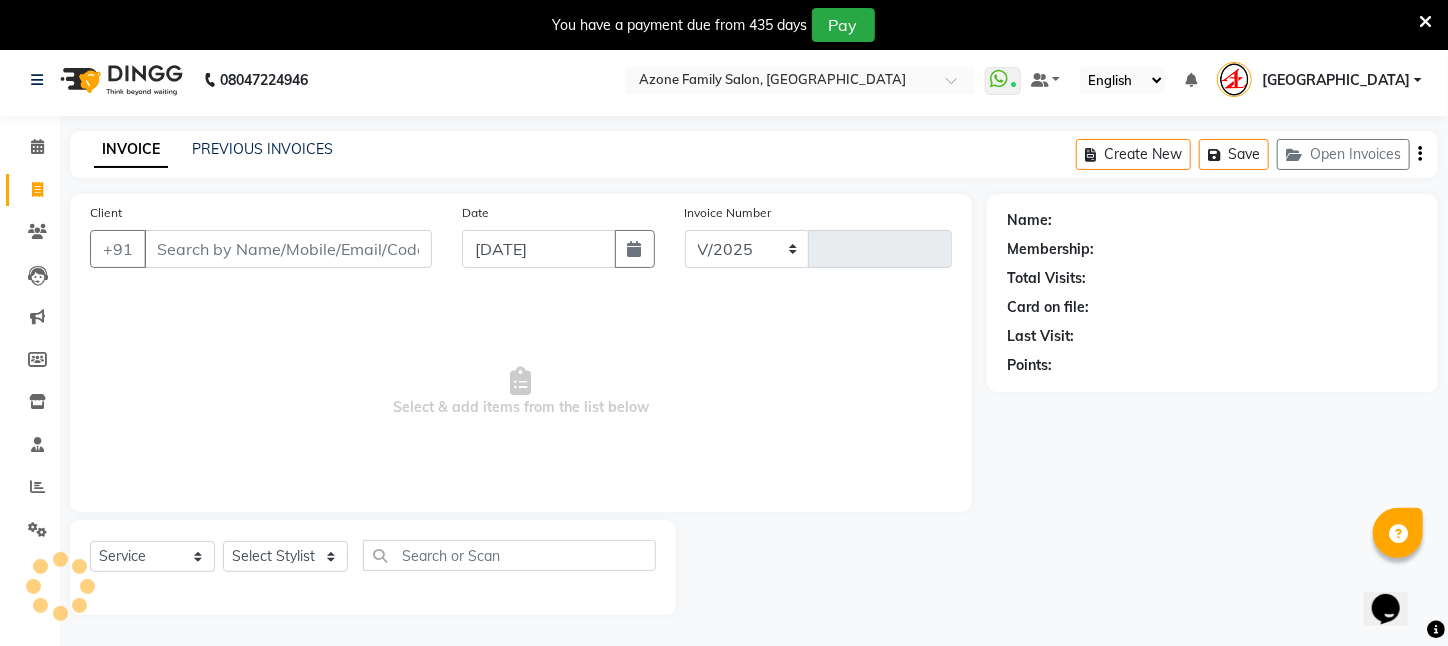 select on "4296" 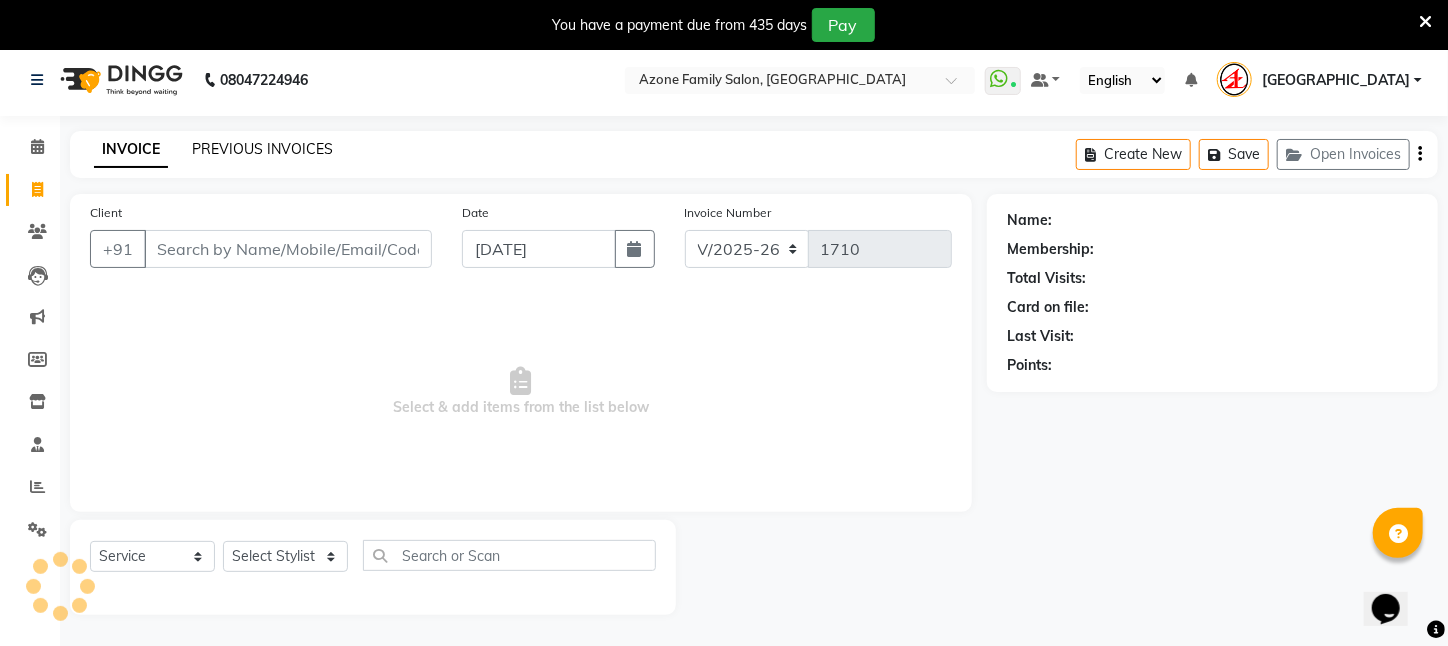 scroll, scrollTop: 50, scrollLeft: 0, axis: vertical 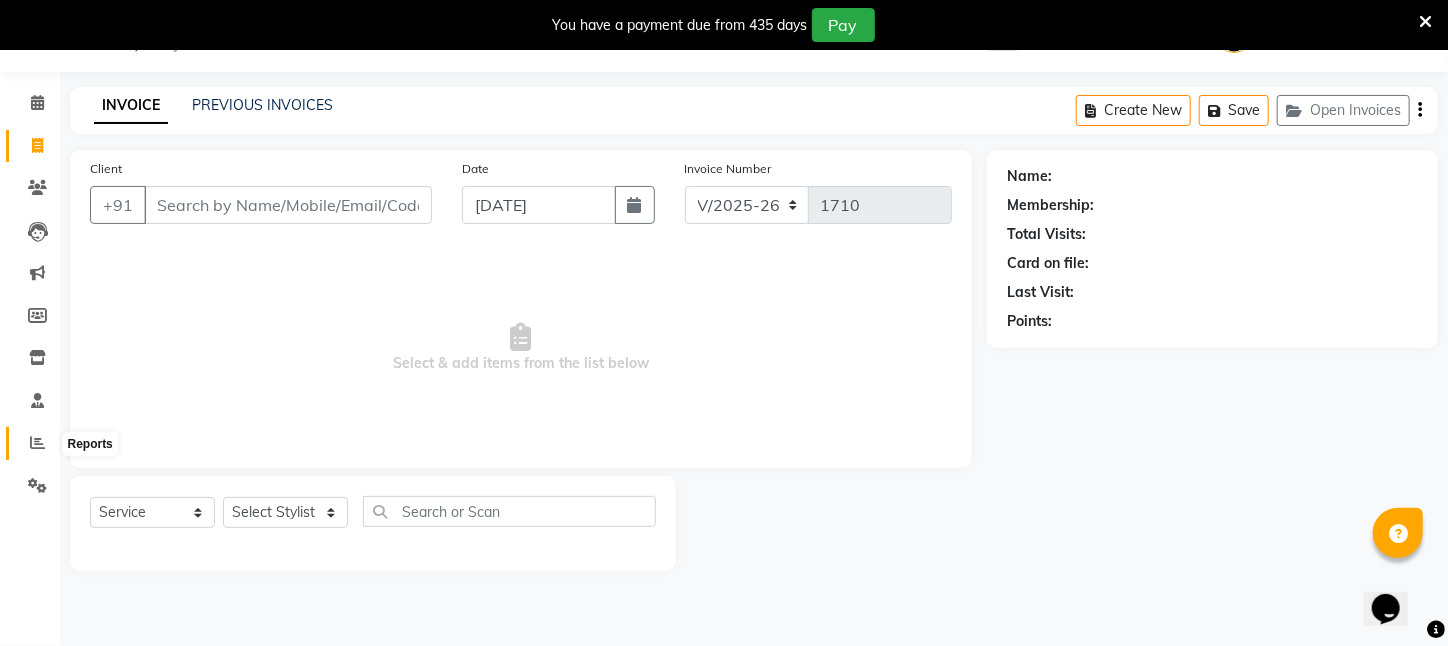 click 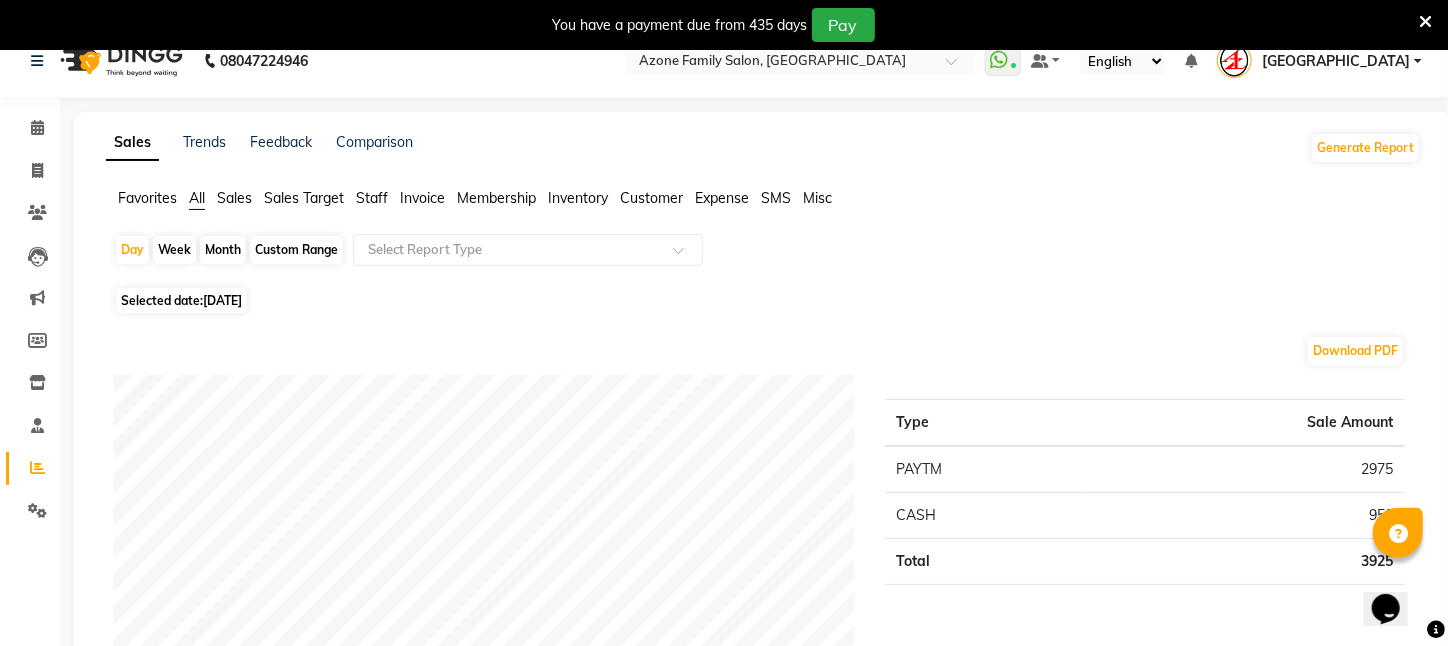 scroll, scrollTop: 0, scrollLeft: 0, axis: both 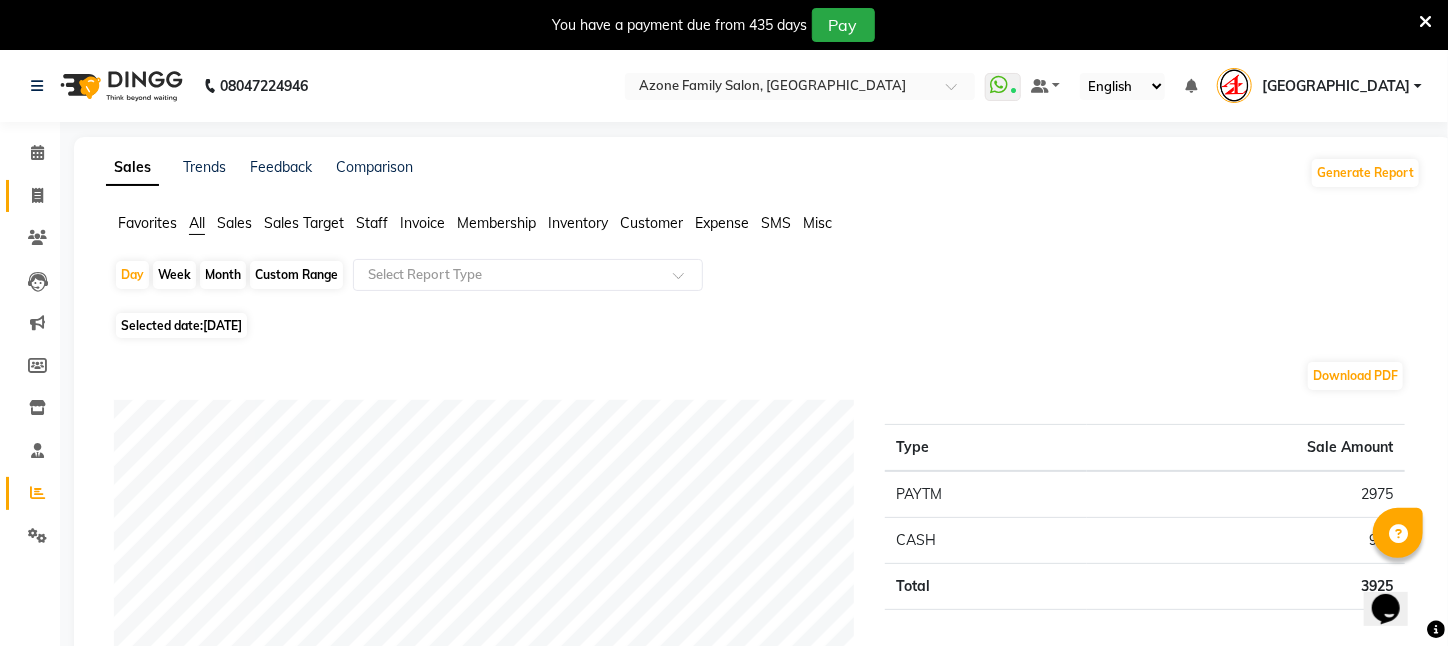 click 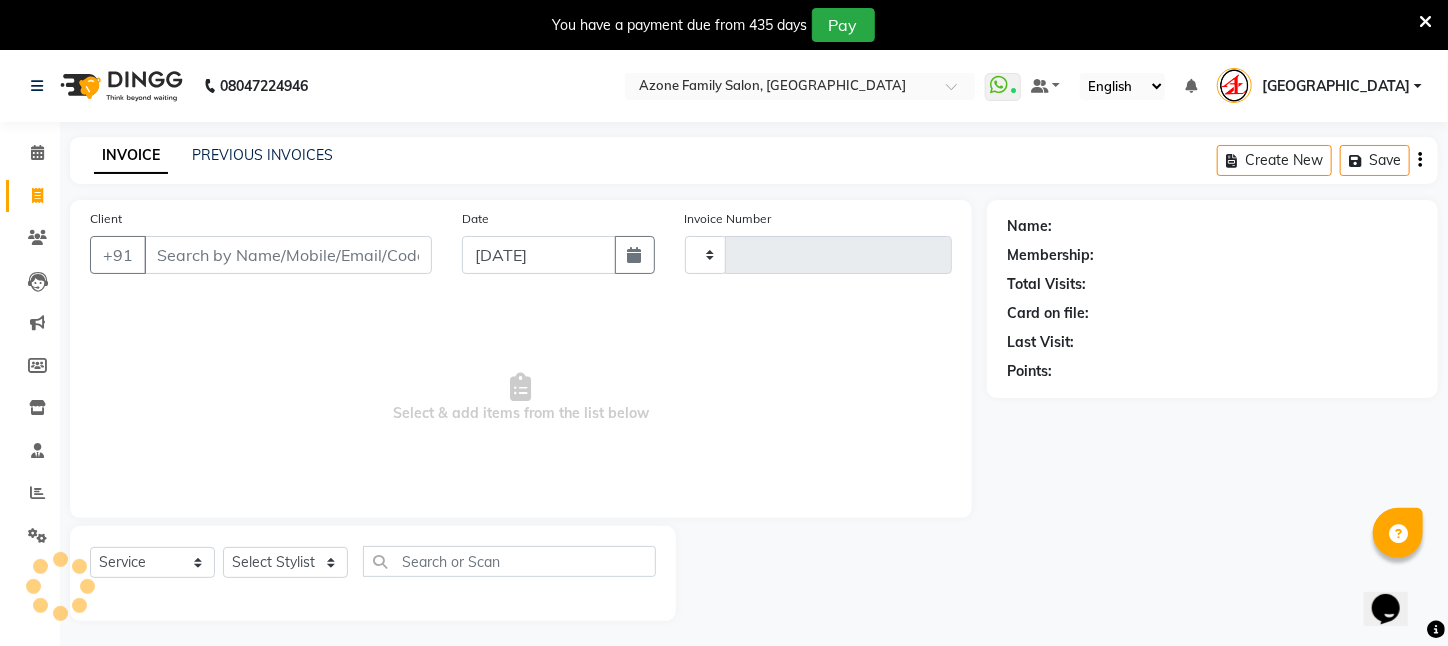 scroll, scrollTop: 50, scrollLeft: 0, axis: vertical 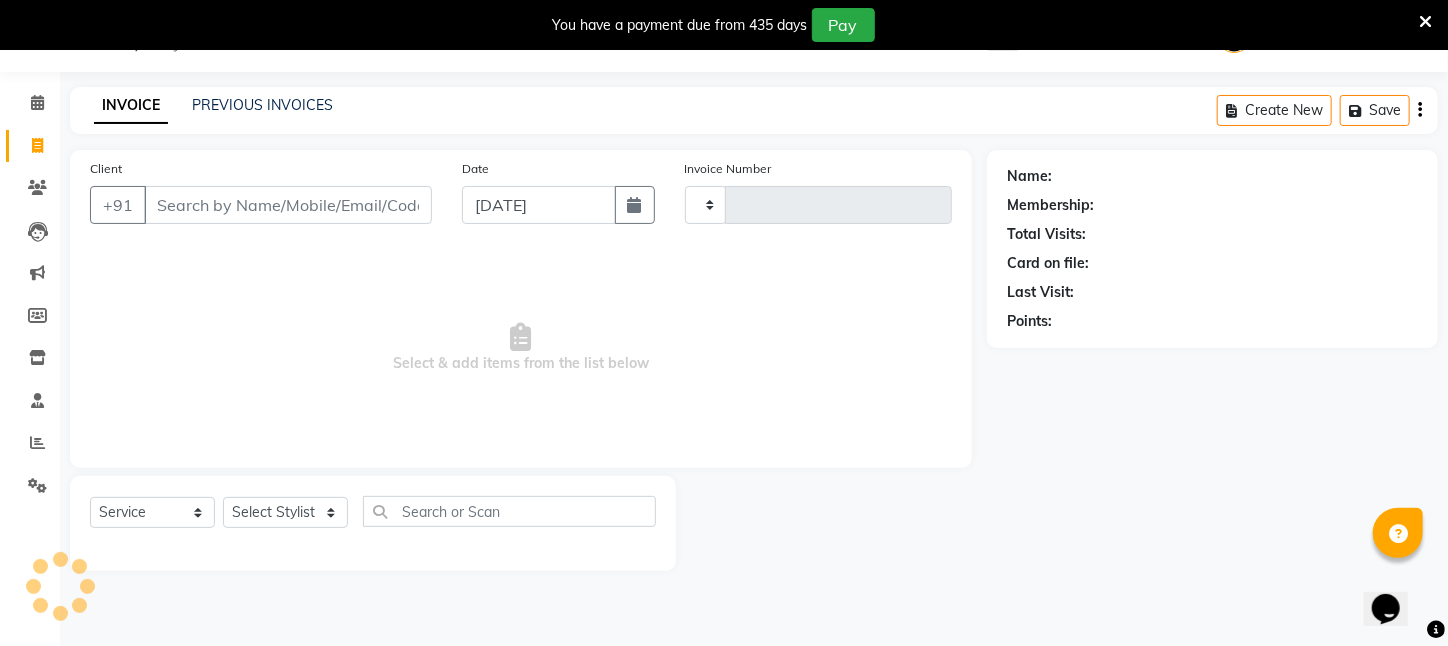 type on "1710" 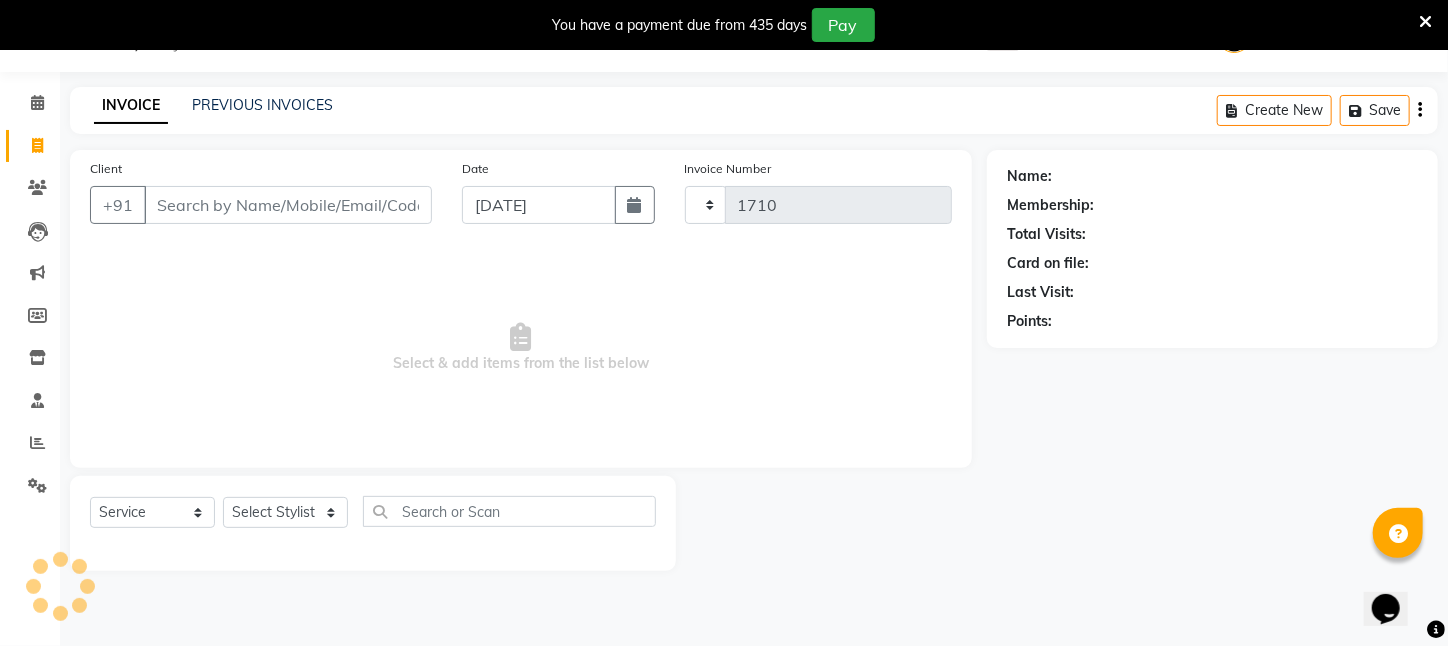 select on "4296" 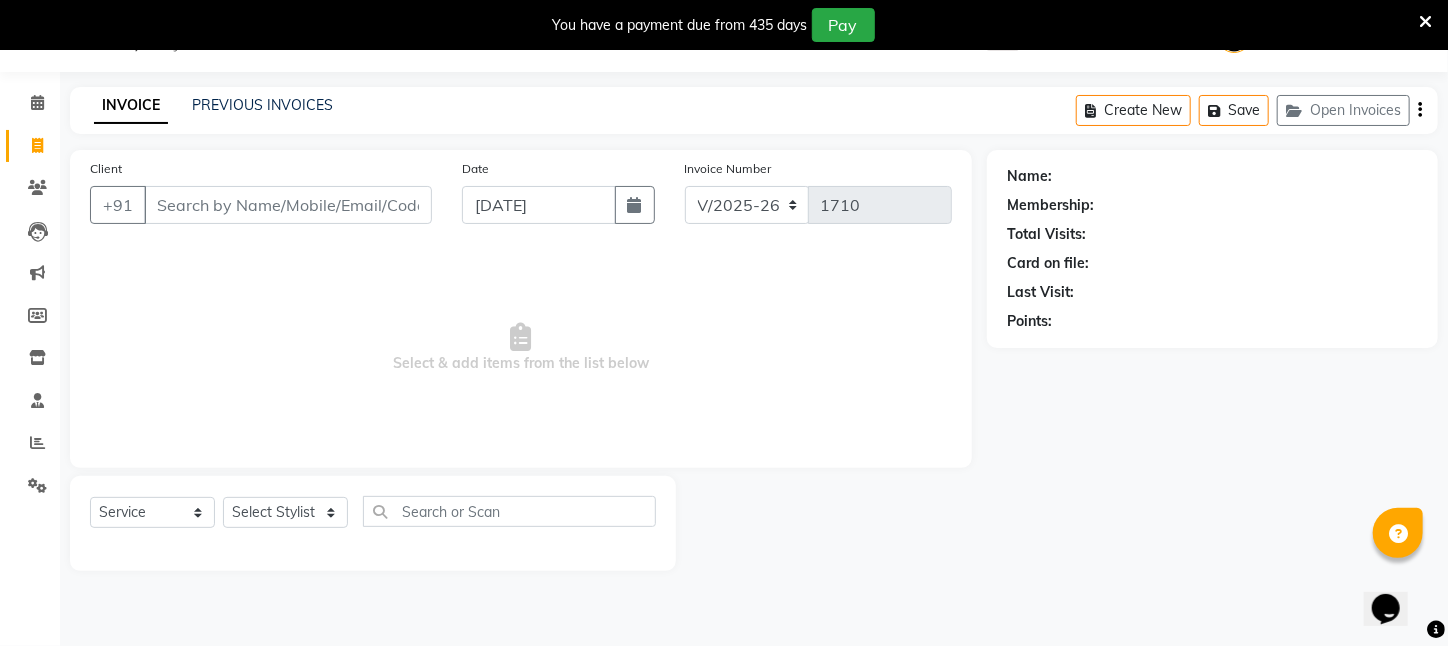 click on "Select  Service  Product  Membership  Package Voucher Prepaid Gift Card  Select Stylist [PERSON_NAME] [PERSON_NAME] DEEPIKA [PERSON_NAME] [PERSON_NAME] kharagpur Mahadev [PERSON_NAME] [PERSON_NAME] NEHA [PERSON_NAME] [PERSON_NAME] [PERSON_NAME] [PERSON_NAME] [PERSON_NAME]" 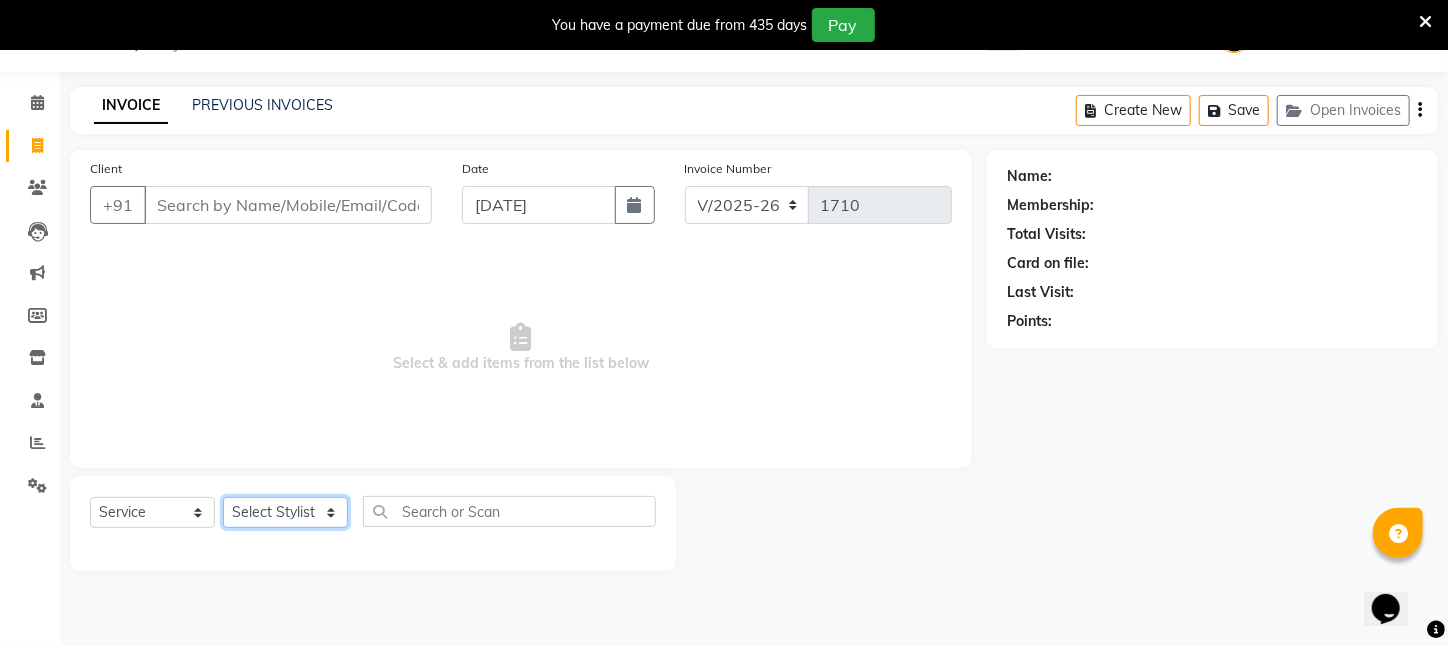 click on "Select Stylist [PERSON_NAME] [PERSON_NAME] DEEPIKA [PERSON_NAME] [PERSON_NAME] kharagpur Mahadev [PERSON_NAME] [PERSON_NAME] NEHA [PERSON_NAME] [PERSON_NAME] [PERSON_NAME] [PERSON_NAME] [PERSON_NAME]" 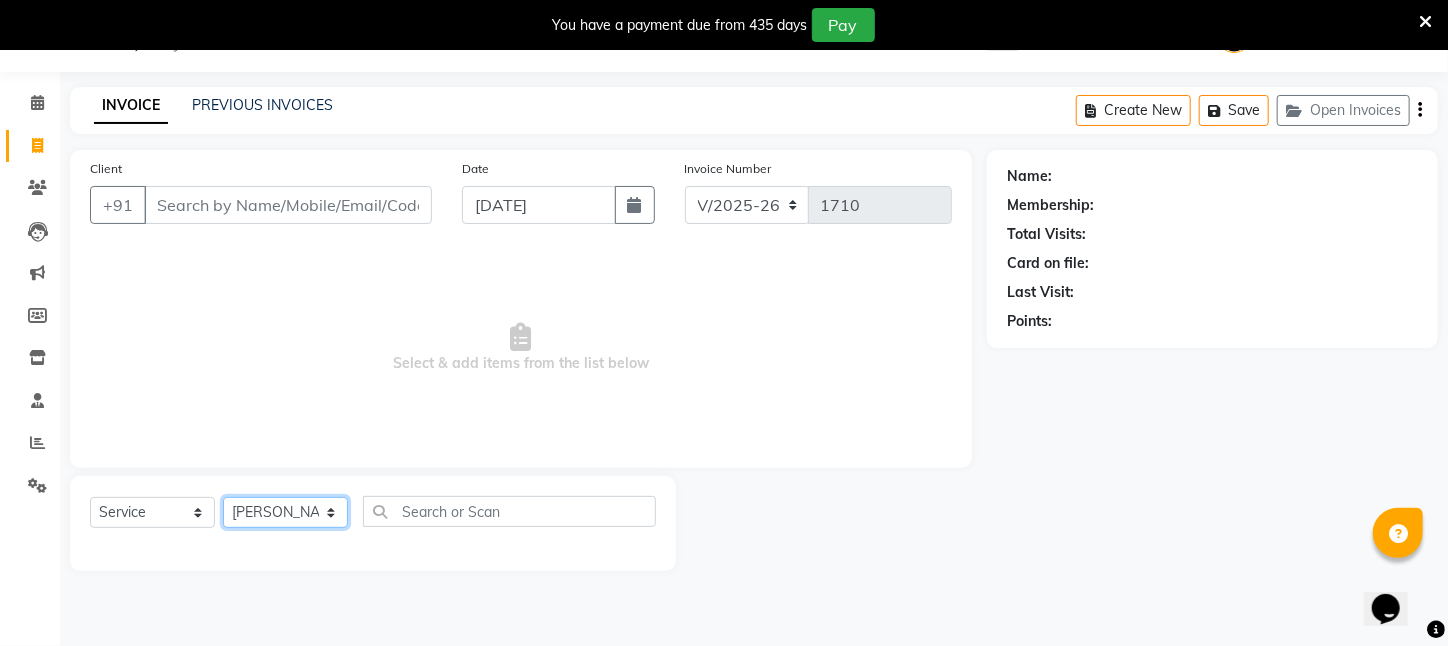 click on "Select Stylist [PERSON_NAME] [PERSON_NAME] DEEPIKA [PERSON_NAME] [PERSON_NAME] kharagpur Mahadev [PERSON_NAME] [PERSON_NAME] NEHA [PERSON_NAME] [PERSON_NAME] [PERSON_NAME] [PERSON_NAME] [PERSON_NAME]" 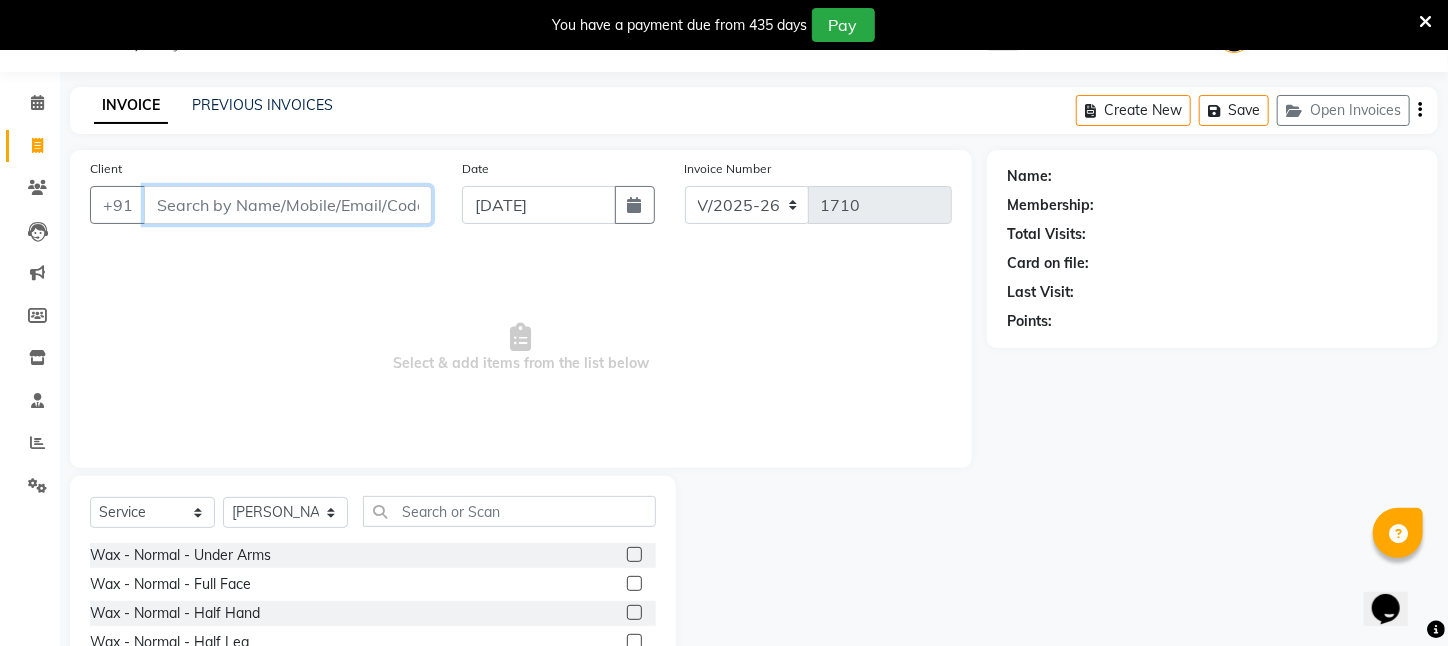 click on "Client" at bounding box center [288, 205] 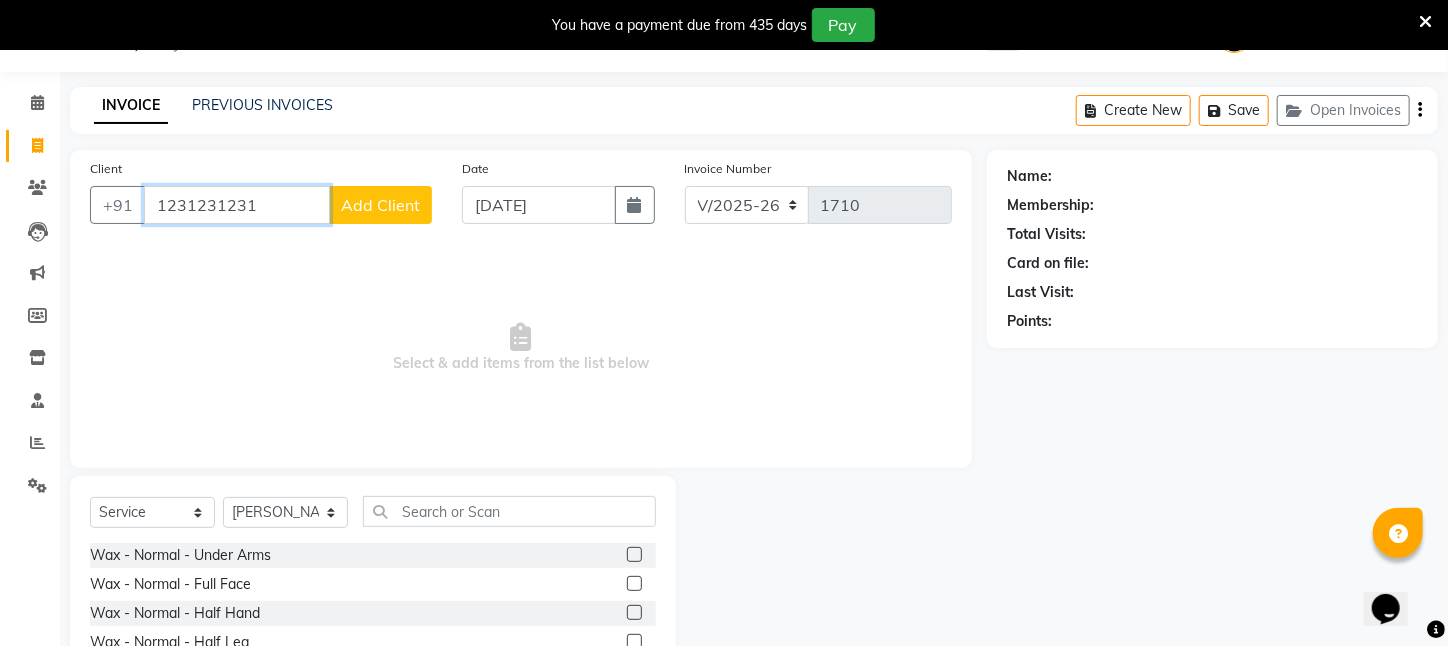 type on "1231231231" 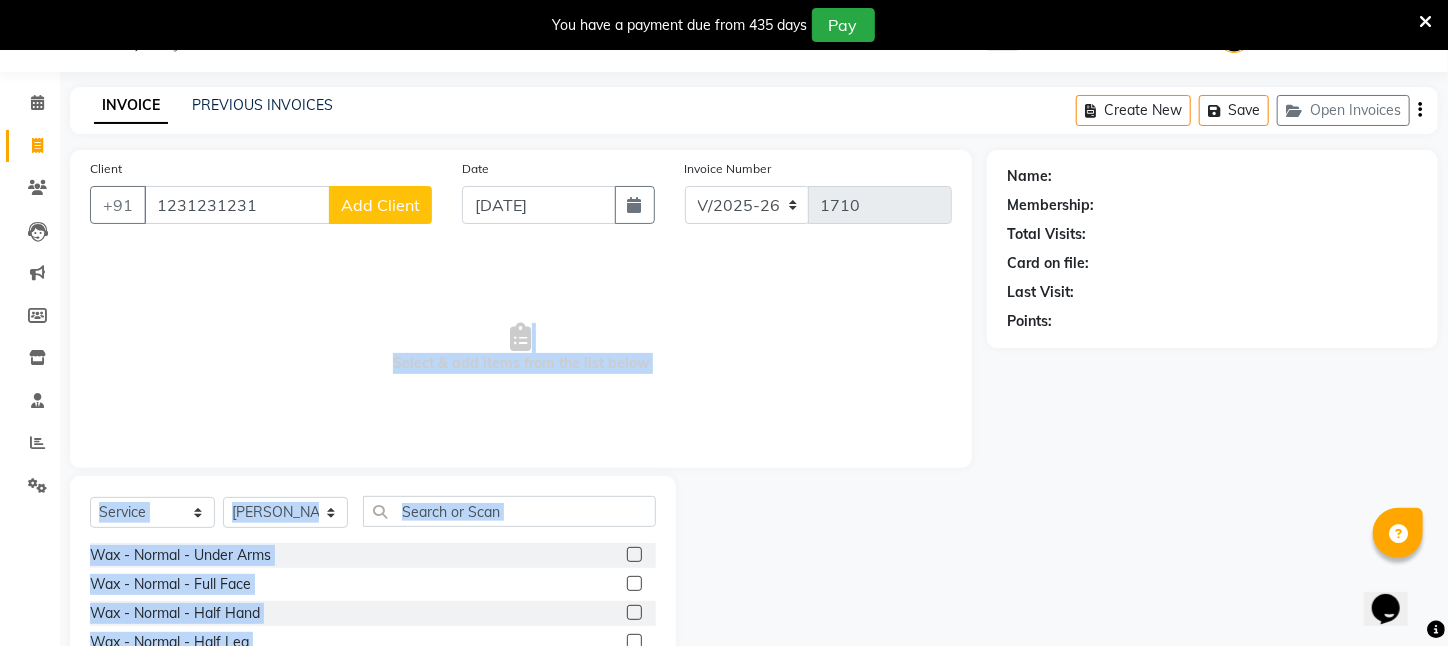 scroll, scrollTop: 204, scrollLeft: 0, axis: vertical 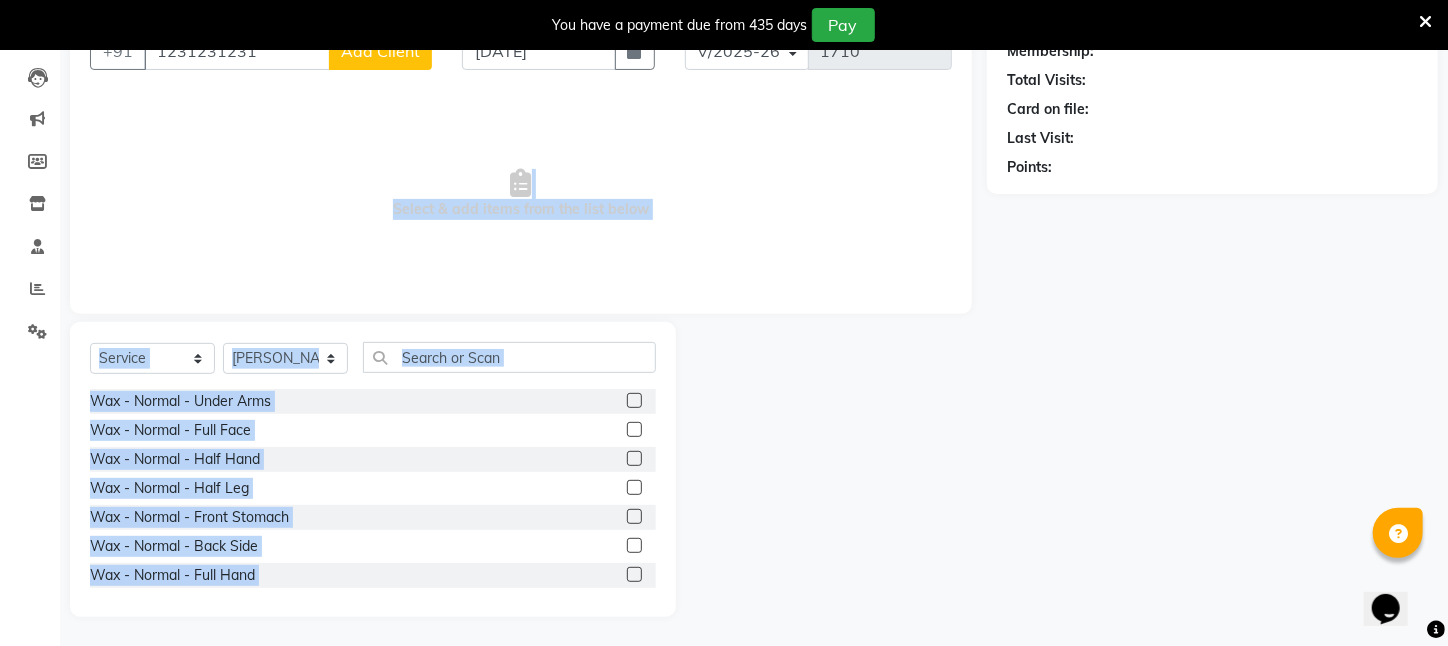 click on "08047224946 Select Location × Azone Family Salon, [GEOGRAPHIC_DATA]  WhatsApp Status  ✕ Status:  Connected Most Recent Message: [DATE]     05:59 PM Recent Service Activity: [DATE]     05:58 PM Default Panel My Panel English ENGLISH Español العربية मराठी हिंदी ગુજરાતી தமிழ் 中文 Notifications nothing to show kharagpur Manage Profile Change Password Sign out  Version:3.15.4  ☀ Azone Family Salon, Kharagpur  Calendar  Invoice  Clients  Leads   Marketing  Members  Inventory  Staff  Reports  Settings Completed InProgress Upcoming Dropped Tentative Check-In Confirm Bookings Generate Report Segments Page Builder INVOICE PREVIOUS INVOICES Create New   Save   Open Invoices  Client [PHONE_NUMBER] Add Client Date [DATE] Invoice Number V/2025 V/[PHONE_NUMBER]  Select & add items from the list below  Select  Service  Product  Membership  Package Voucher Prepaid Gift Card  Select Stylist [PERSON_NAME] [PERSON_NAME] DEEPIKA [PERSON_NAME] [PERSON_NAME] [GEOGRAPHIC_DATA]" at bounding box center [724, 119] 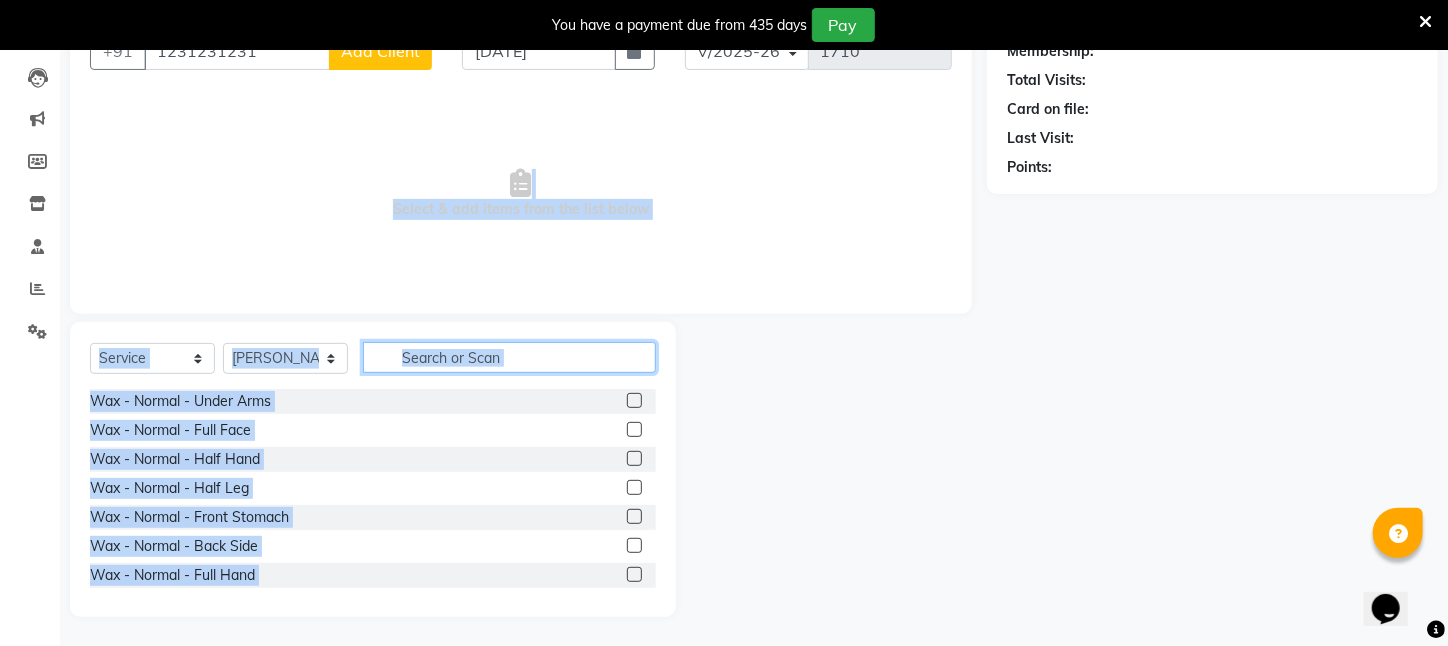 click 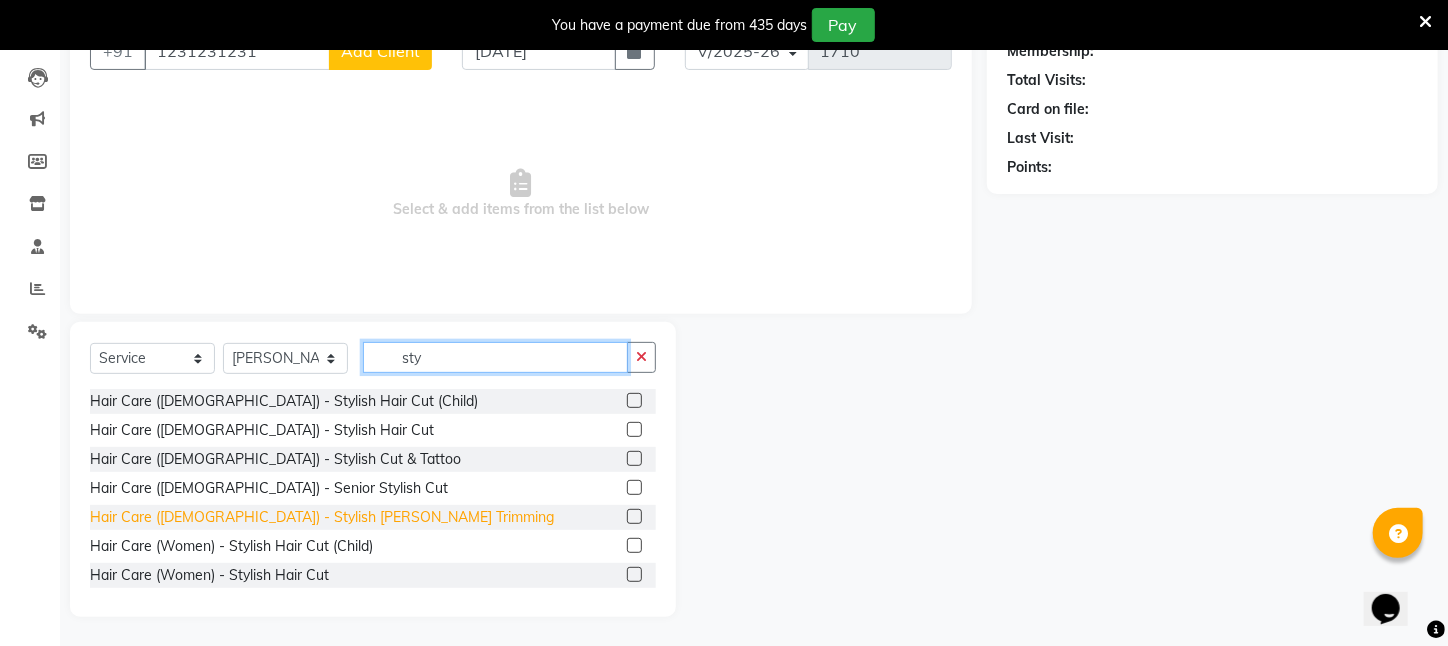 type on "sty" 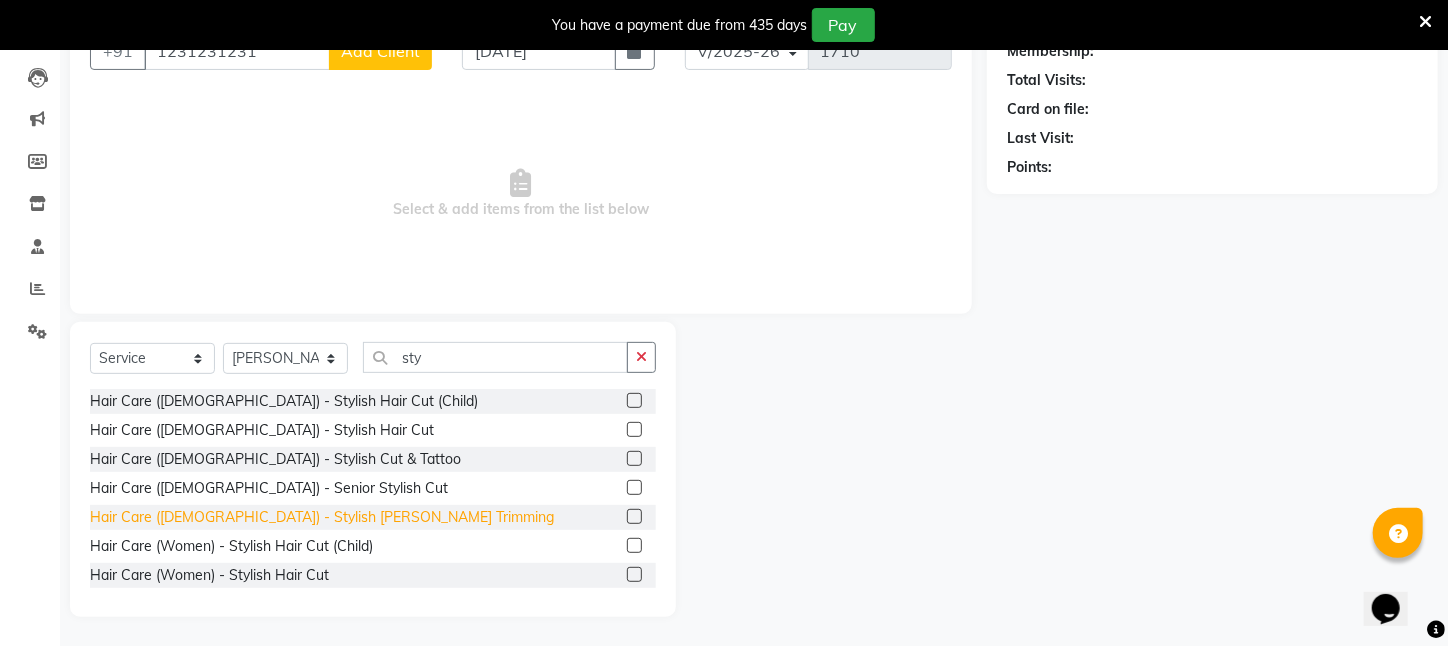 click on "Hair Care ([DEMOGRAPHIC_DATA])   -   Stylish [PERSON_NAME] Trimming" 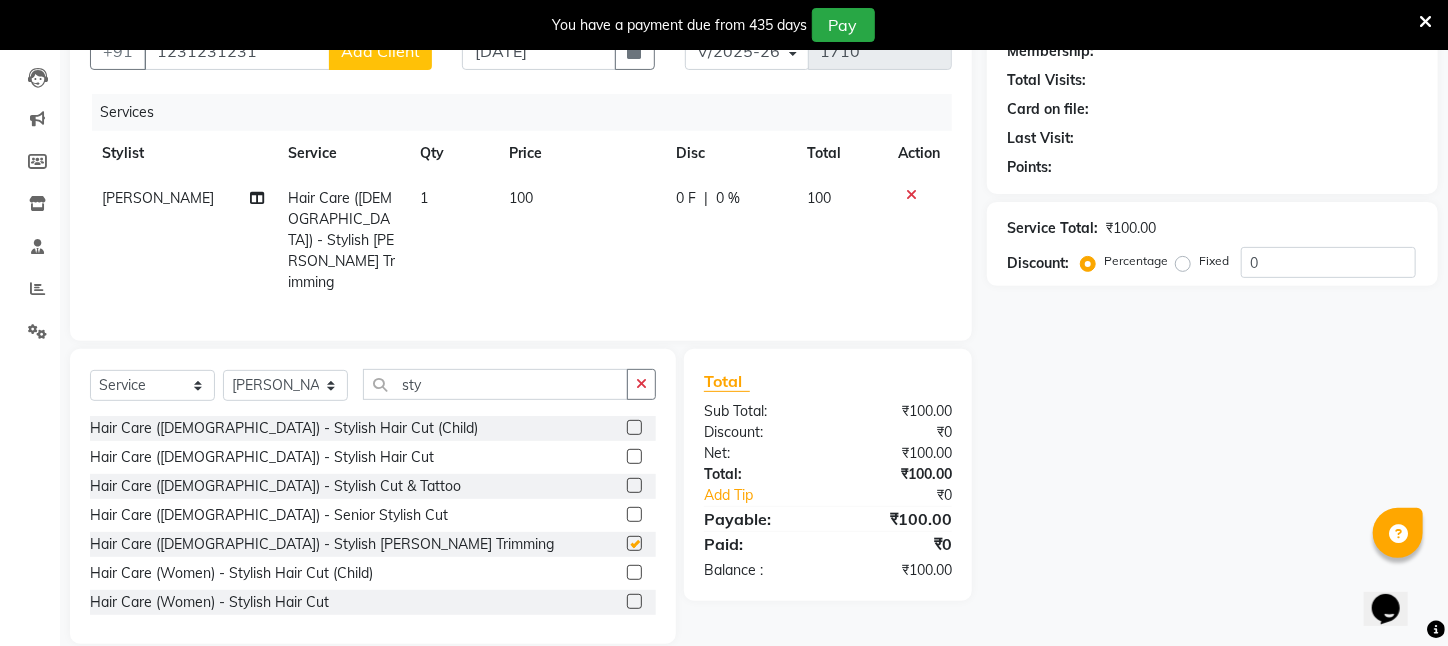 checkbox on "false" 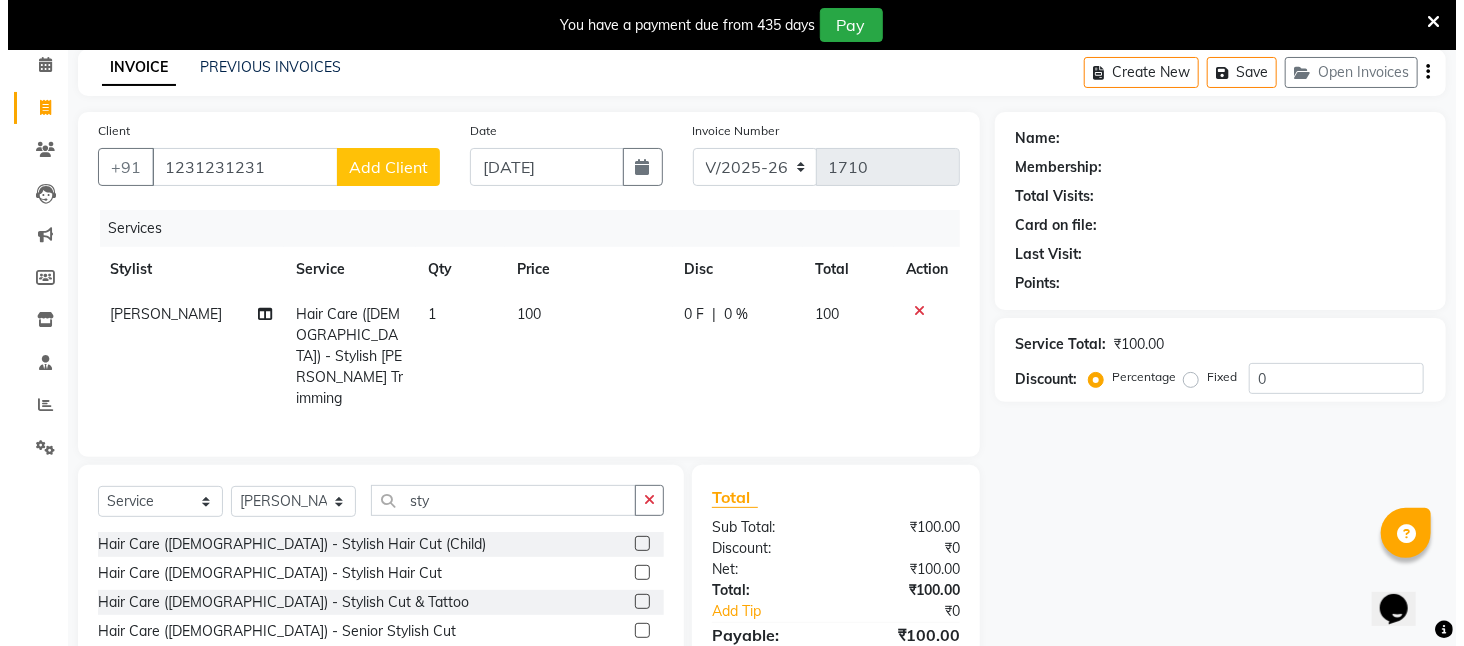scroll, scrollTop: 0, scrollLeft: 0, axis: both 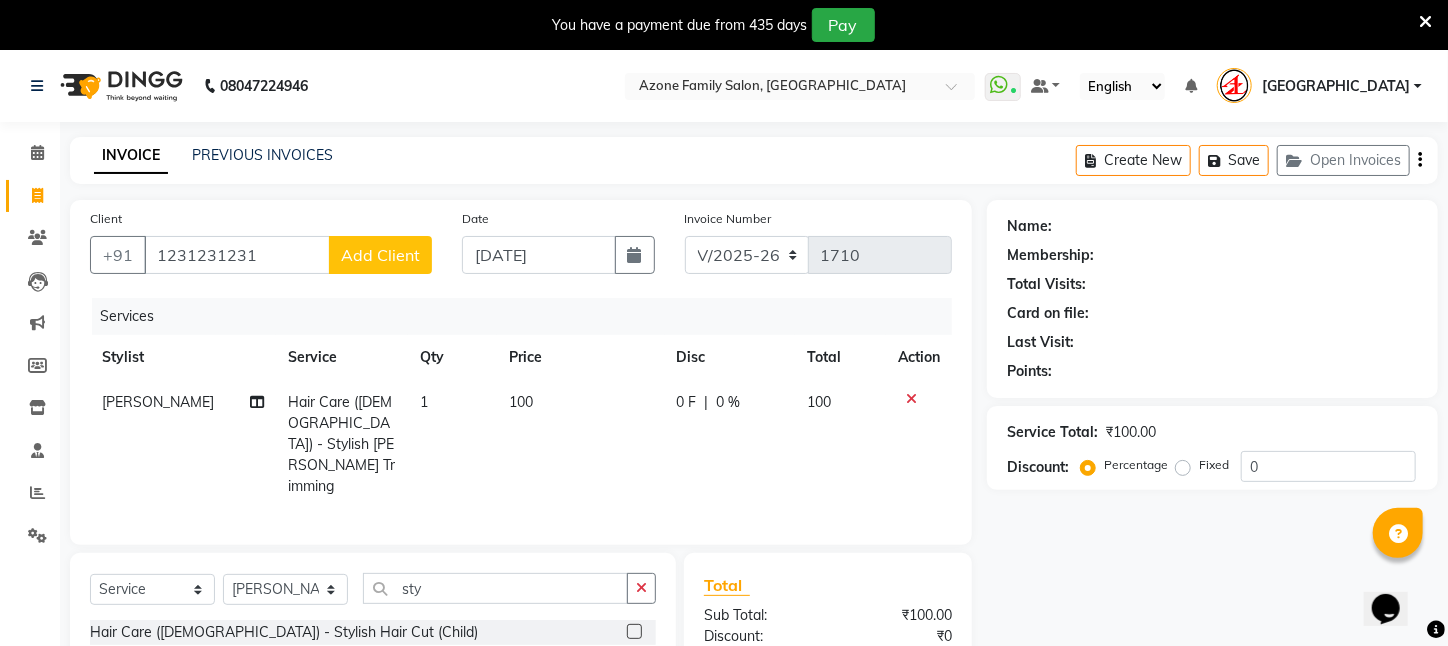 click on "Add Client" 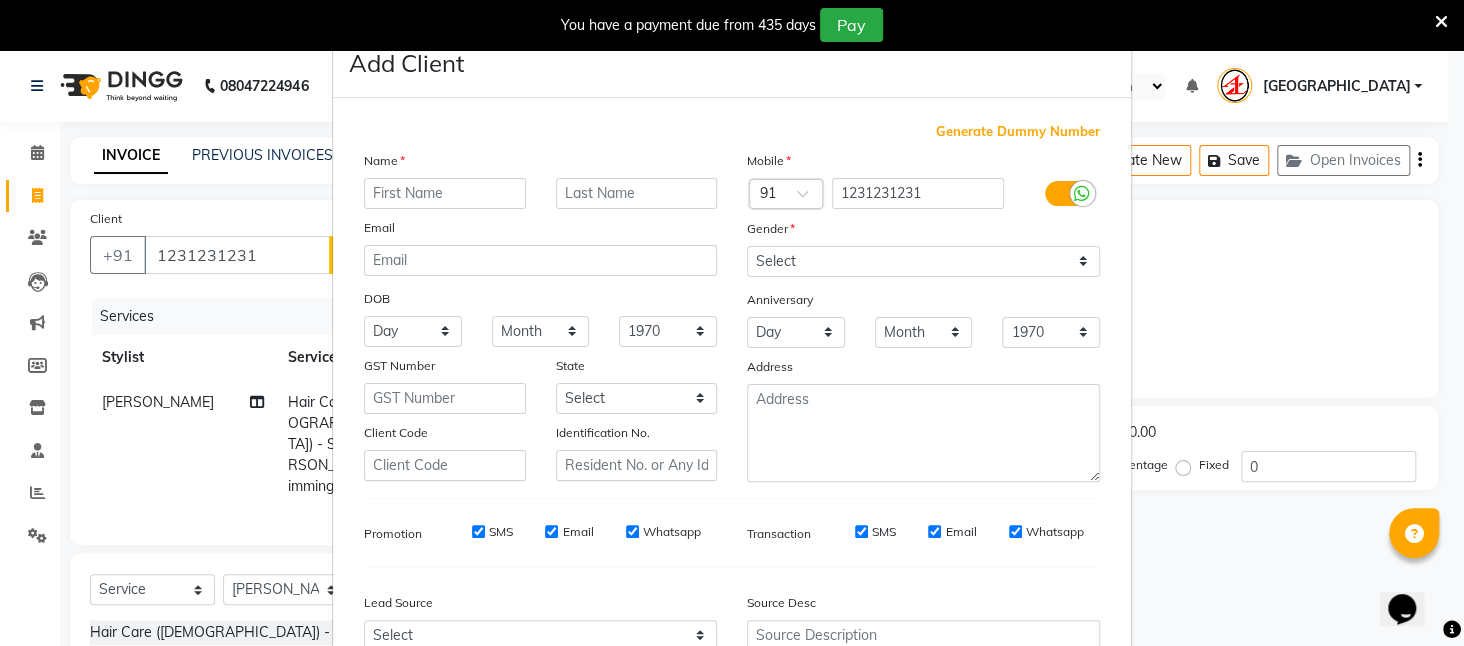 click at bounding box center (445, 193) 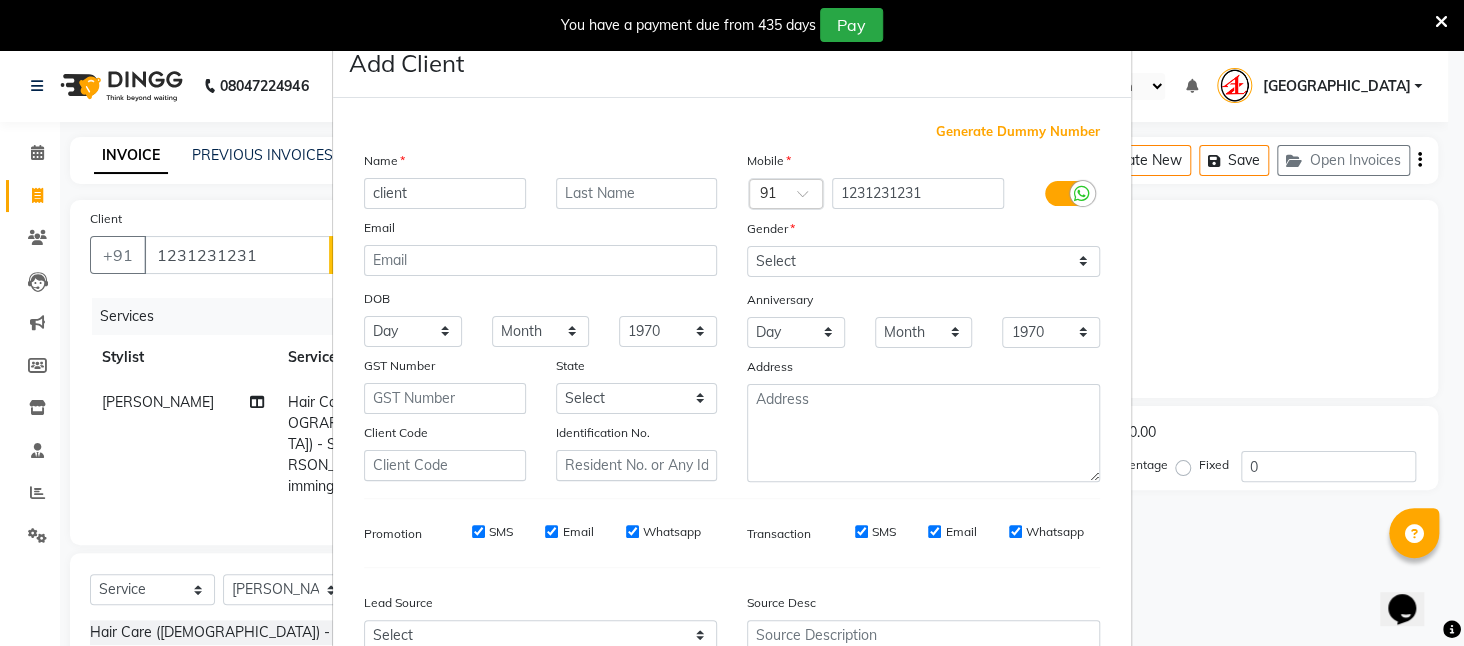 type on "client" 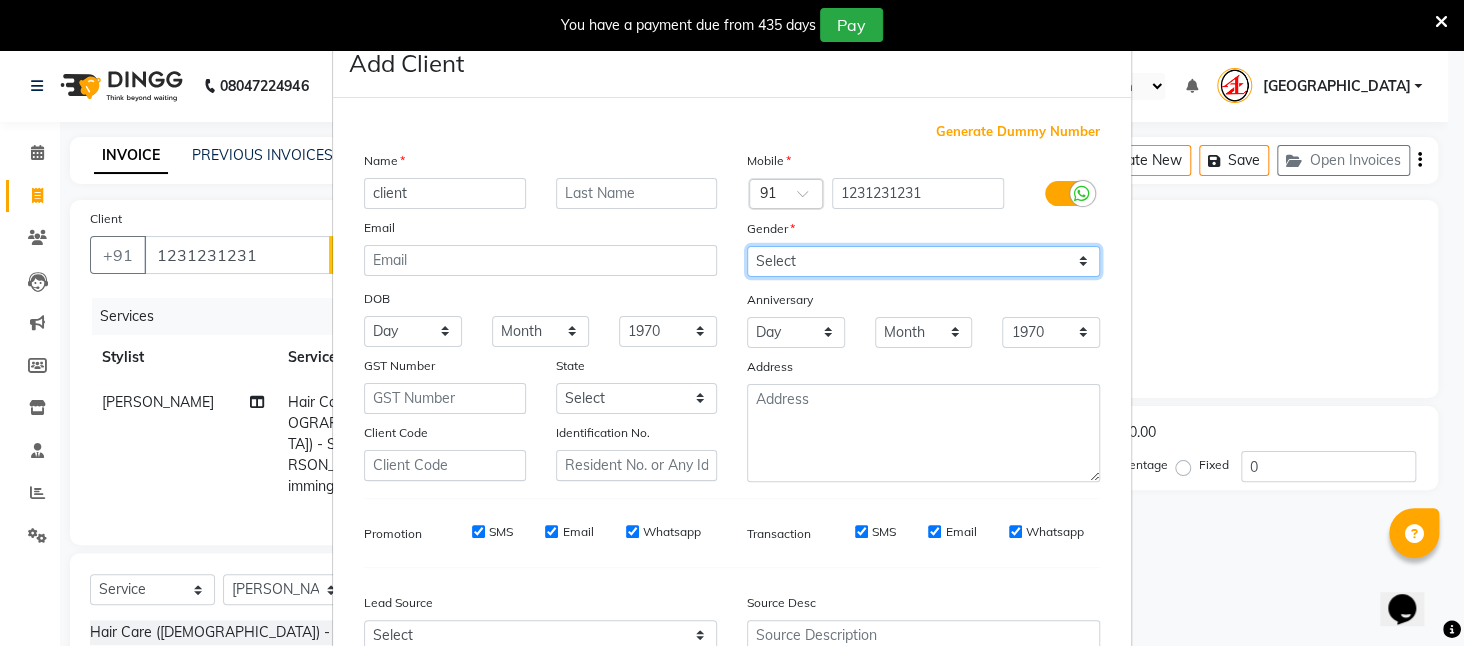 click on "Select [DEMOGRAPHIC_DATA] [DEMOGRAPHIC_DATA] Other Prefer Not To Say" at bounding box center (923, 261) 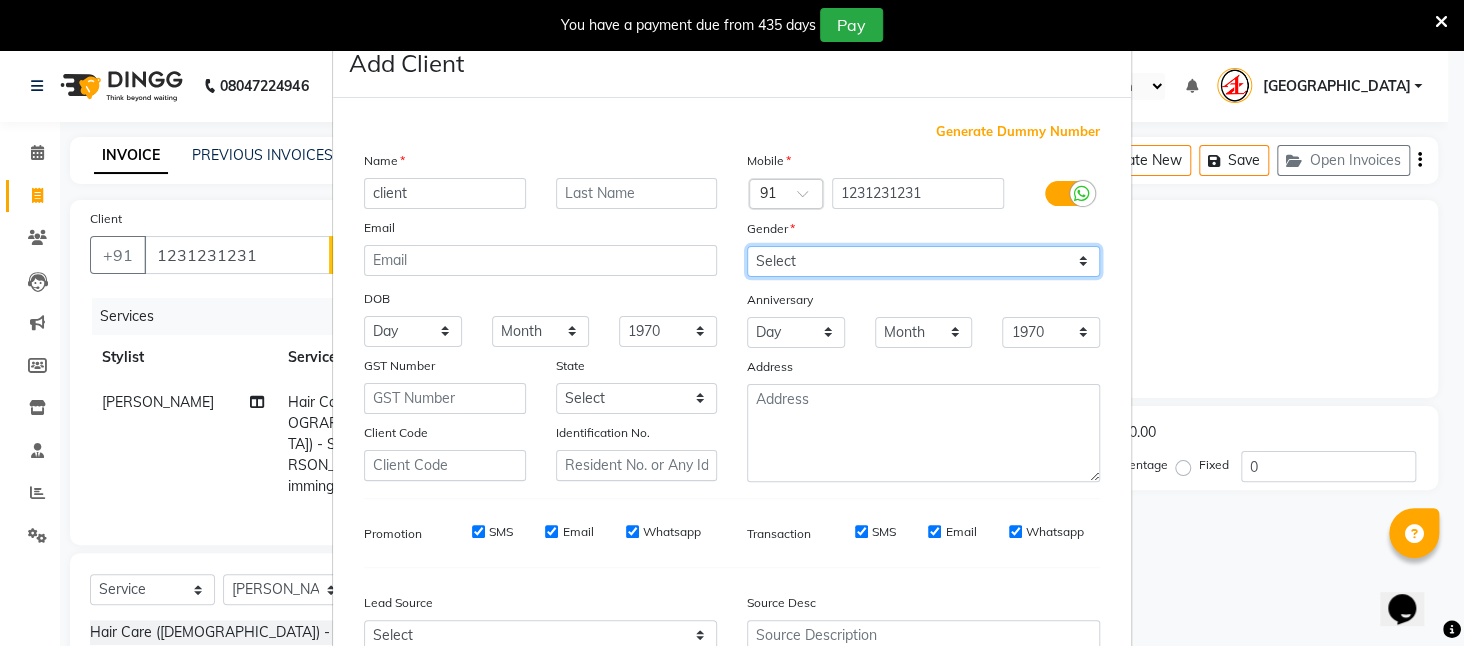 select on "[DEMOGRAPHIC_DATA]" 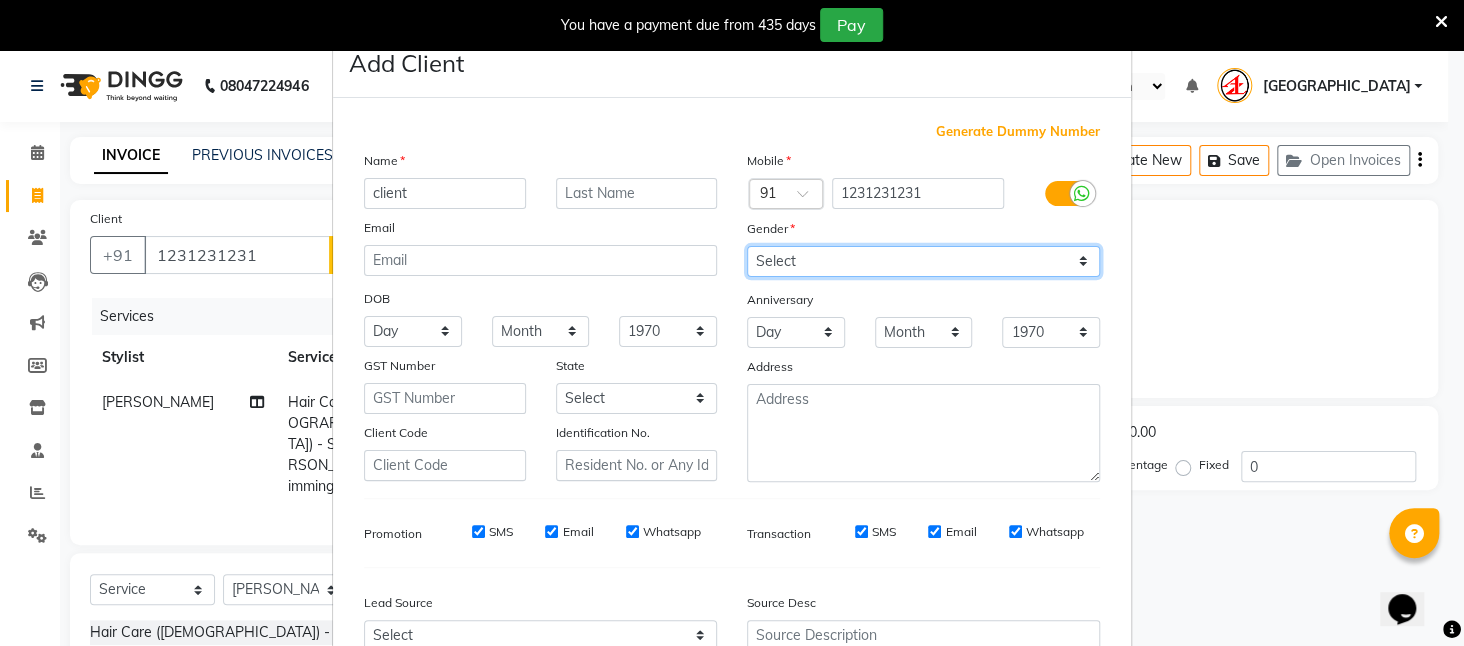 click on "Select [DEMOGRAPHIC_DATA] [DEMOGRAPHIC_DATA] Other Prefer Not To Say" at bounding box center (923, 261) 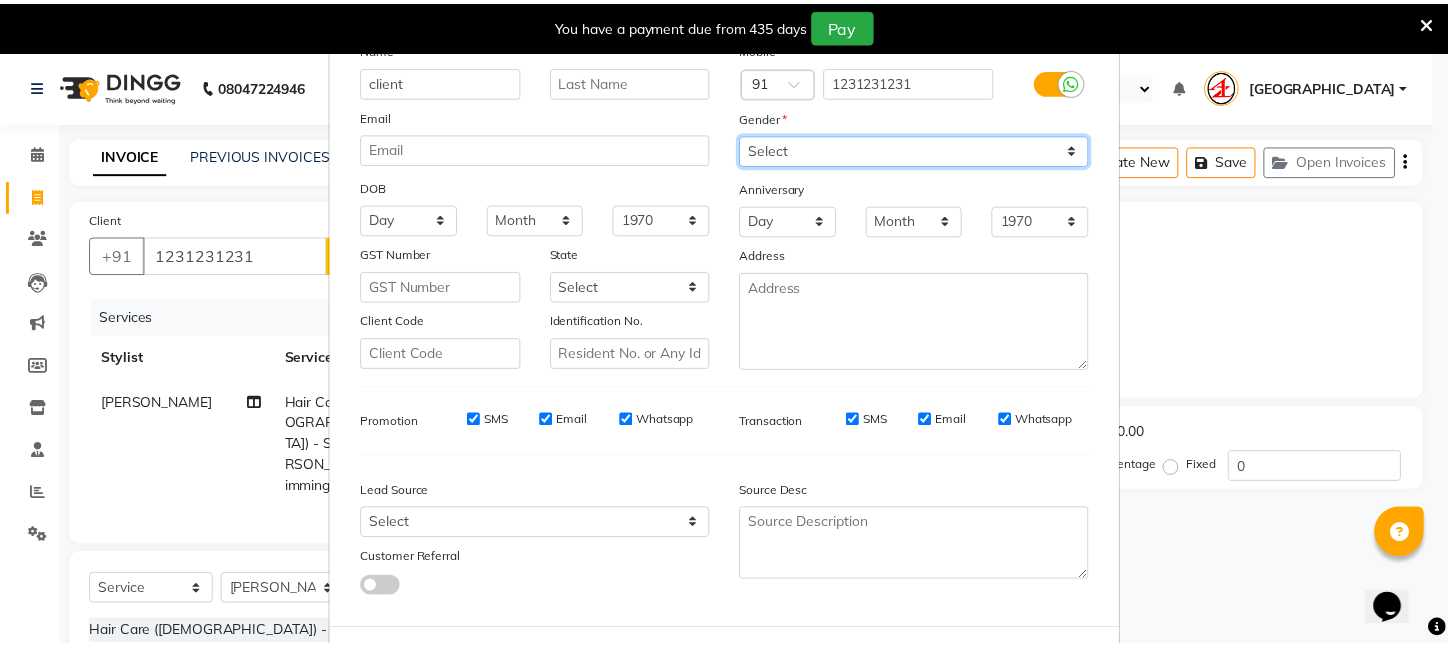 scroll, scrollTop: 202, scrollLeft: 0, axis: vertical 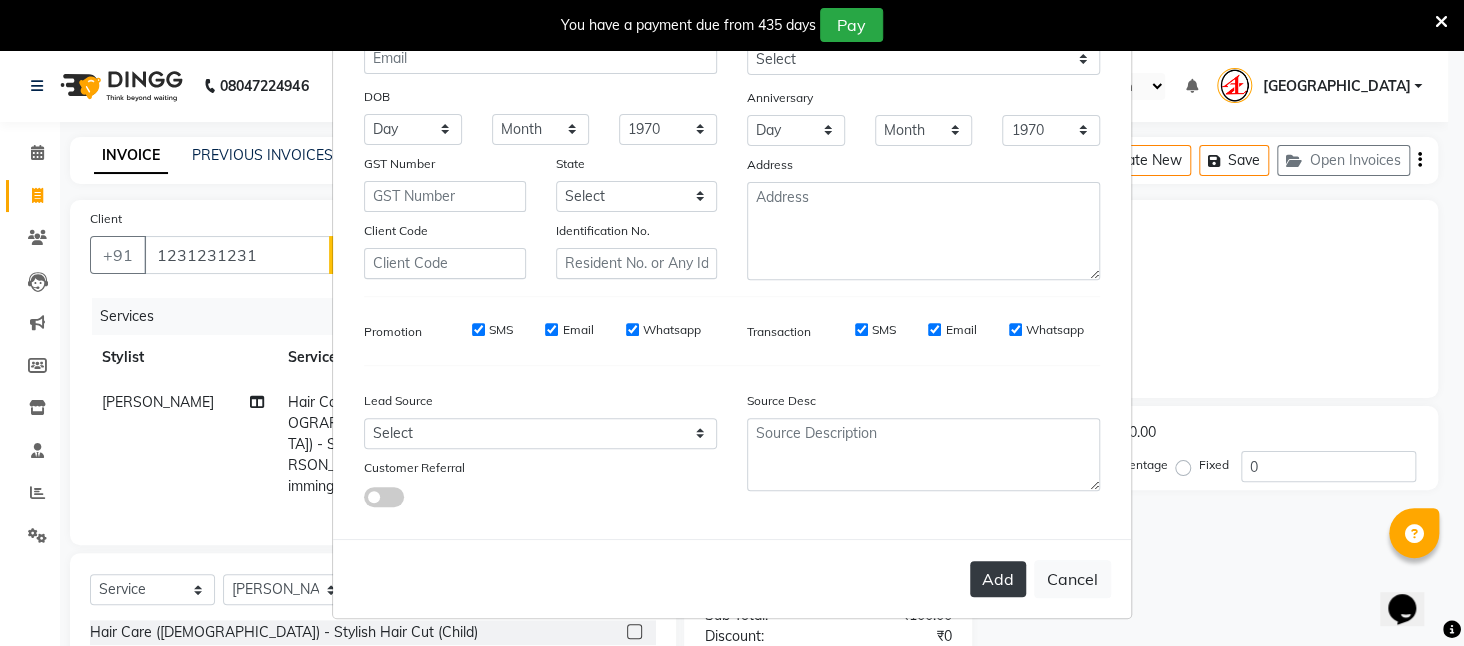 click on "Add" at bounding box center [998, 579] 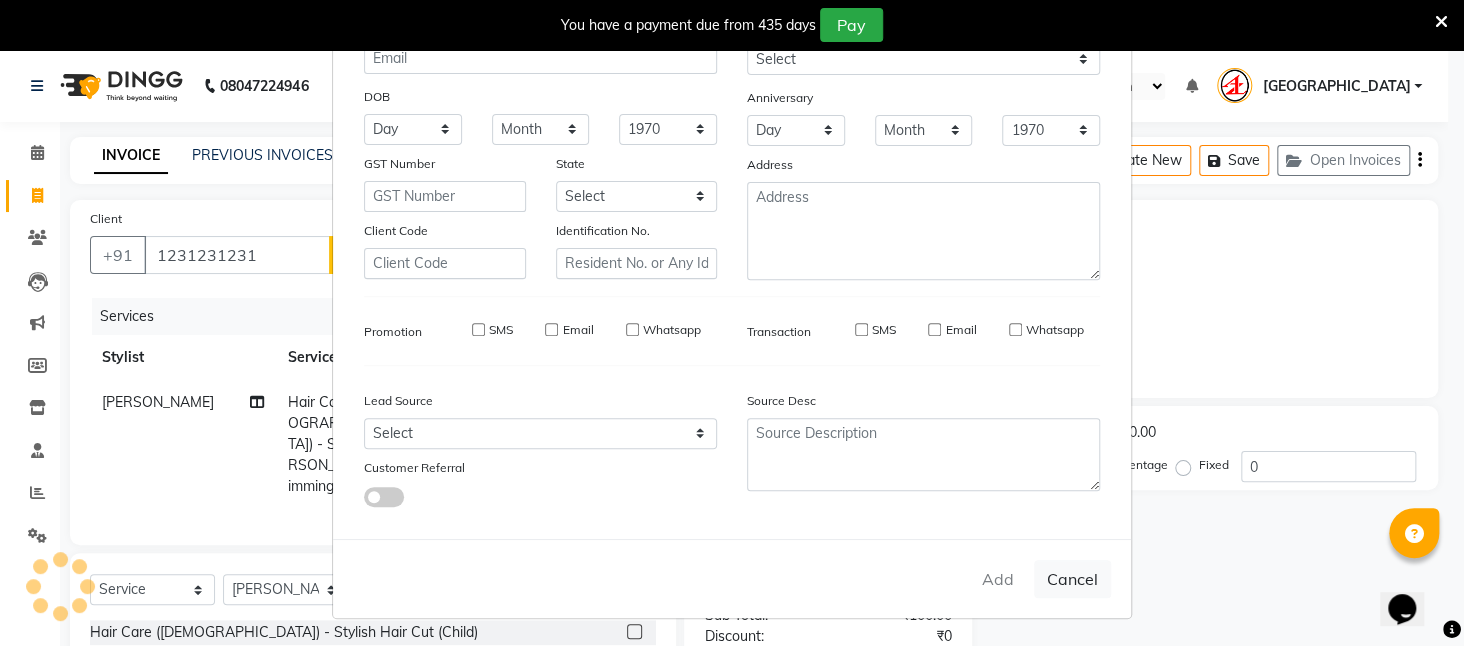 type 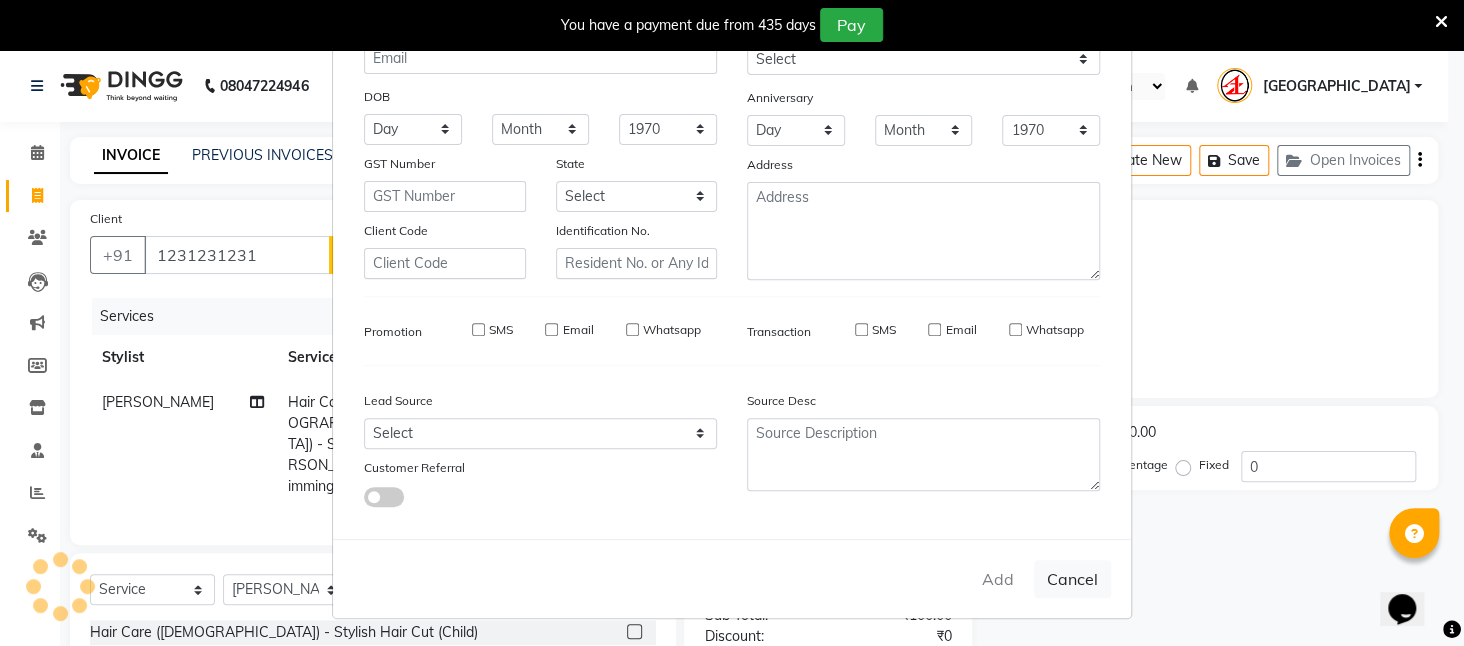 select 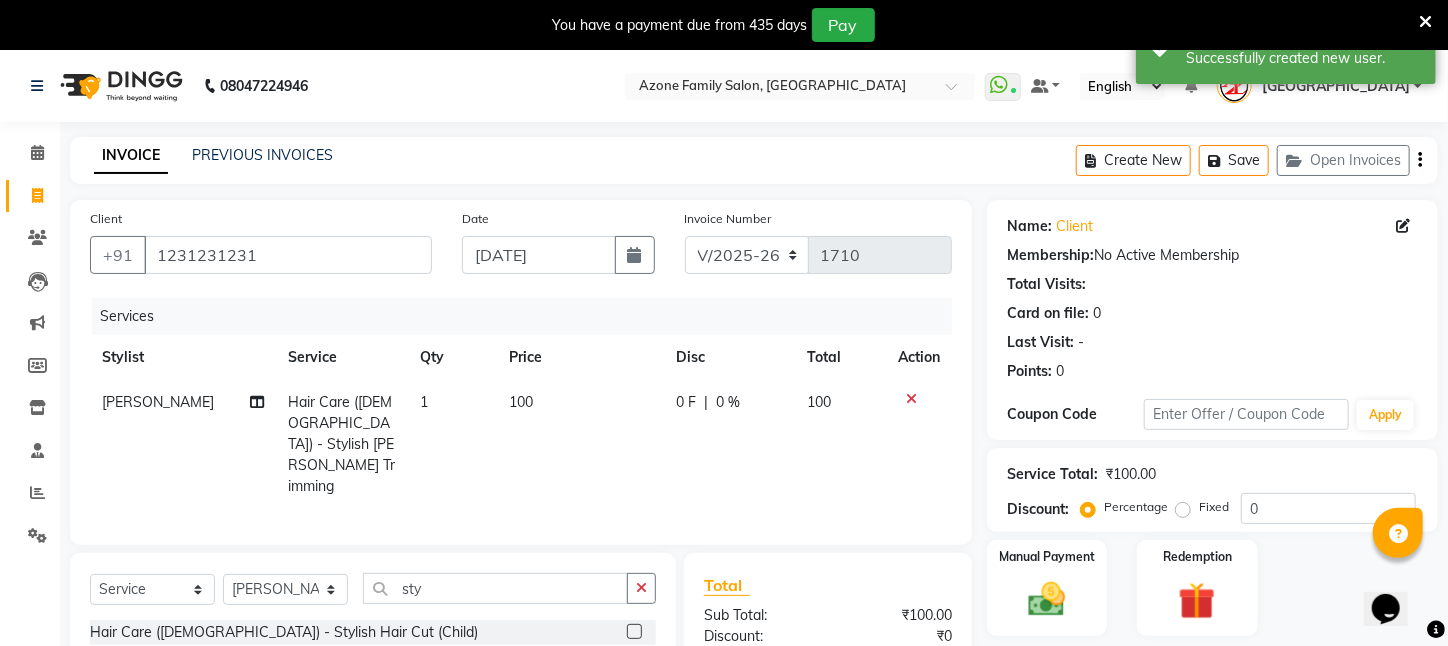 scroll, scrollTop: 204, scrollLeft: 0, axis: vertical 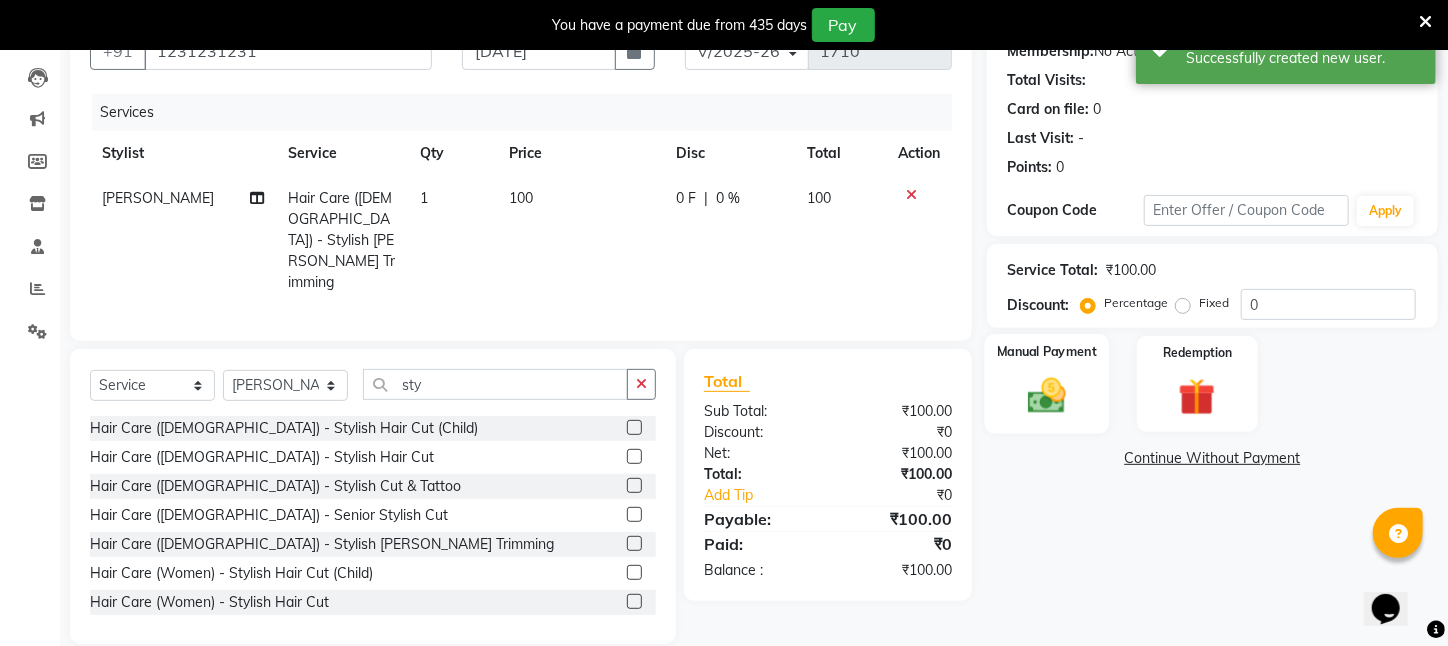 click 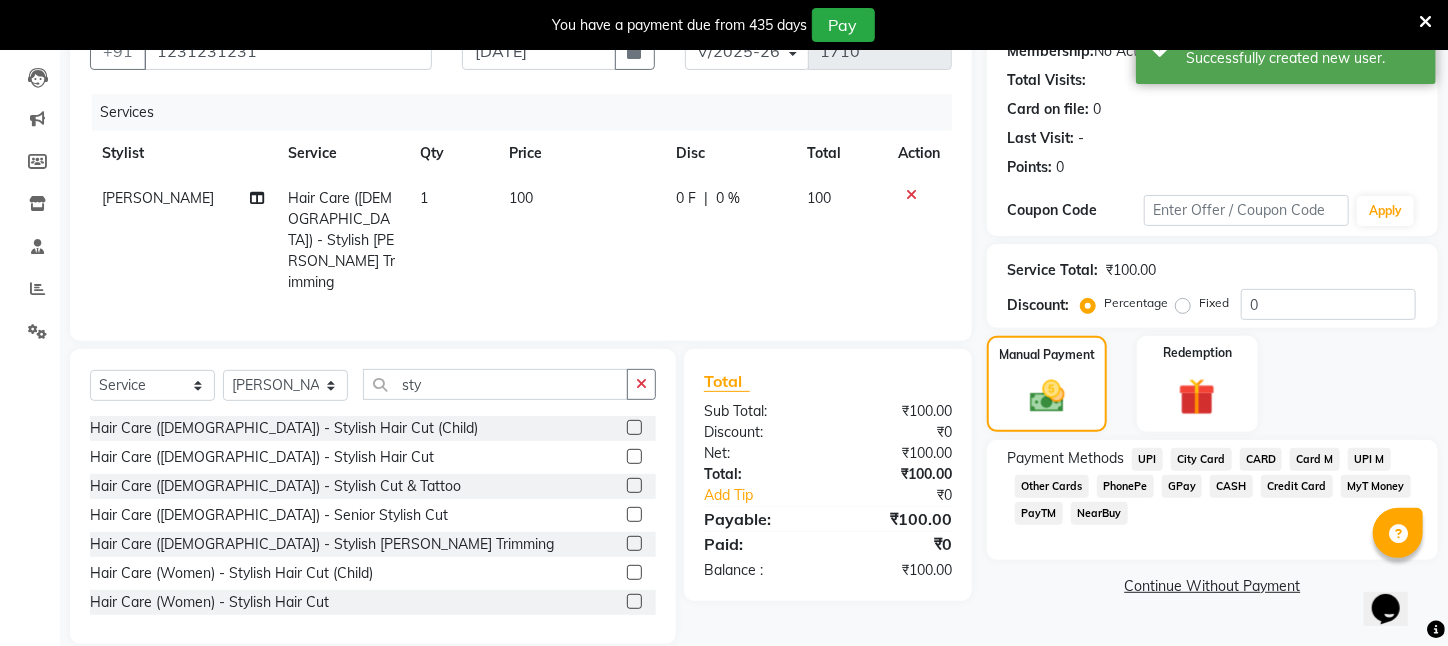 click on "CASH" 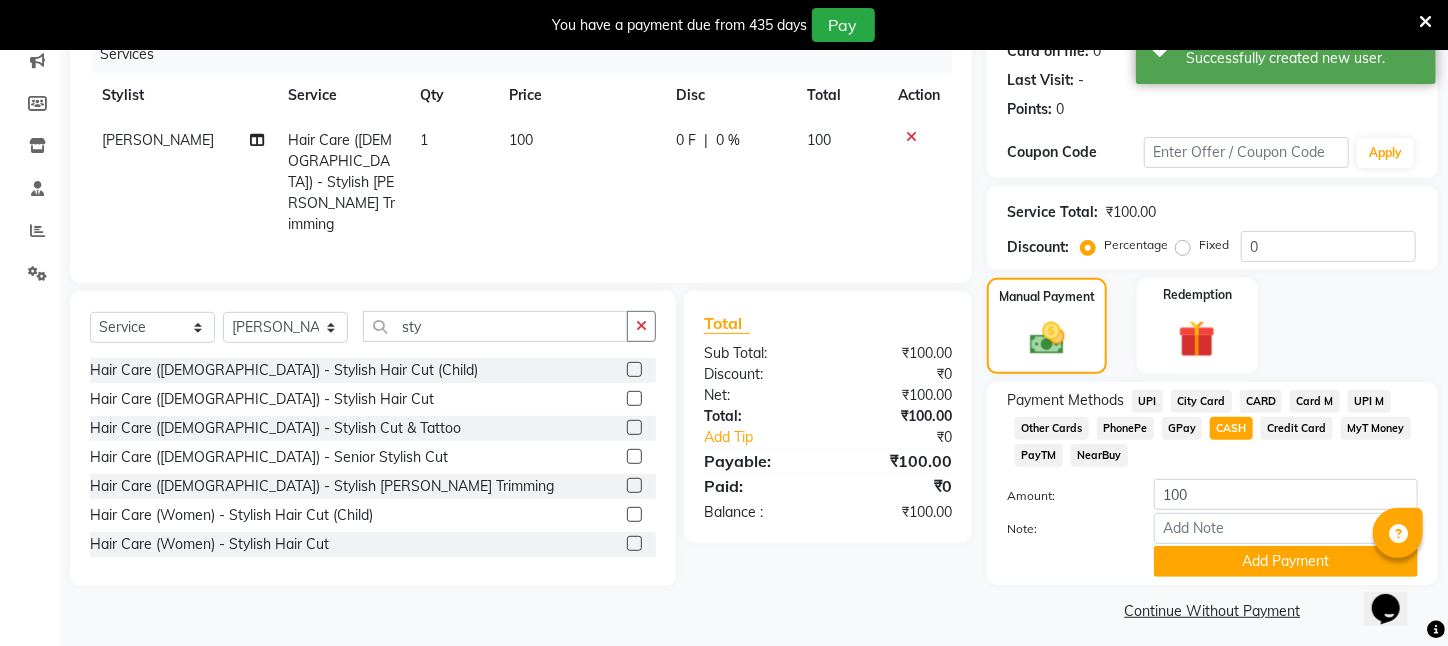 scroll, scrollTop: 293, scrollLeft: 0, axis: vertical 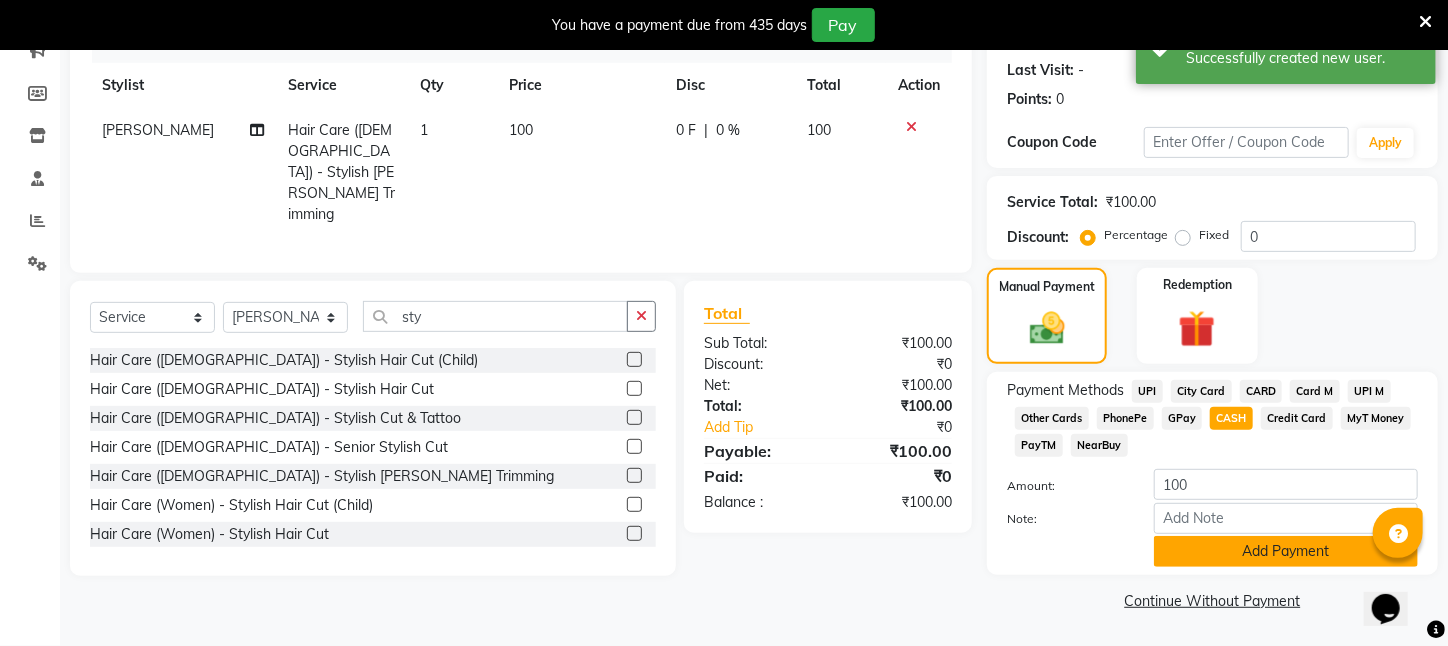 click on "Add Payment" 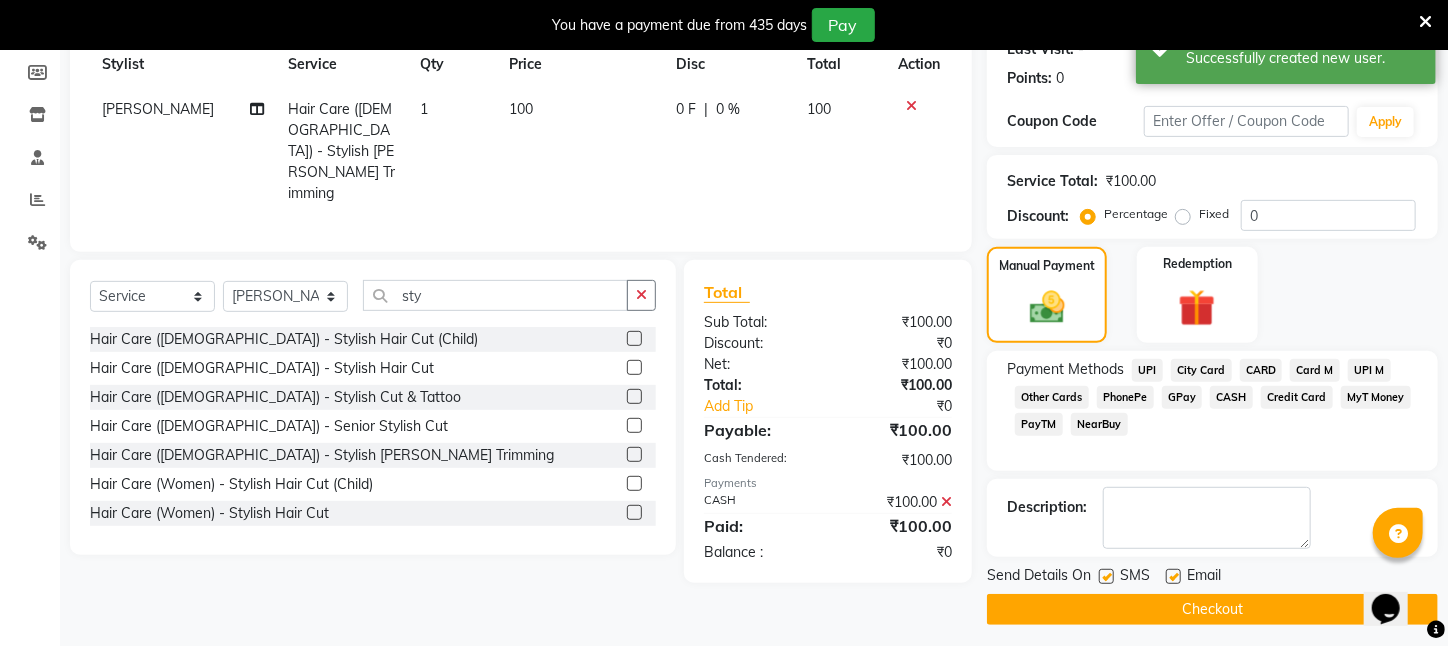 drag, startPoint x: 1235, startPoint y: 628, endPoint x: 1024, endPoint y: 519, distance: 237.49106 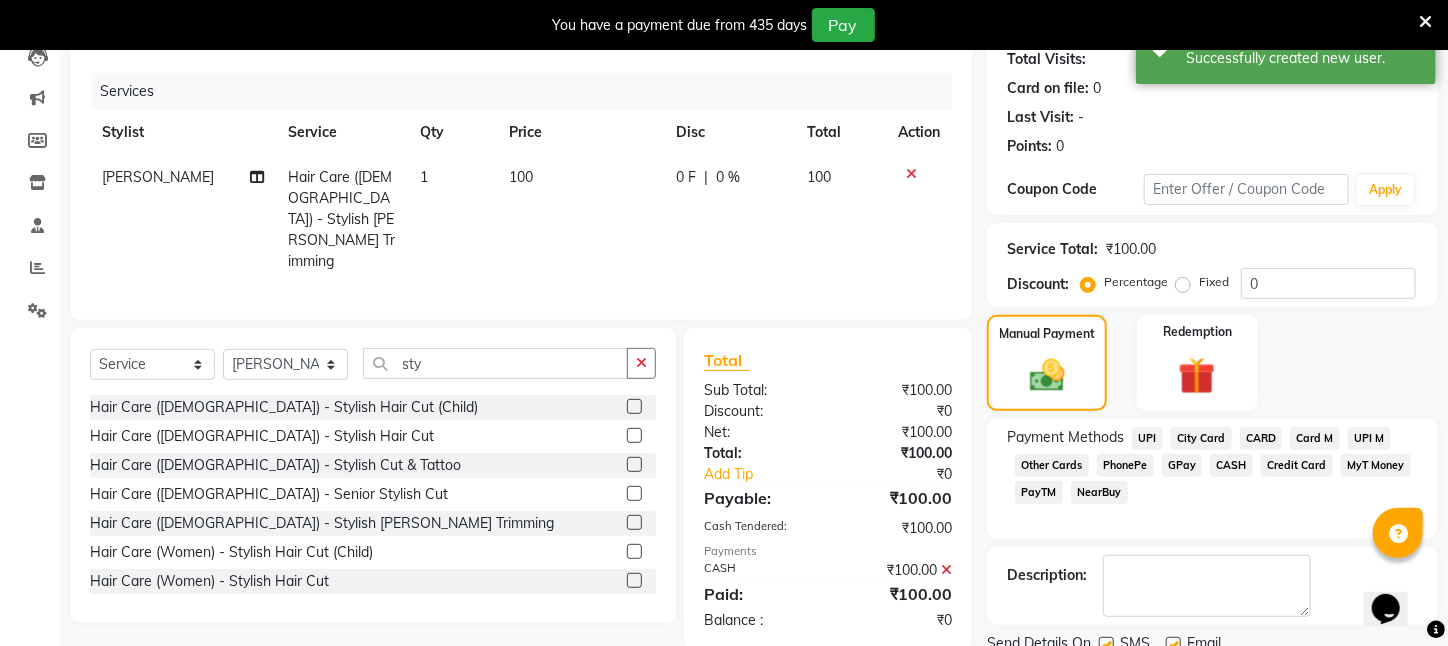scroll, scrollTop: 323, scrollLeft: 0, axis: vertical 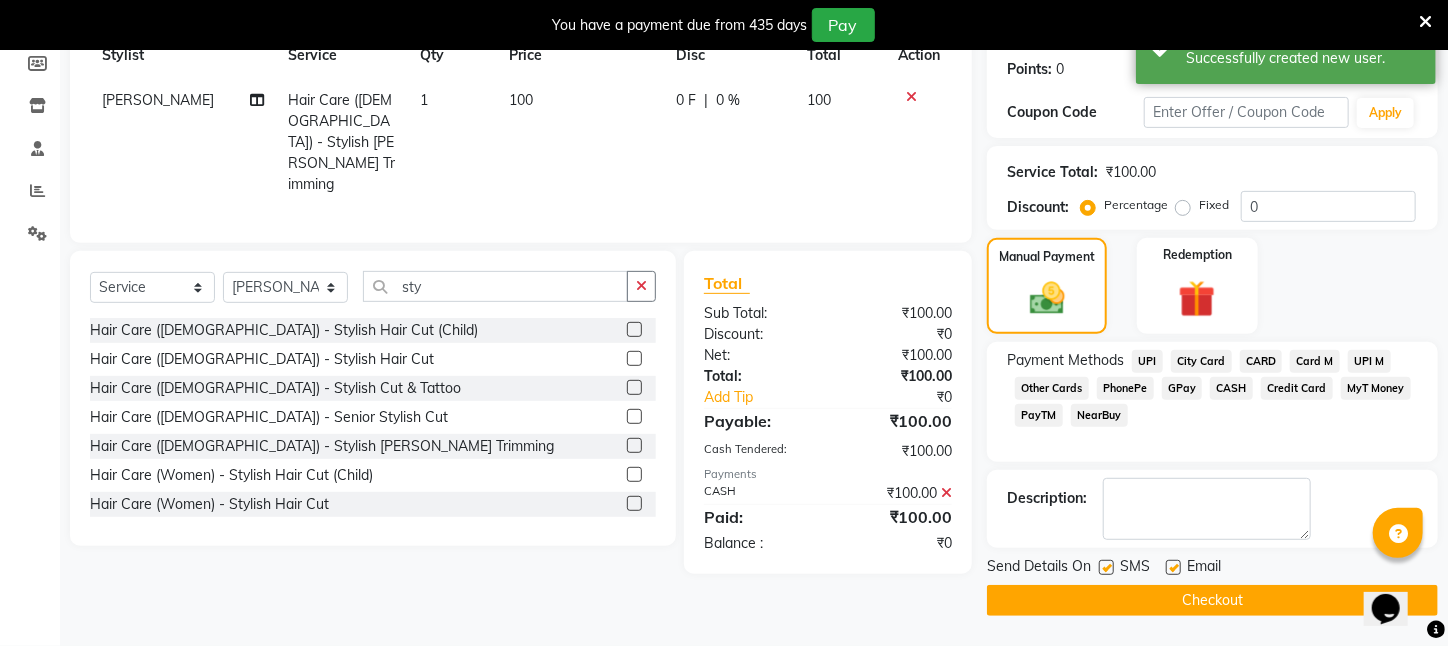 click on "Checkout" 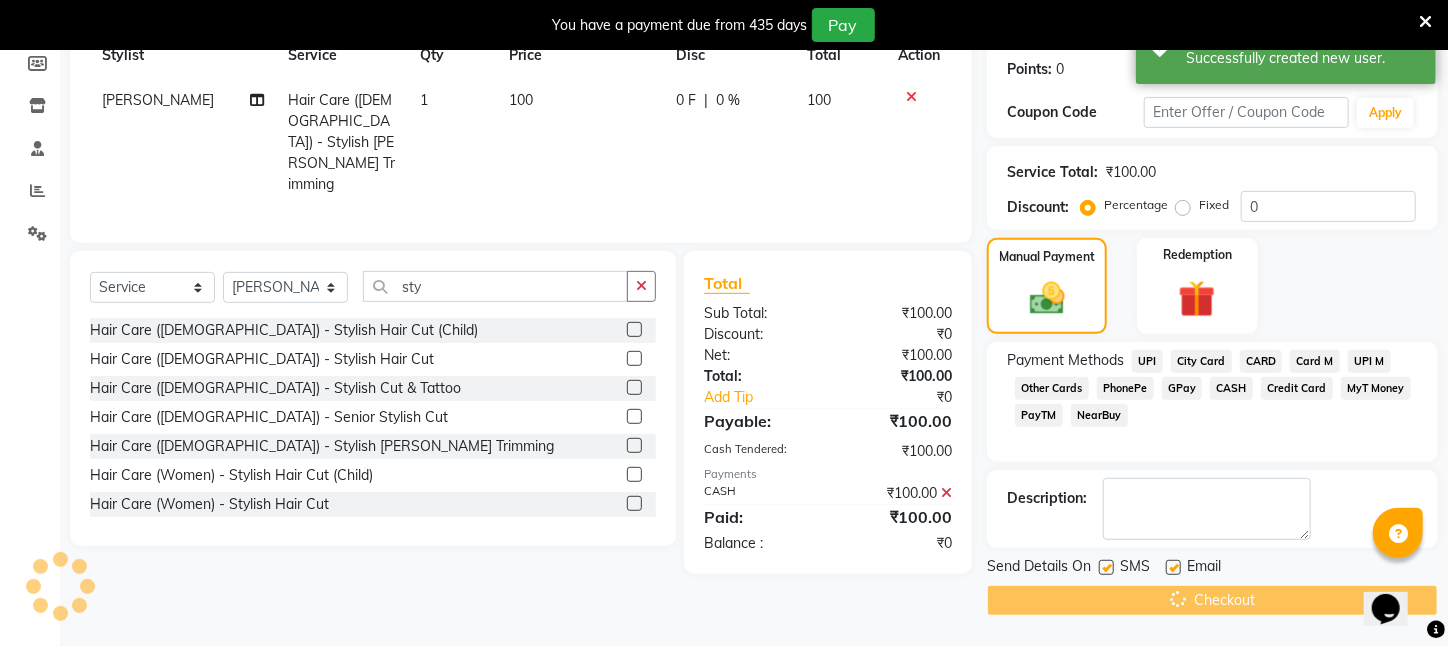 scroll, scrollTop: 131, scrollLeft: 0, axis: vertical 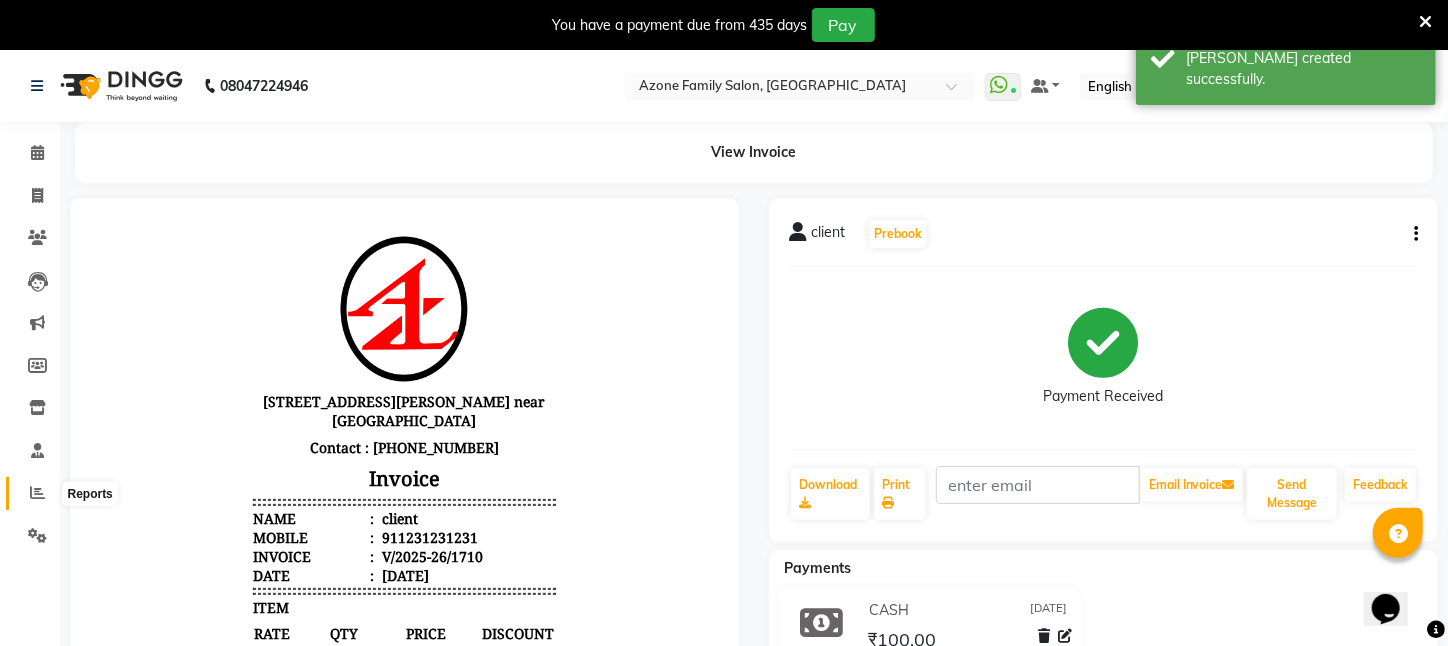 click 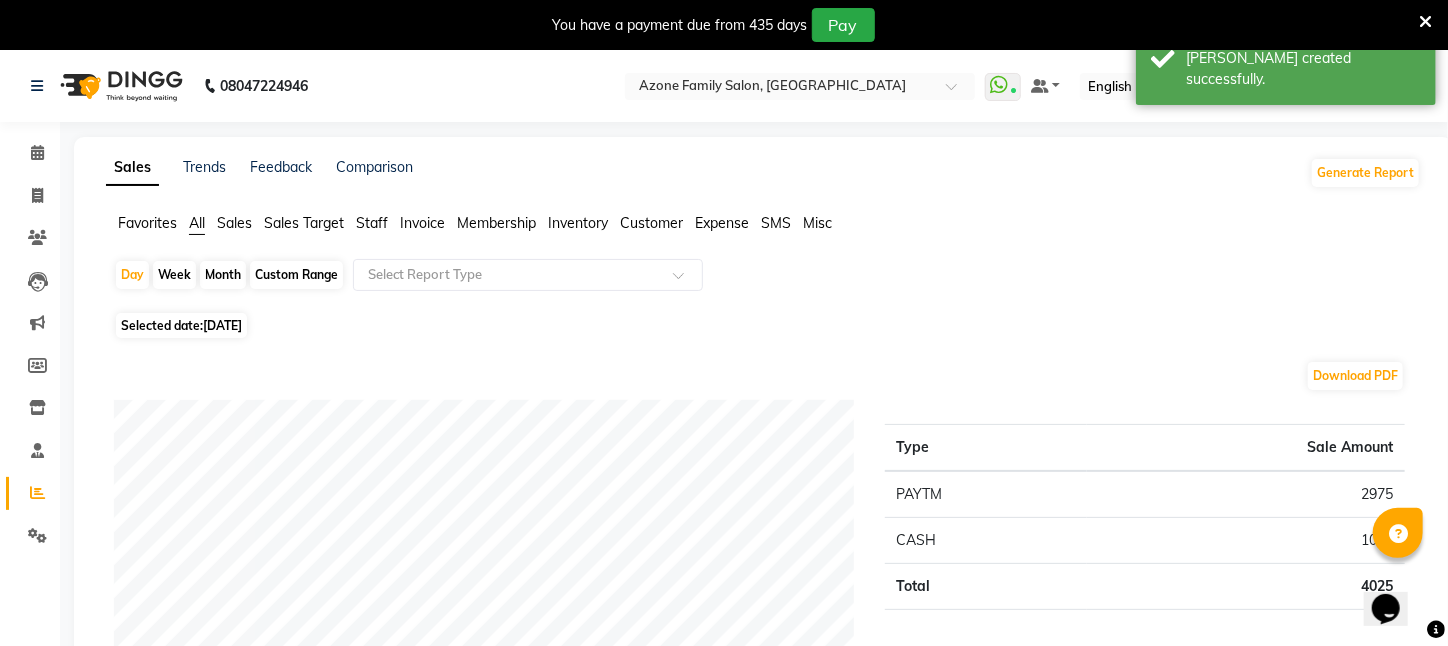 click on "Selected date:  [DATE]" 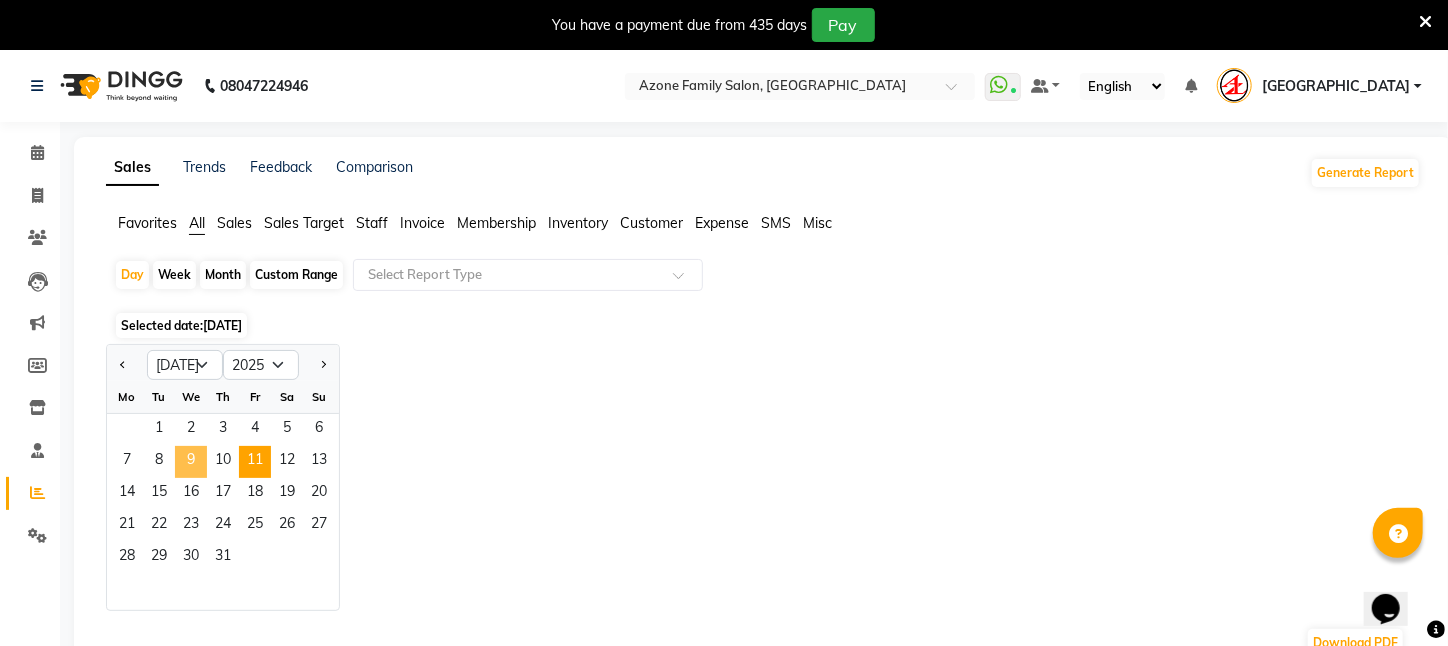 click on "9" 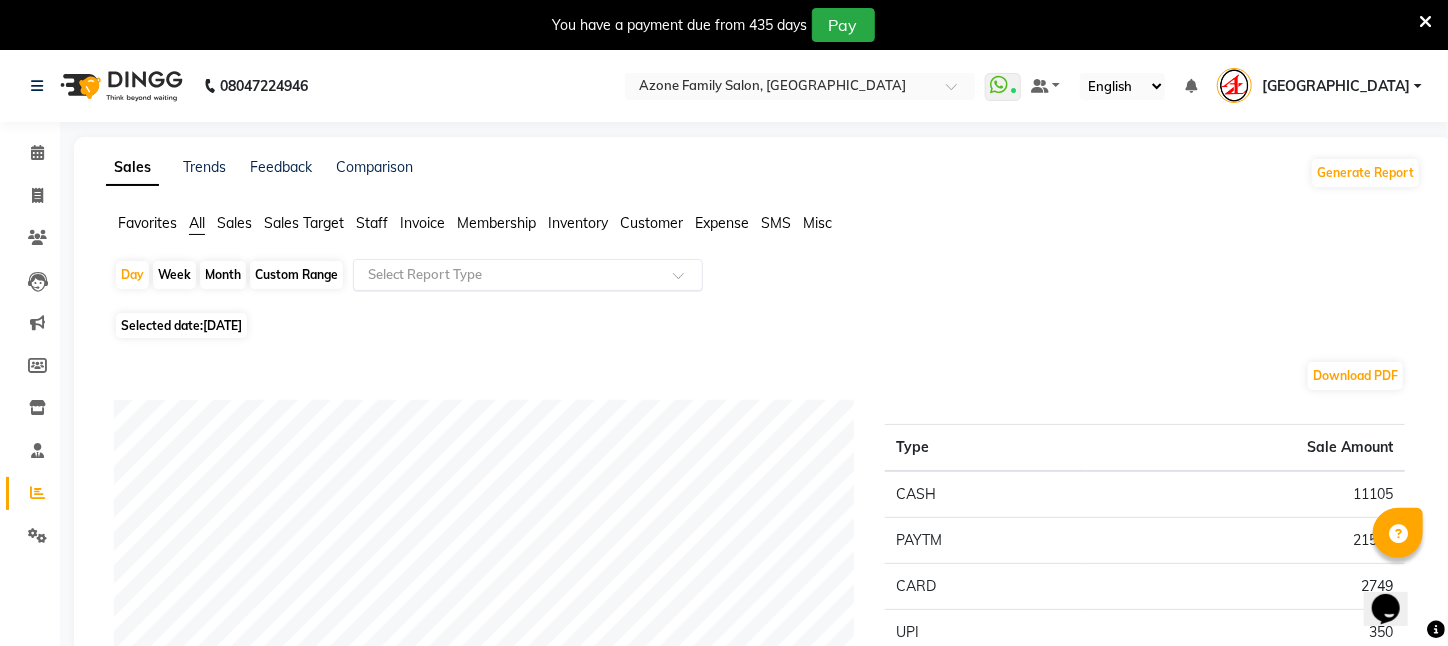 click 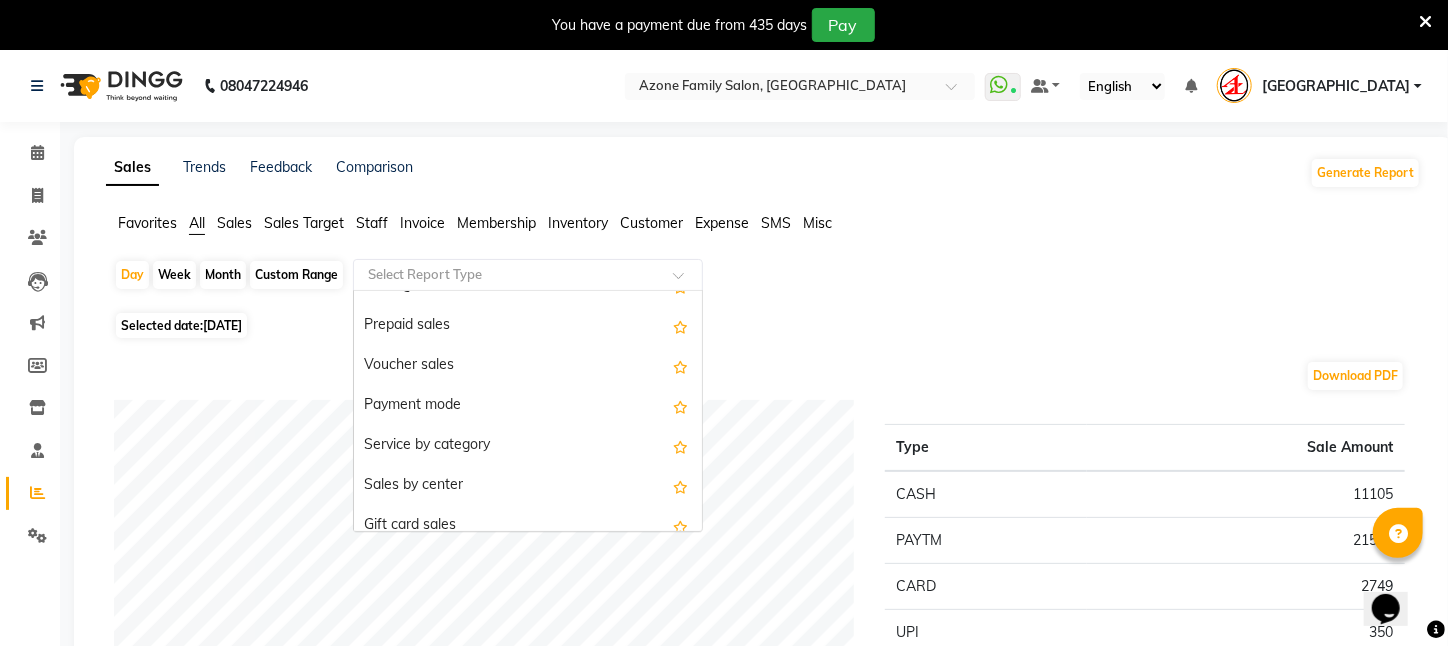 scroll, scrollTop: 499, scrollLeft: 0, axis: vertical 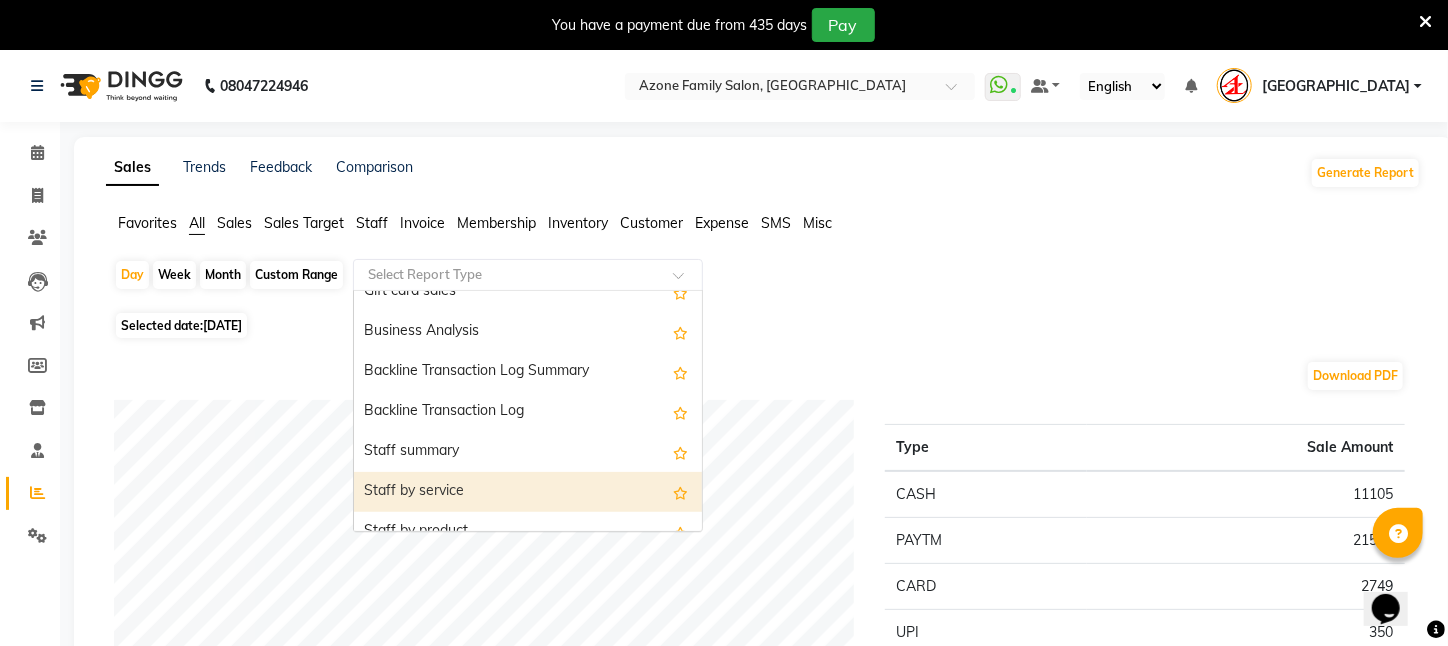 click on "Staff by service" at bounding box center (528, 492) 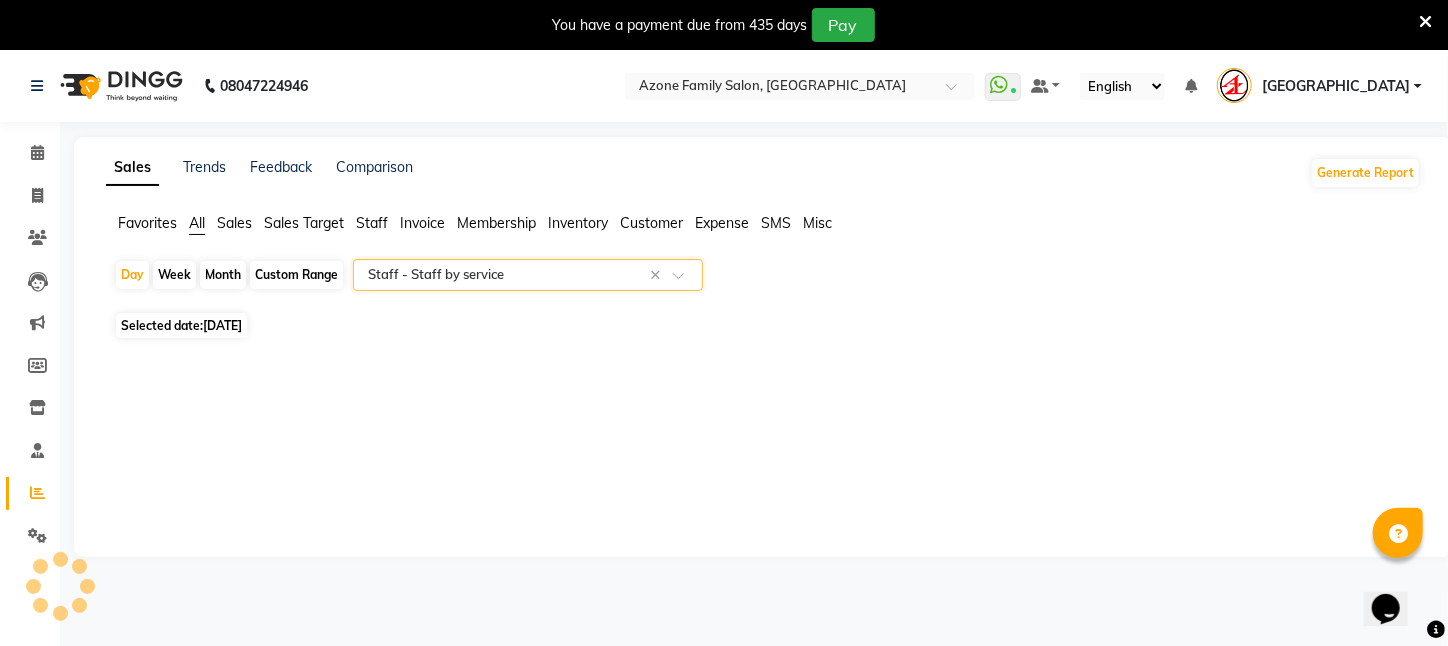 select on "filtered_report" 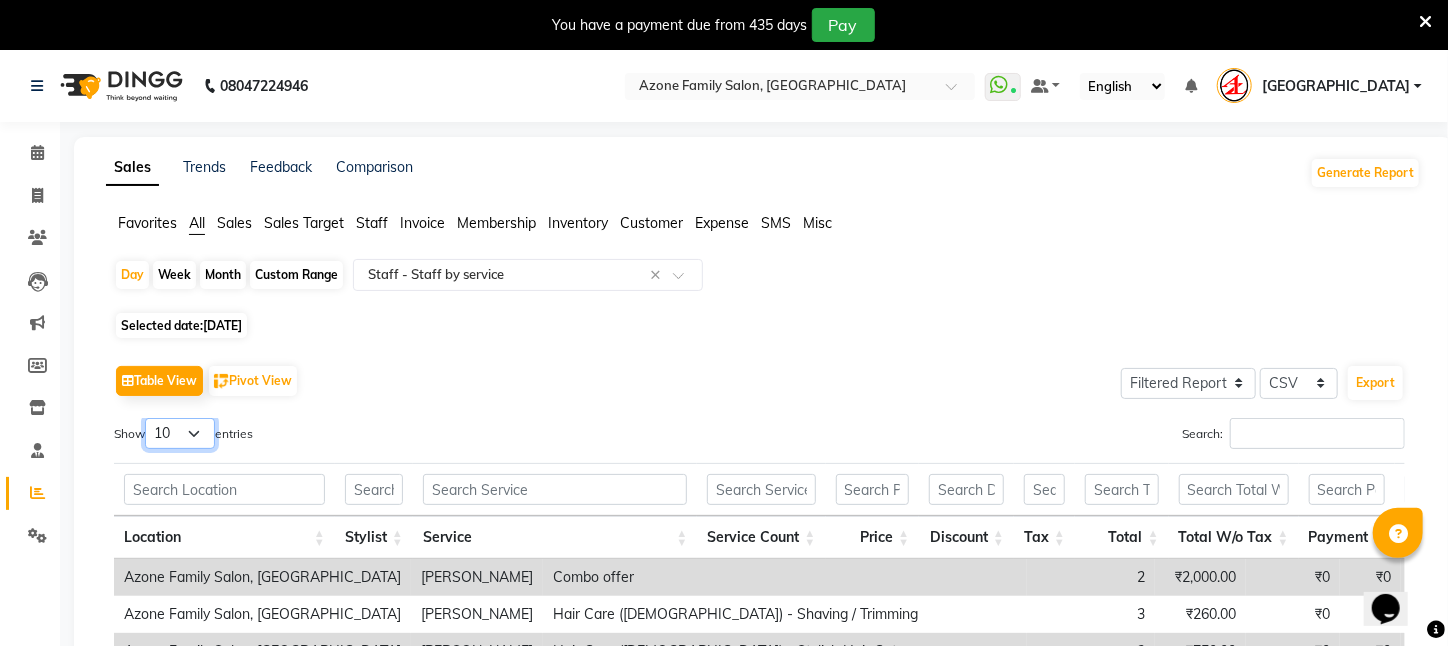 click on "10 25 50 100" at bounding box center (180, 433) 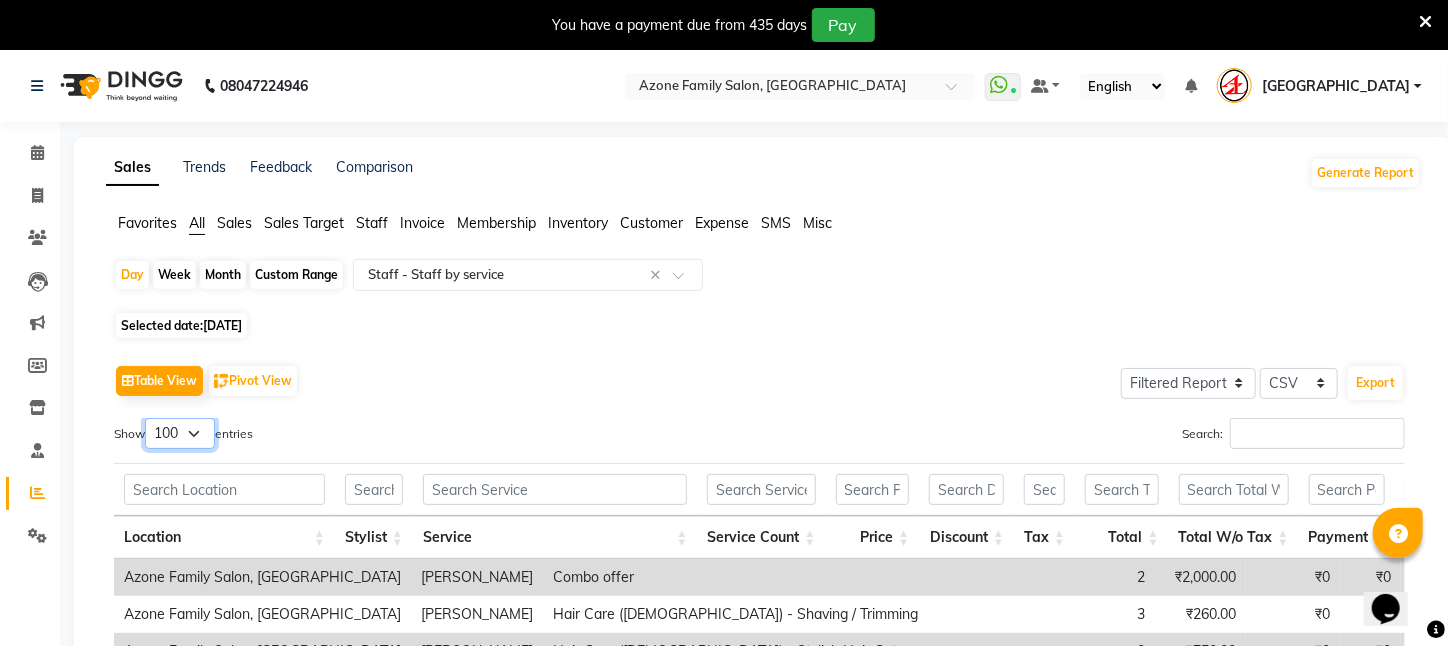 click on "10 25 50 100" at bounding box center (180, 433) 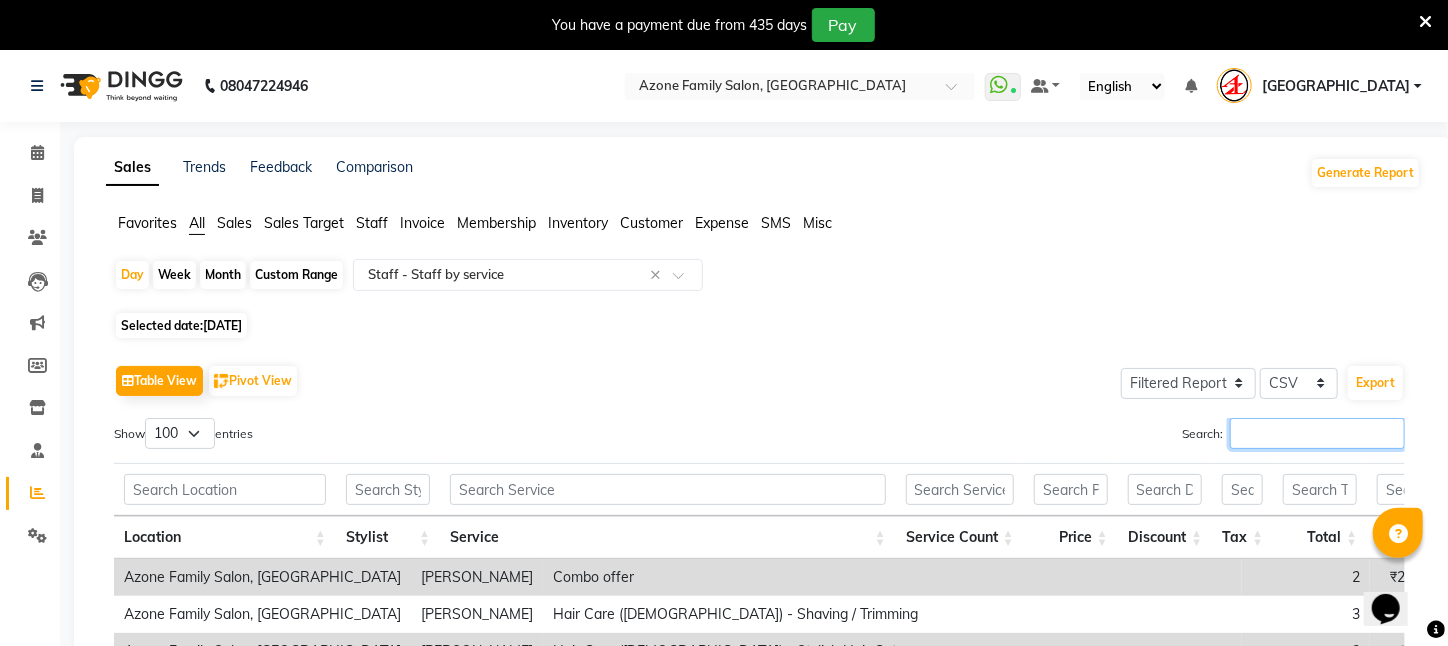 click on "Search:" at bounding box center (1317, 433) 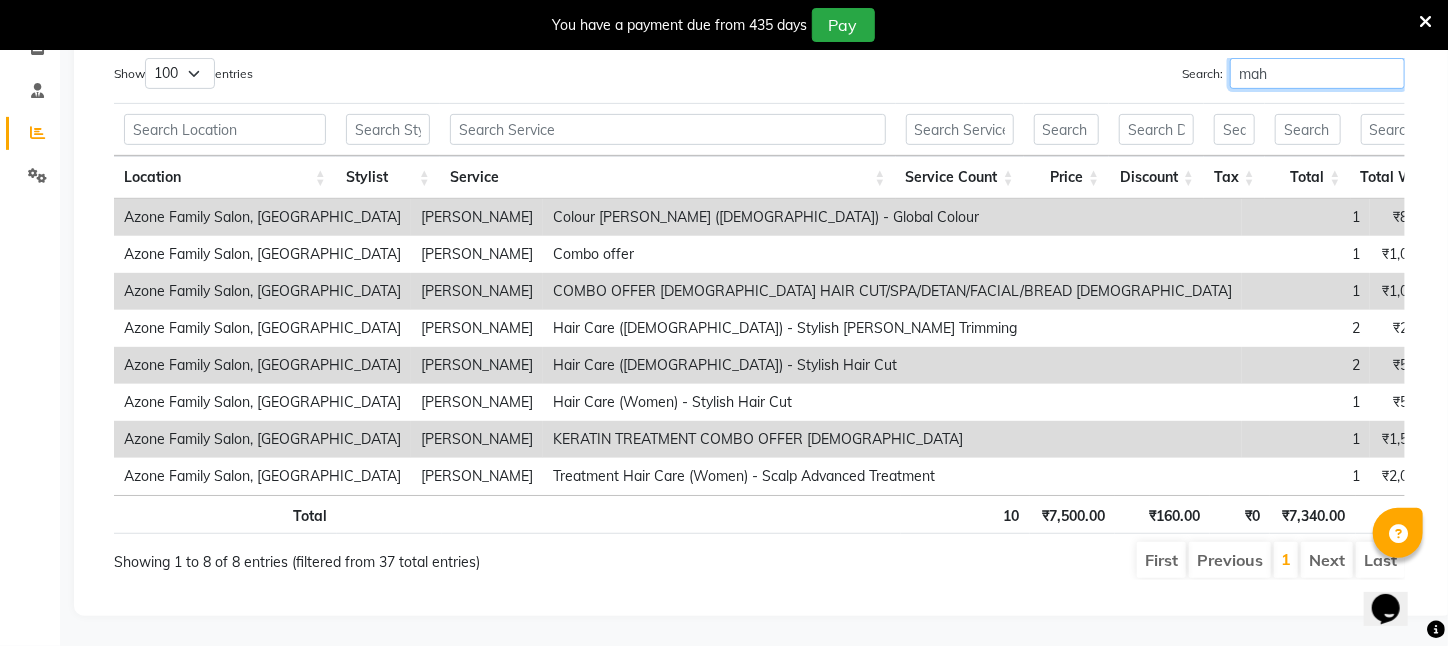scroll, scrollTop: 0, scrollLeft: 0, axis: both 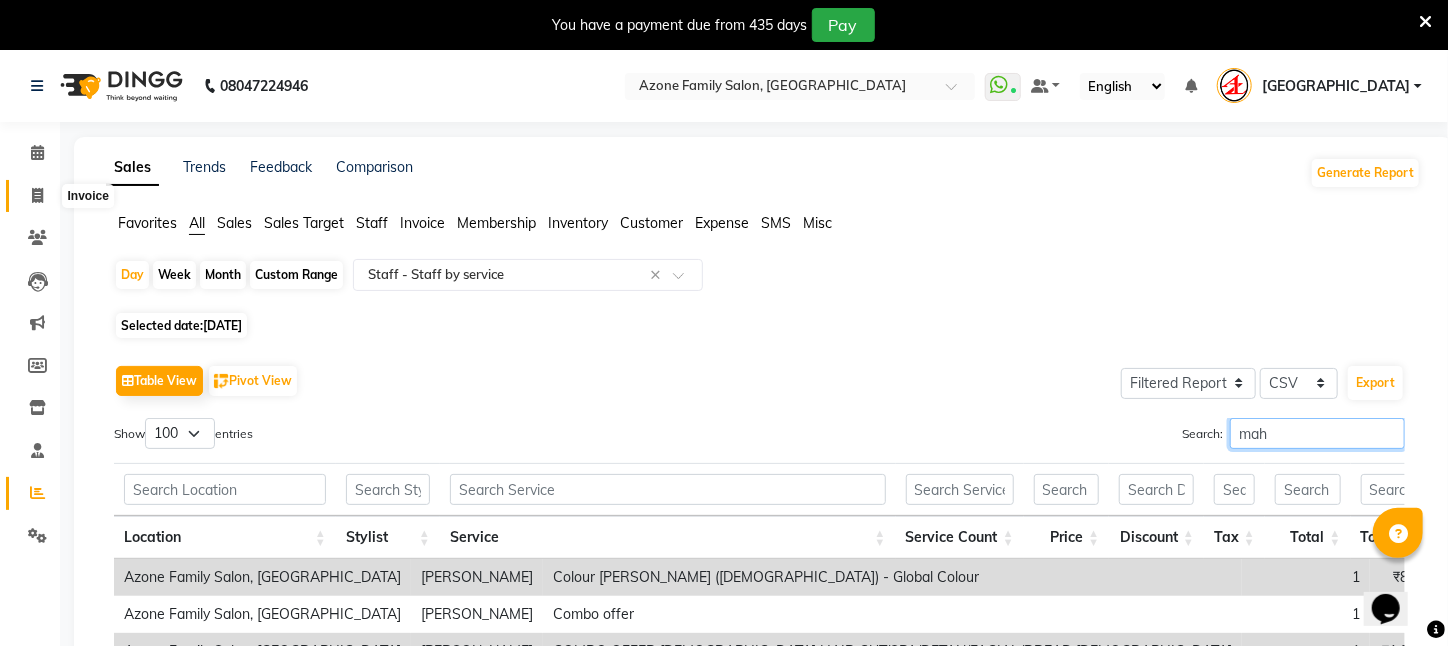 type on "mah" 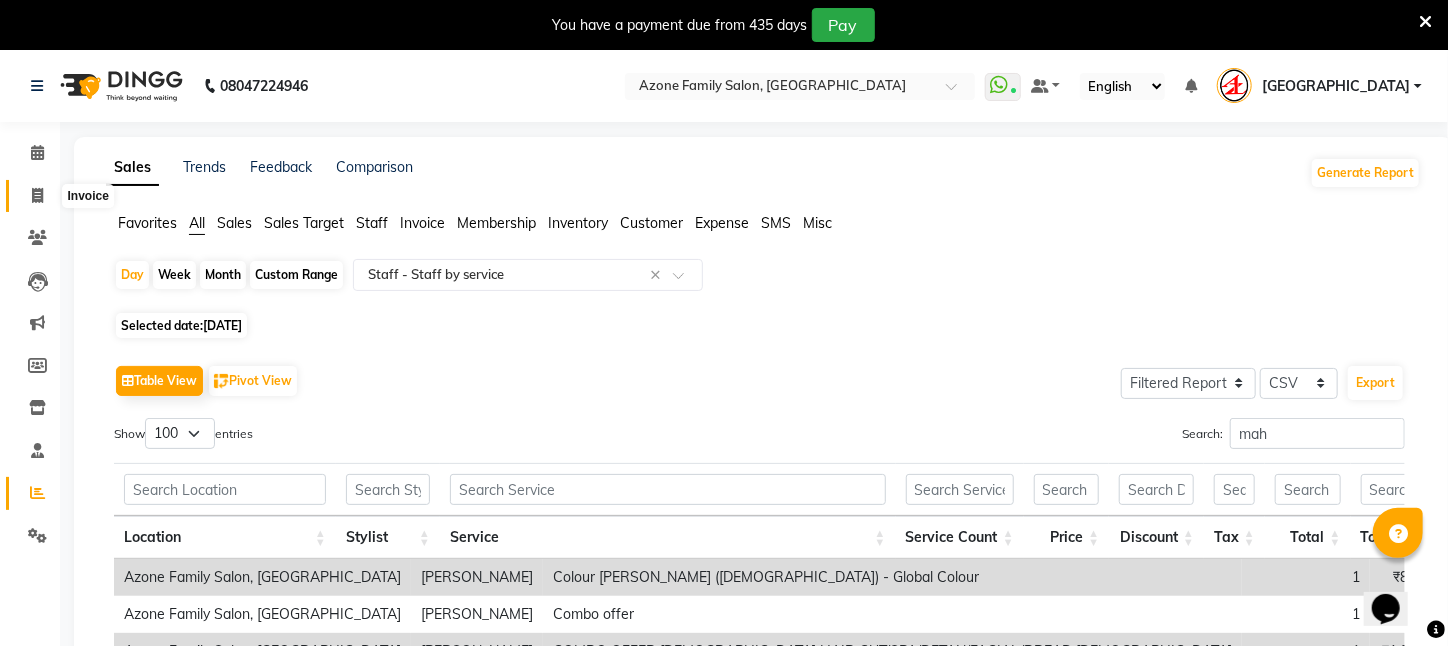 click 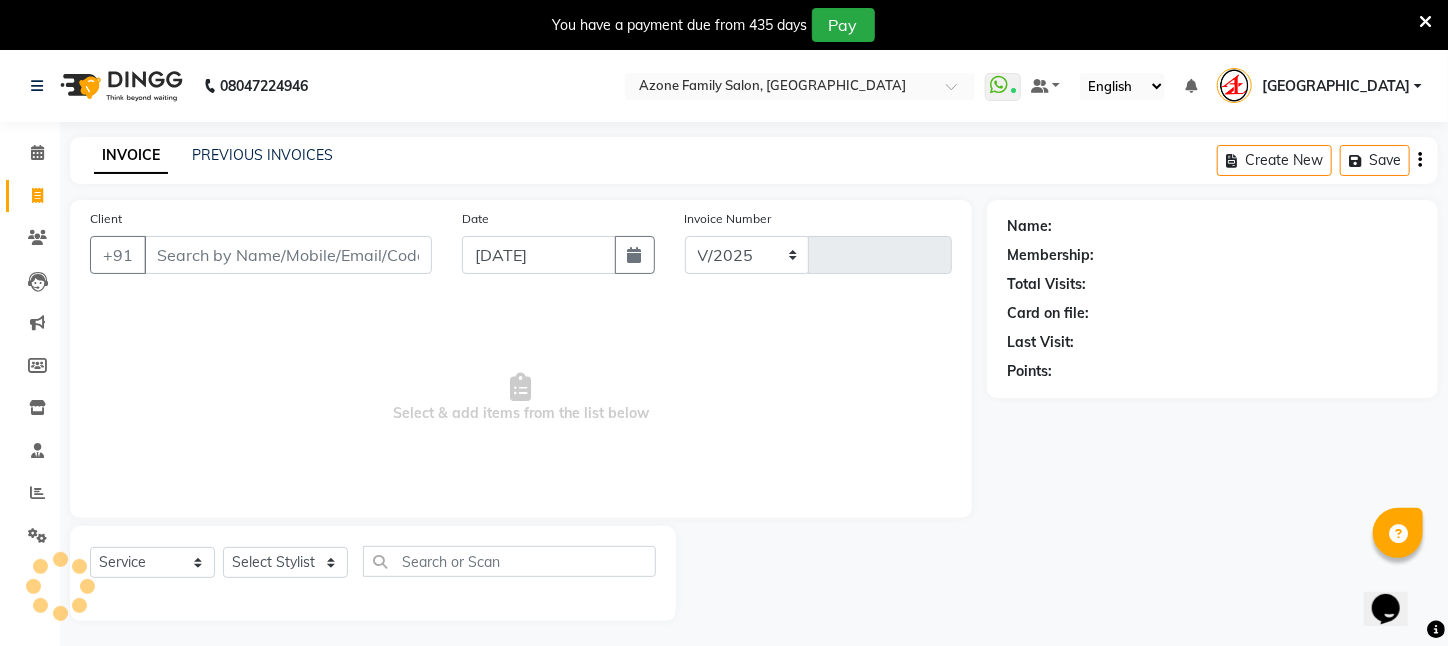 scroll, scrollTop: 50, scrollLeft: 0, axis: vertical 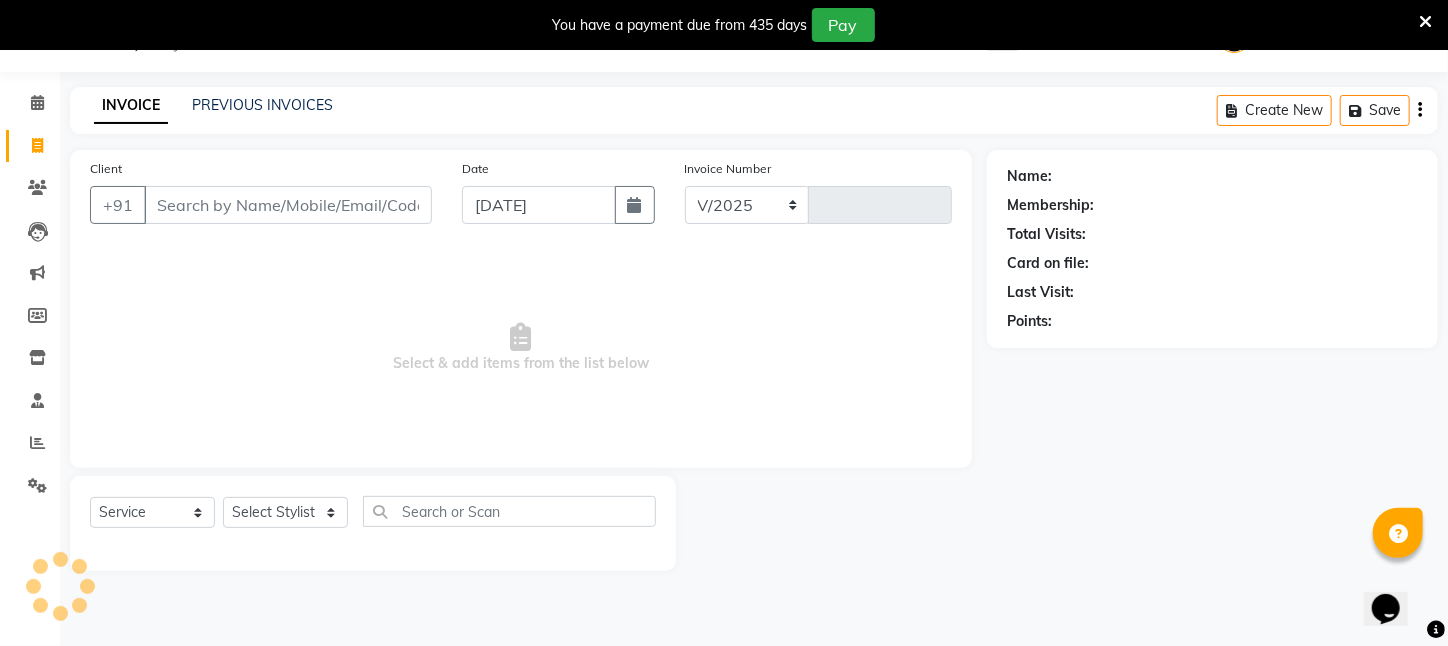 select on "4296" 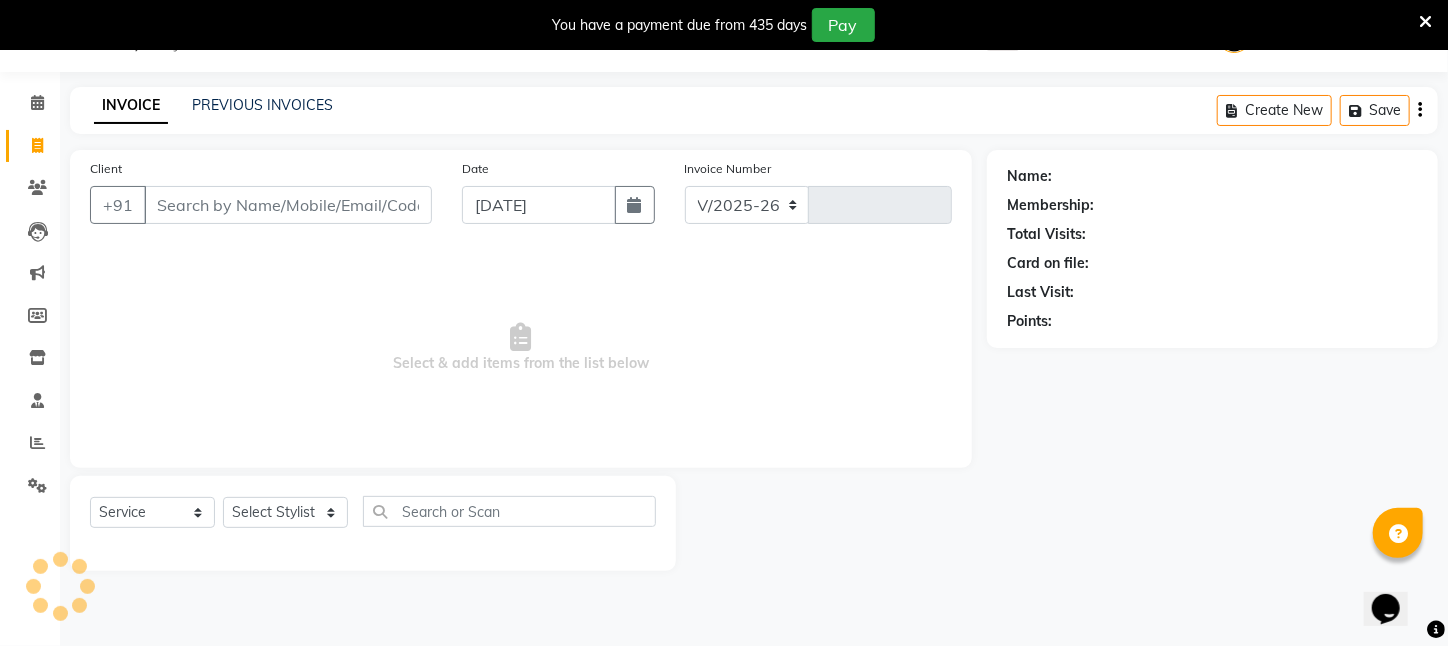 type on "1711" 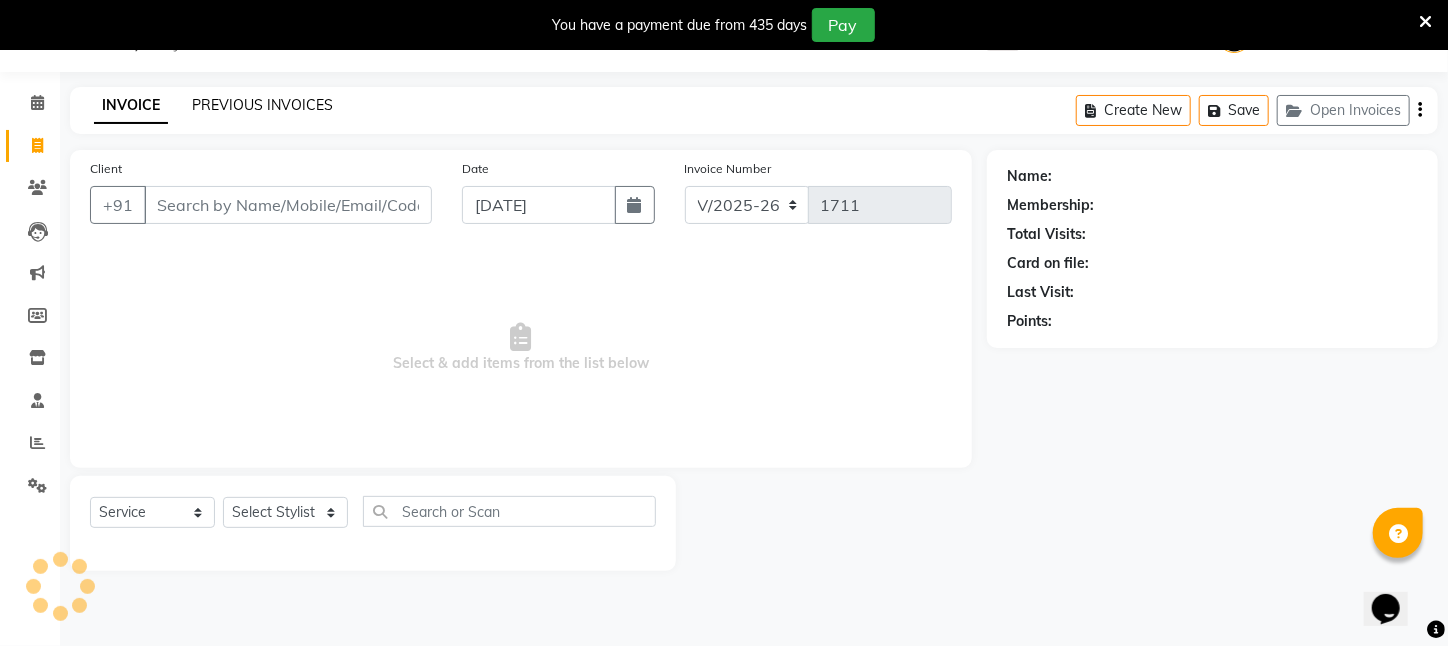 click on "PREVIOUS INVOICES" 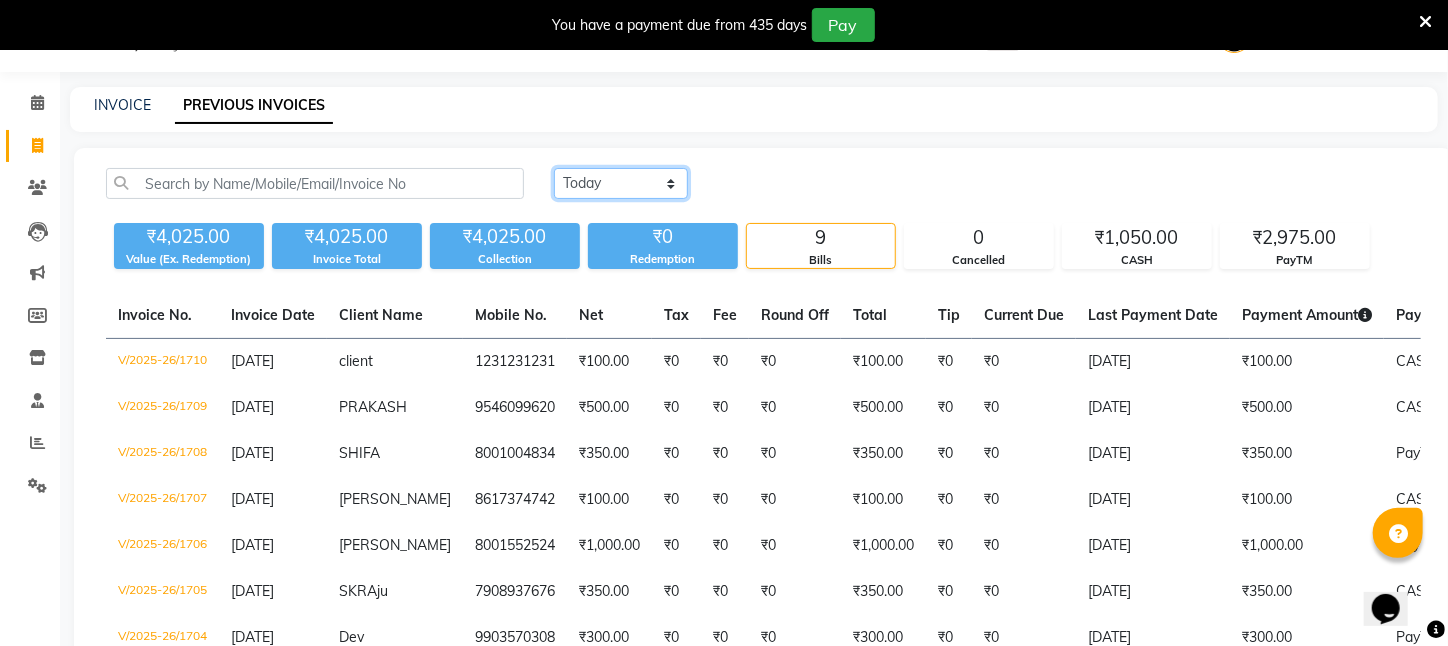 click on "[DATE] [DATE] Custom Range" 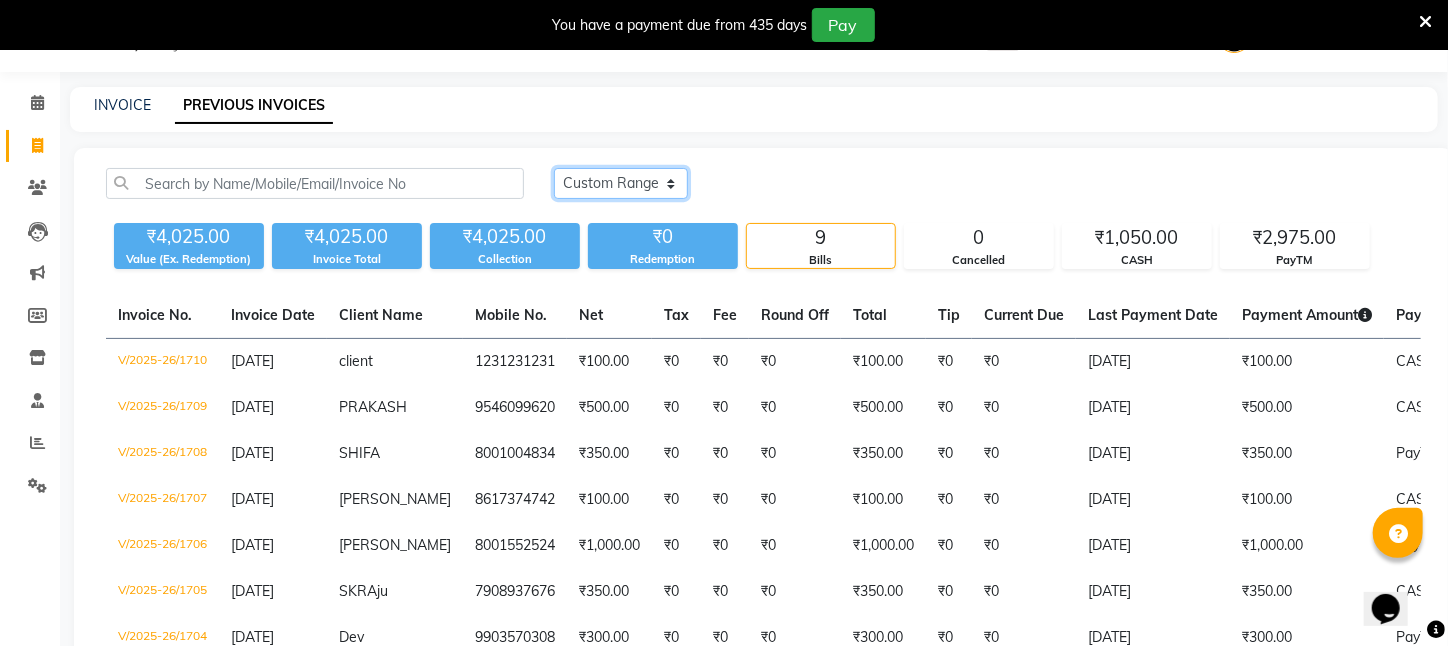 click on "[DATE] [DATE] Custom Range" 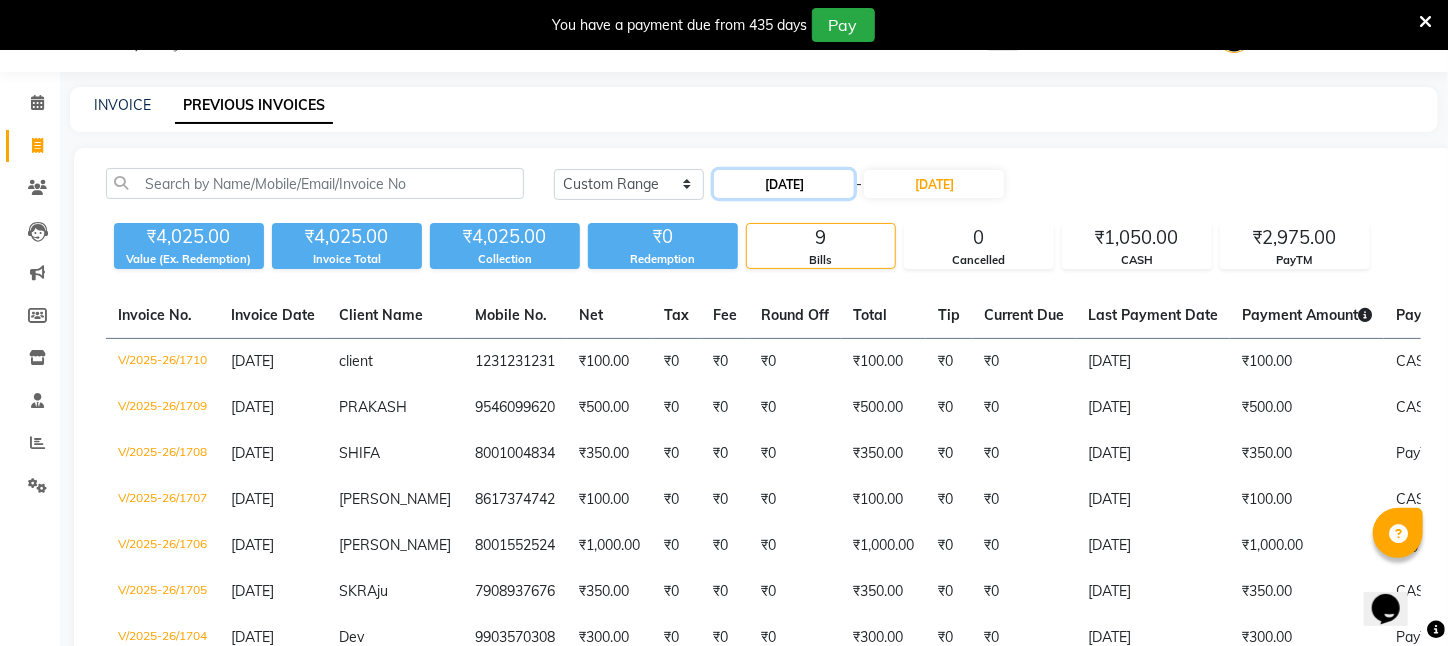 click on "[DATE]" 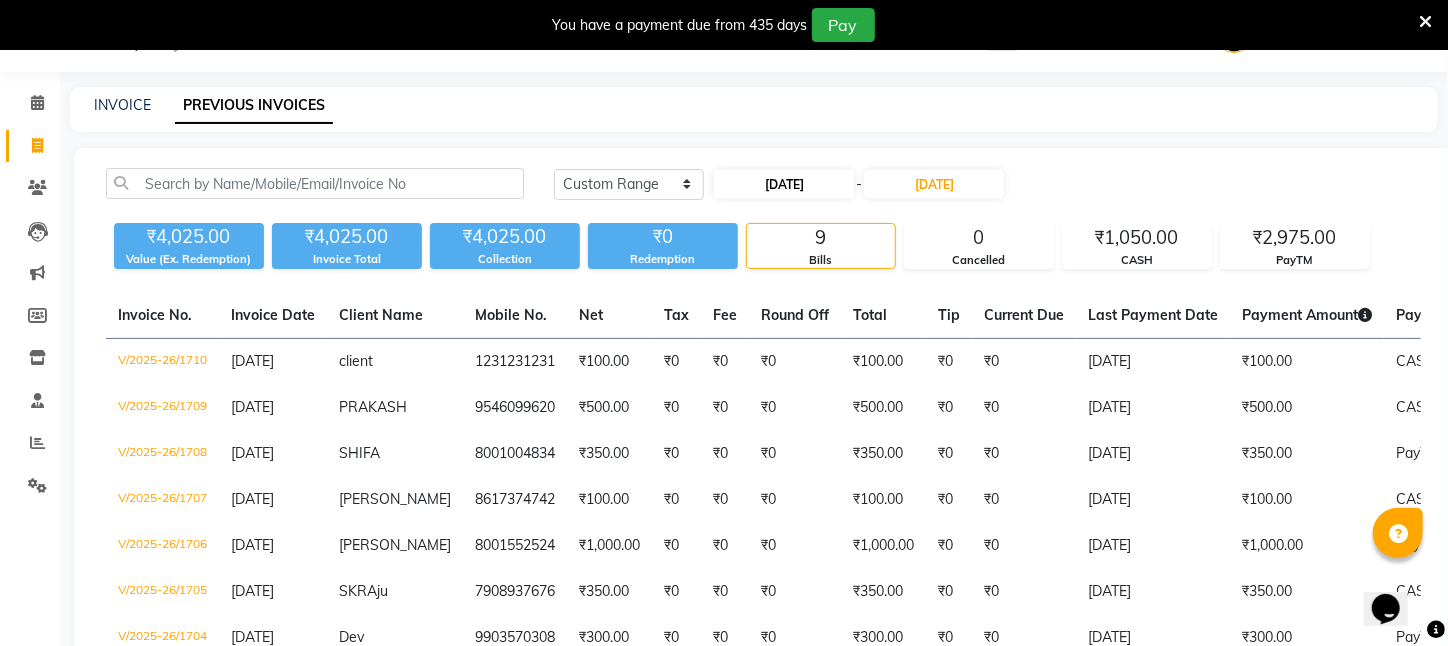 select on "7" 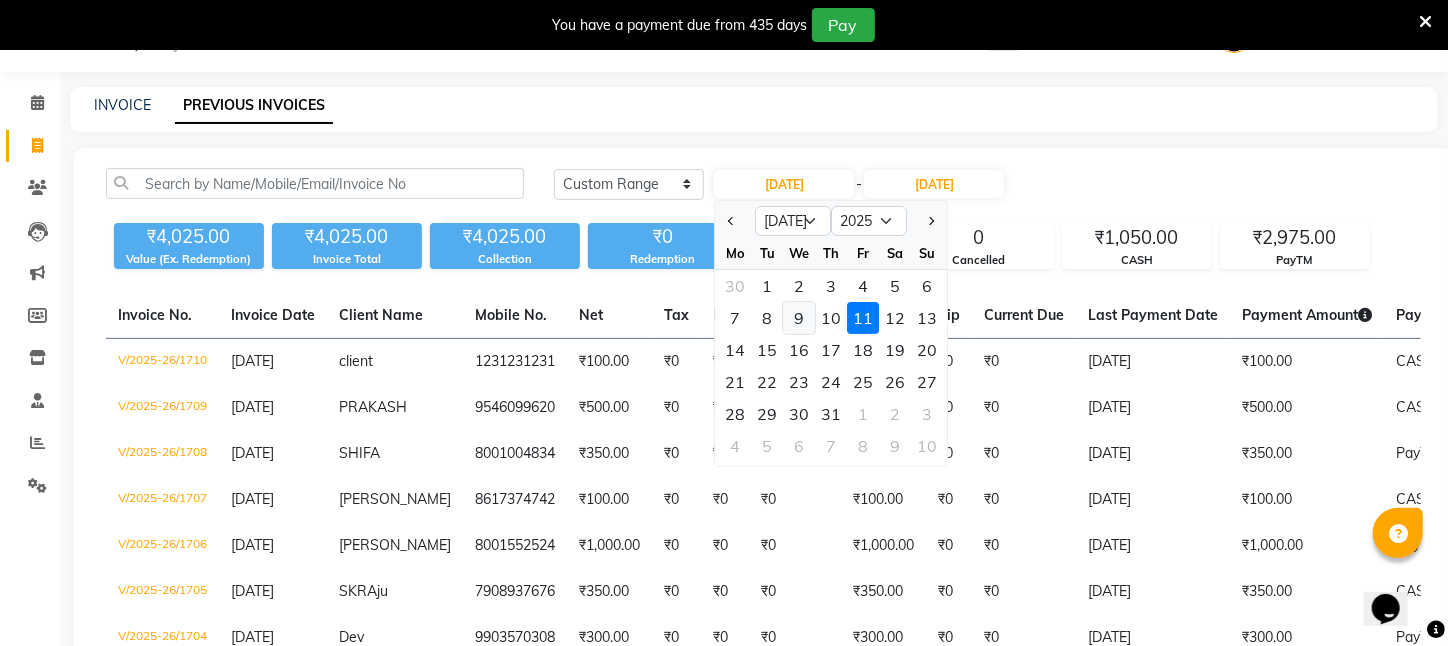 click on "9" 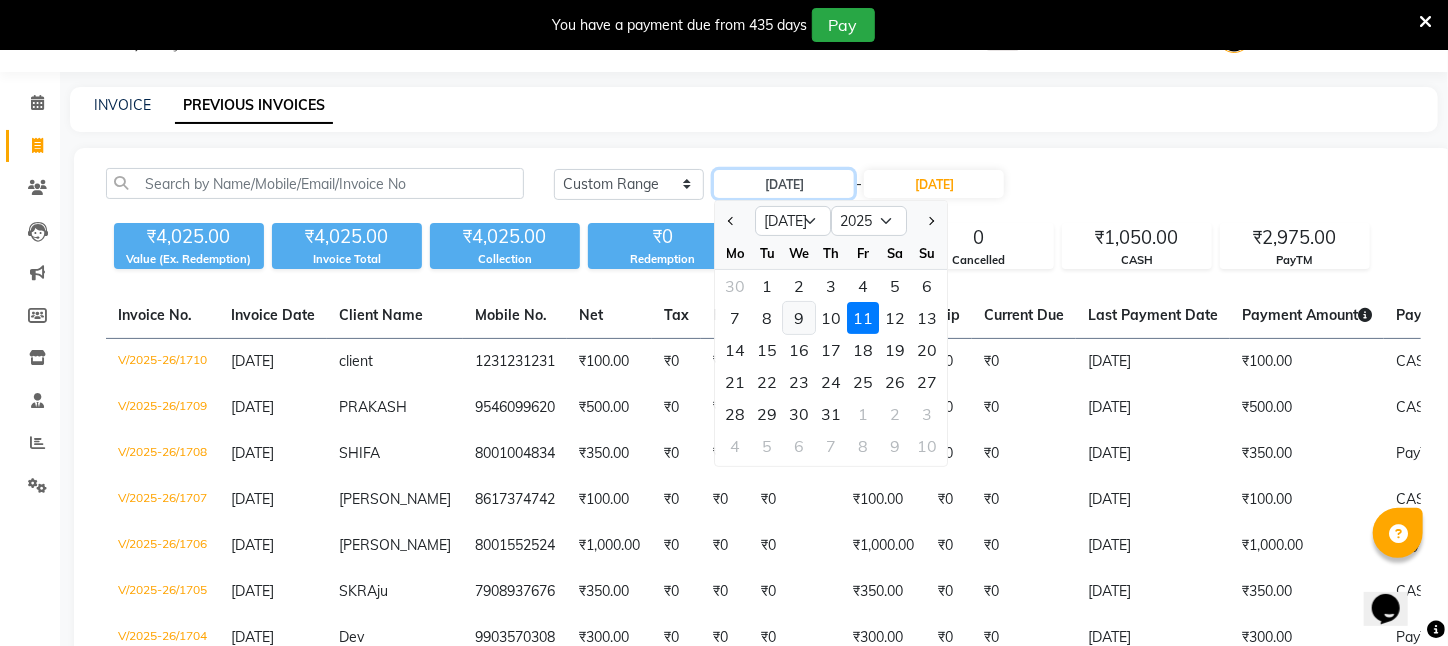 type on "[DATE]" 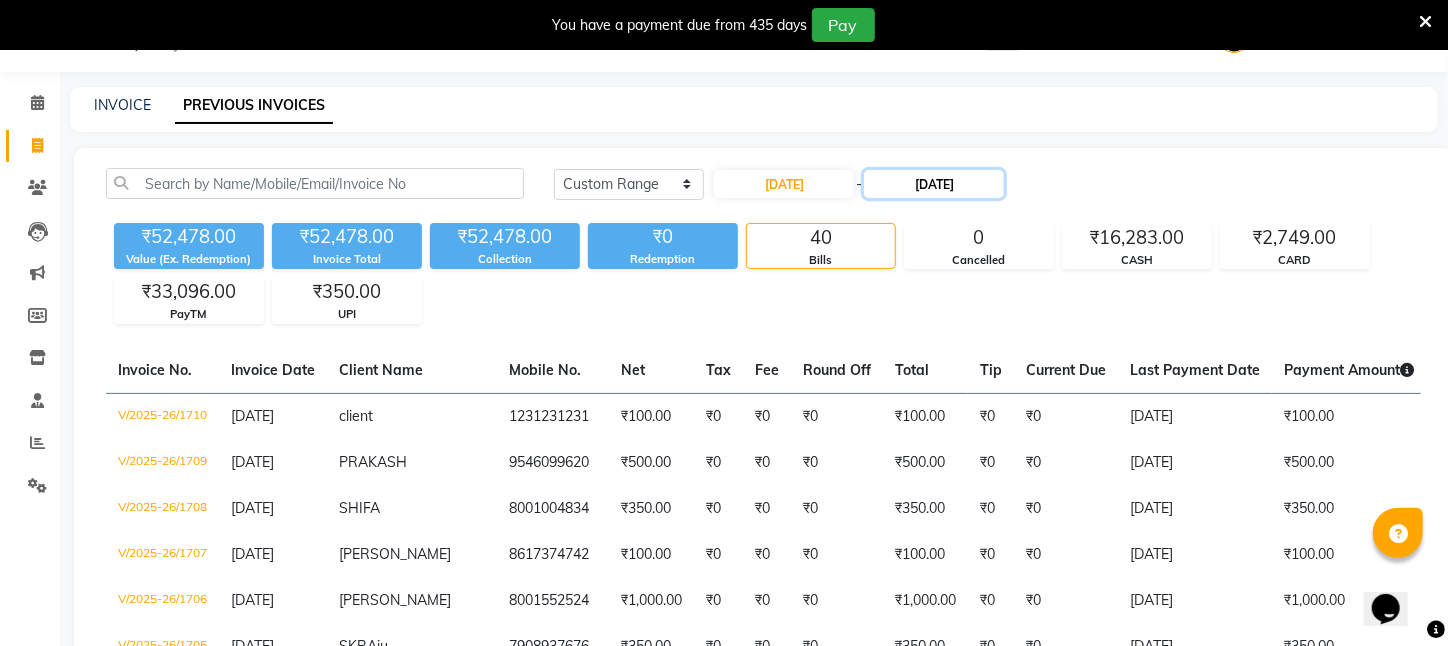 click on "[DATE]" 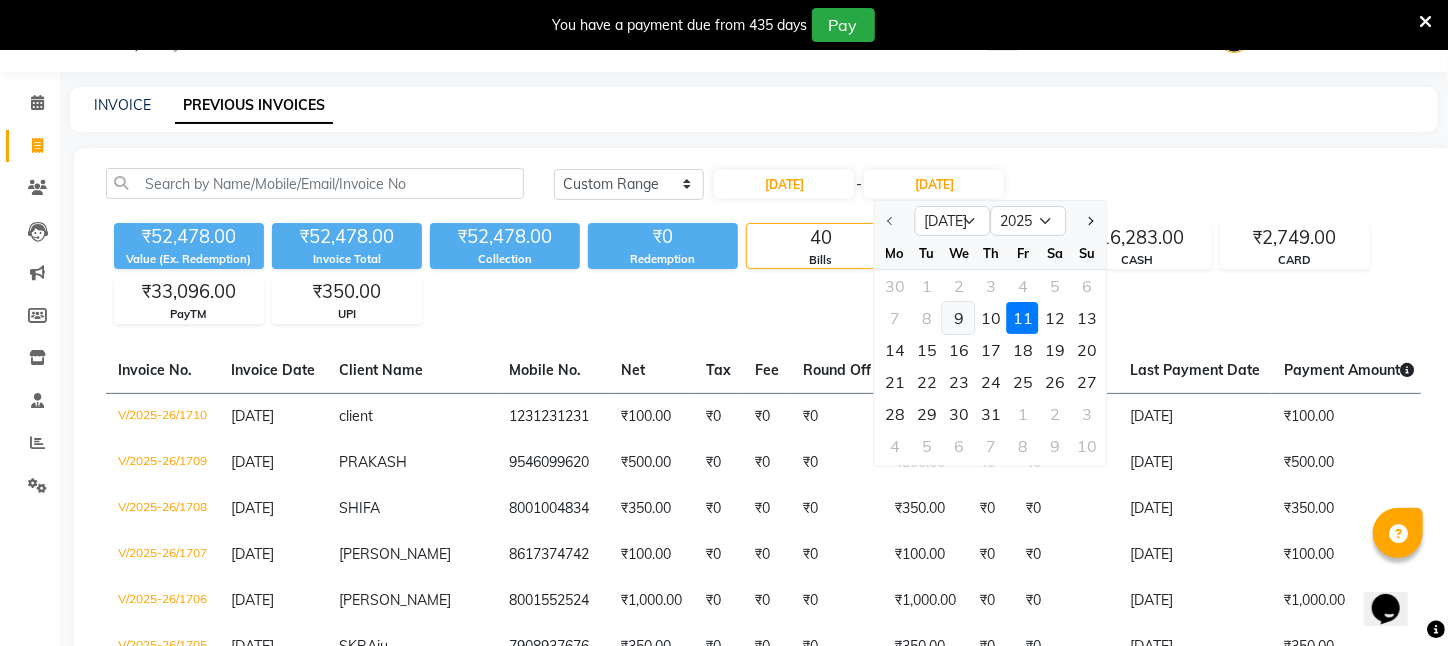 click on "9" 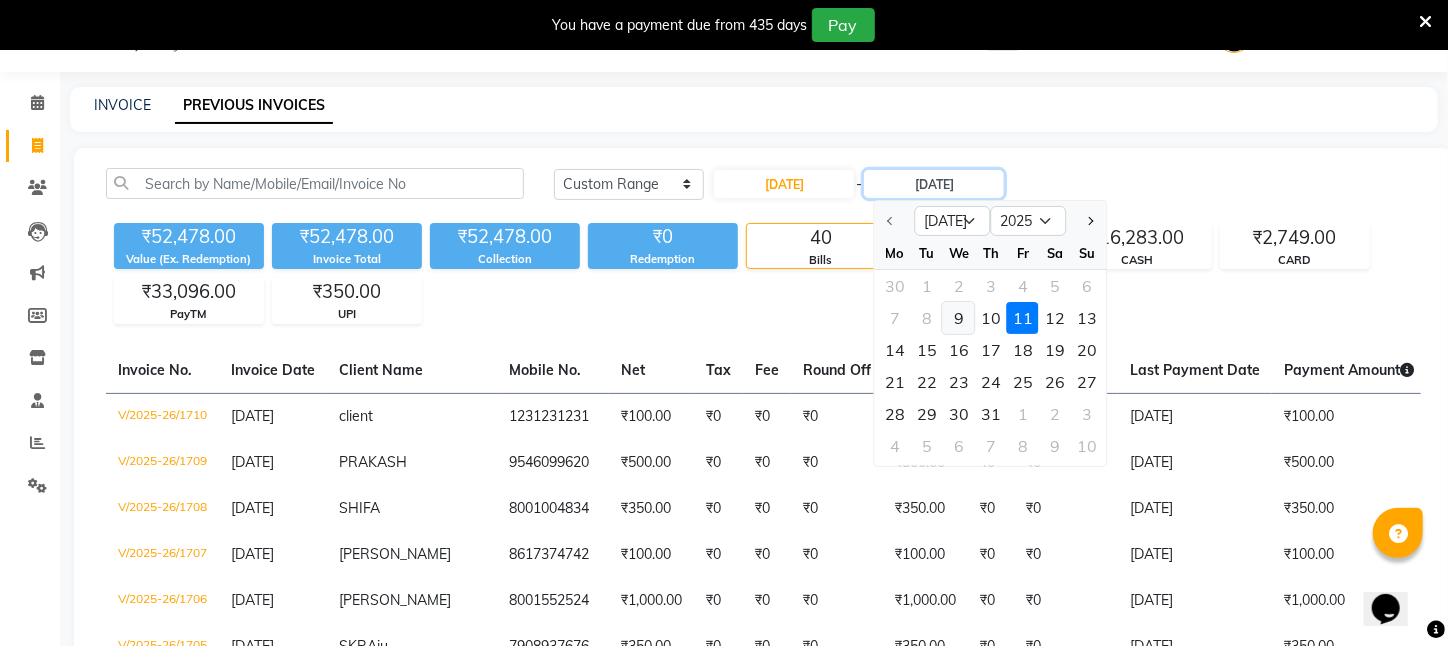 type on "[DATE]" 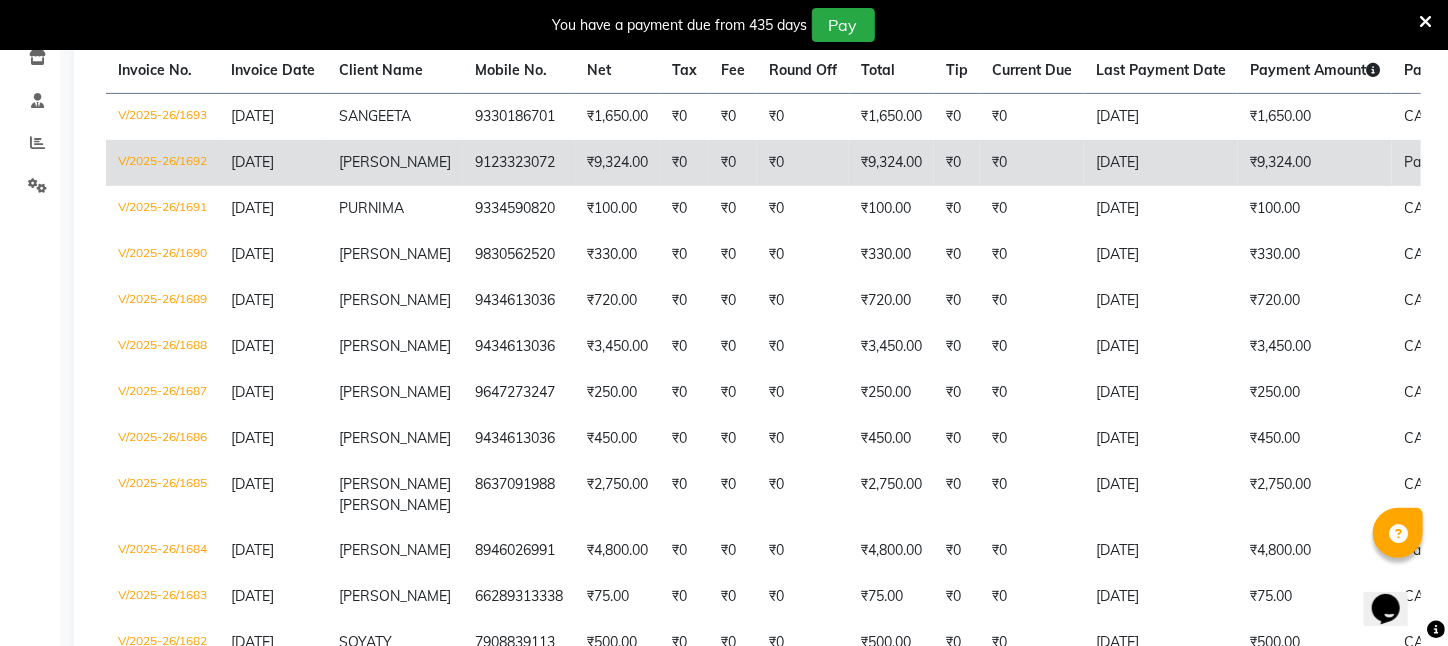 scroll, scrollTop: 0, scrollLeft: 0, axis: both 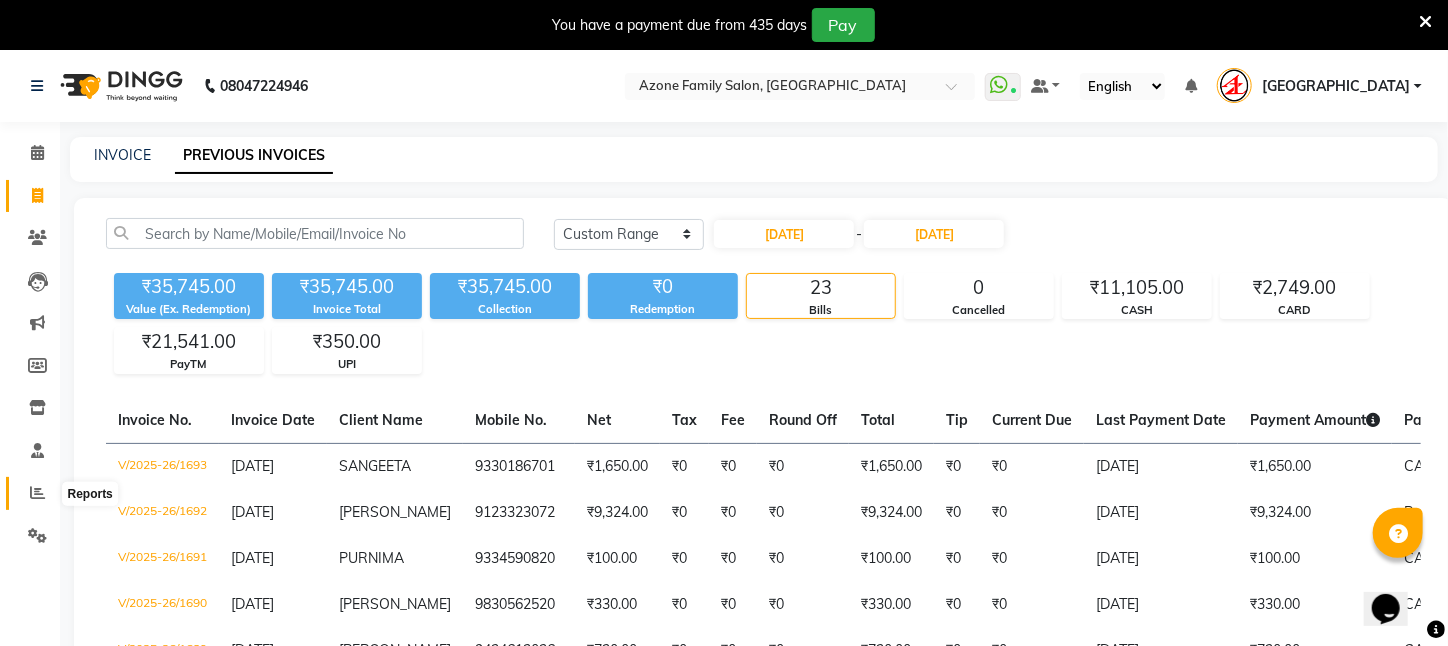 click 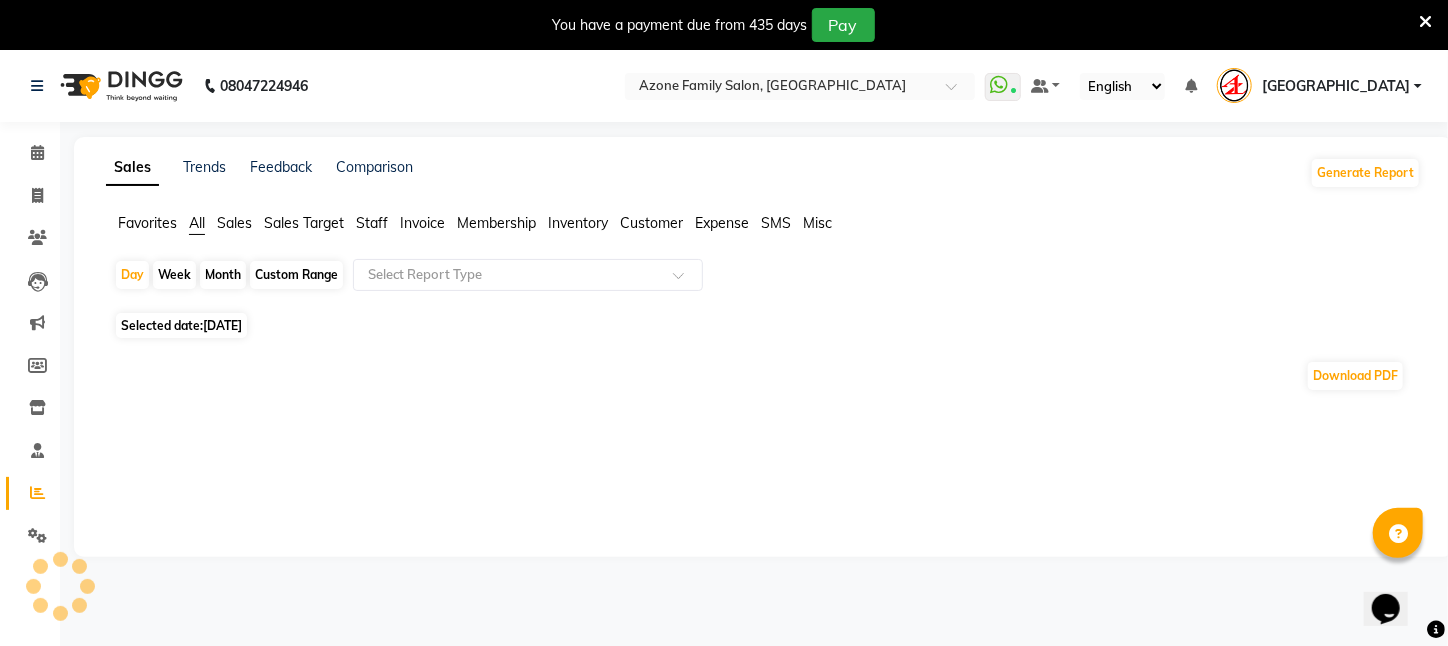 click on "Selected date:  [DATE]" 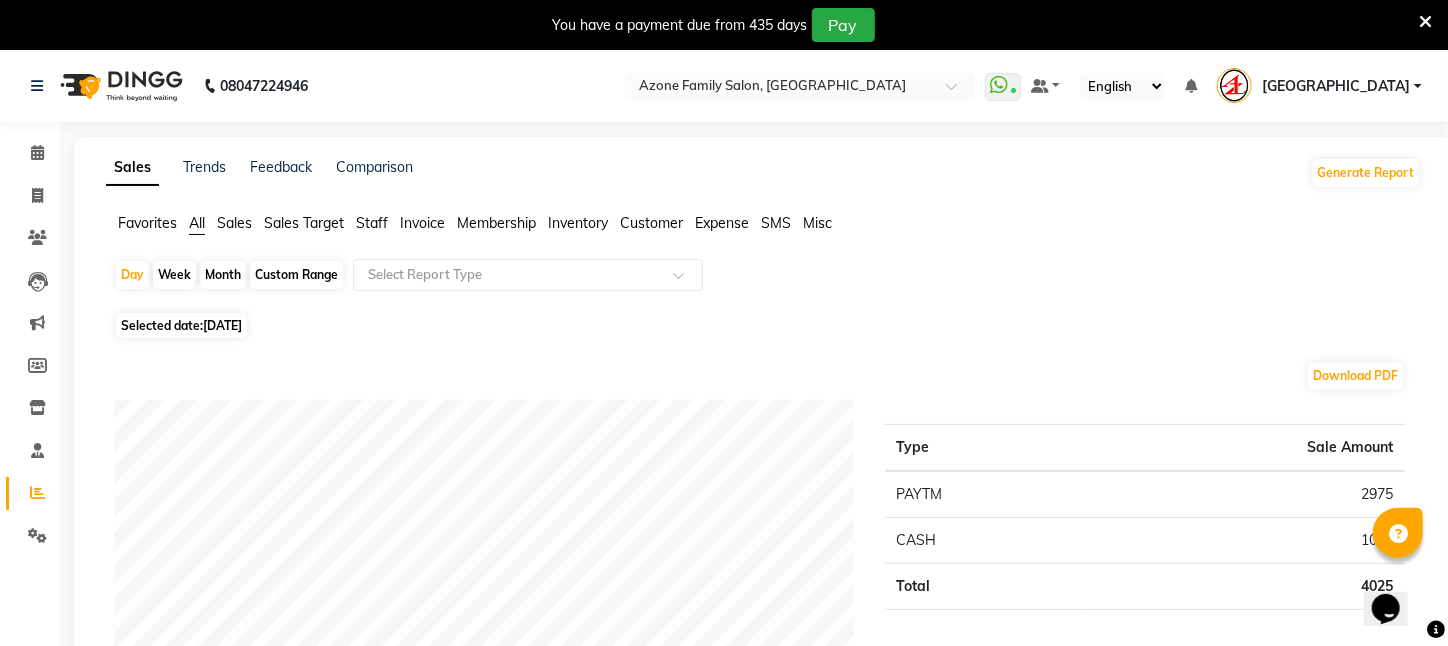 click on "Selected date:  [DATE]" 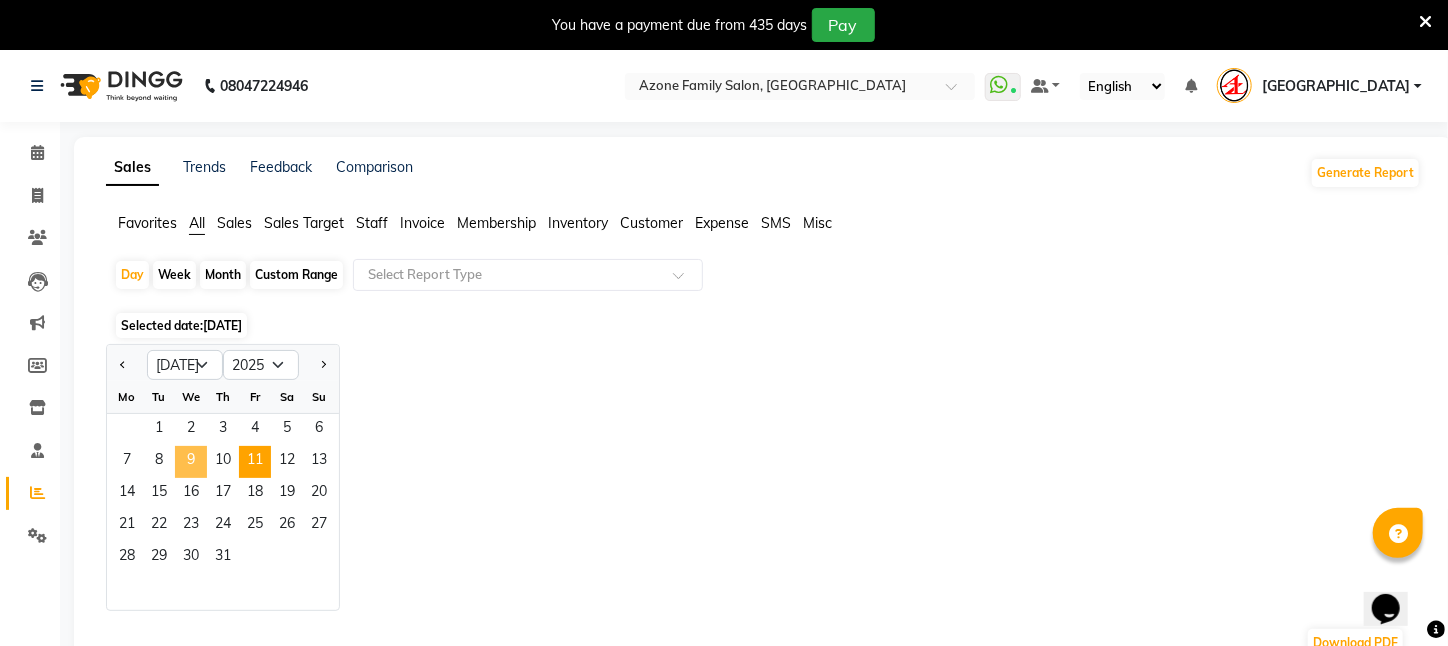click on "9" 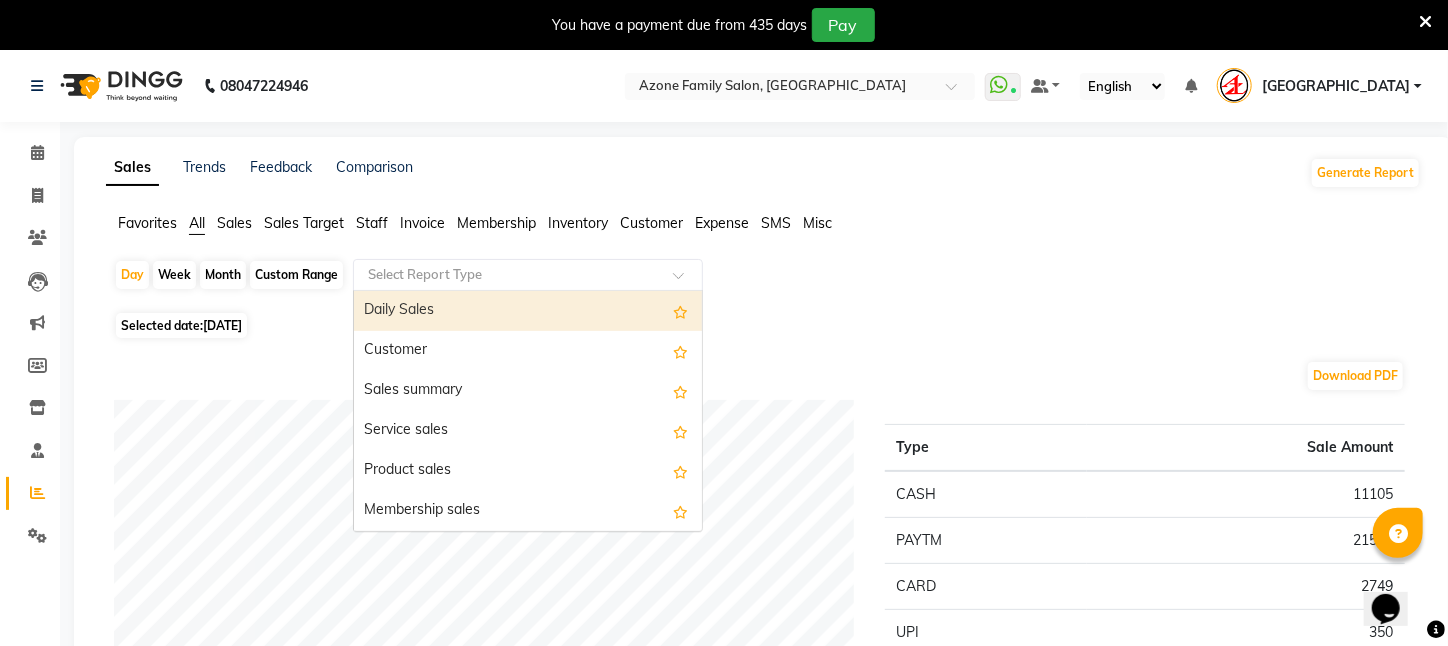 click 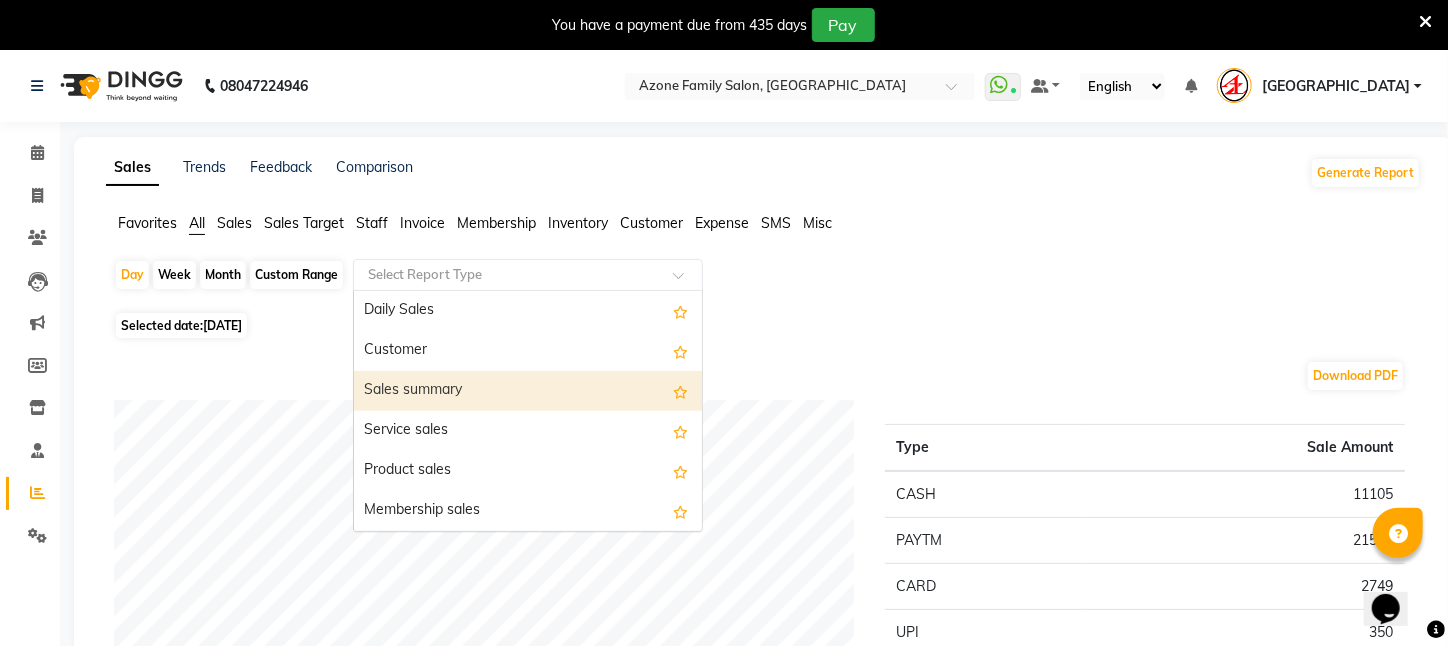 scroll, scrollTop: 600, scrollLeft: 0, axis: vertical 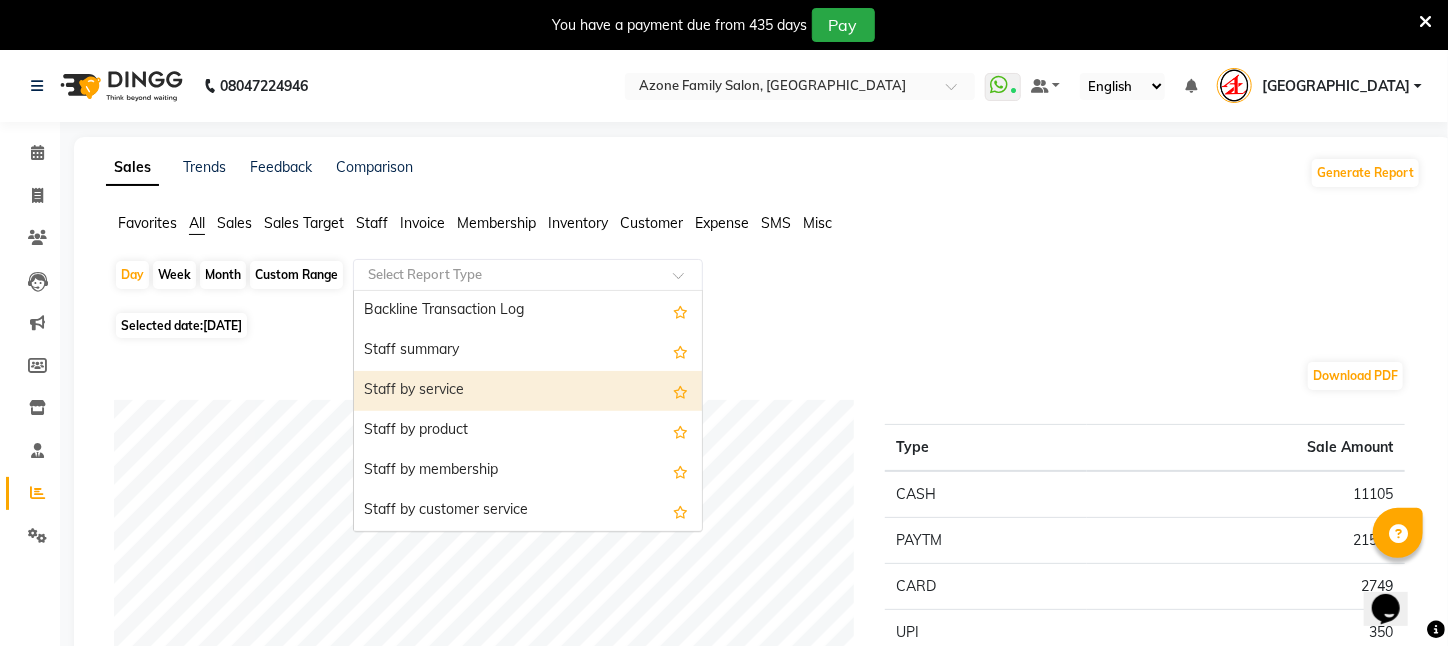 click on "Staff by service" at bounding box center [528, 391] 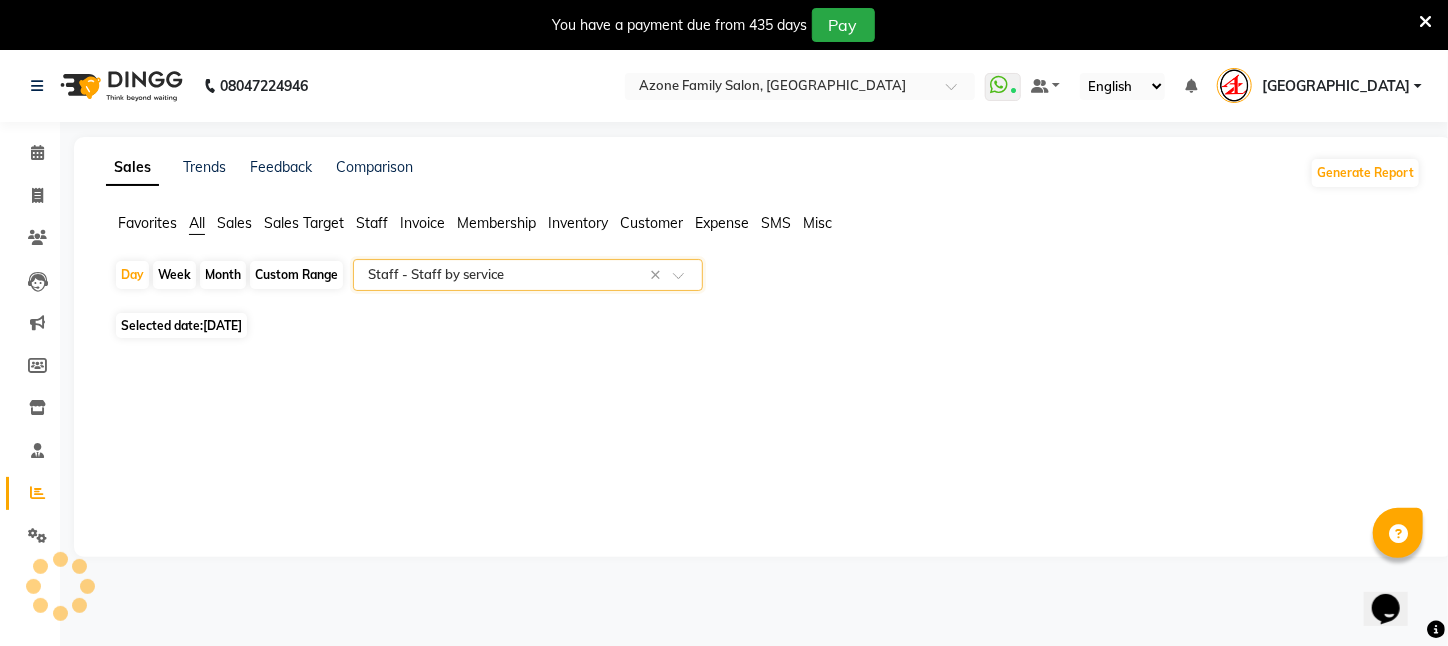 select on "filtered_report" 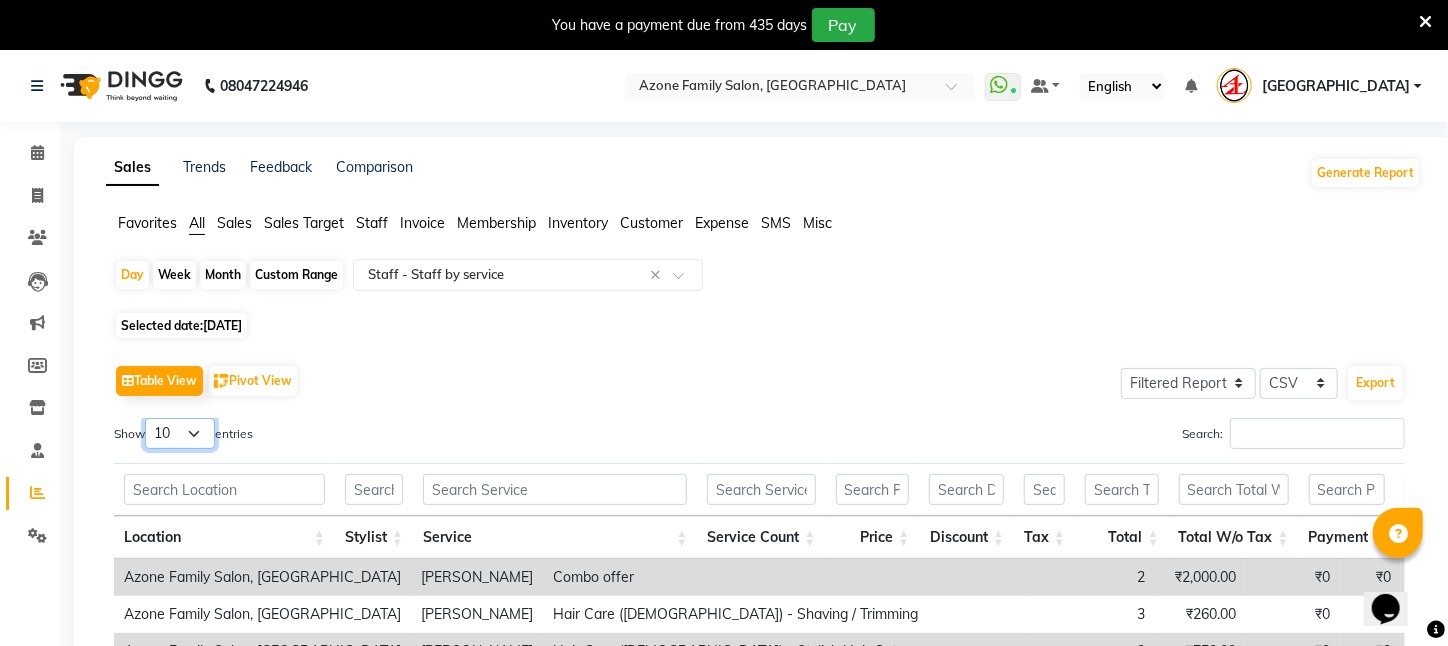 click on "10 25 50 100" at bounding box center [180, 433] 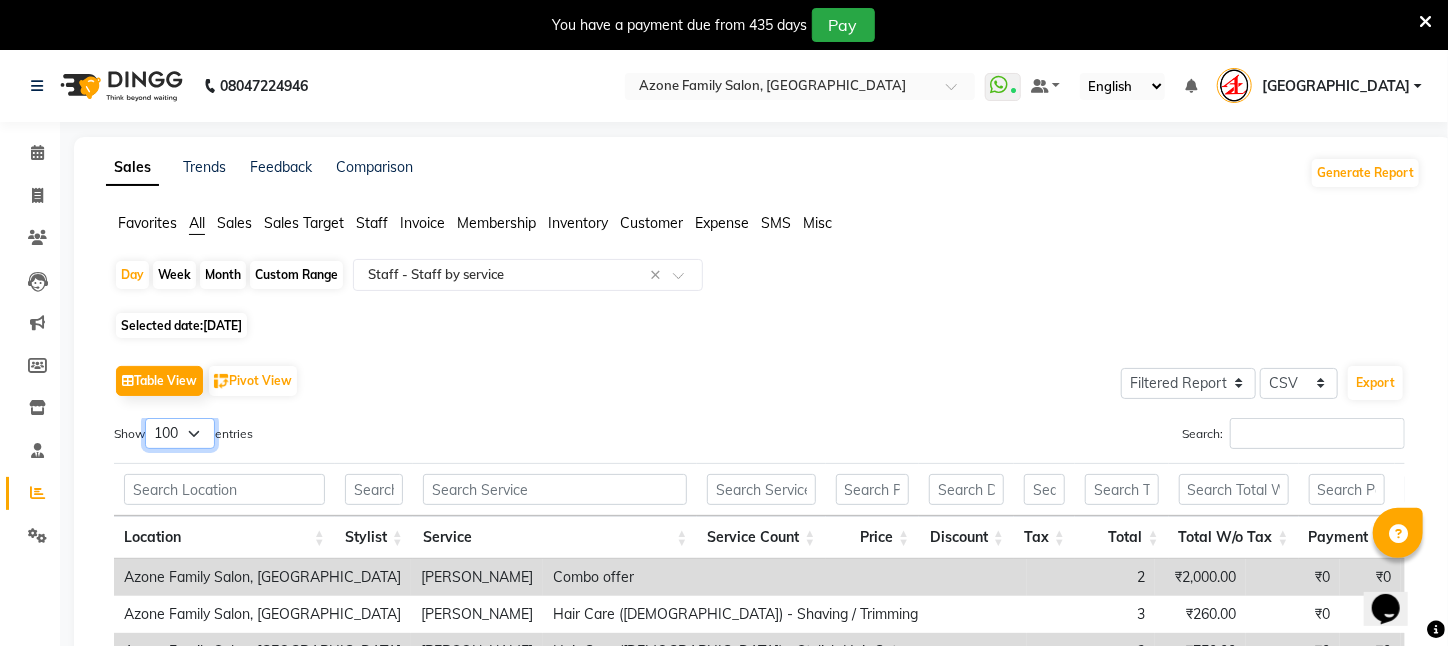 click on "10 25 50 100" at bounding box center (180, 433) 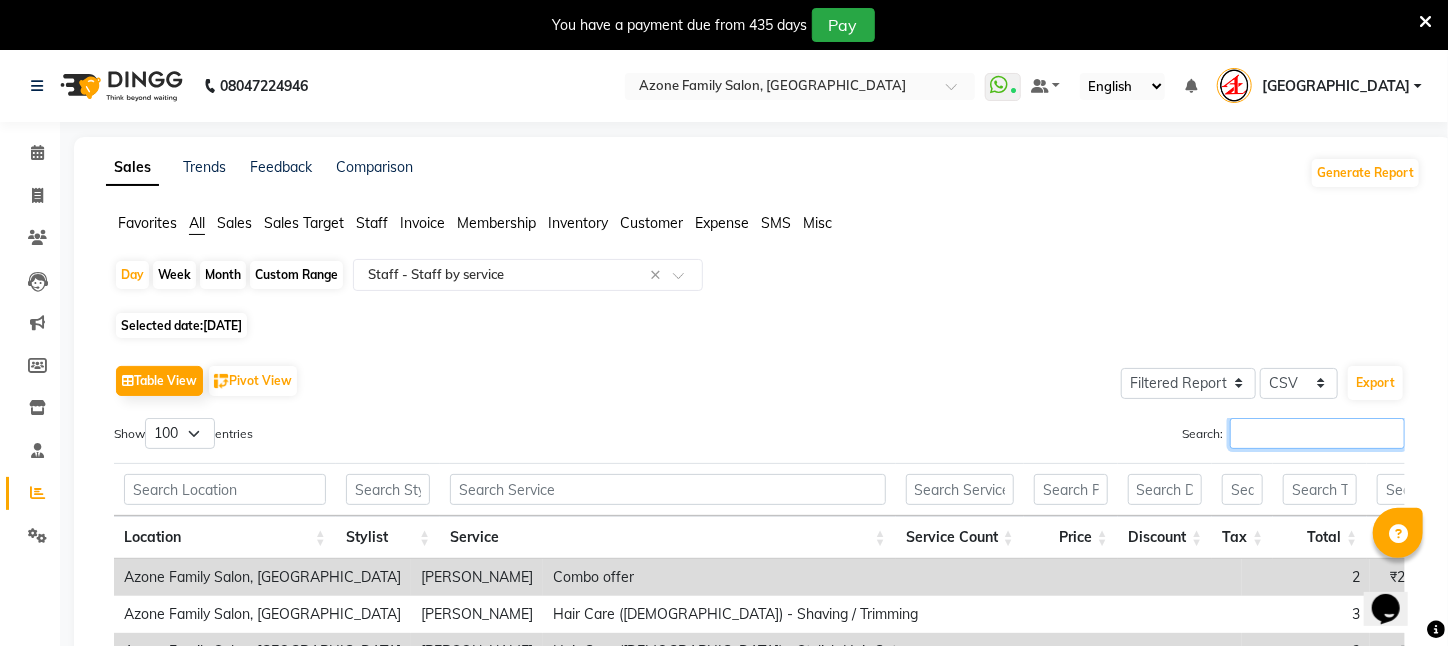 click on "Search:" at bounding box center (1317, 433) 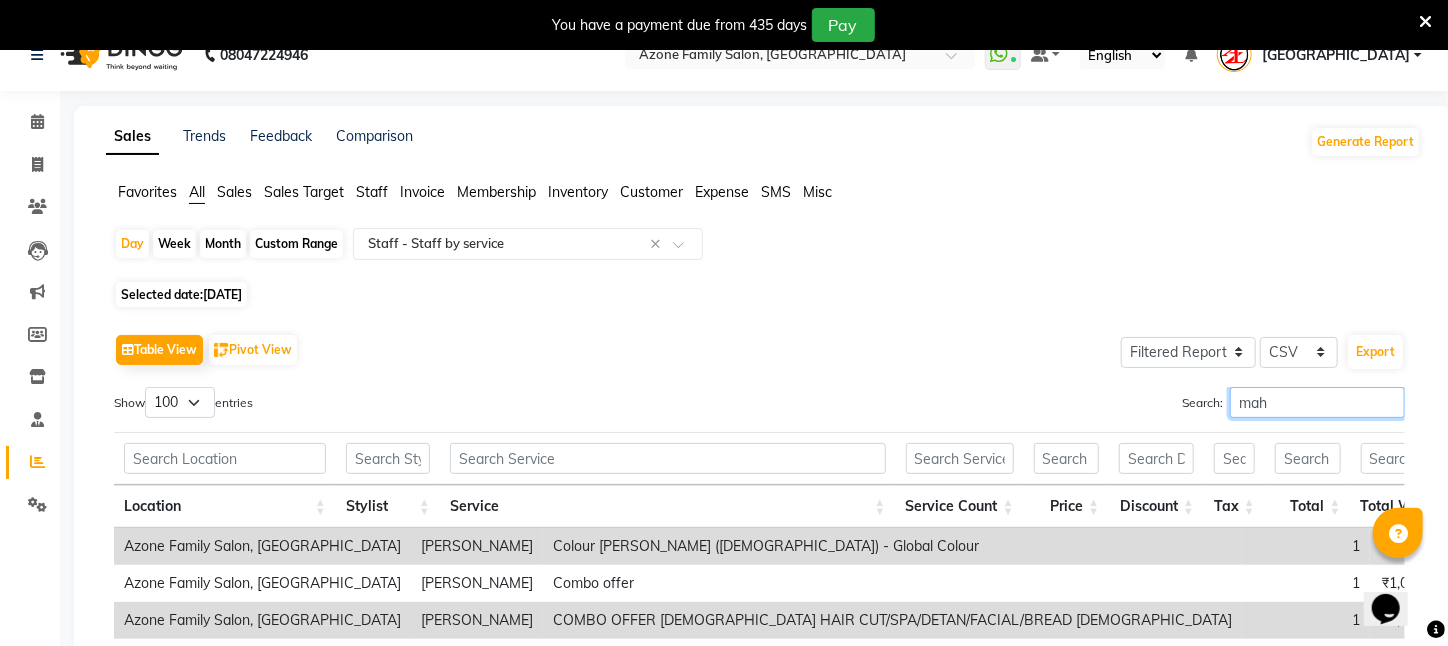 scroll, scrollTop: 0, scrollLeft: 0, axis: both 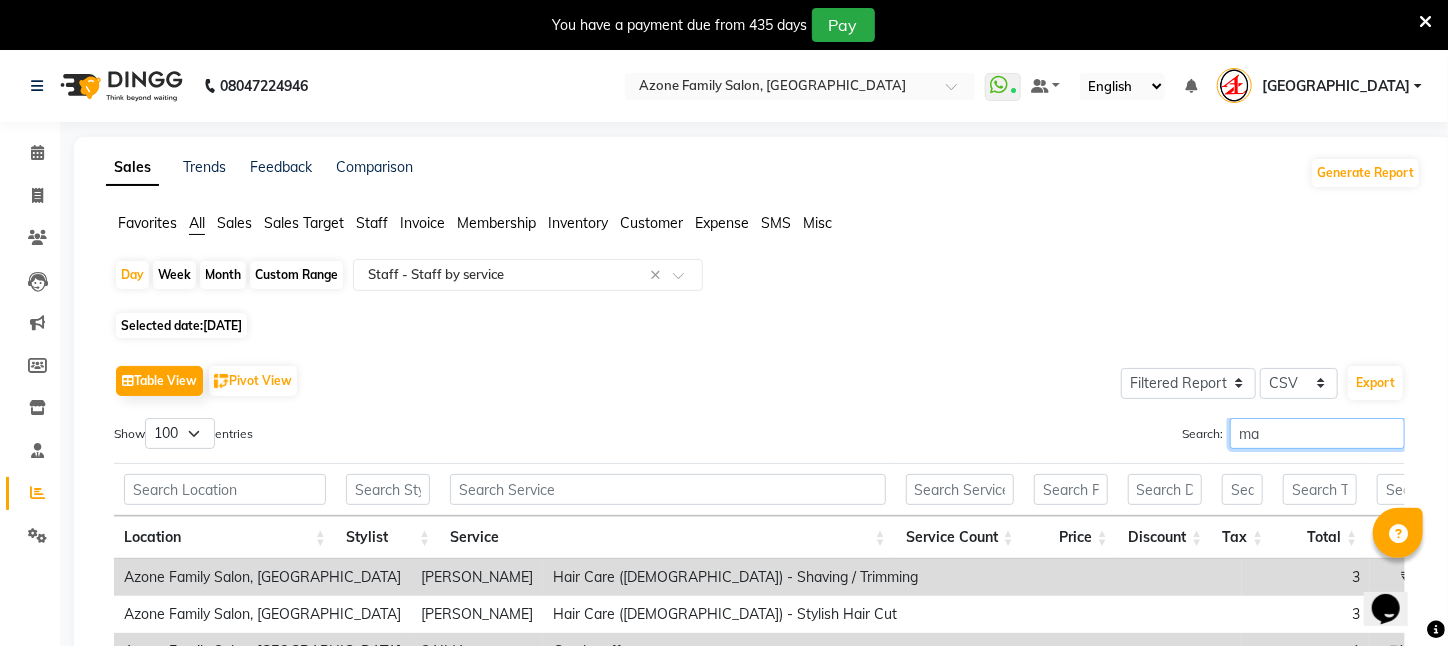 type on "m" 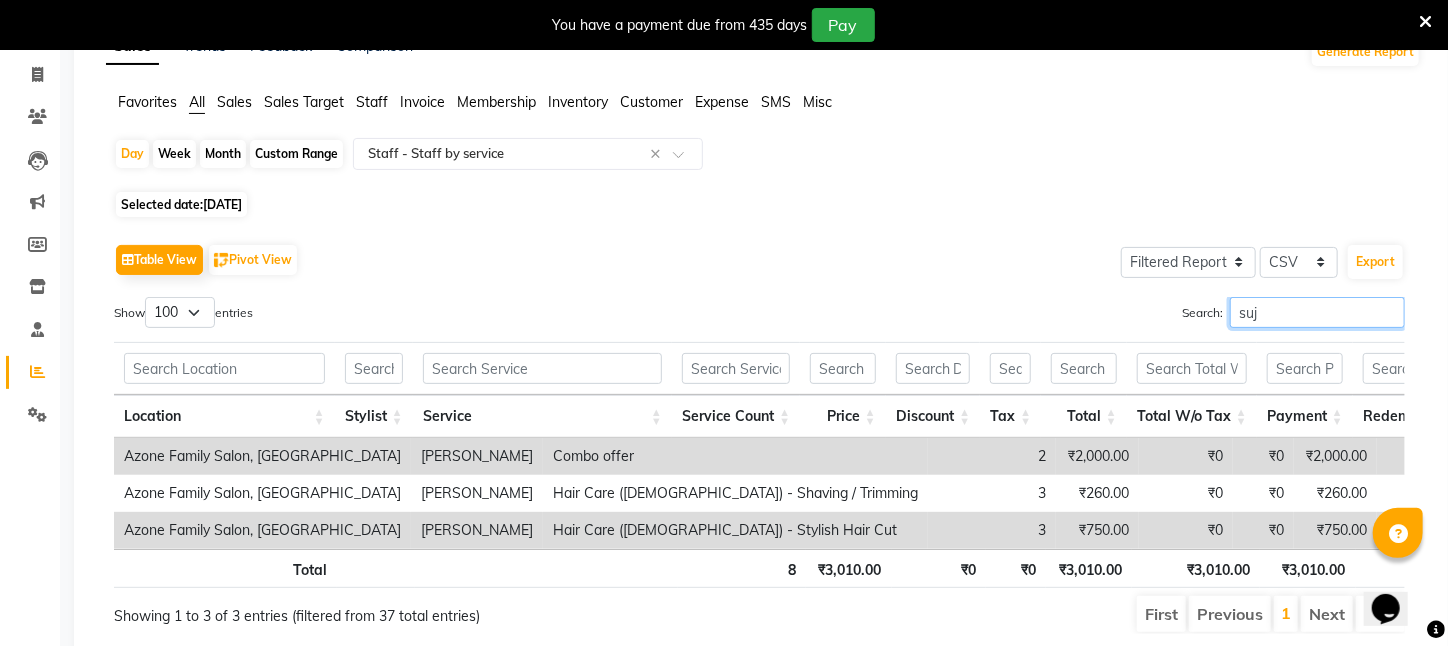 scroll, scrollTop: 202, scrollLeft: 0, axis: vertical 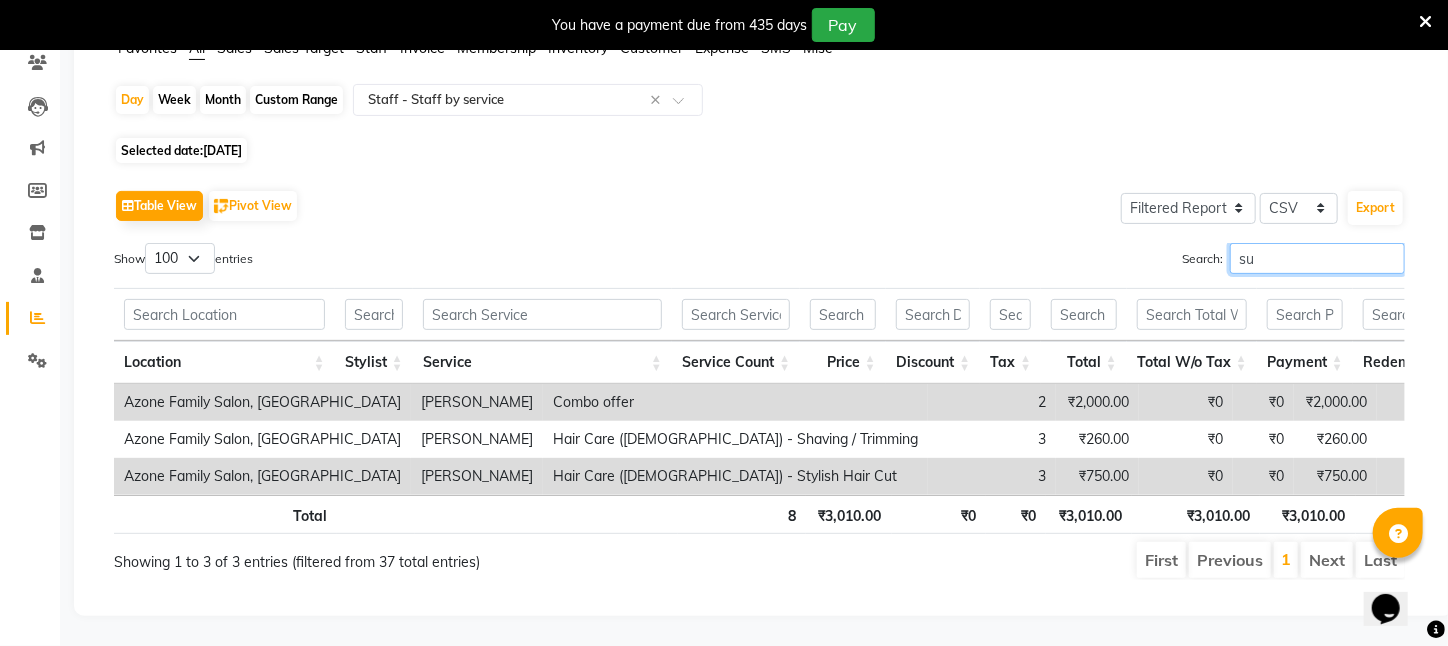 type on "s" 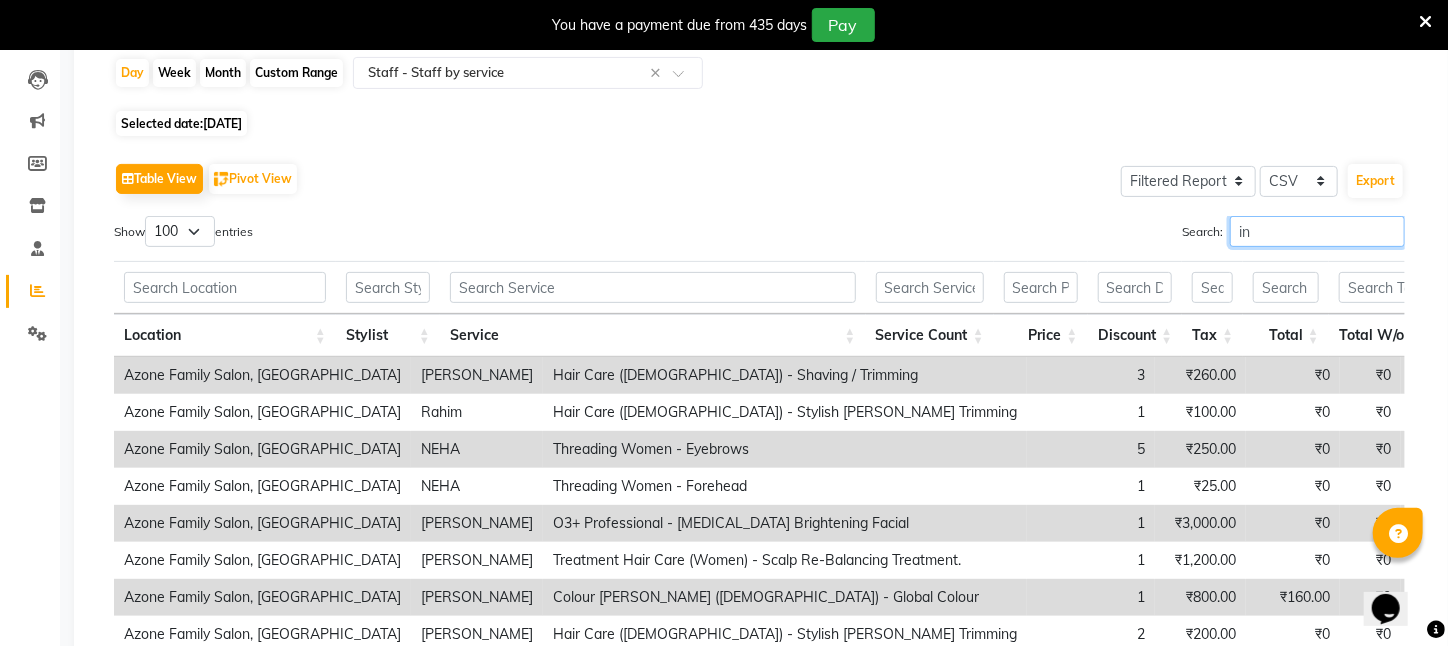 type on "i" 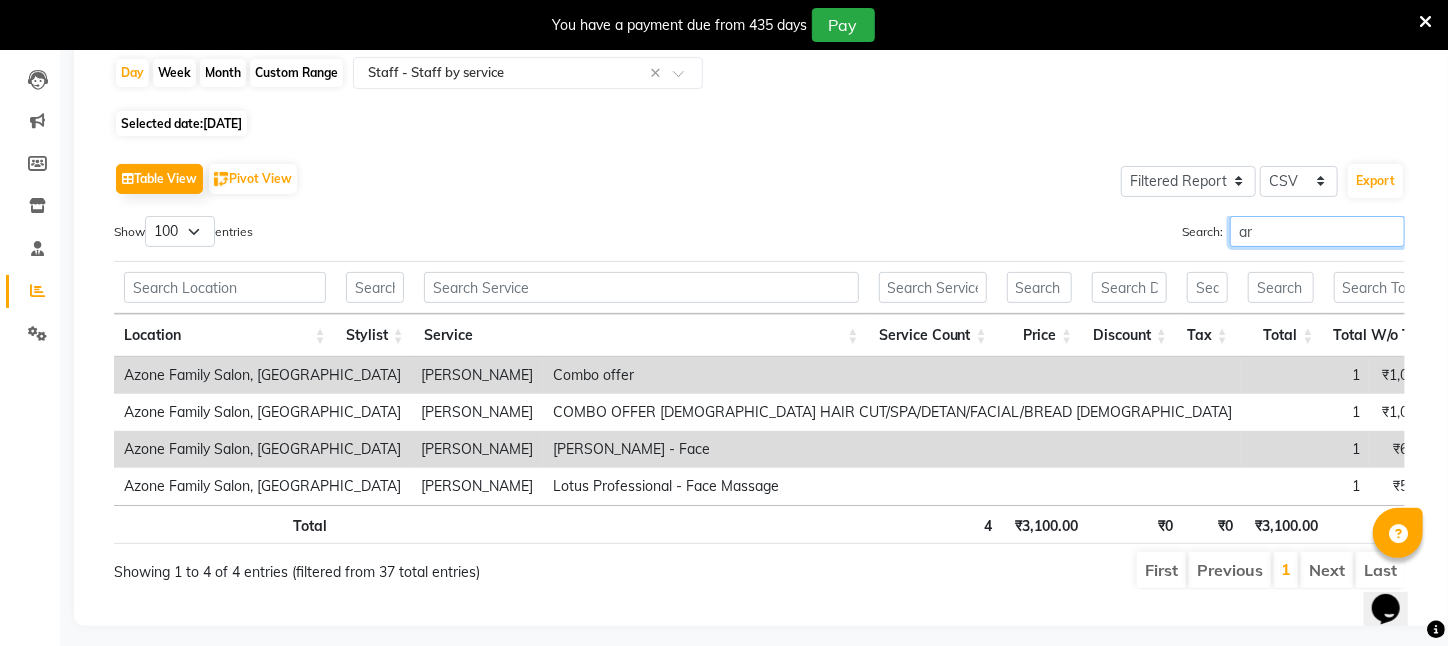 type on "a" 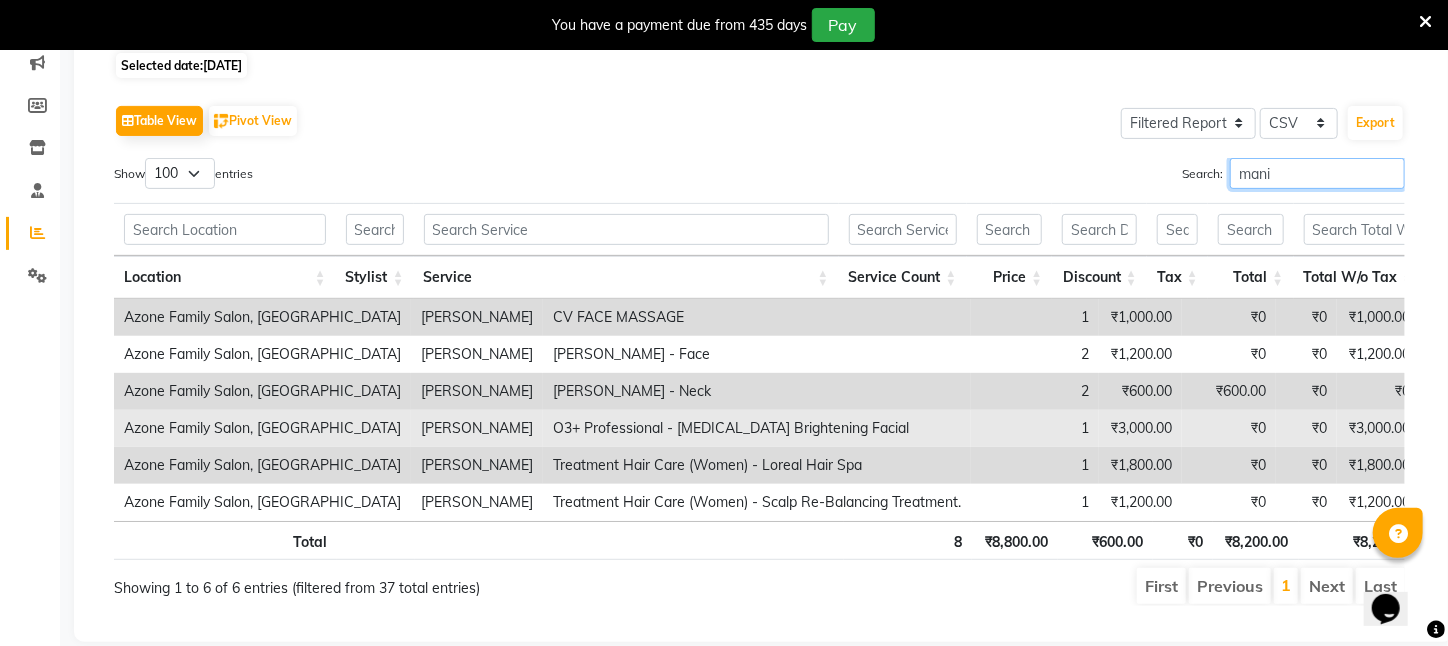 scroll, scrollTop: 313, scrollLeft: 0, axis: vertical 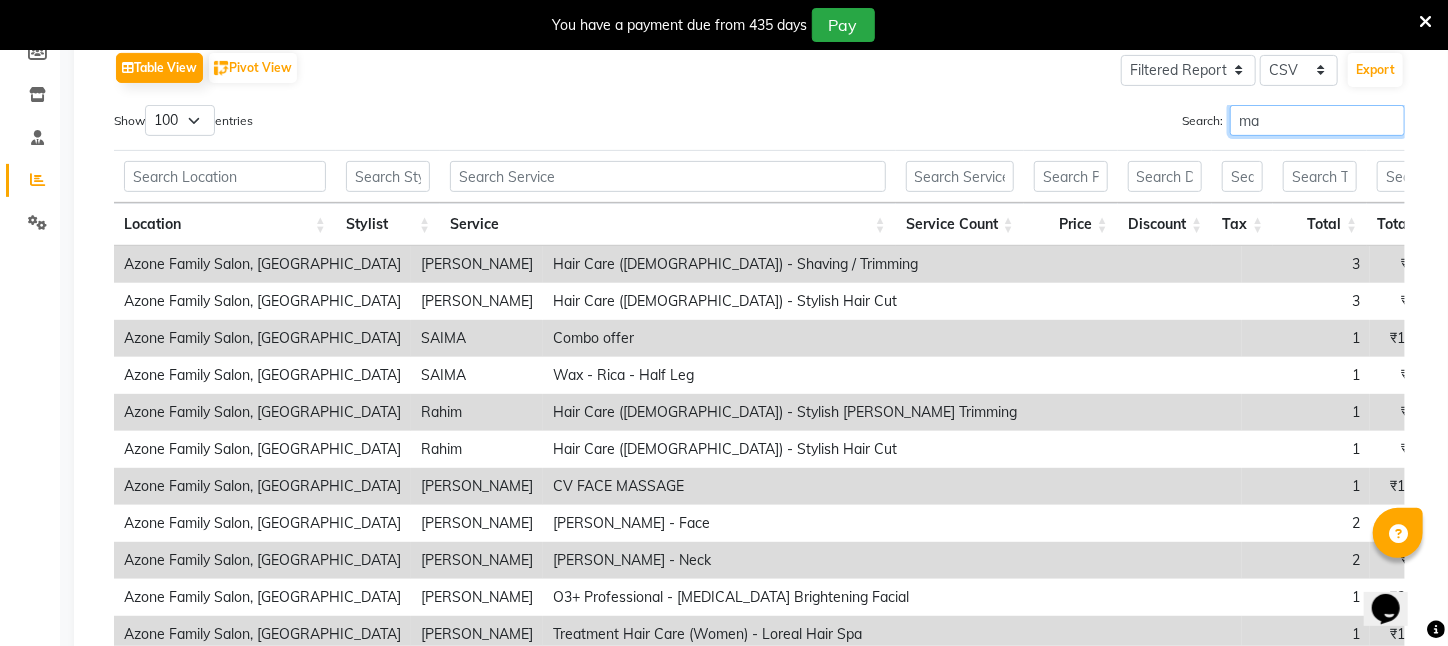 type on "m" 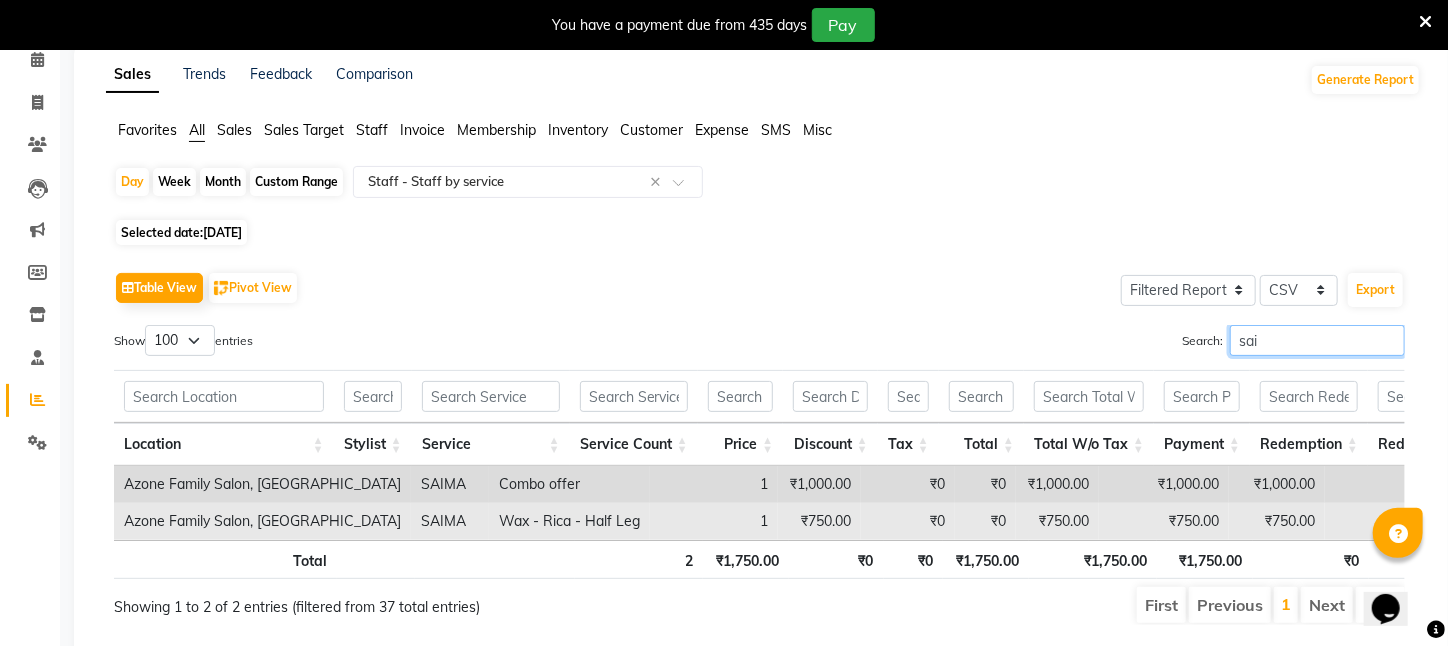 scroll, scrollTop: 0, scrollLeft: 0, axis: both 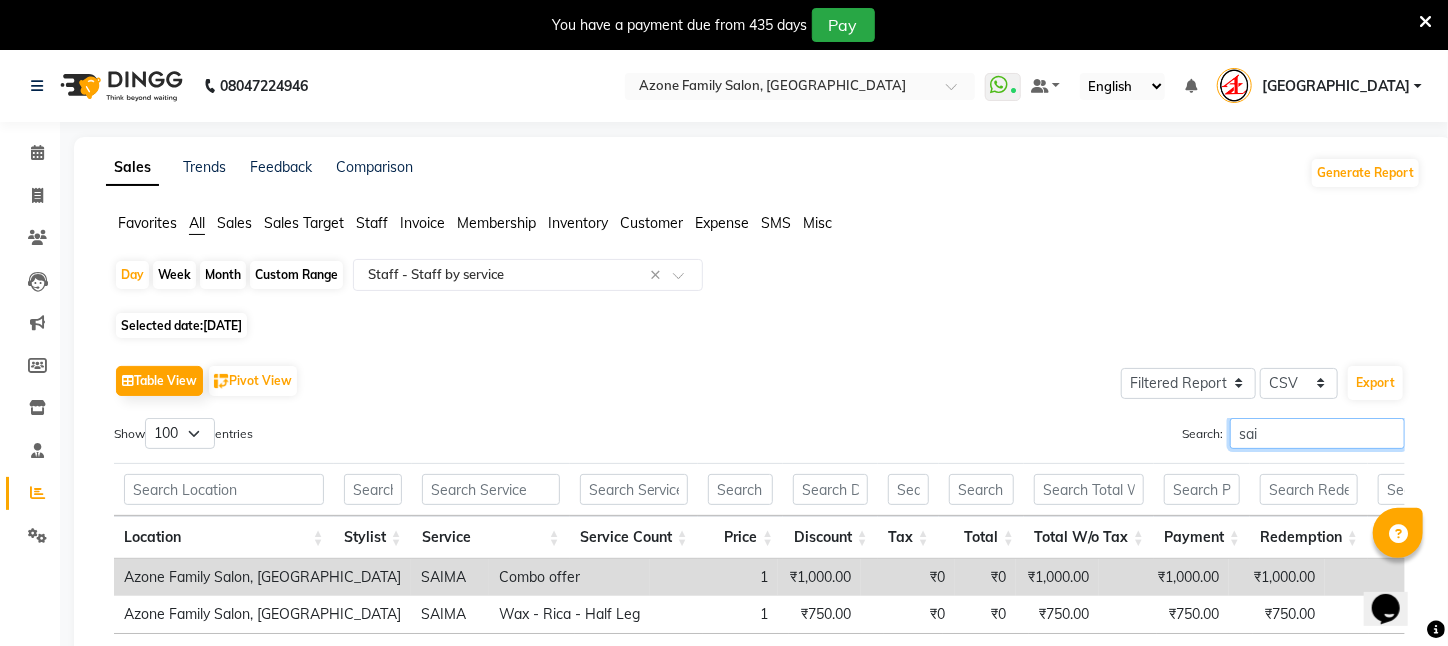 type on "sai" 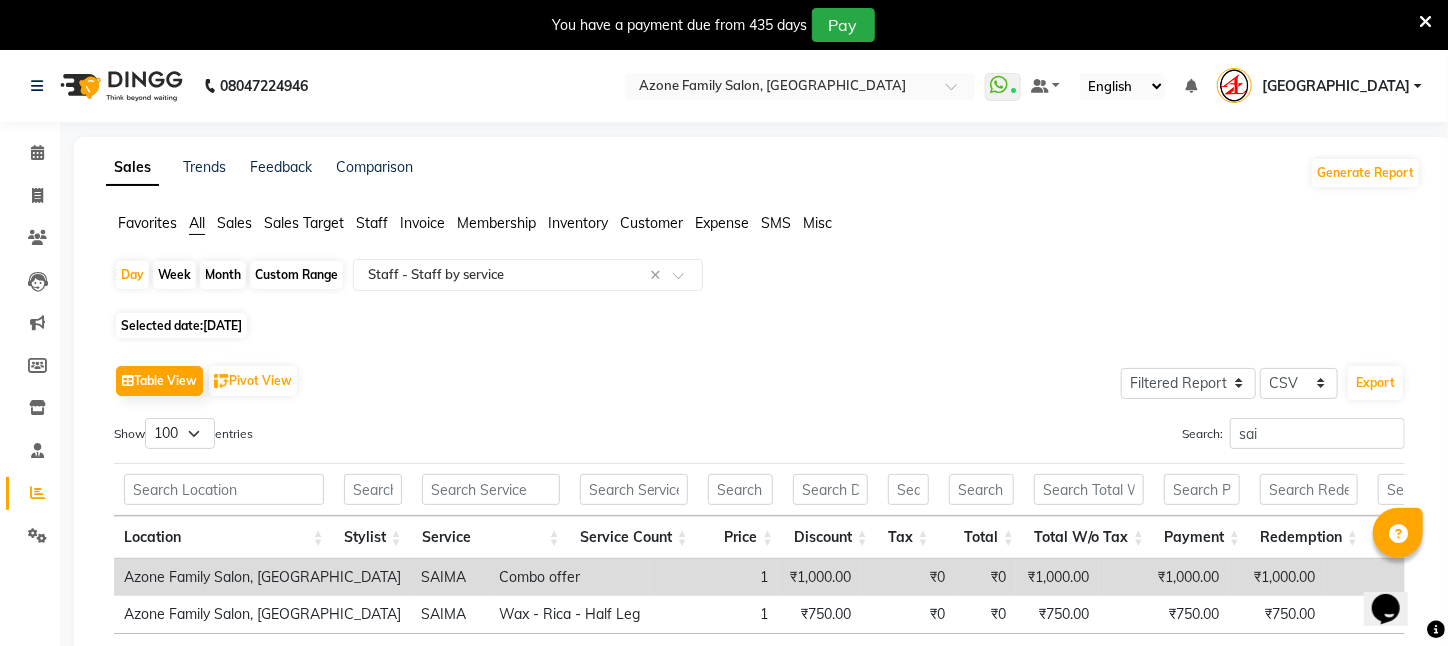 click on "Day   Week   Month   Custom Range  Select Report Type × Staff -  Staff by service × Selected date:  [DATE]   Table View   Pivot View  Select Full Report Filtered Report Select CSV PDF  Export  Show  10 25 50 100  entries Search: sai Location Stylist Service Service Count Price Discount Tax Total Total W/o Tax Payment Redemption Redemption Share Product Cost Location Stylist Service Service Count Price Discount Tax Total Total W/o Tax Payment Redemption Redemption Share Product Cost Total 2 ₹1,750.00 ₹0 ₹0 ₹1,750.00 ₹1,750.00 ₹1,750.00 ₹0 ₹0 ₹0 Azone Family Salon, [GEOGRAPHIC_DATA] SAIMA Combo offer 1 ₹1,000.00 ₹0 ₹0 ₹1,000.00 ₹1,000.00 ₹1,000.00 ₹0 ₹0 ₹0 Azone Family Salon, [GEOGRAPHIC_DATA] SAIMA Wax - Rica   -   Half Leg 1 ₹750.00 ₹0 ₹0 ₹750.00 ₹750.00 ₹750.00 ₹0 ₹0 ₹0 Total 2 ₹1,750.00 ₹0 ₹0 ₹1,750.00 ₹1,750.00 ₹1,750.00 ₹0 ₹0 ₹0 Showing 1 to 2 of 2 entries (filtered from 37 total entries) First Previous 1 Next Last ★ Mark as Favorite" 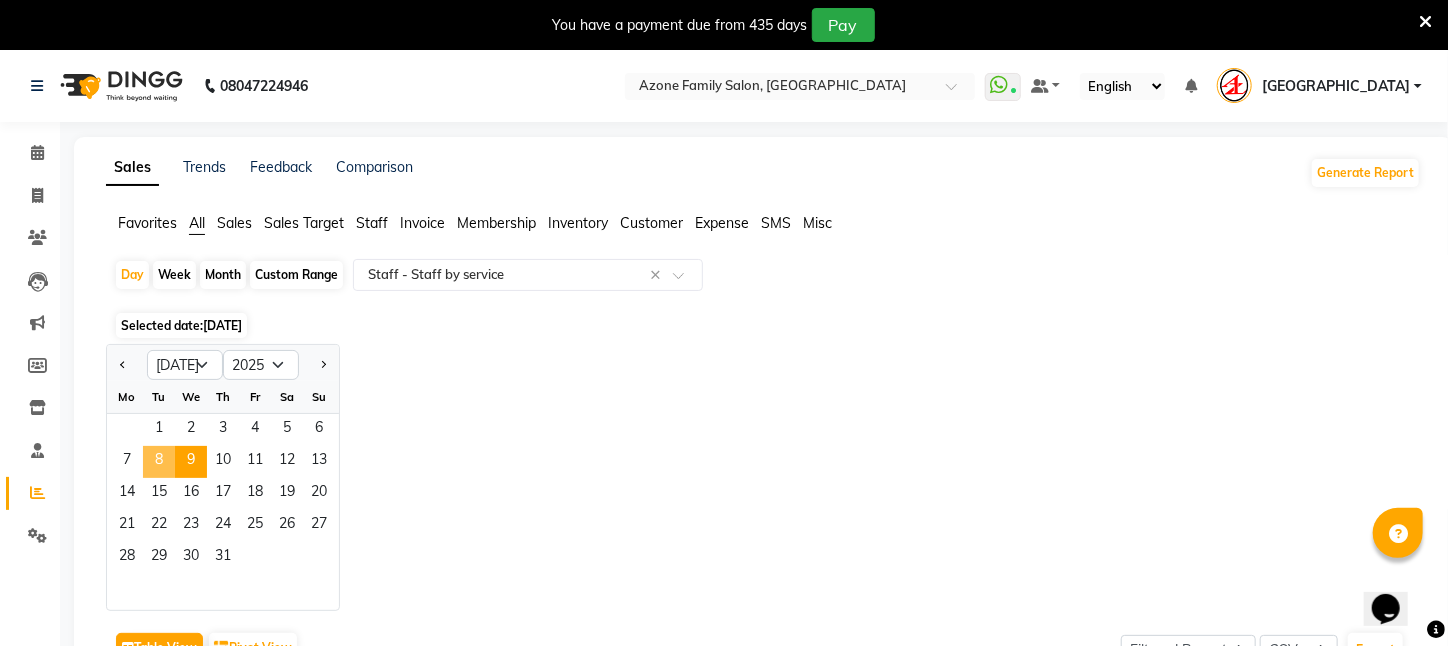 click on "8" 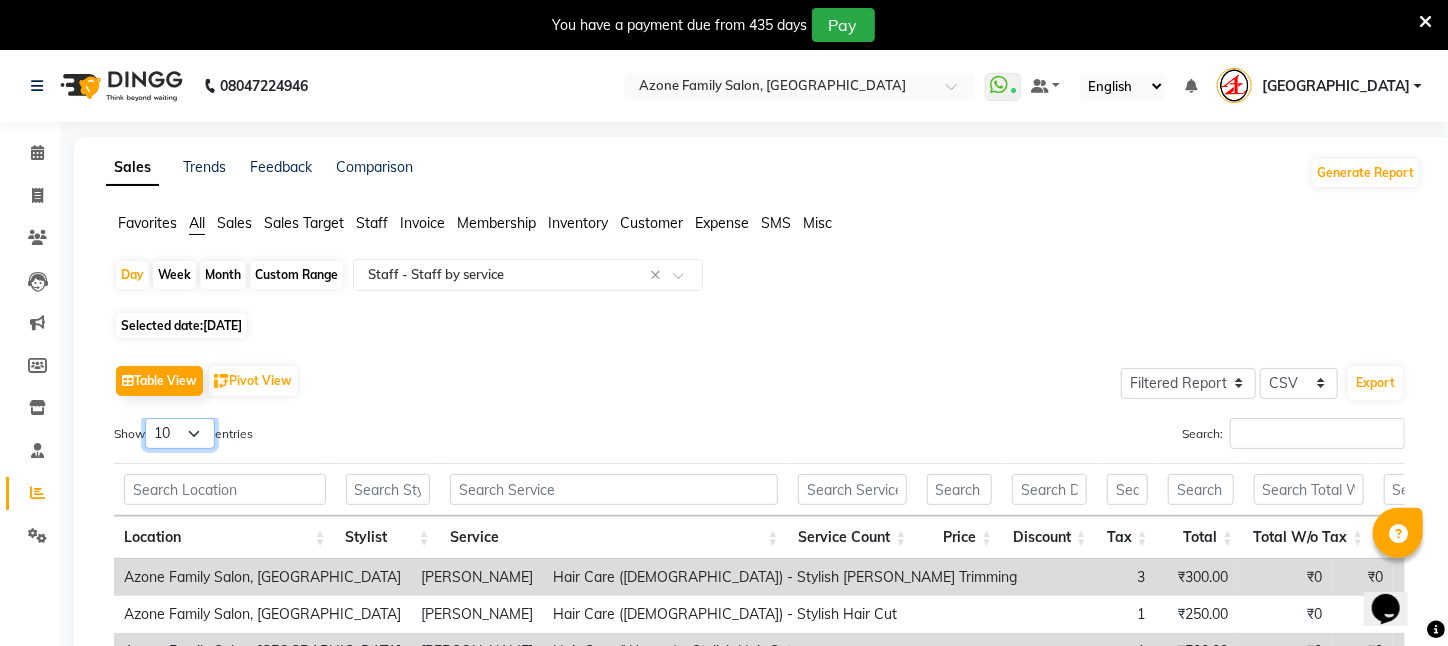 click on "10 25 50 100" at bounding box center [180, 433] 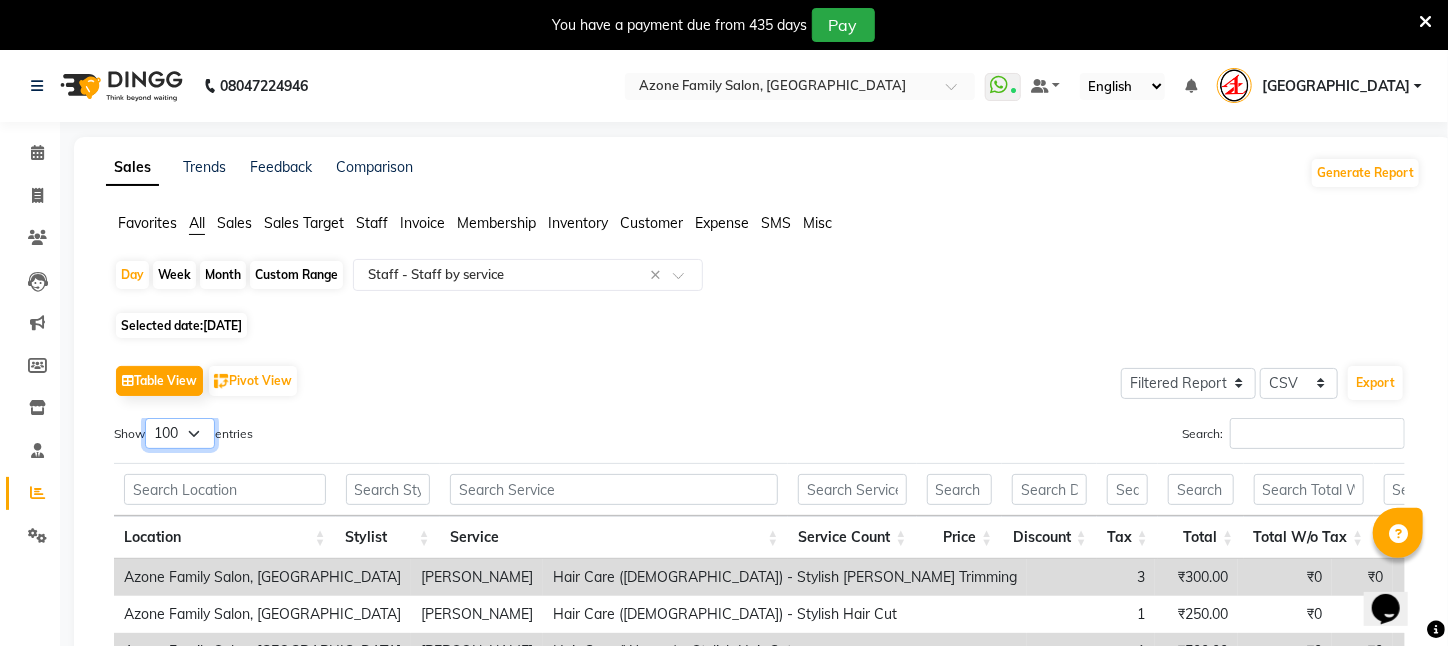 click on "10 25 50 100" at bounding box center (180, 433) 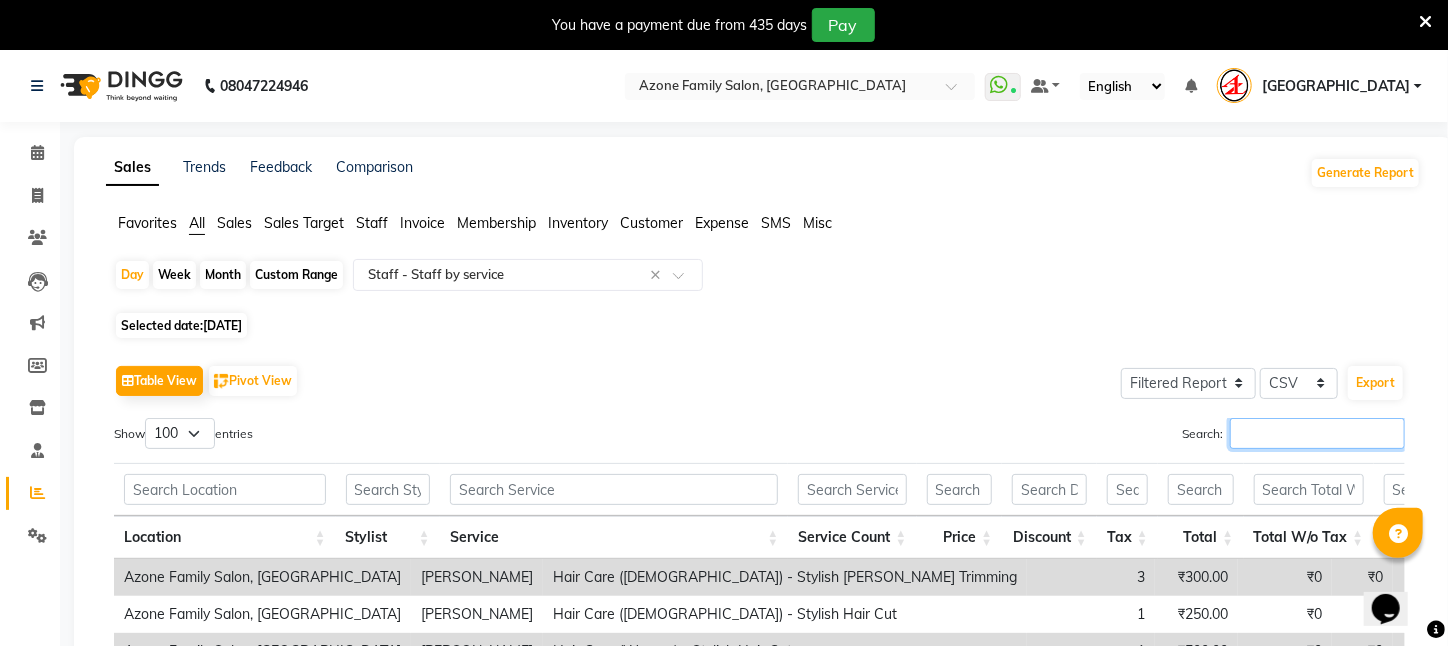click on "Search:" at bounding box center (1317, 433) 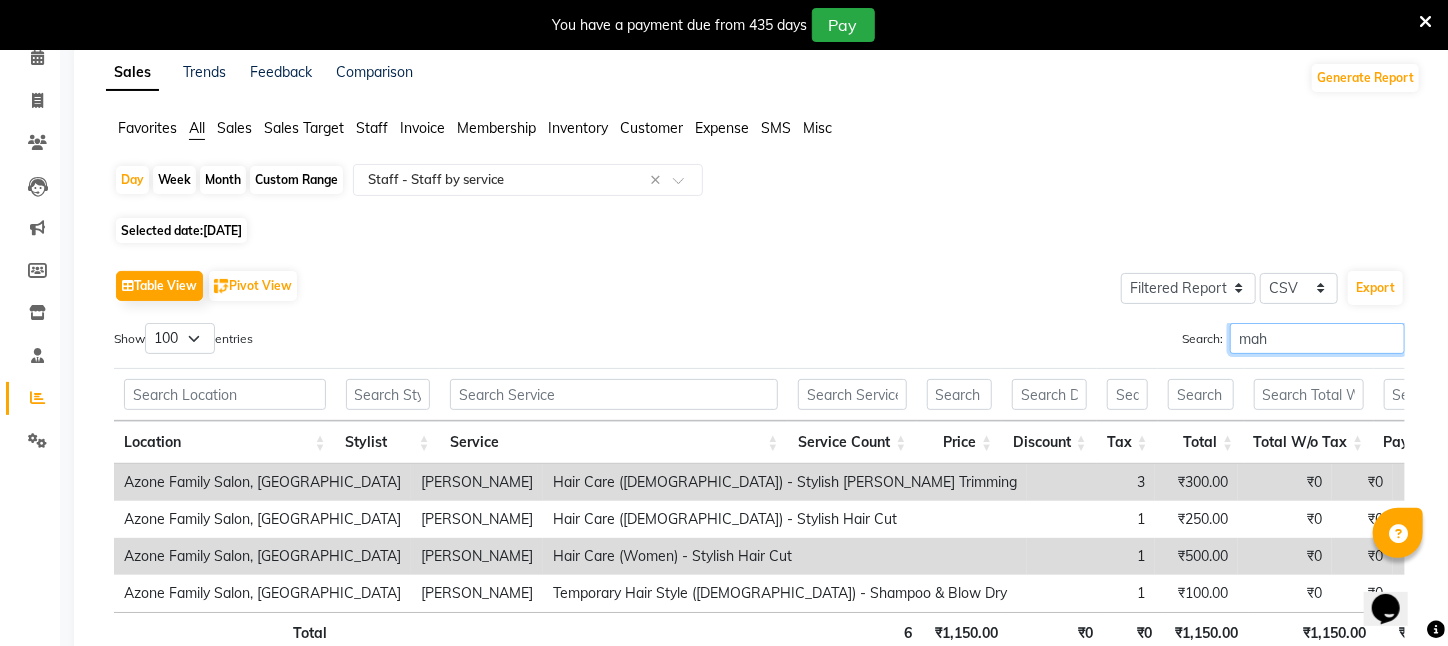 scroll, scrollTop: 0, scrollLeft: 0, axis: both 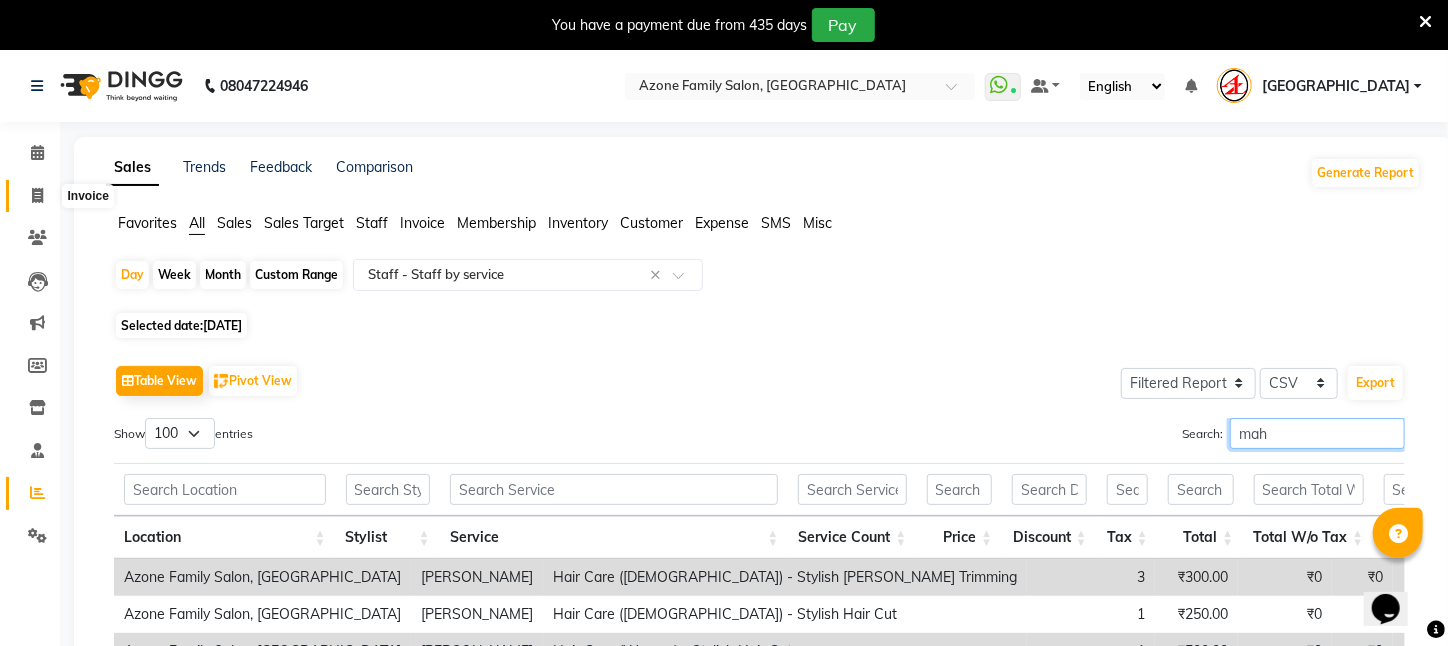 type on "mah" 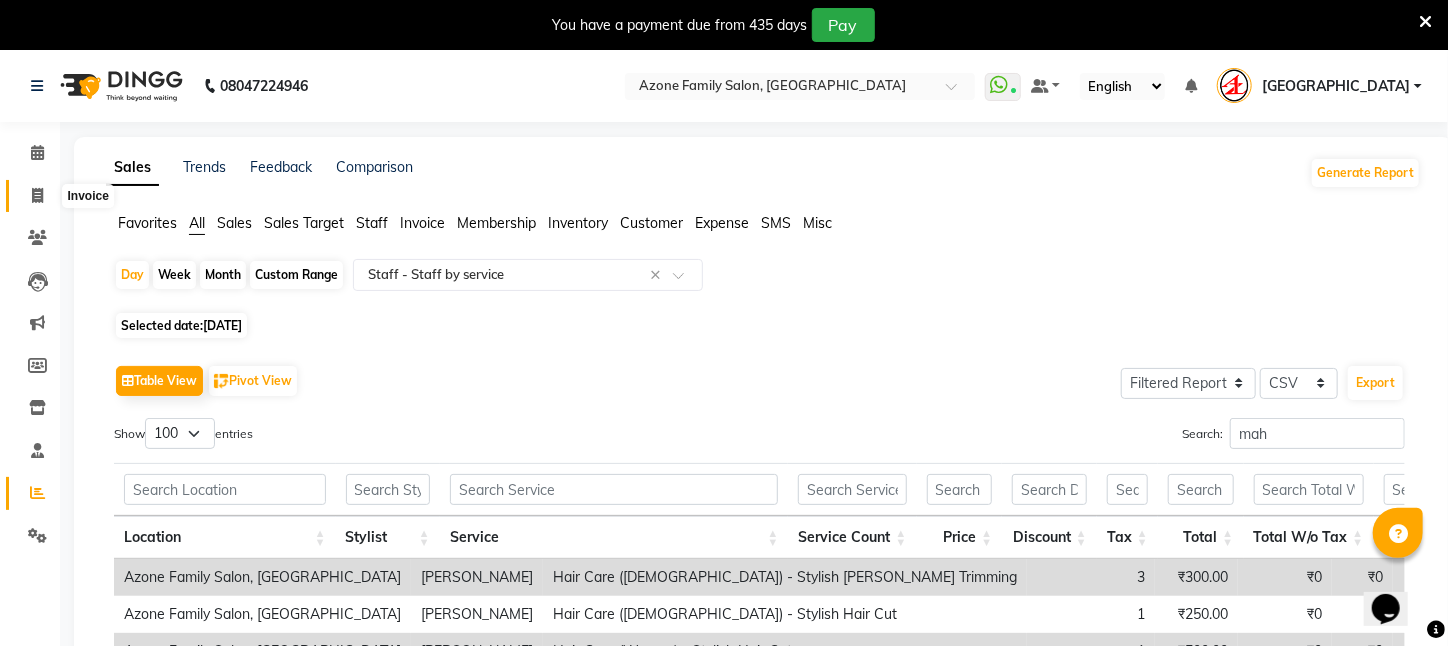 click 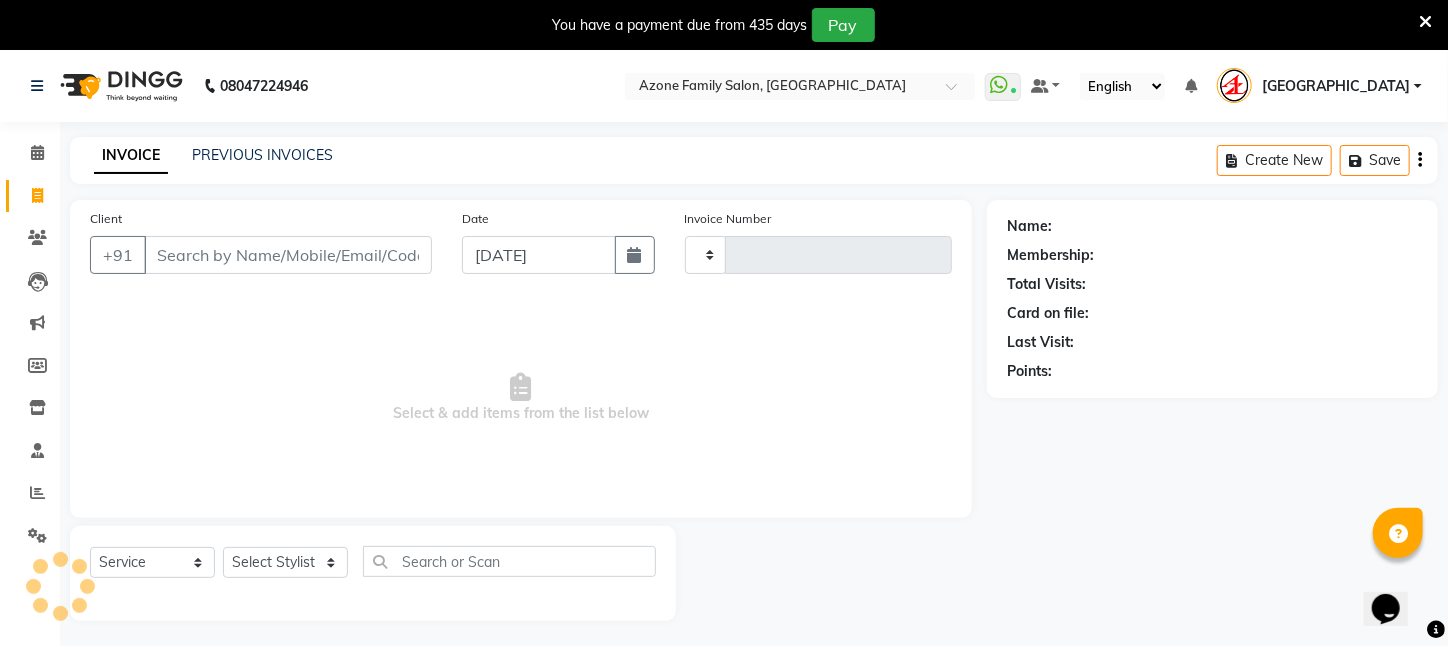 scroll, scrollTop: 50, scrollLeft: 0, axis: vertical 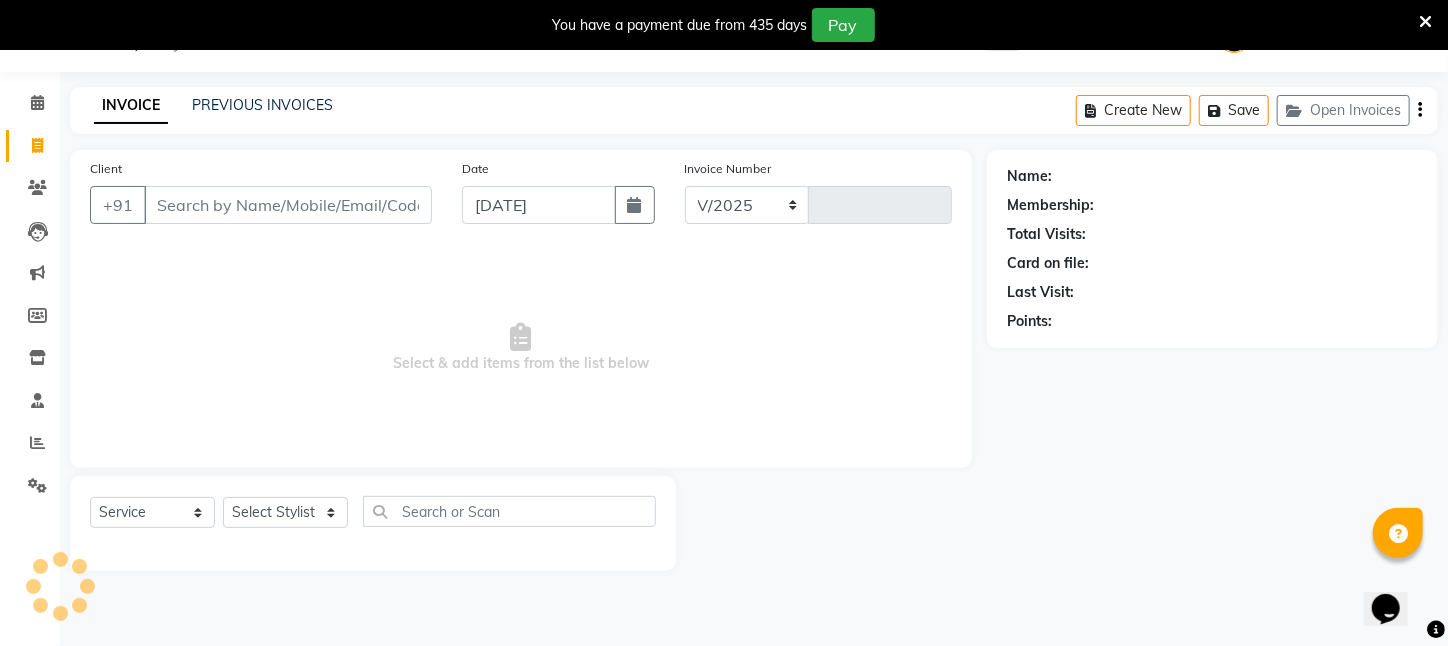 select on "4296" 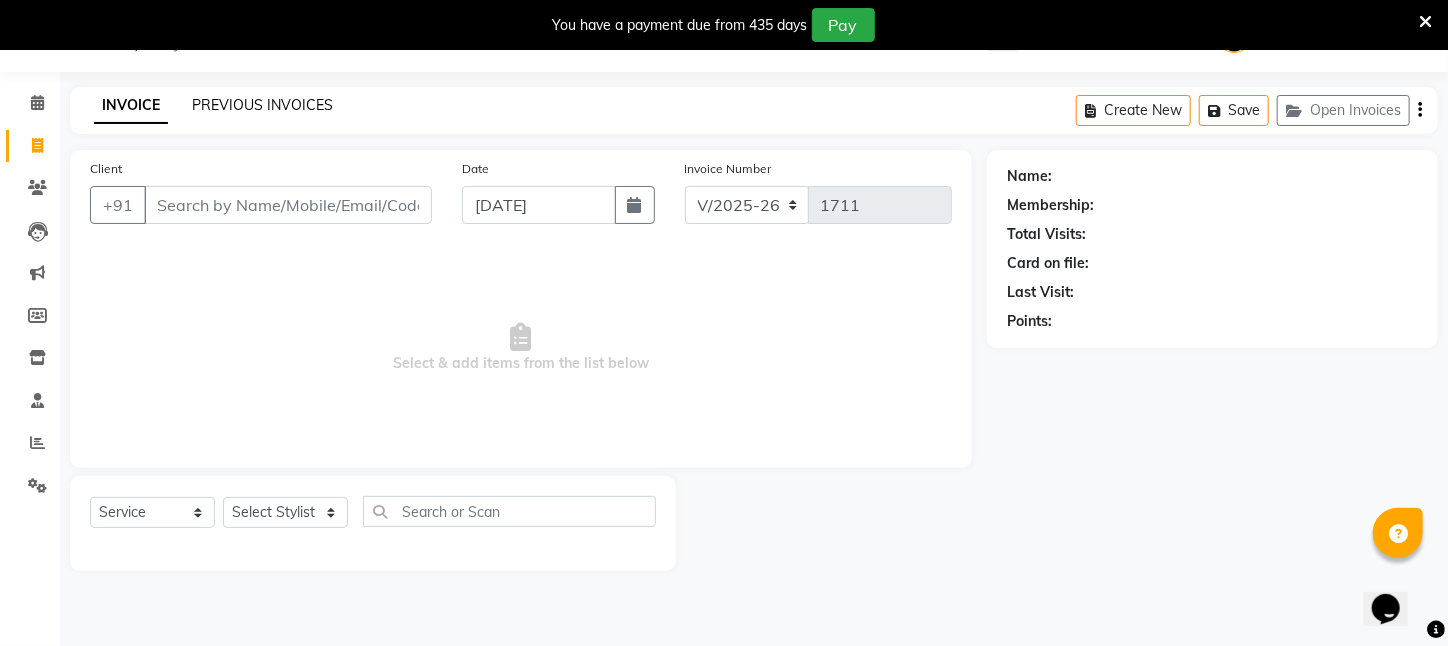 click on "PREVIOUS INVOICES" 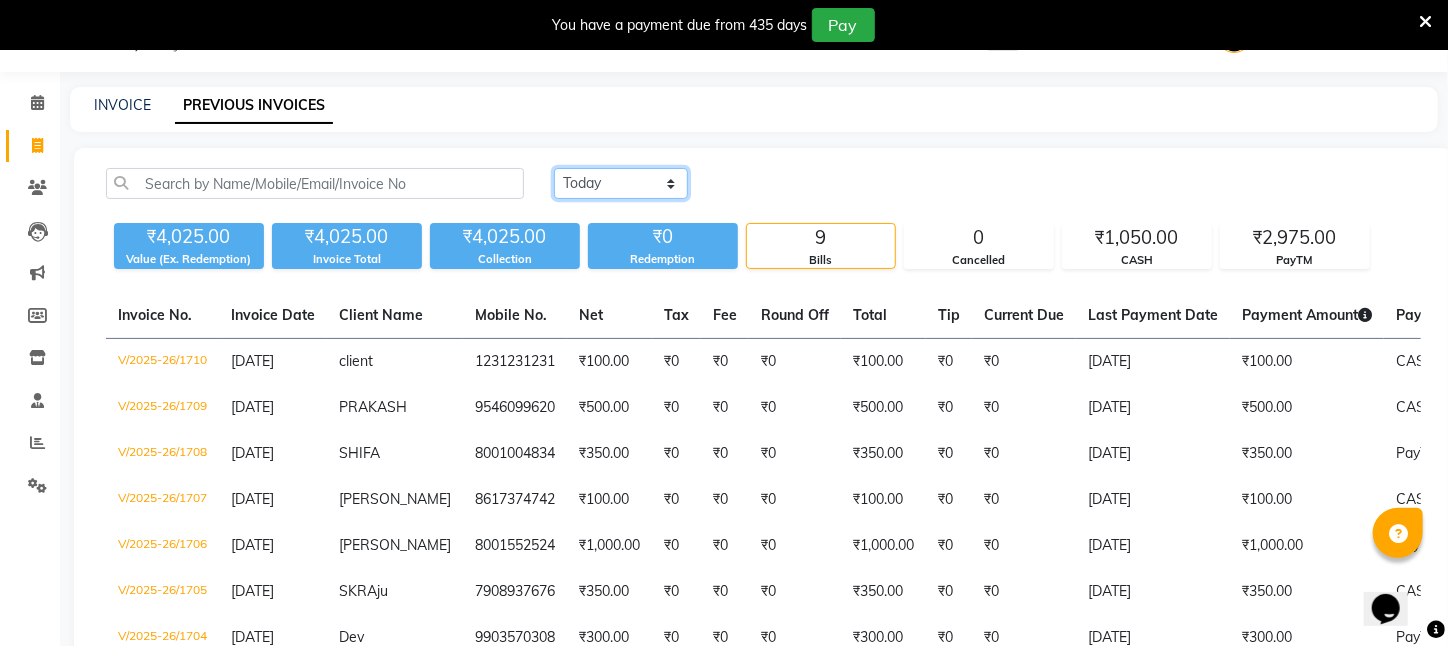 click on "[DATE] [DATE] Custom Range" 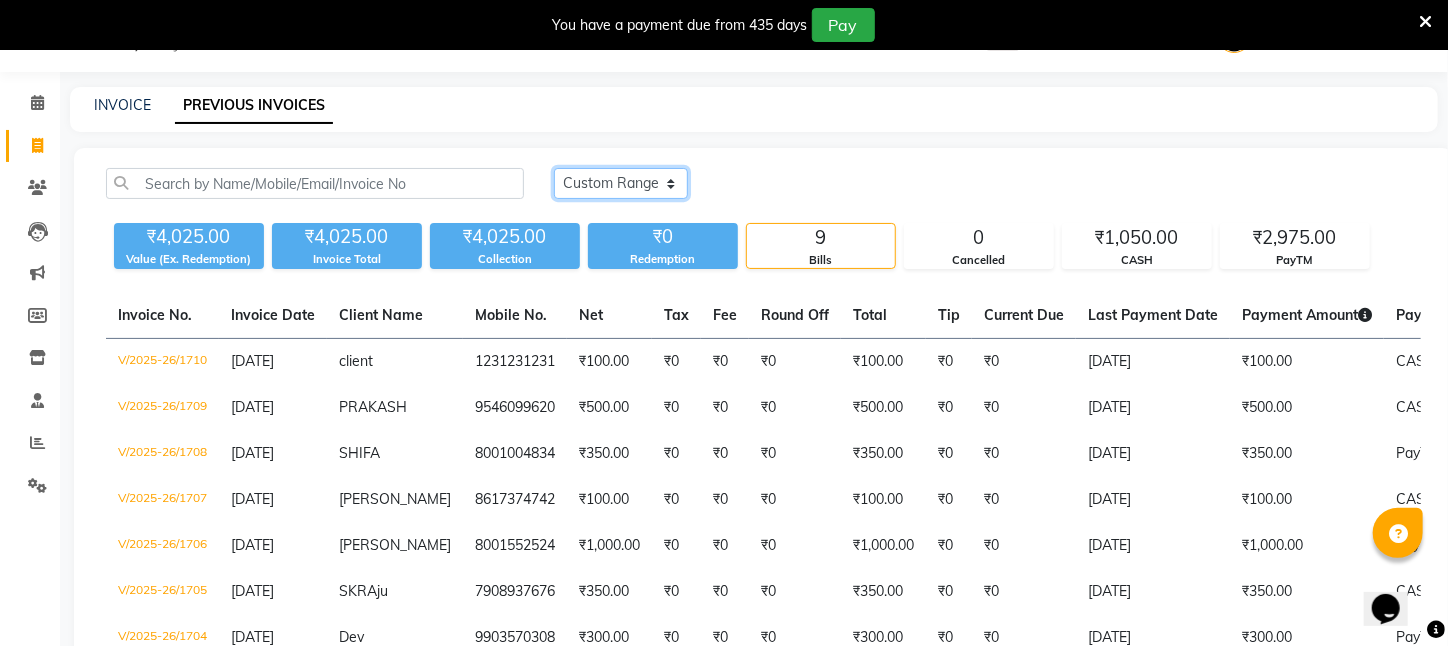 click on "[DATE] [DATE] Custom Range" 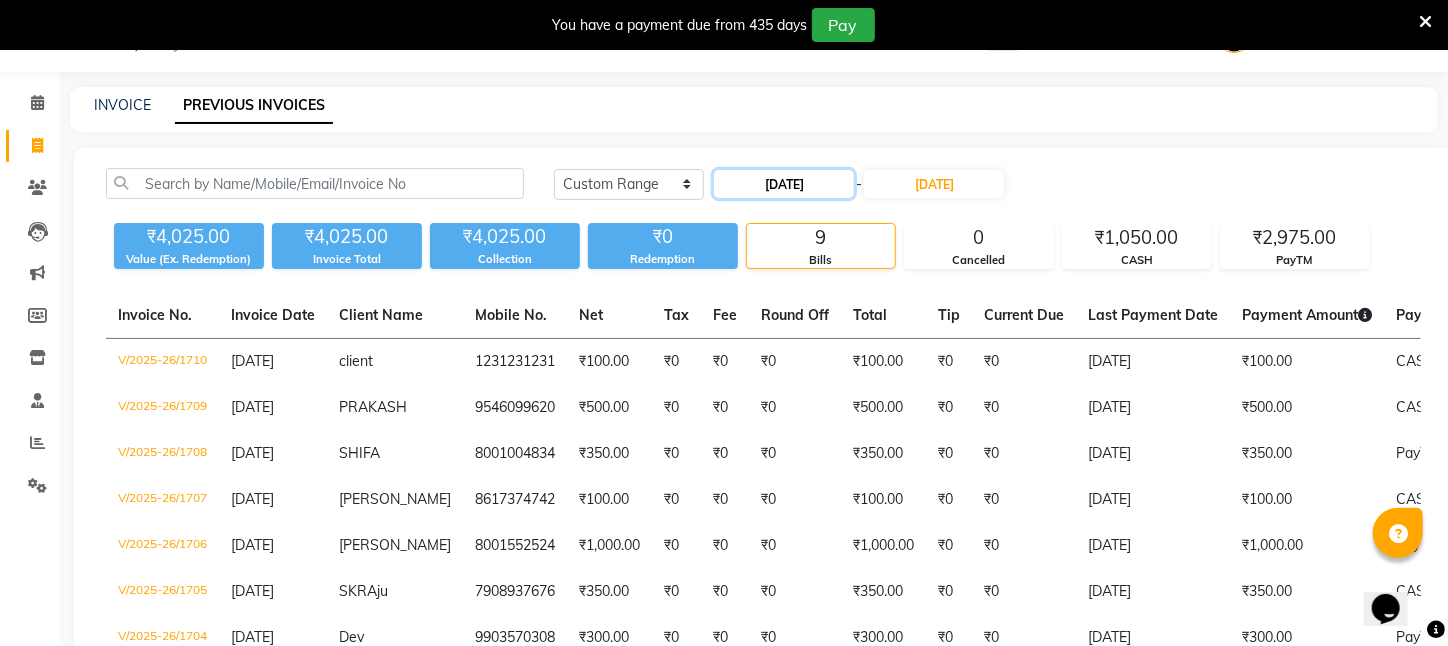 click on "[DATE]" 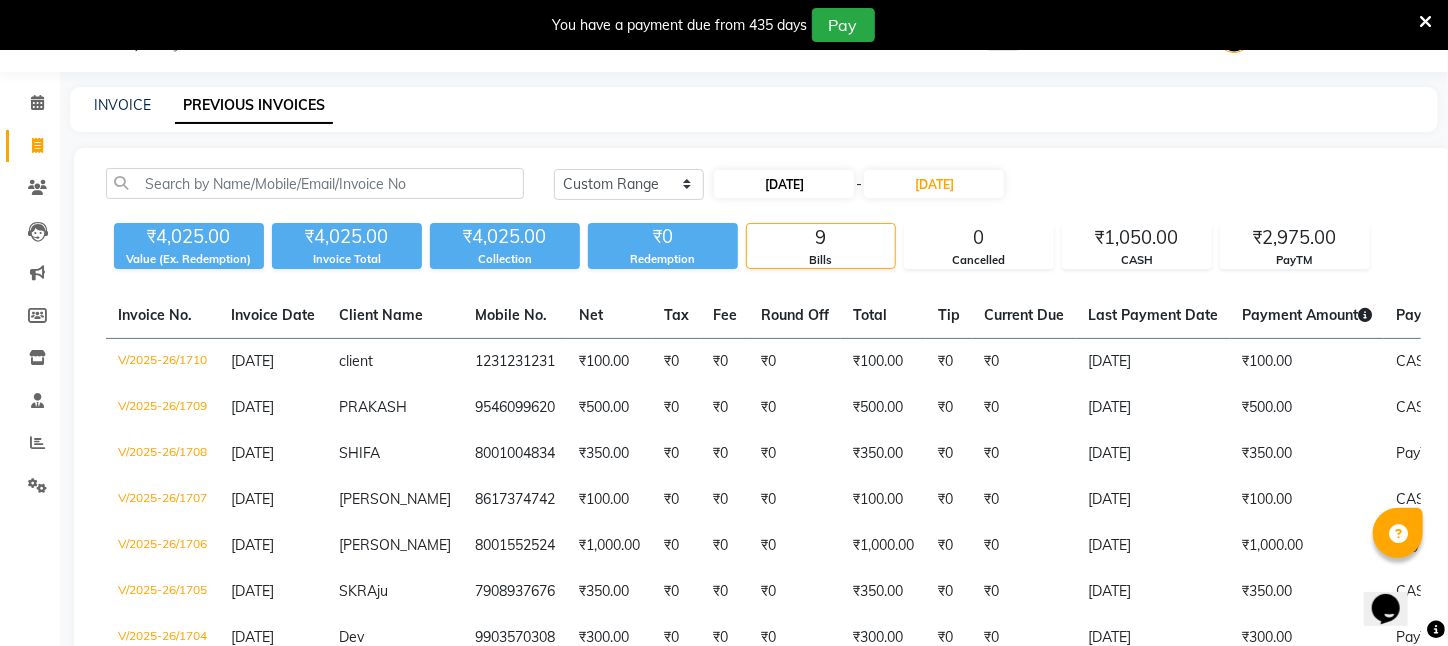 select on "7" 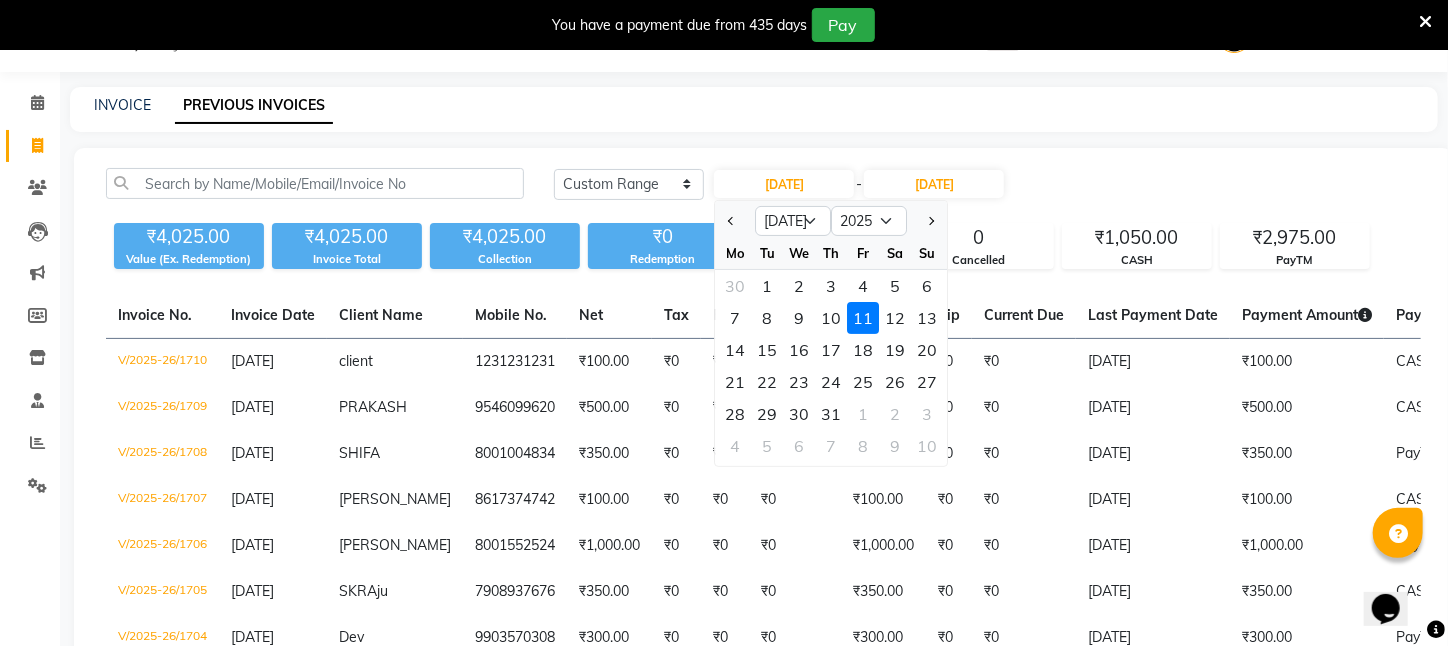 drag, startPoint x: 774, startPoint y: 318, endPoint x: 867, endPoint y: 235, distance: 124.65151 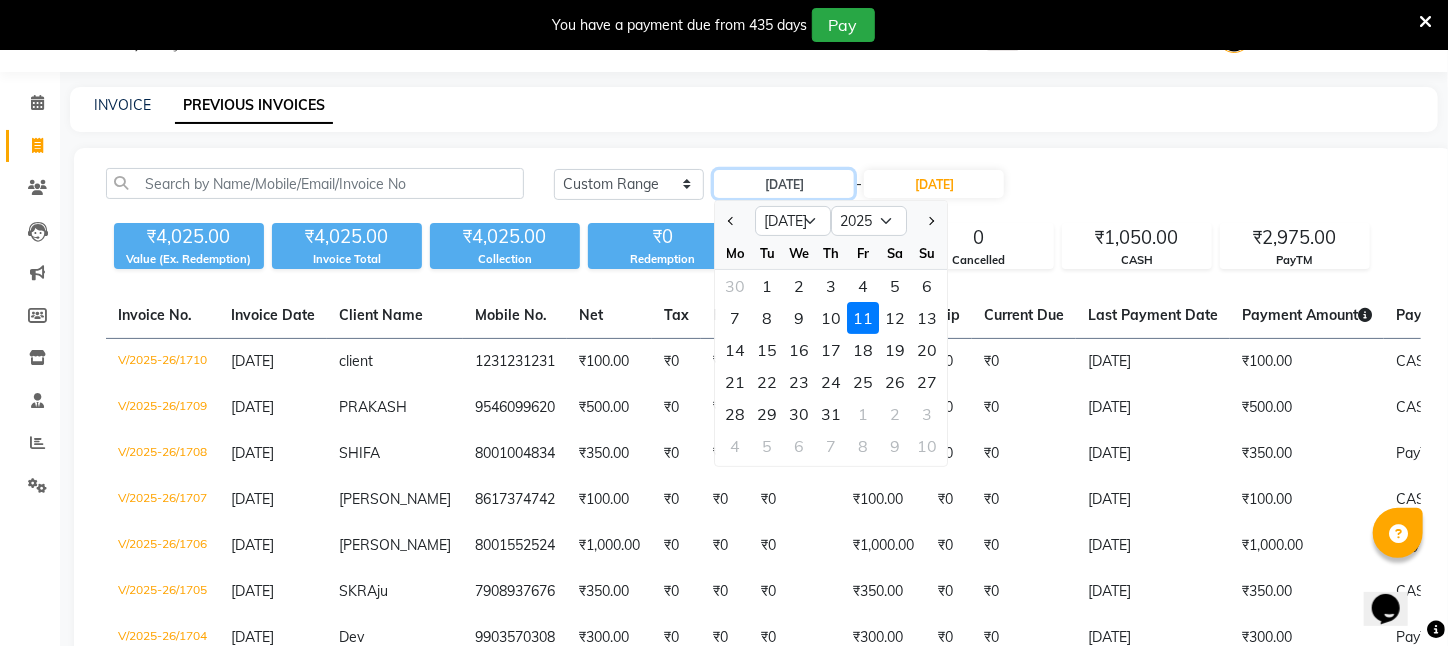 type on "[DATE]" 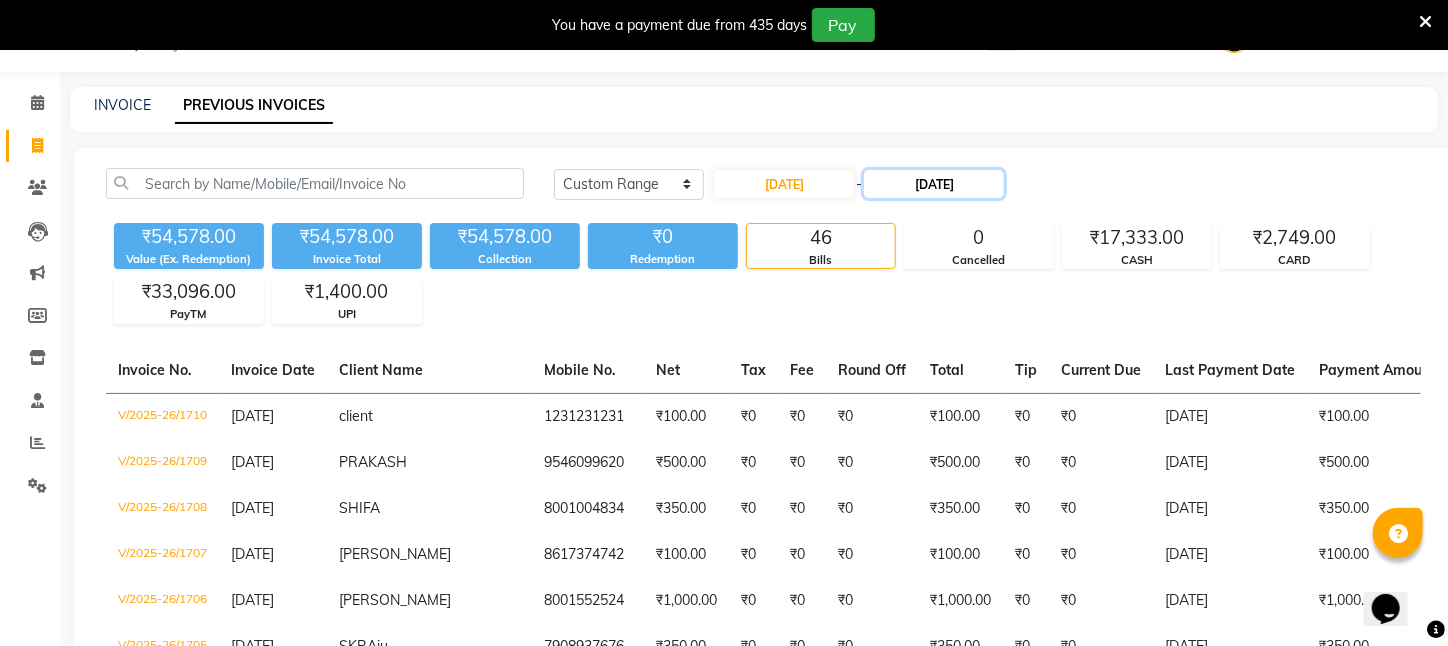 click on "[DATE]" 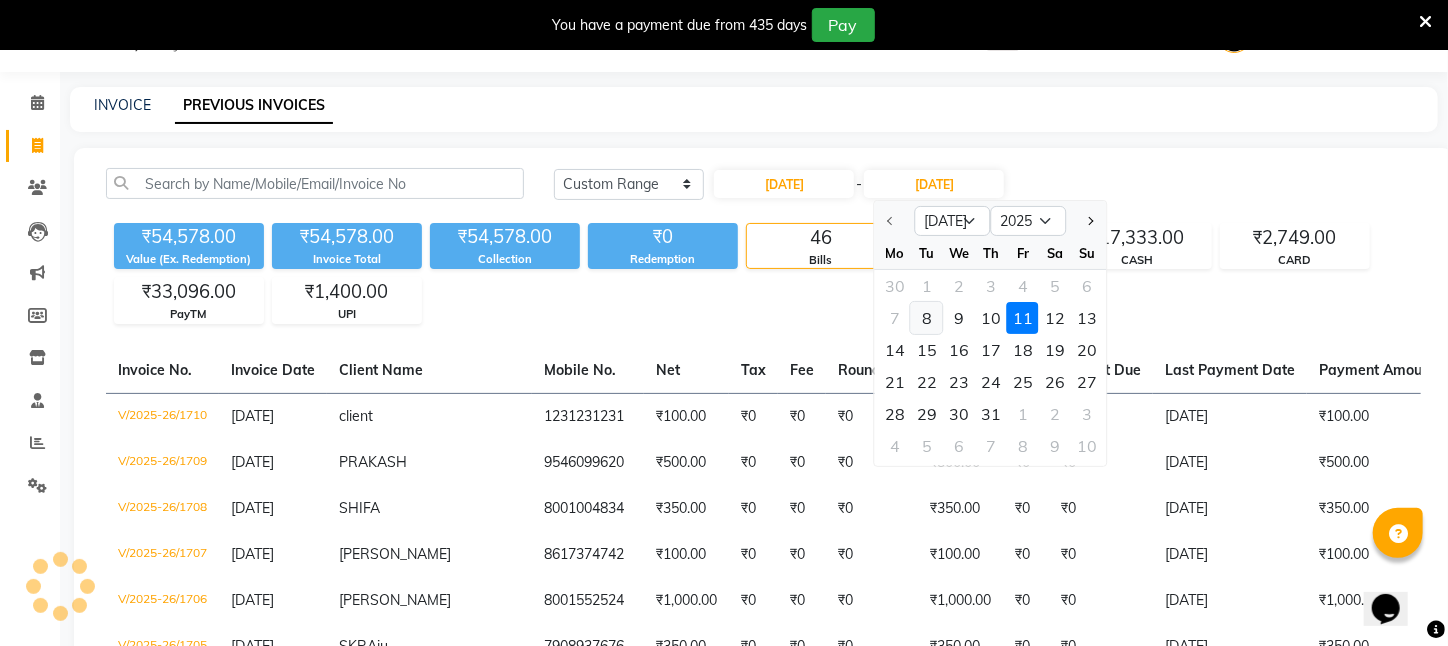 click on "8" 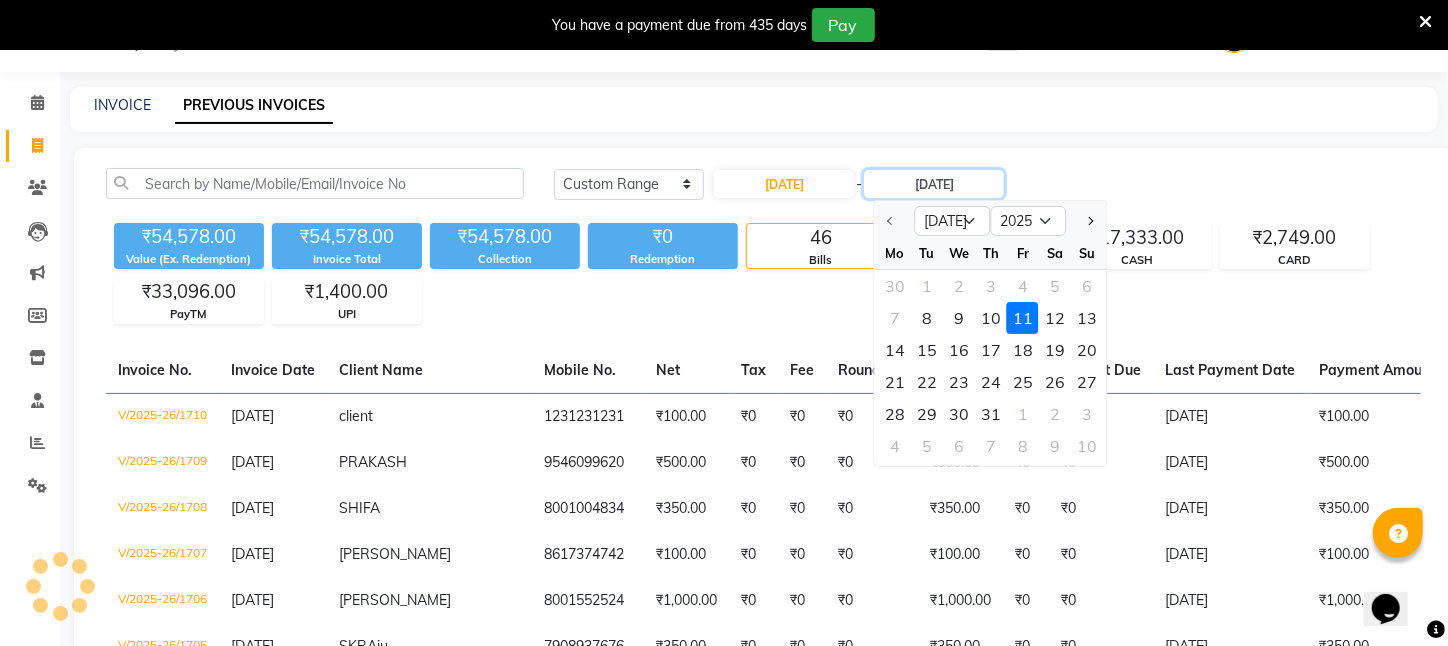 type on "[DATE]" 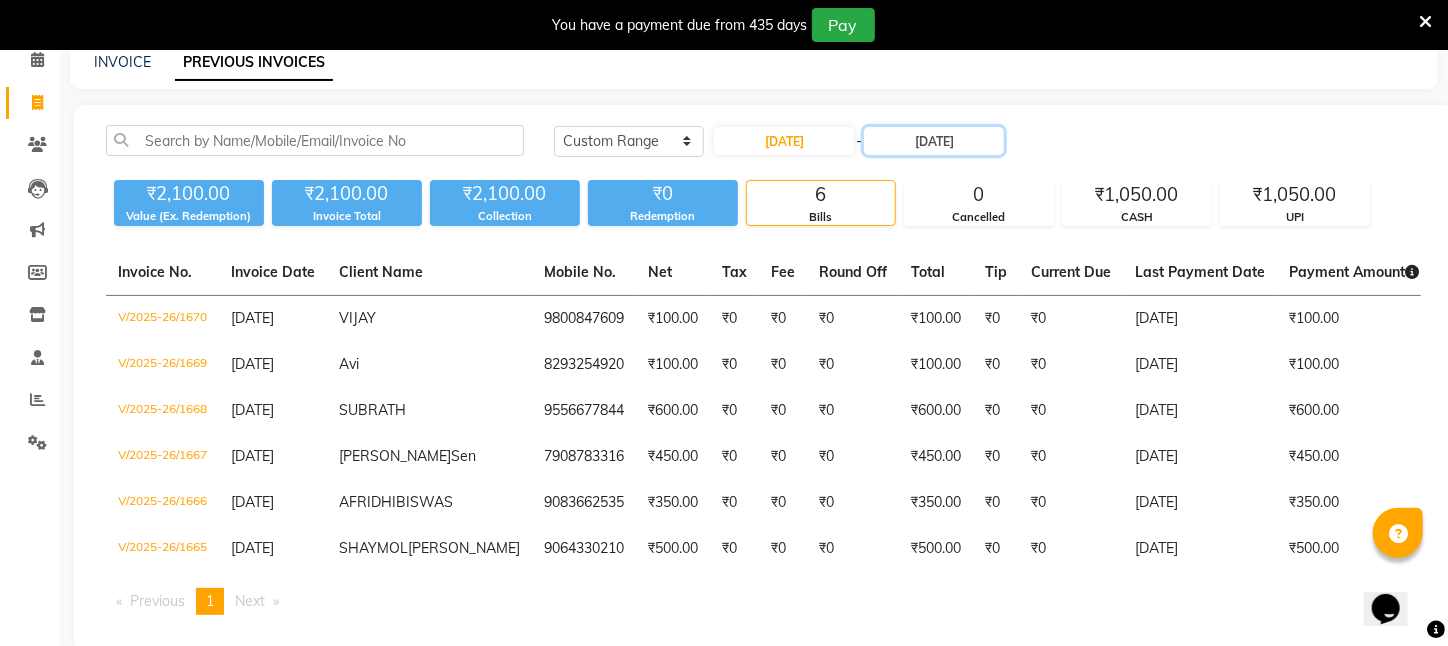 scroll, scrollTop: 0, scrollLeft: 0, axis: both 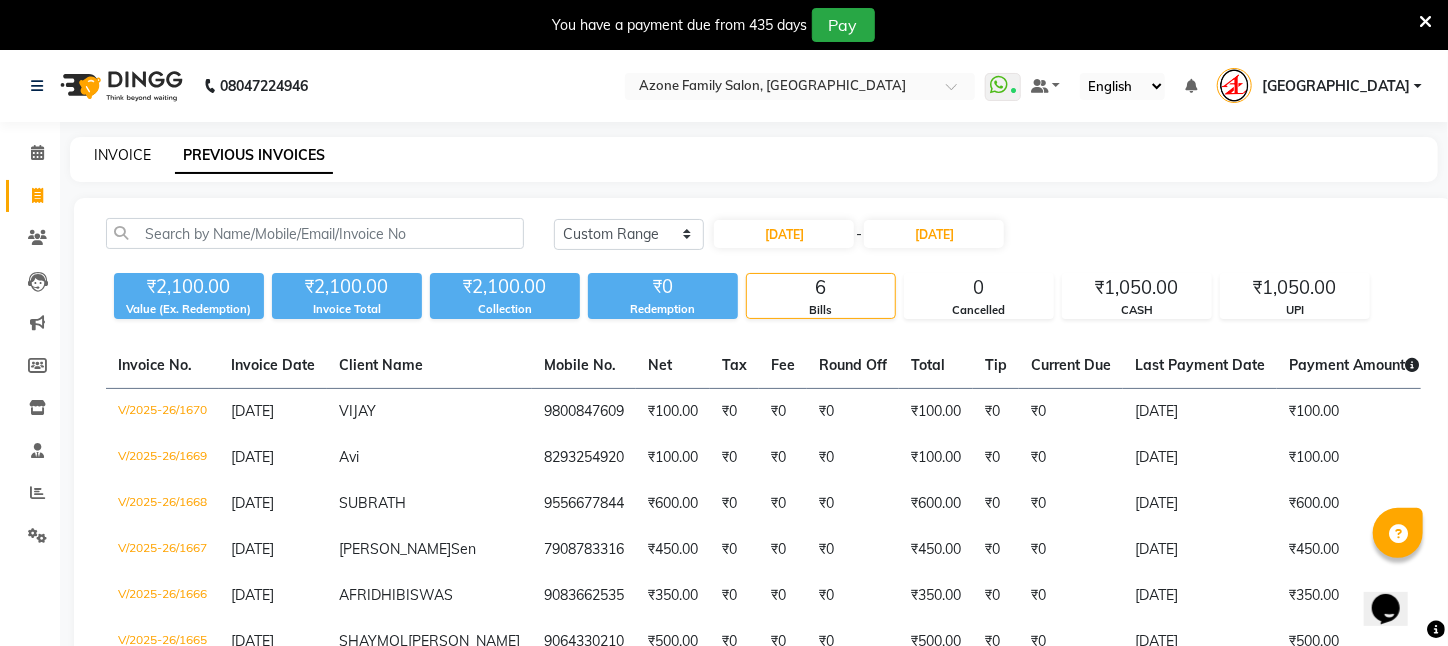 click on "INVOICE" 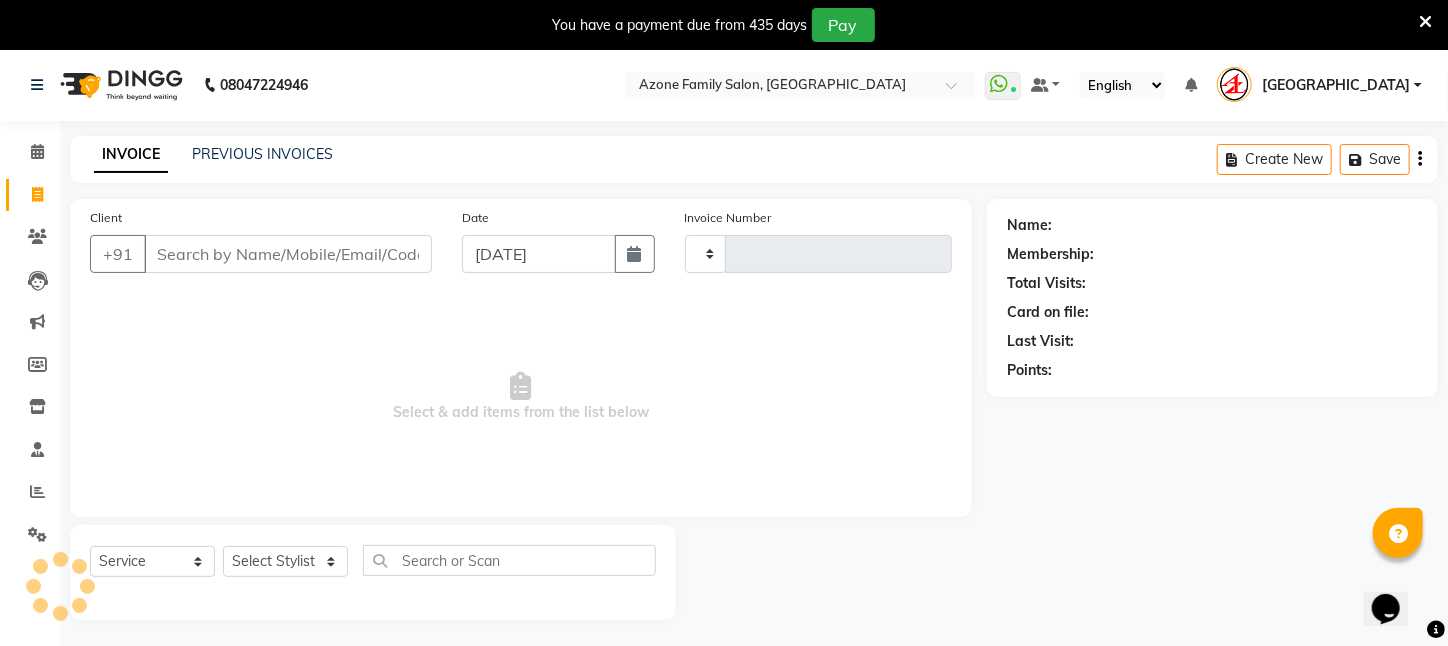 type on "1711" 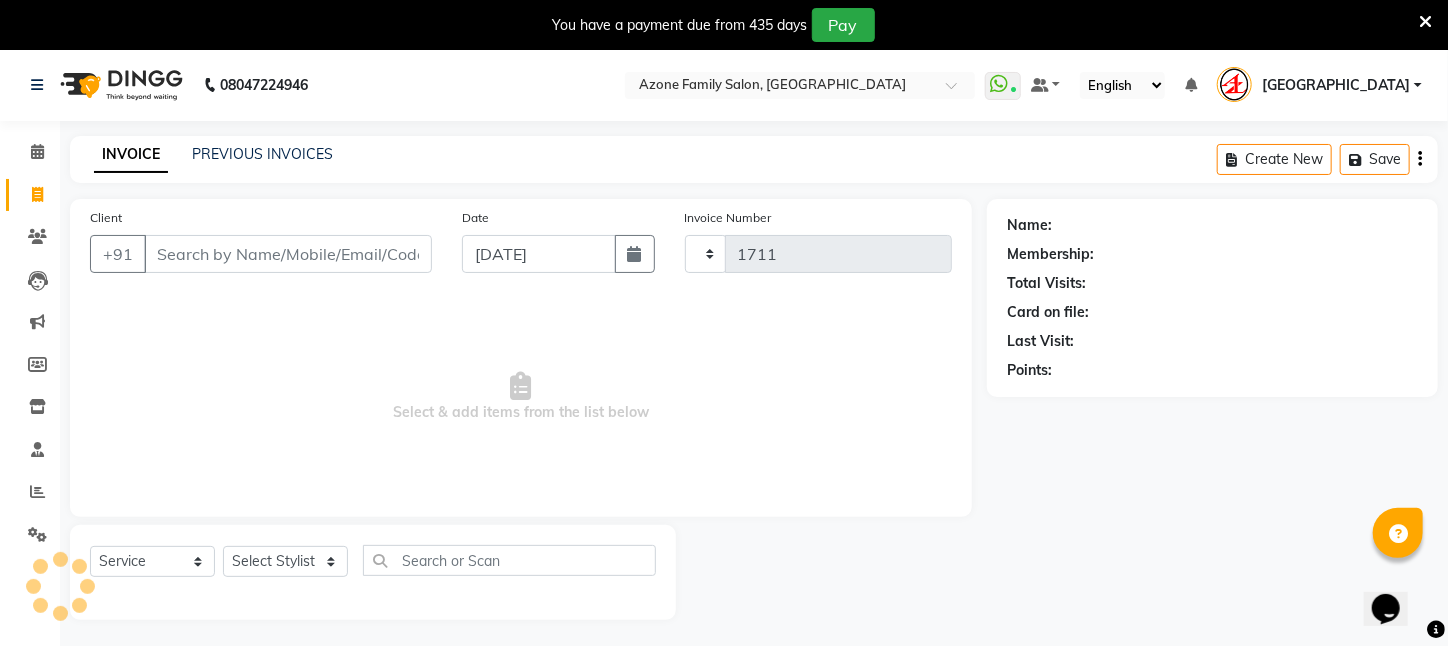 scroll, scrollTop: 50, scrollLeft: 0, axis: vertical 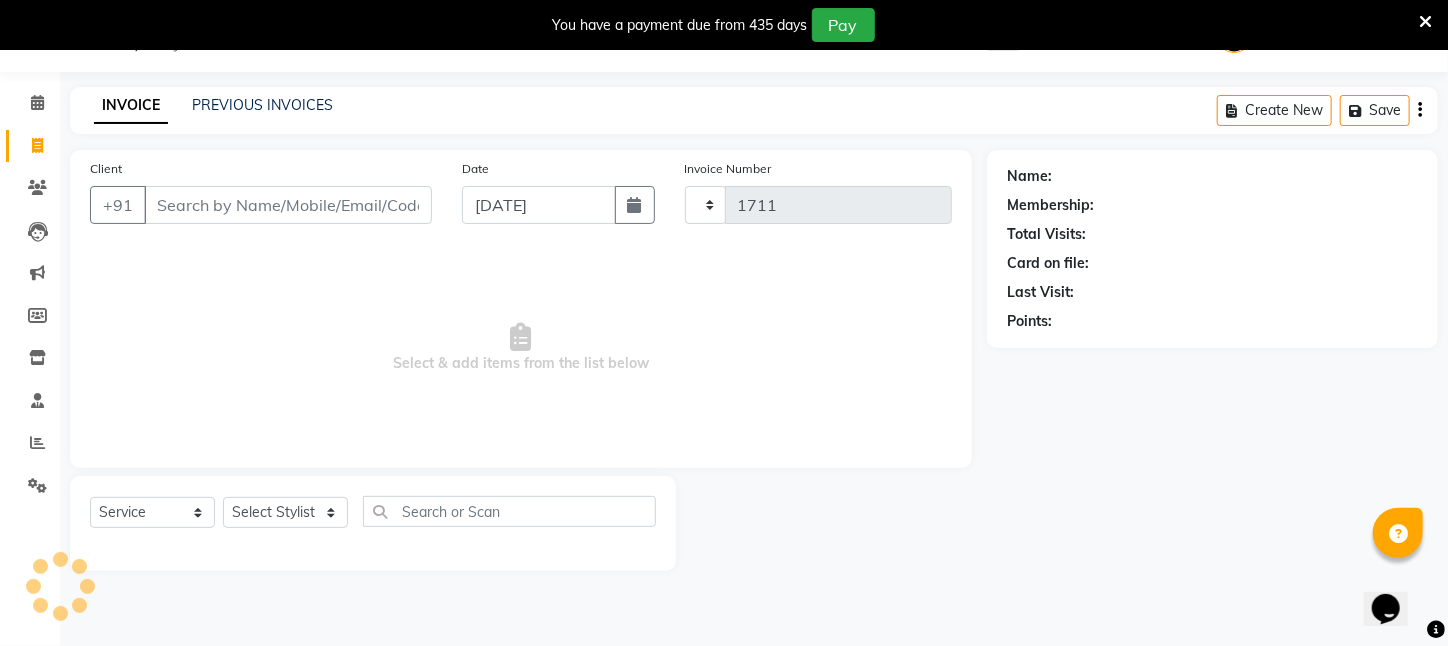 select on "4296" 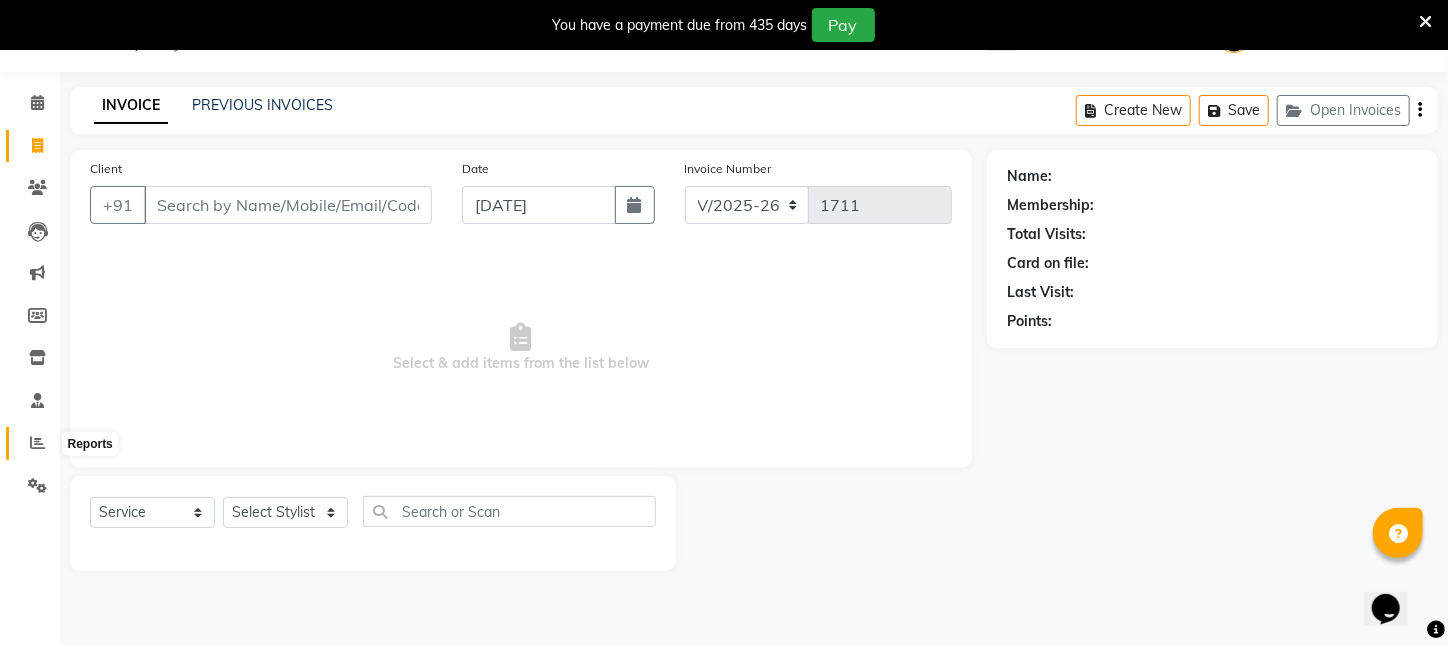 click 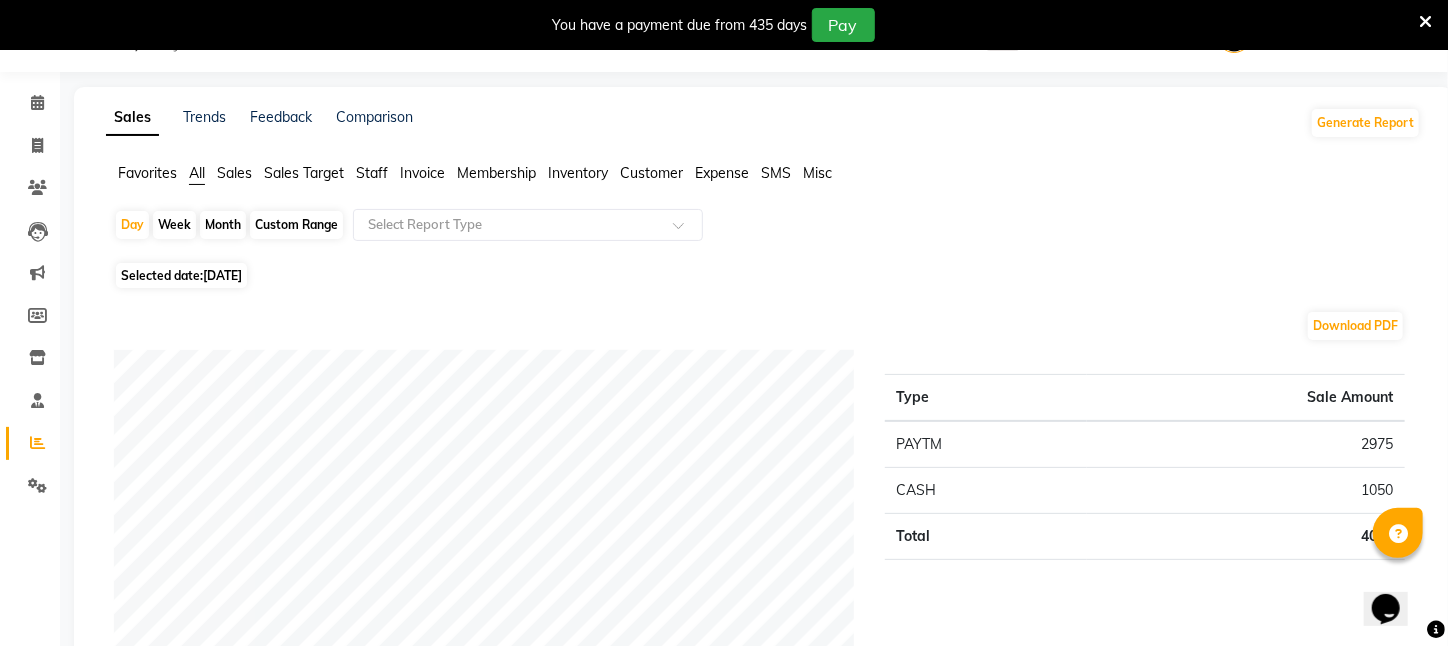 click on "Selected date:  [DATE]" 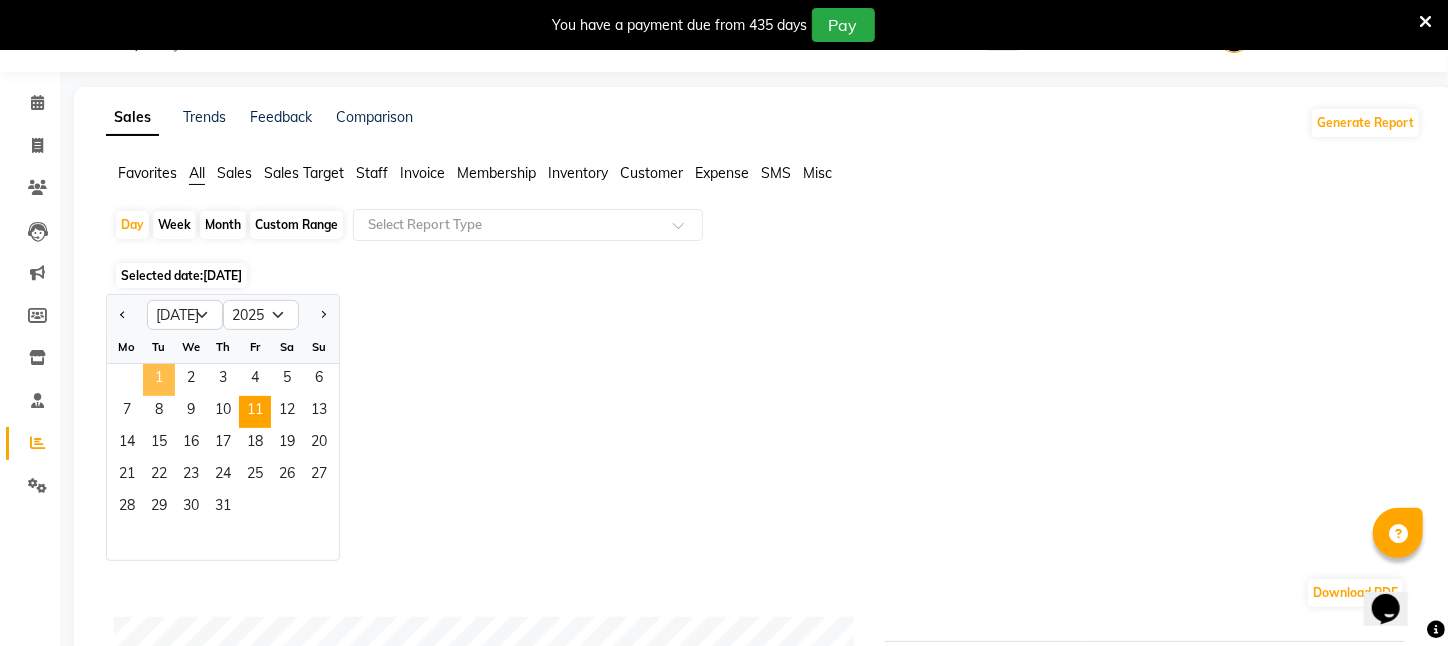click on "1" 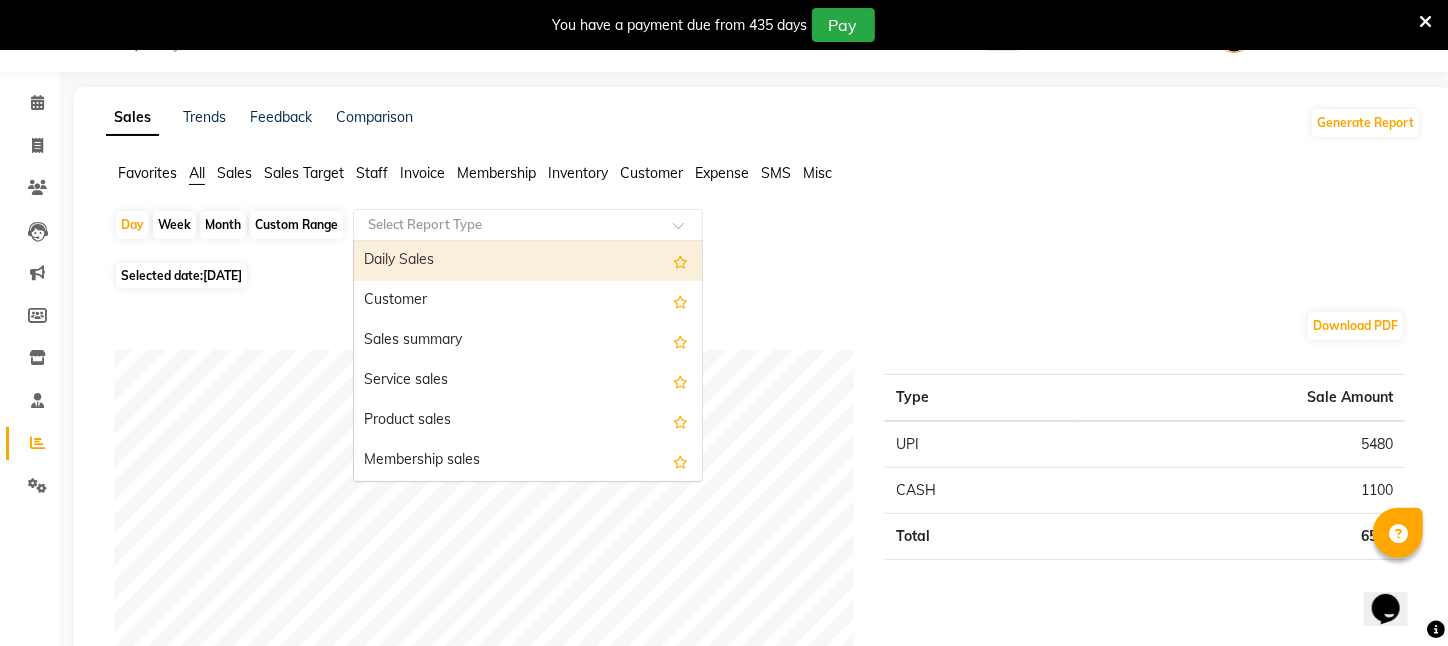 click 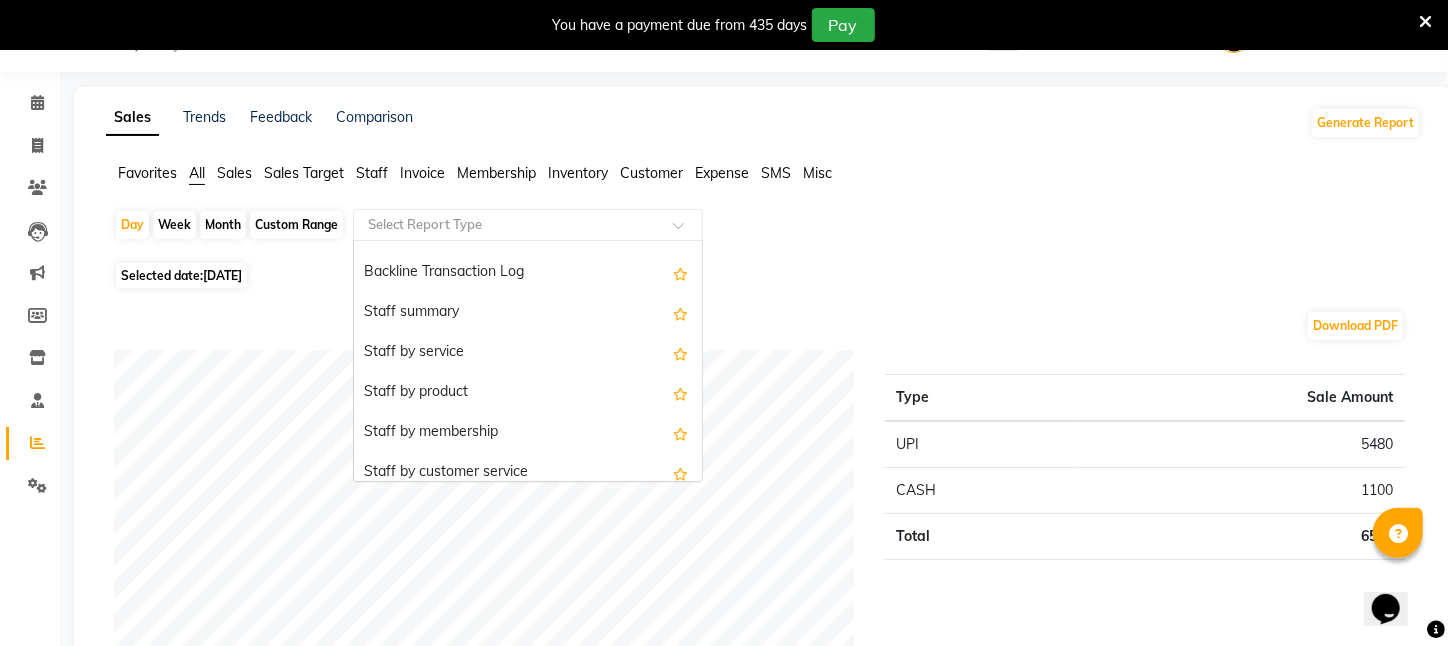 scroll, scrollTop: 600, scrollLeft: 0, axis: vertical 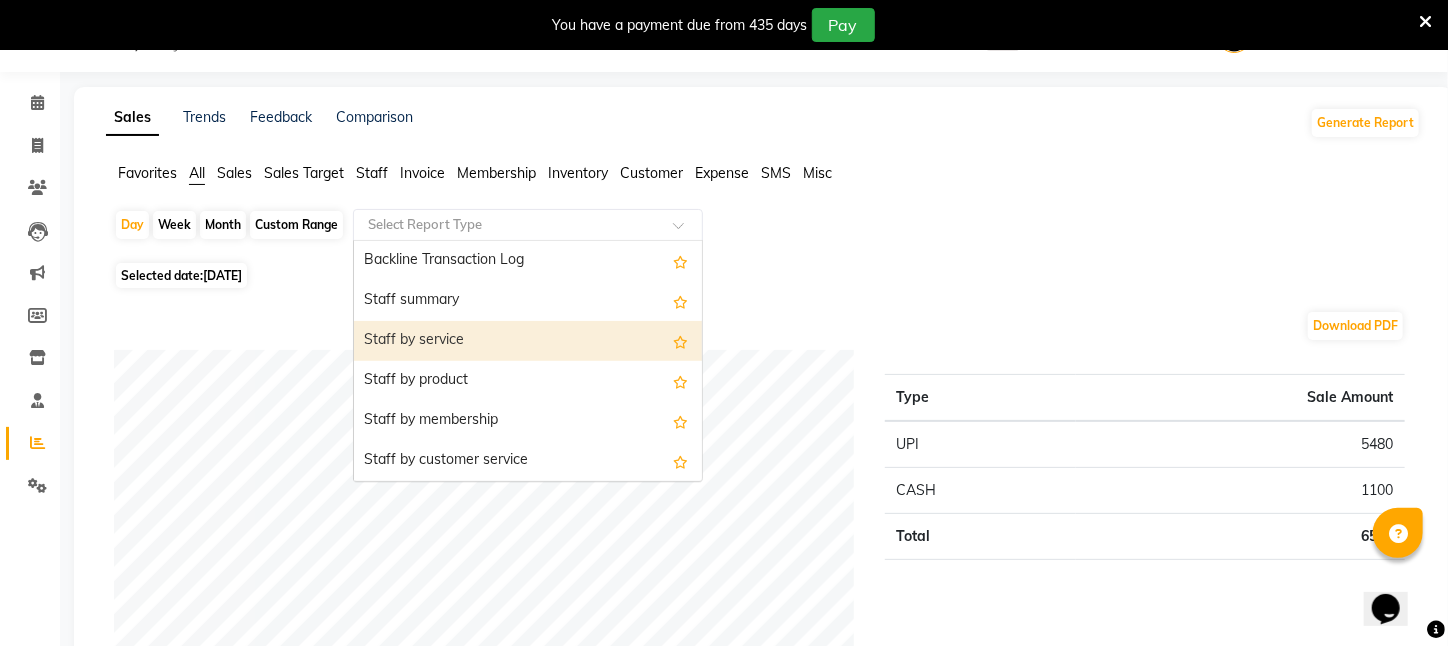 click on "Staff by service" at bounding box center [528, 341] 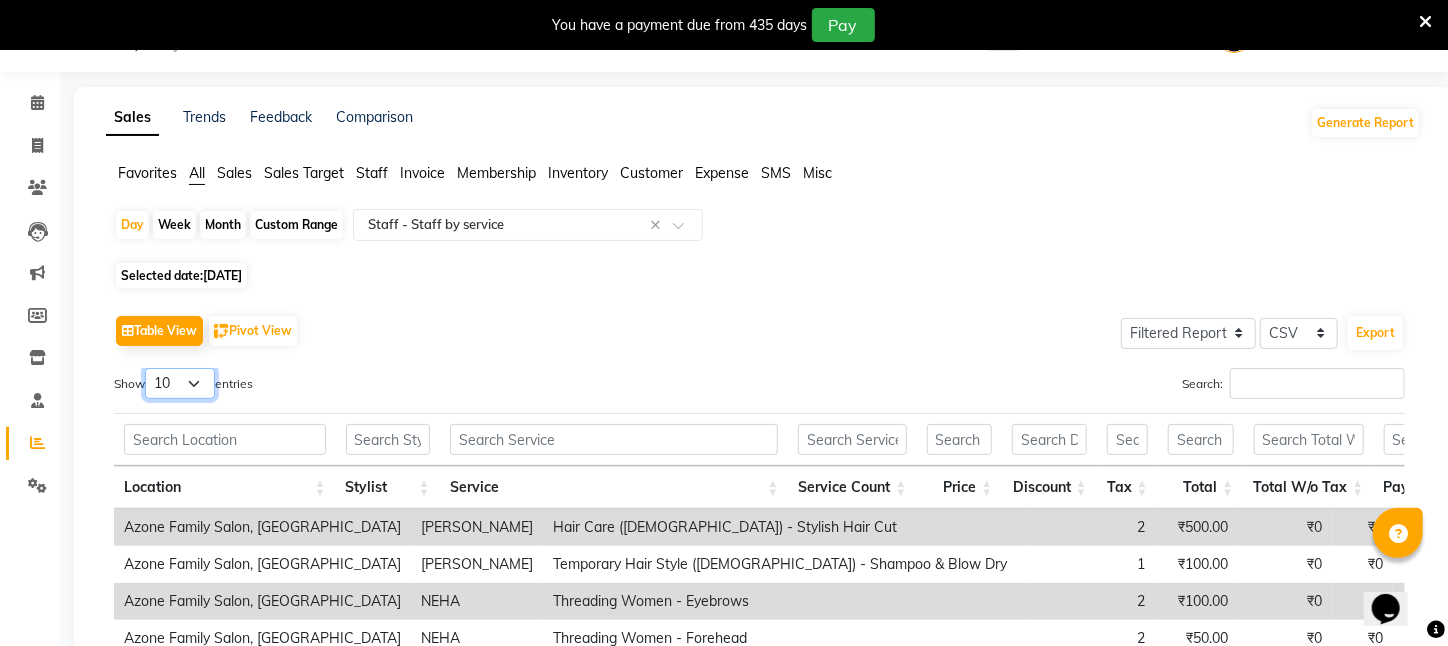 click on "10 25 50 100" at bounding box center (180, 383) 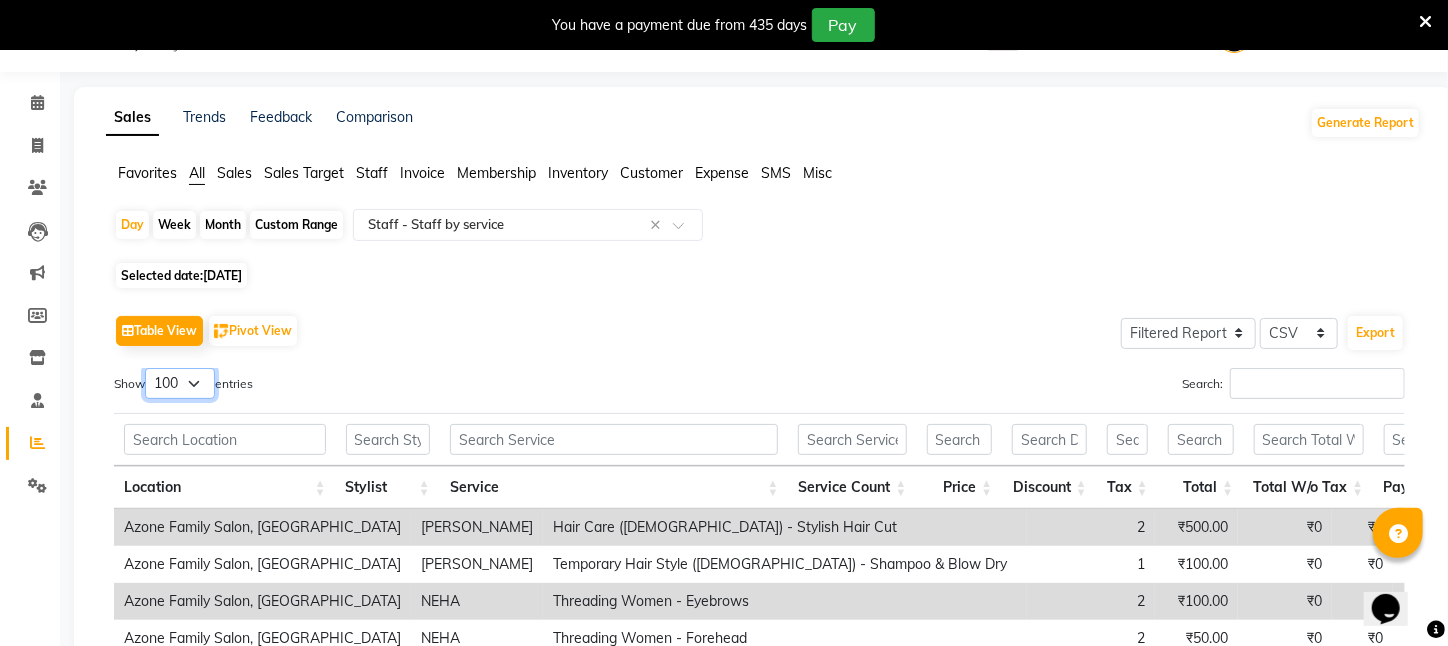 click on "10 25 50 100" at bounding box center (180, 383) 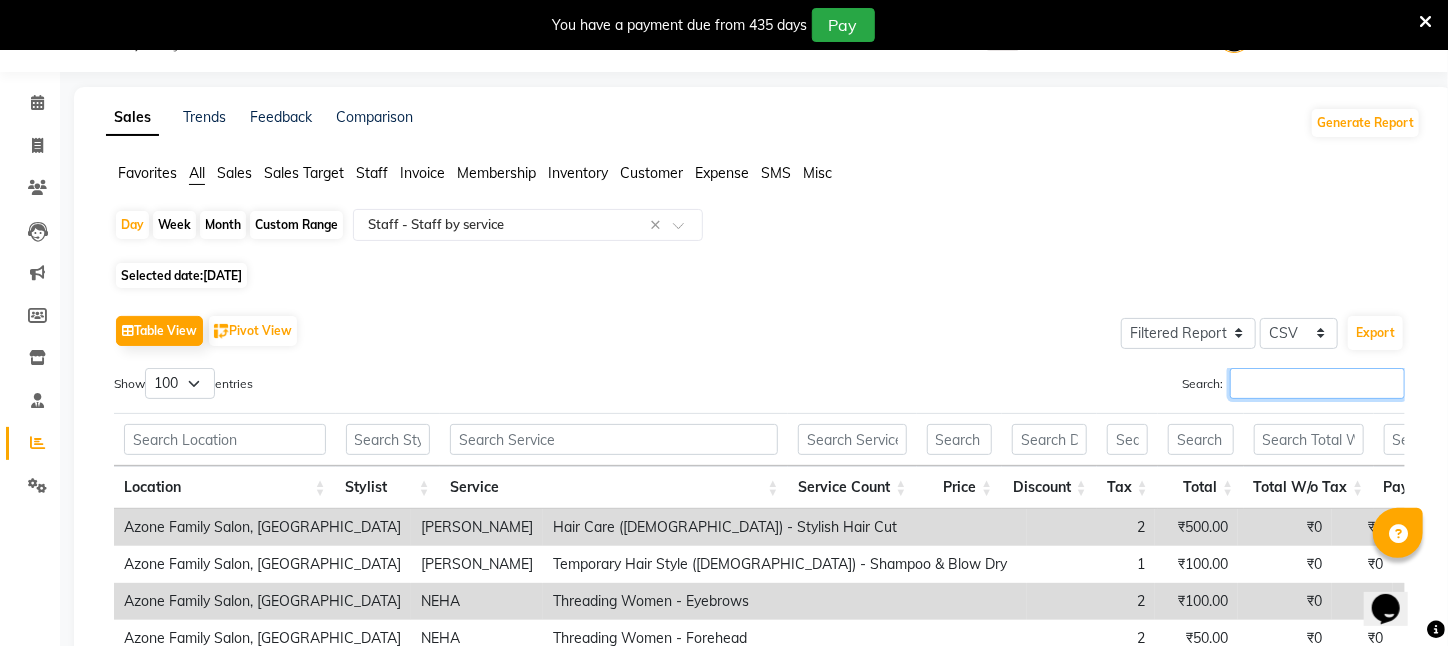 click on "Search:" at bounding box center [1317, 383] 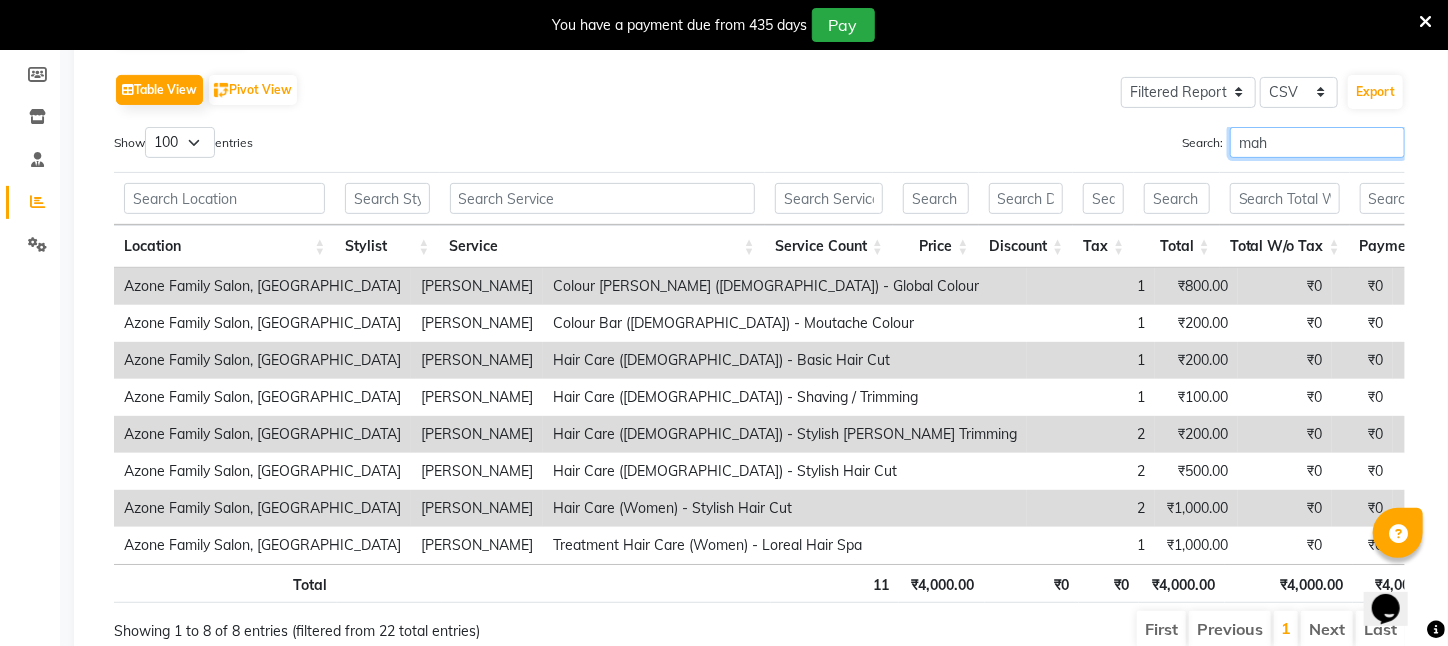 scroll, scrollTop: 387, scrollLeft: 0, axis: vertical 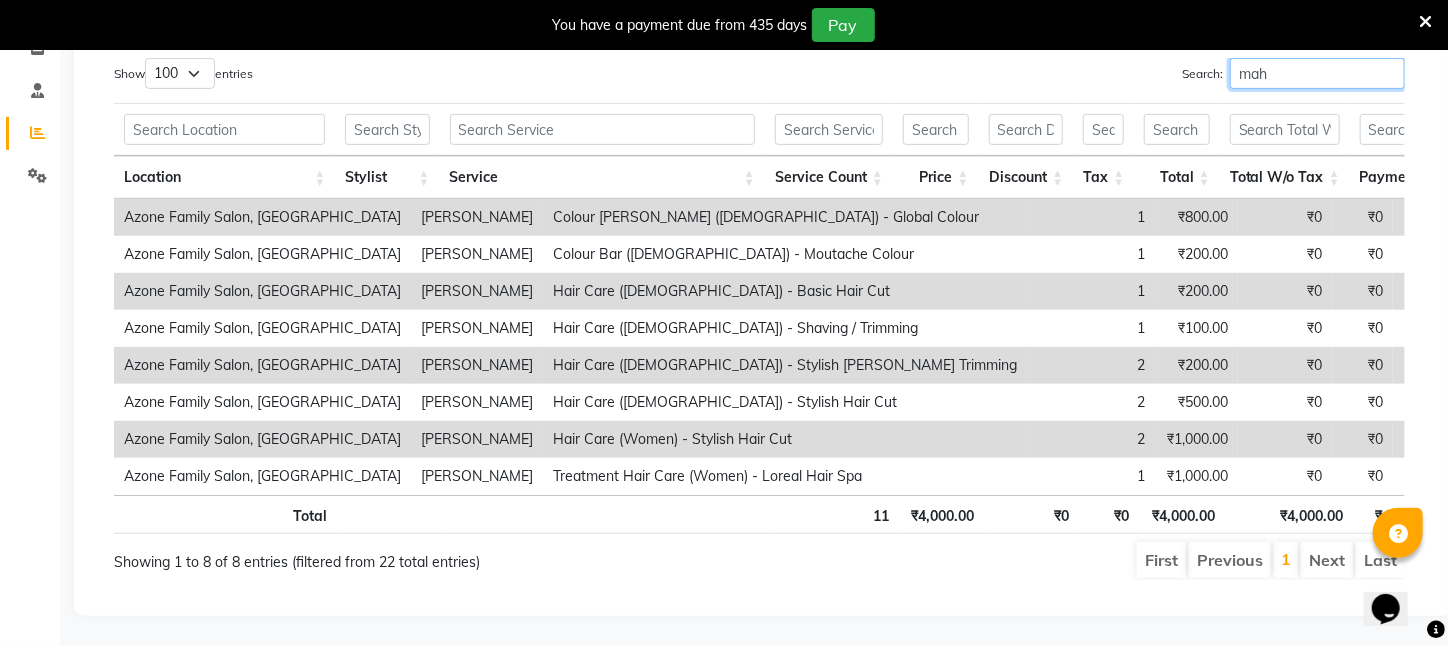 type on "mah" 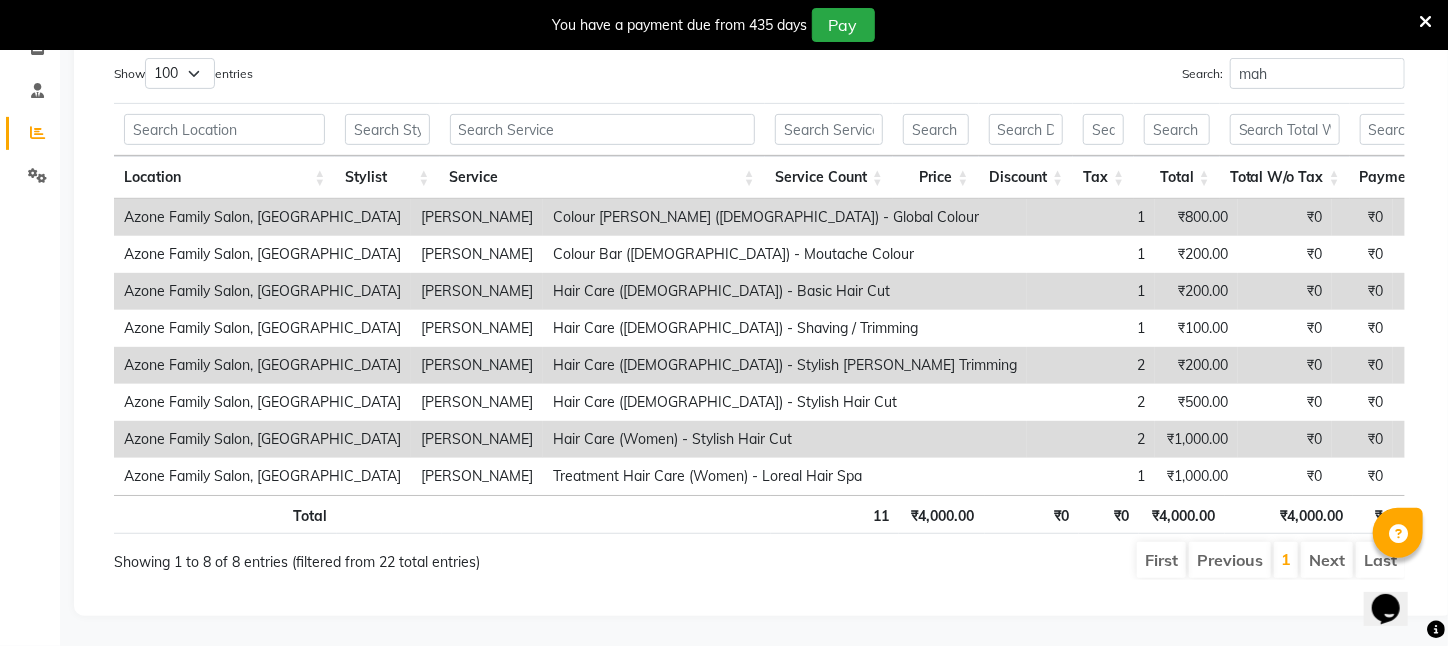 click on "Total 11 ₹4,000.00 ₹0 ₹0 ₹4,000.00 ₹4,000.00 ₹4,000.00 ₹0 ₹0 ₹0" at bounding box center [759, 517] 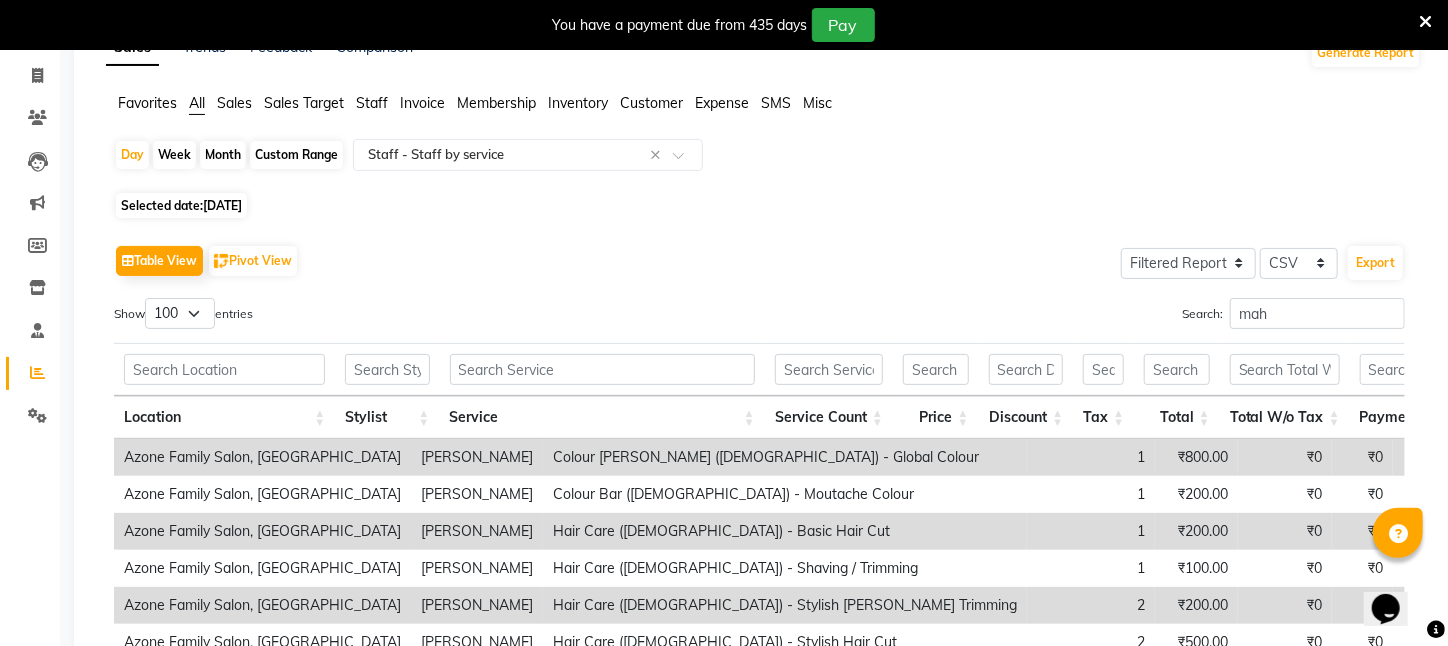 click on "Azone Family Salon, Kharagpur [PERSON_NAME] Colour [PERSON_NAME] ([DEMOGRAPHIC_DATA])   -   Global Colour 1 ₹800.00 ₹0 ₹0 ₹800.00 ₹800.00 ₹800.00 ₹0 ₹0 ₹0 Azone Family Salon, [GEOGRAPHIC_DATA] [PERSON_NAME] Colour Bar ([DEMOGRAPHIC_DATA])   -   Moutache Colour 1 ₹200.00 ₹0 ₹0 ₹200.00 ₹200.00 ₹200.00 ₹0 ₹0 ₹0 Azone Family Salon, [GEOGRAPHIC_DATA] [PERSON_NAME] Hair Care ([DEMOGRAPHIC_DATA])   -   Basic Hair Cut 1 ₹200.00 ₹0 ₹0 ₹200.00 ₹200.00 ₹200.00 ₹0 ₹0 ₹0 Azone Family Salon, [GEOGRAPHIC_DATA] [PERSON_NAME] Hair Care ([DEMOGRAPHIC_DATA])   -   Shaving / Trimming 1 ₹100.00 ₹0 ₹0 ₹100.00 ₹100.00 ₹100.00 ₹0 ₹0 ₹0 Azone Family Salon, [GEOGRAPHIC_DATA] [PERSON_NAME] Hair Care ([DEMOGRAPHIC_DATA])   -   Stylish [PERSON_NAME] Trimming 2 ₹200.00 ₹0 ₹0 ₹200.00 ₹200.00 ₹200.00 ₹0 ₹0 ₹0 Azone Family Salon, [GEOGRAPHIC_DATA] [PERSON_NAME] Hair Care ([DEMOGRAPHIC_DATA])   -   Stylish Hair Cut 2 ₹500.00 ₹0 ₹0 ₹500.00 ₹500.00 ₹500.00 ₹0 ₹0 ₹0 Azone Family Salon, Kharagpur [PERSON_NAME] Hair Care (Women)   -   Stylish Hair Cut 2 ₹1,000.00 ₹0 ₹0 ₹1,000.00 1" at bounding box center (1108, 587) 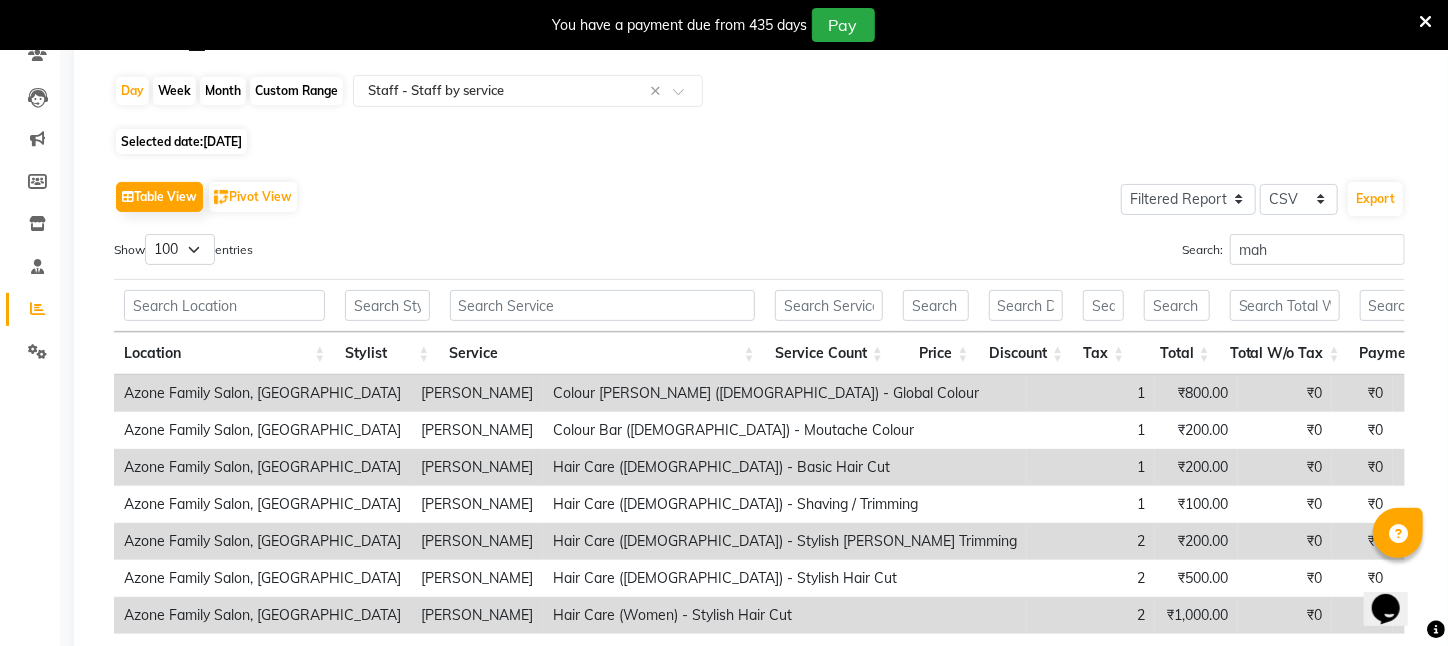 scroll, scrollTop: 0, scrollLeft: 0, axis: both 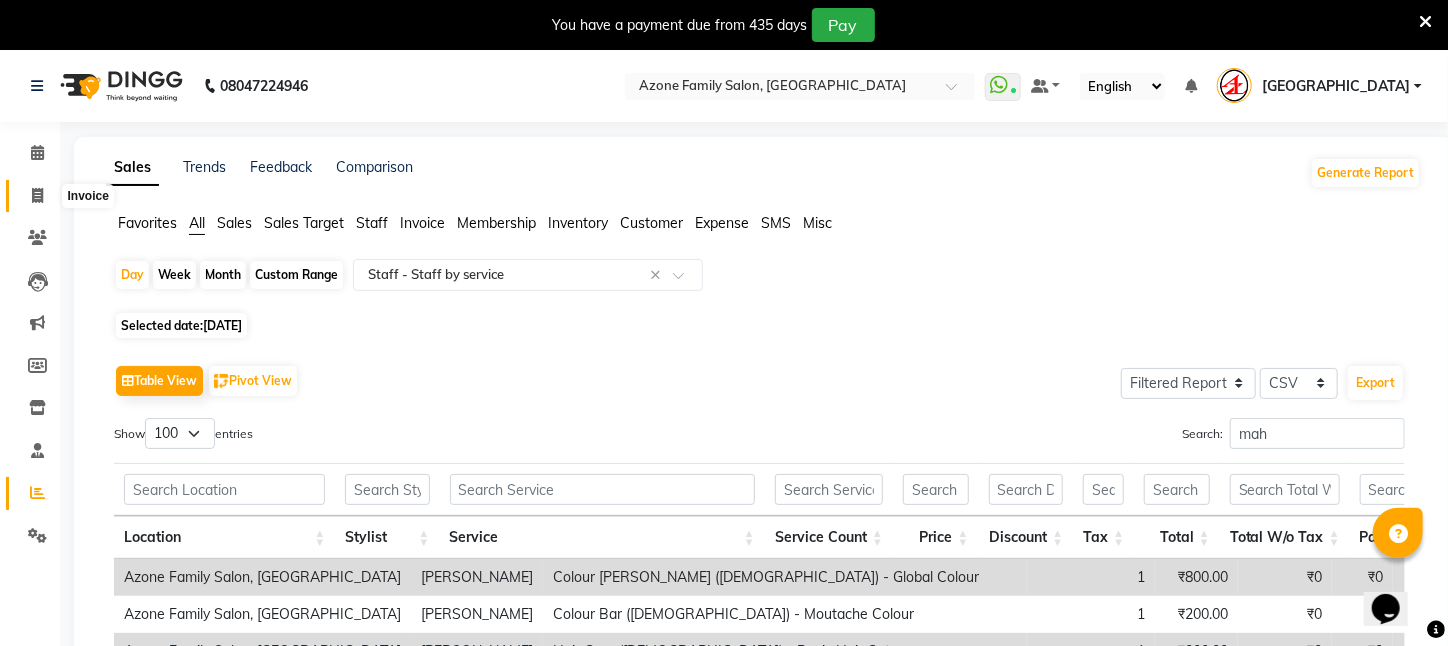 click 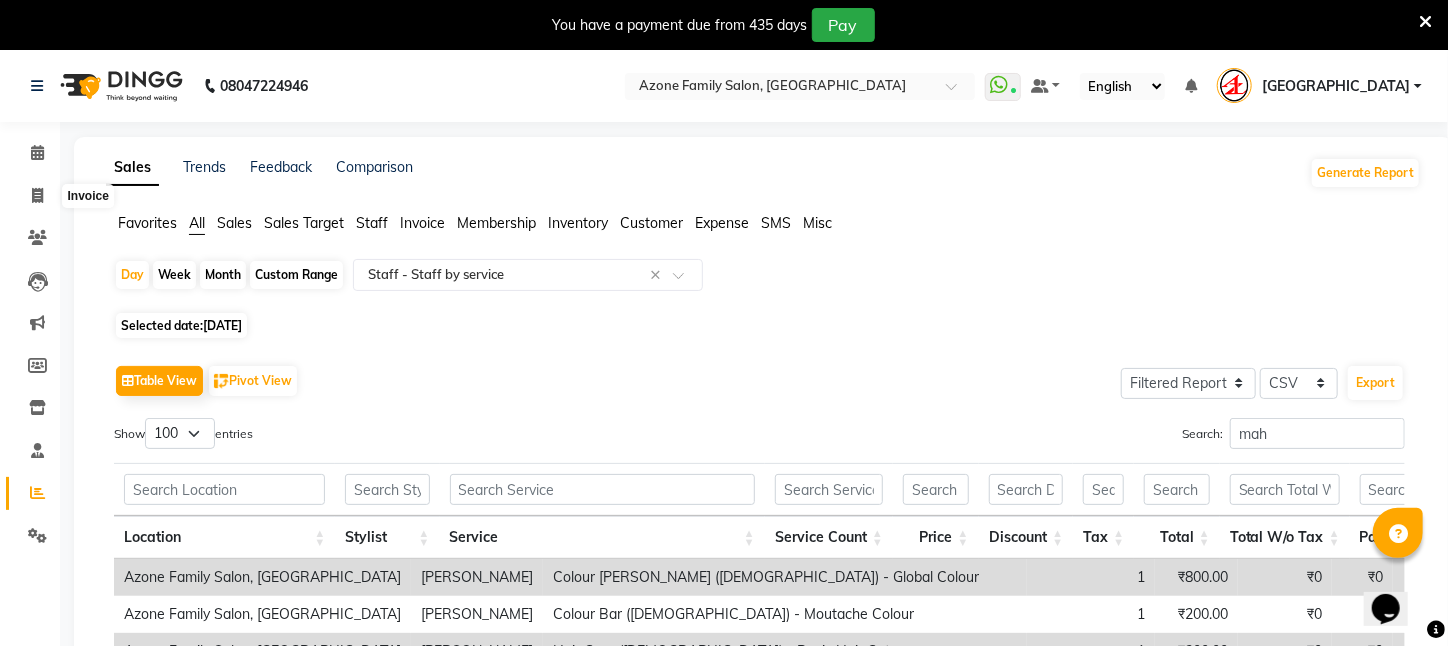 select on "service" 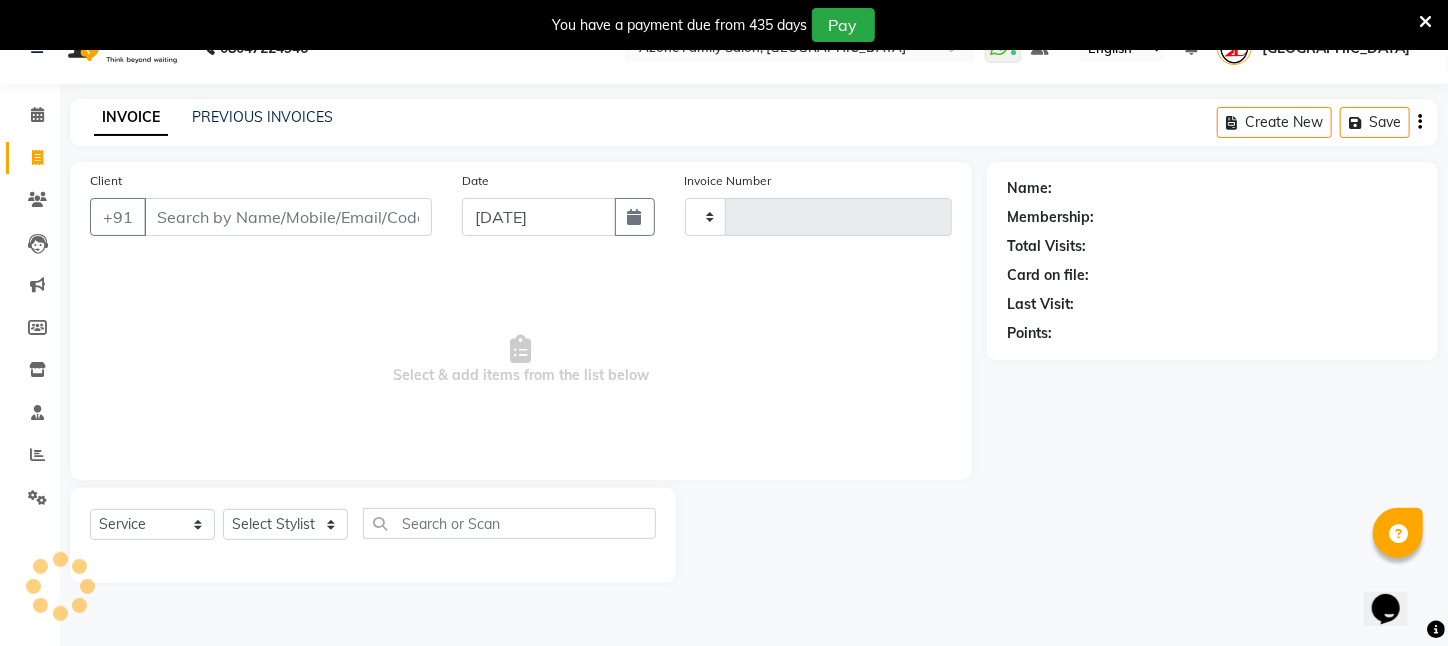 scroll, scrollTop: 50, scrollLeft: 0, axis: vertical 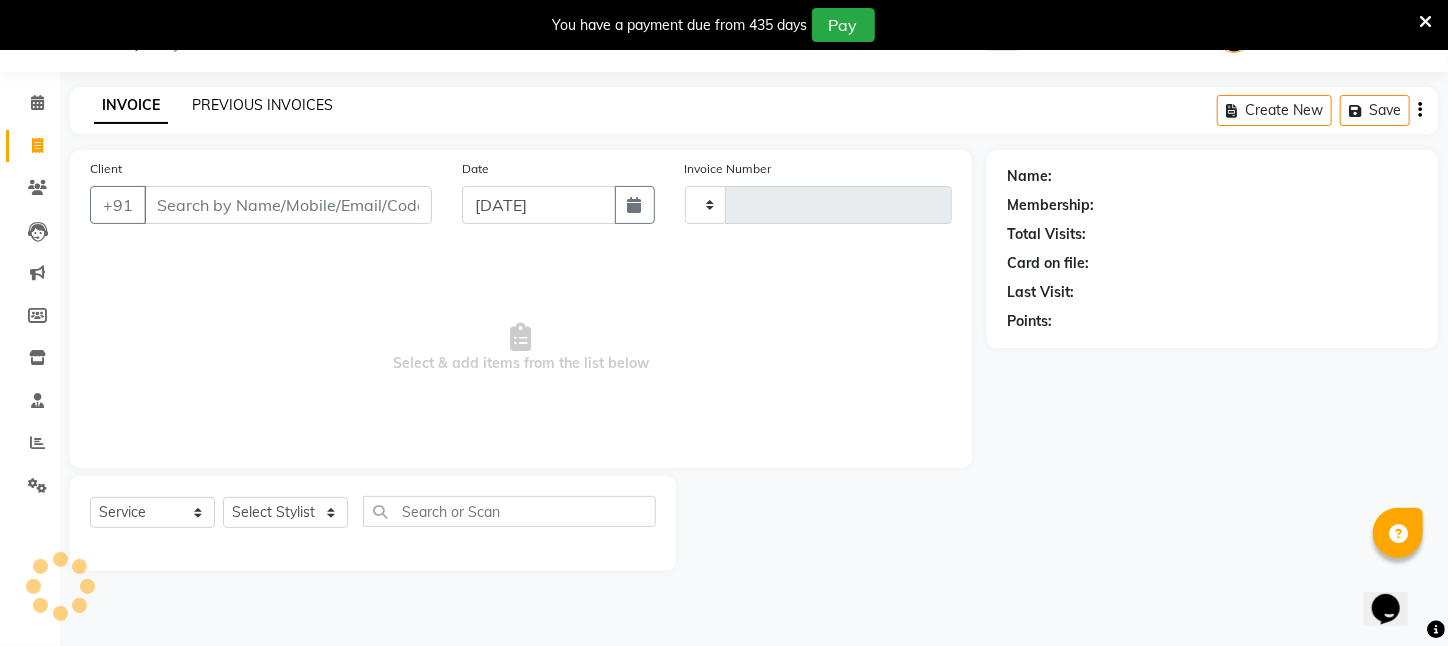 type on "1711" 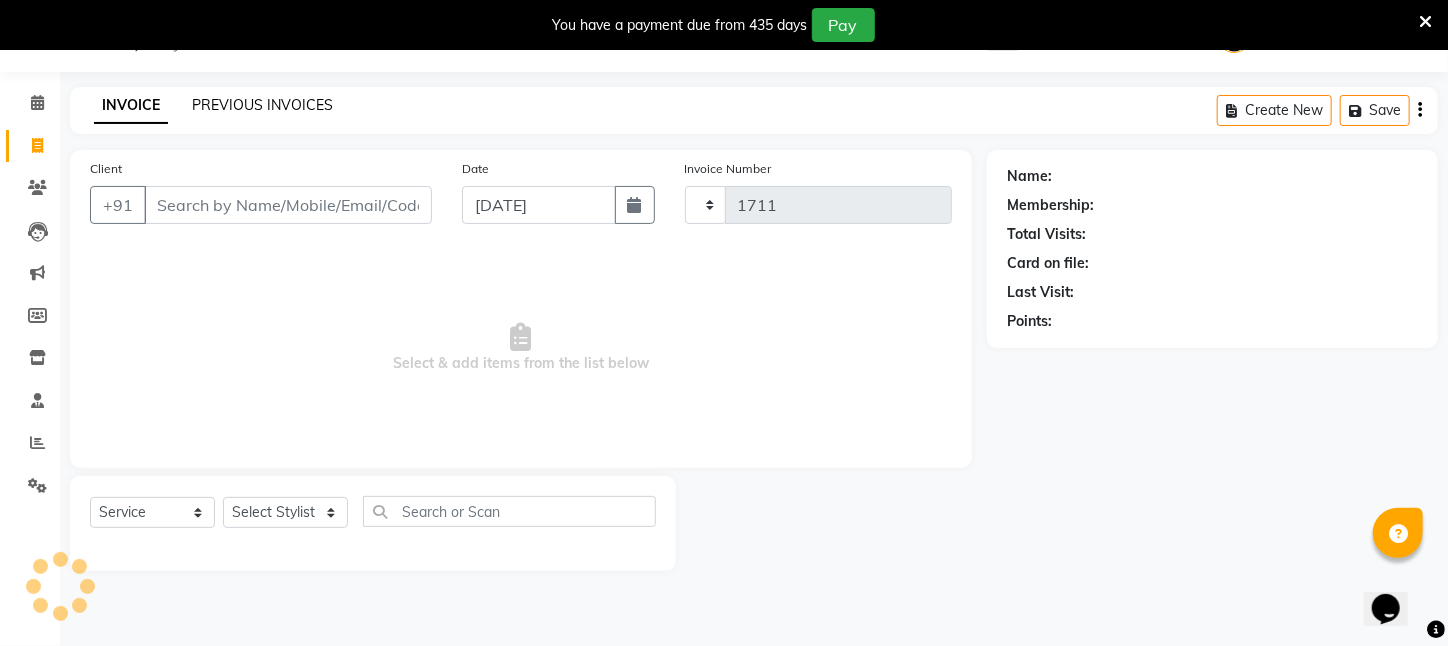 select on "4296" 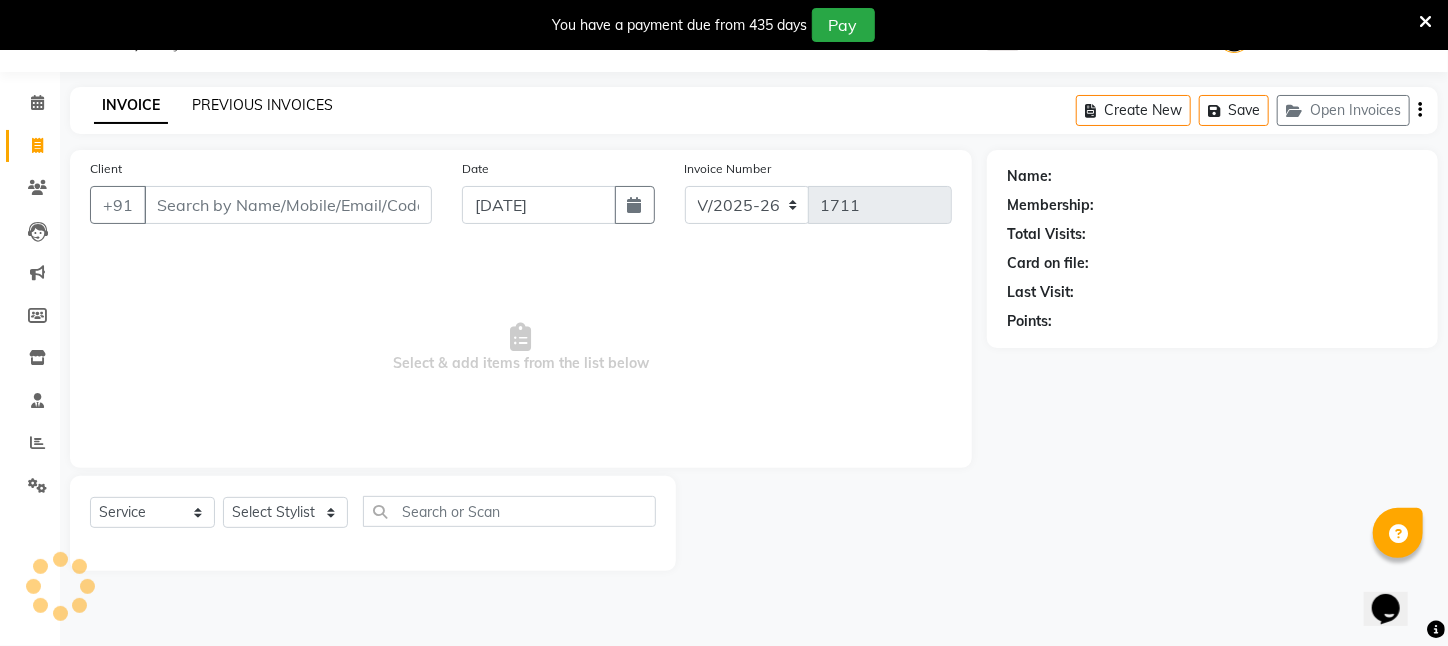 click on "PREVIOUS INVOICES" 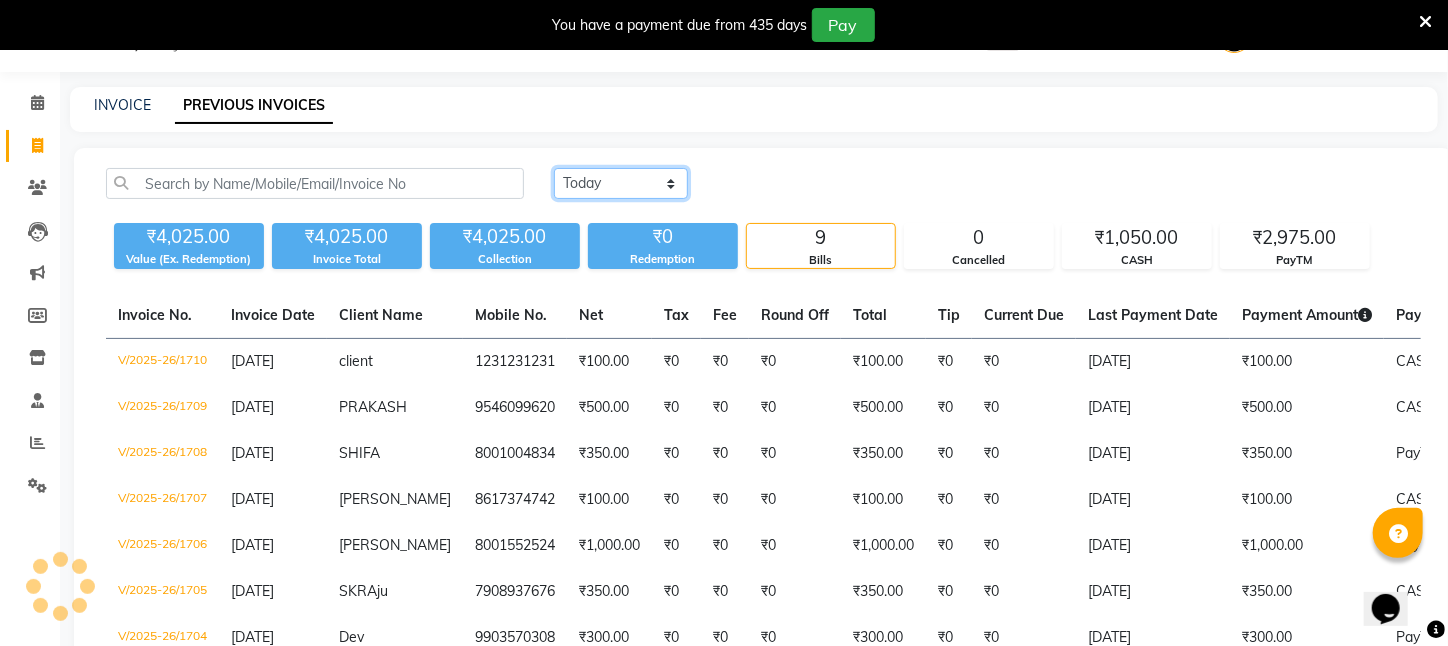 click on "[DATE] [DATE] Custom Range" 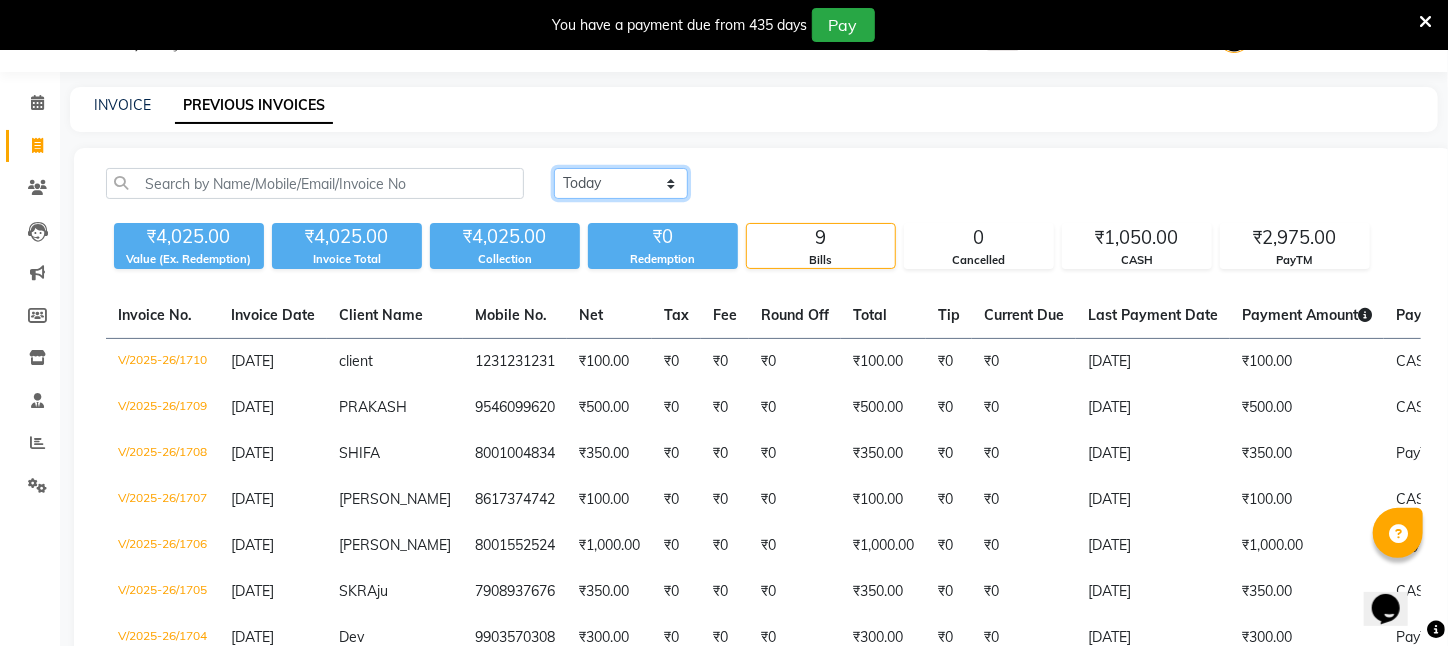select on "range" 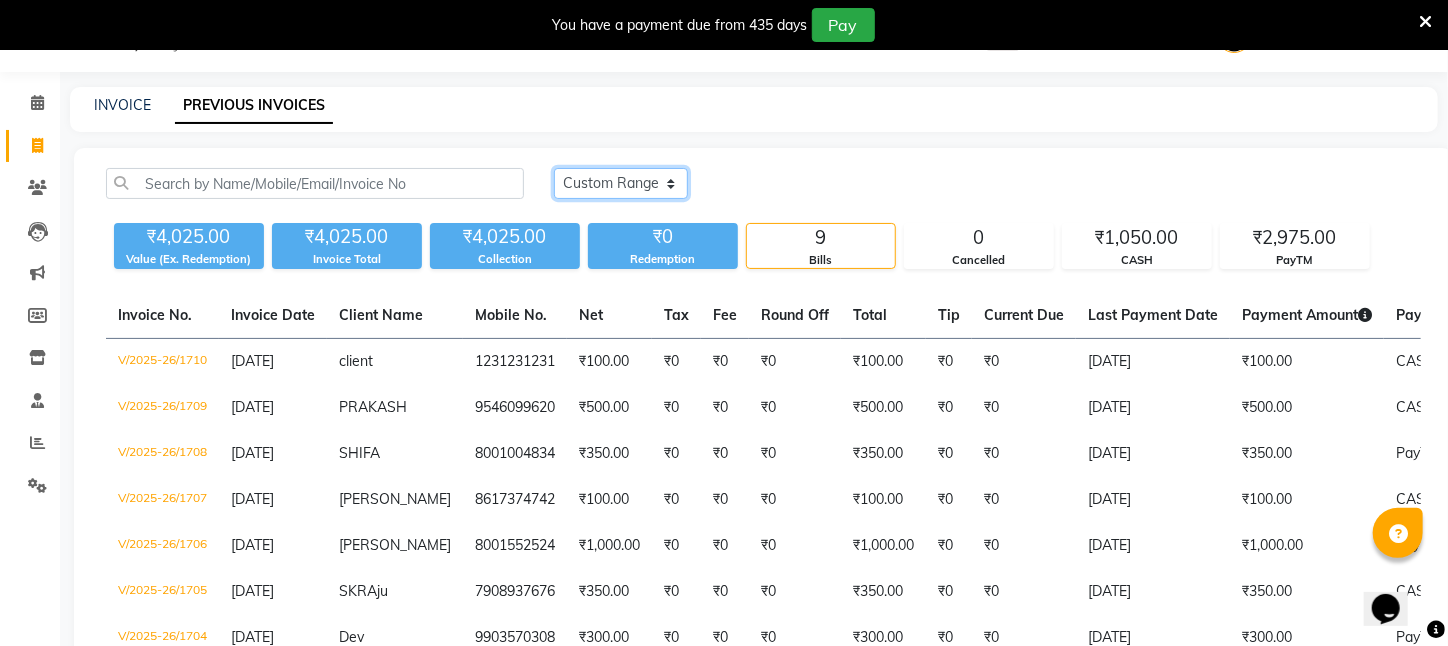 click on "[DATE] [DATE] Custom Range" 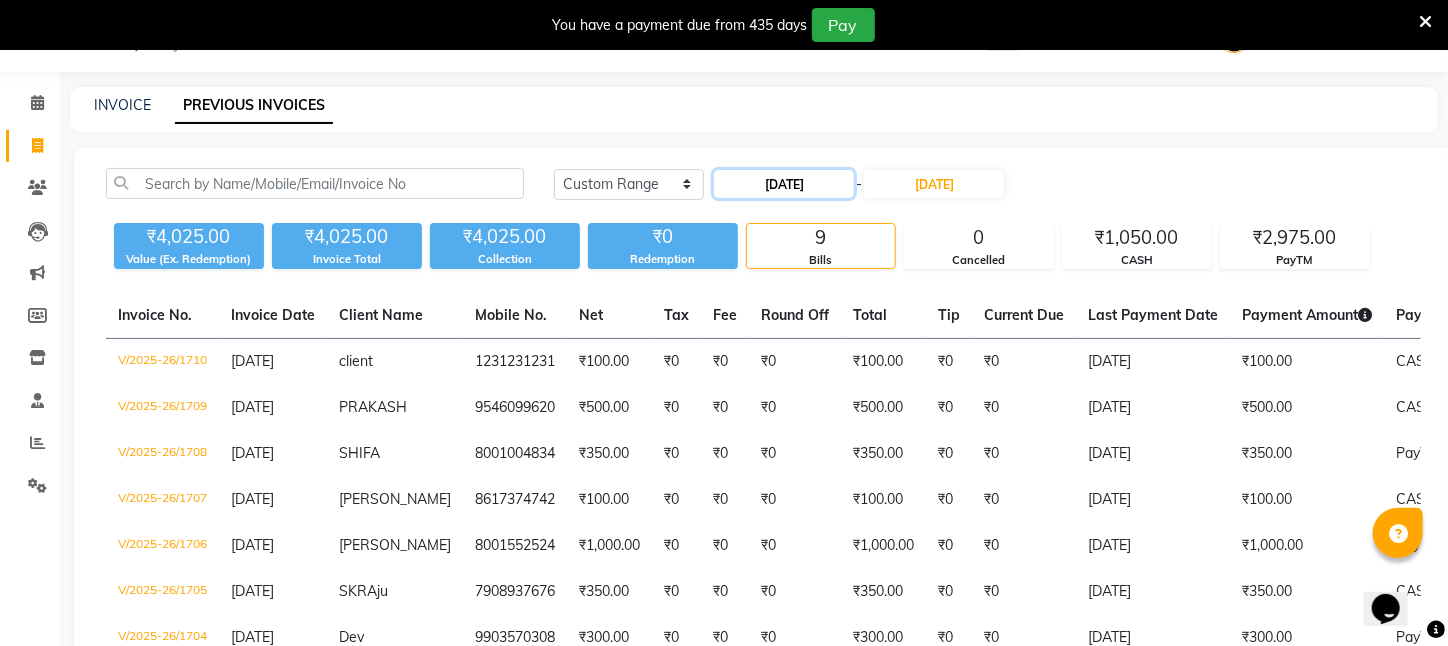 click on "[DATE]" 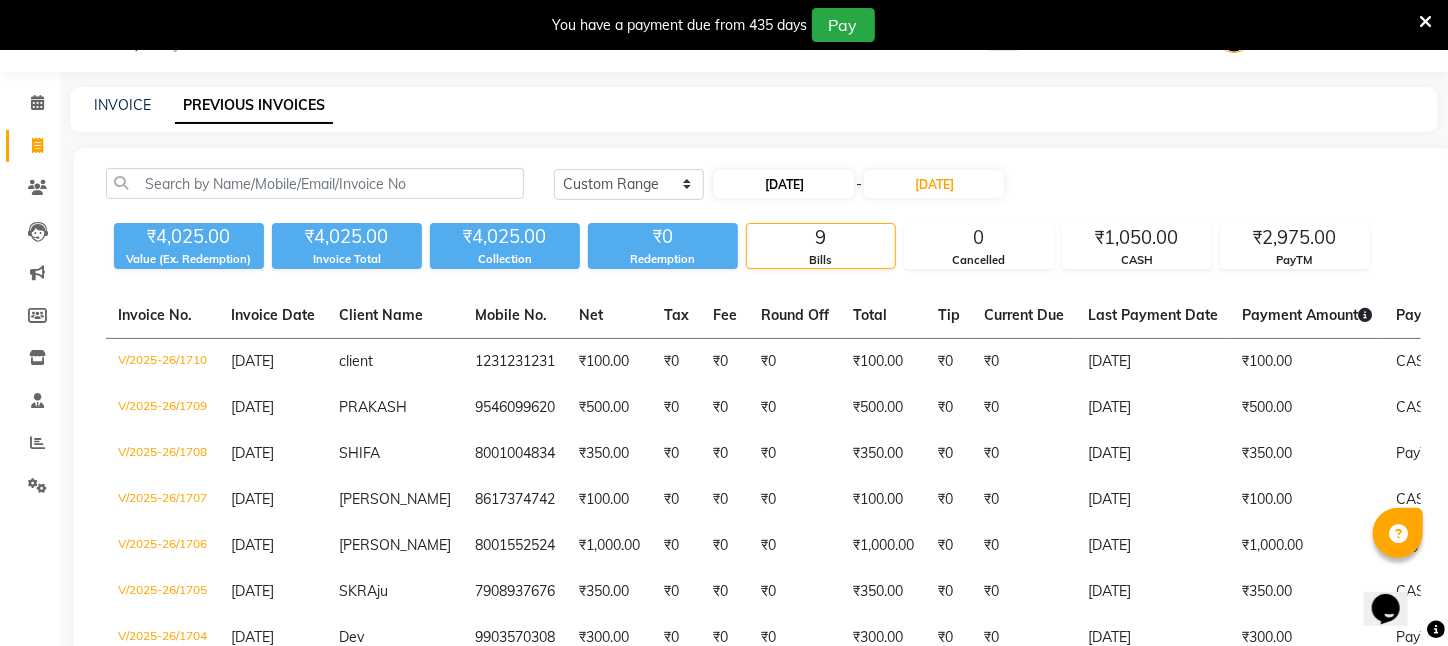 select on "7" 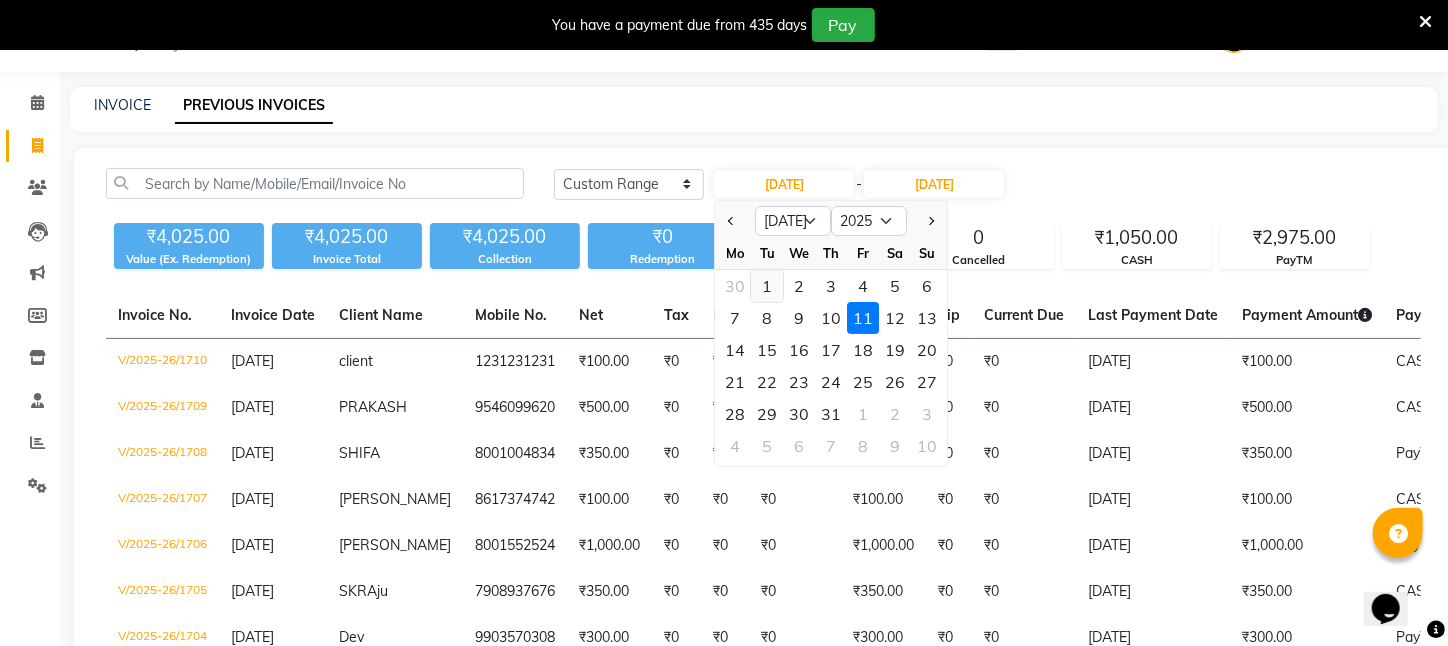 click on "1" 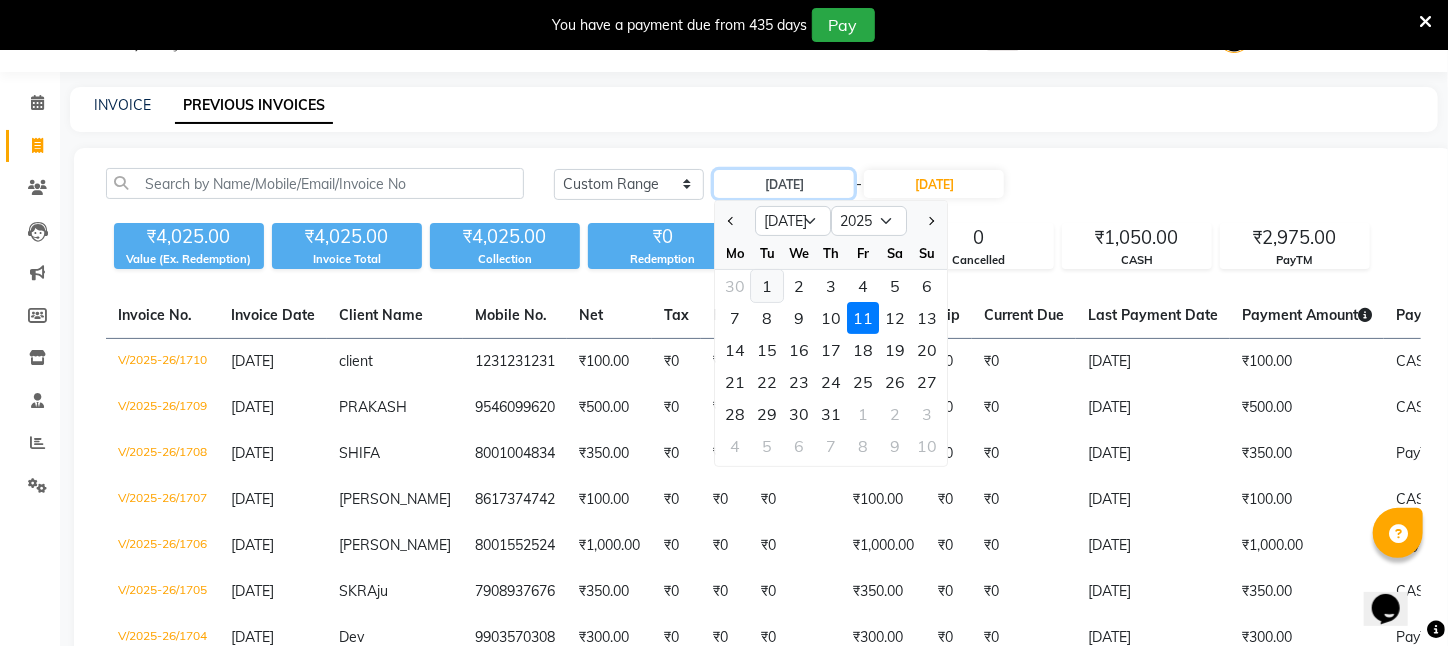 type on "[DATE]" 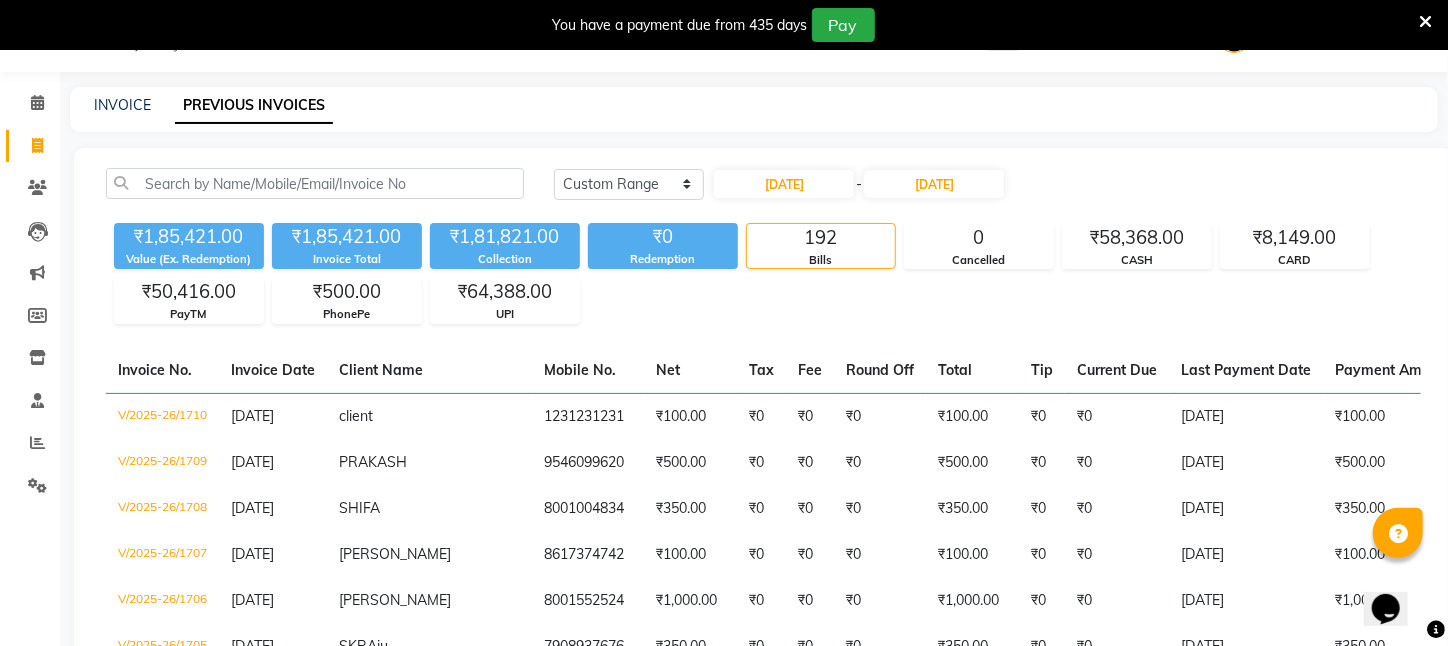 click on "[DATE] - [DATE]" 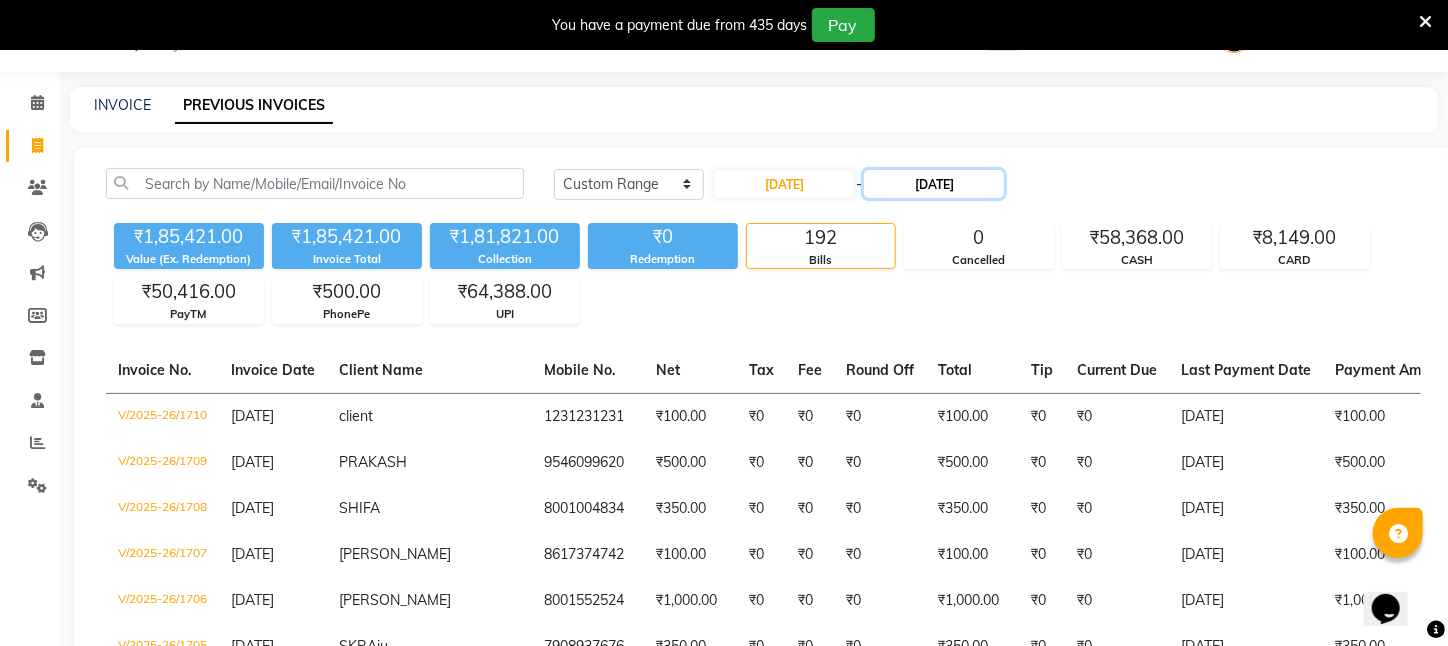 click on "[DATE]" 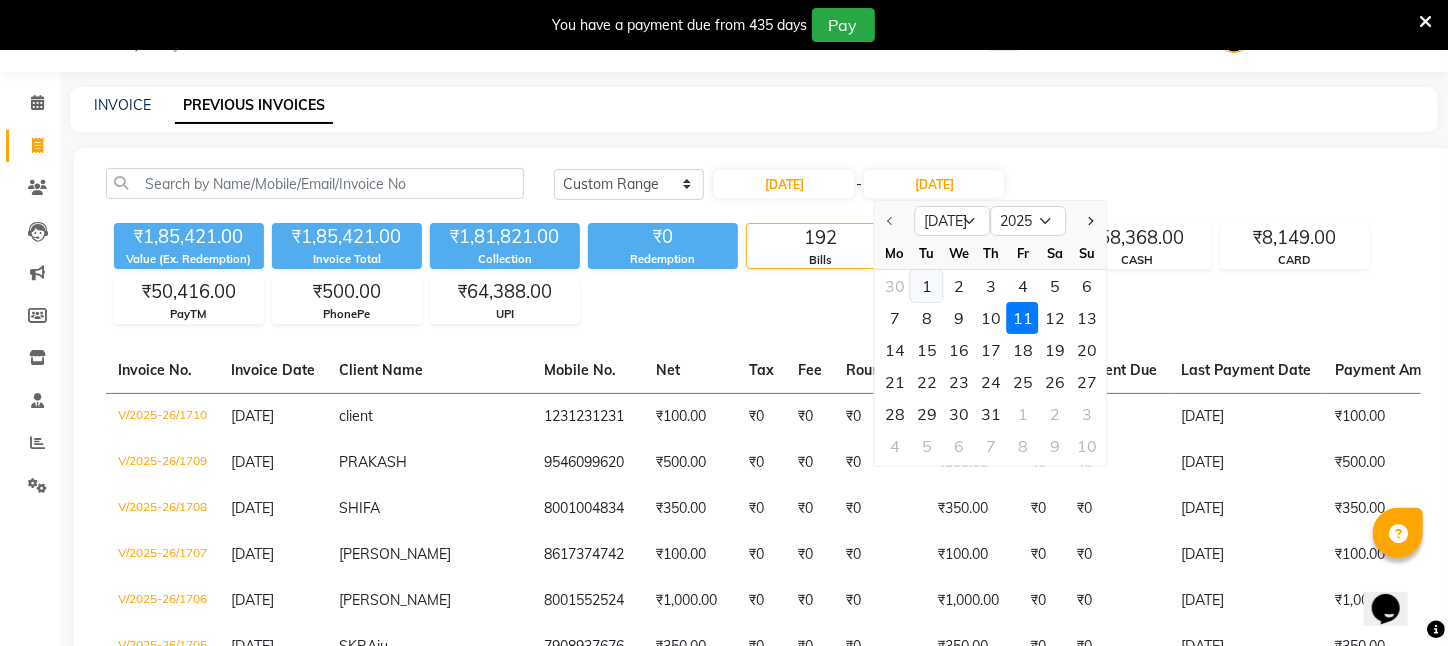 click on "1" 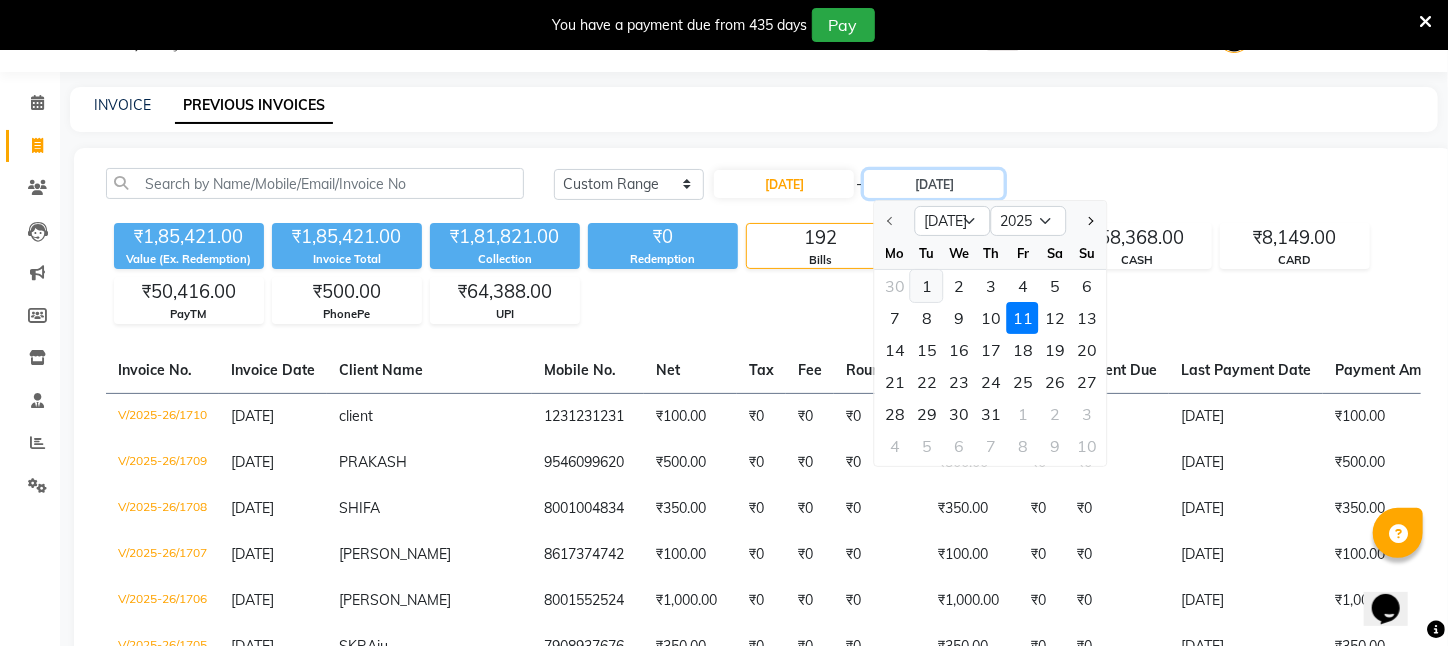 type on "[DATE]" 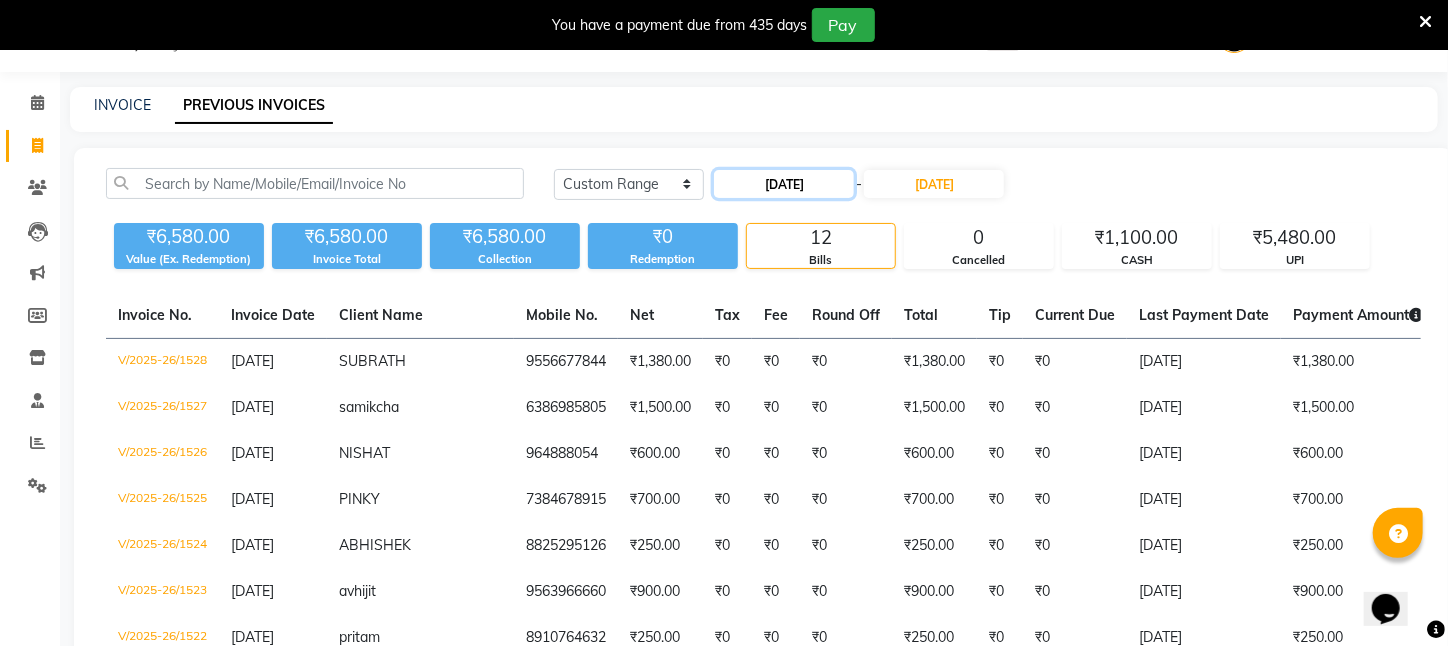 click on "[DATE]" 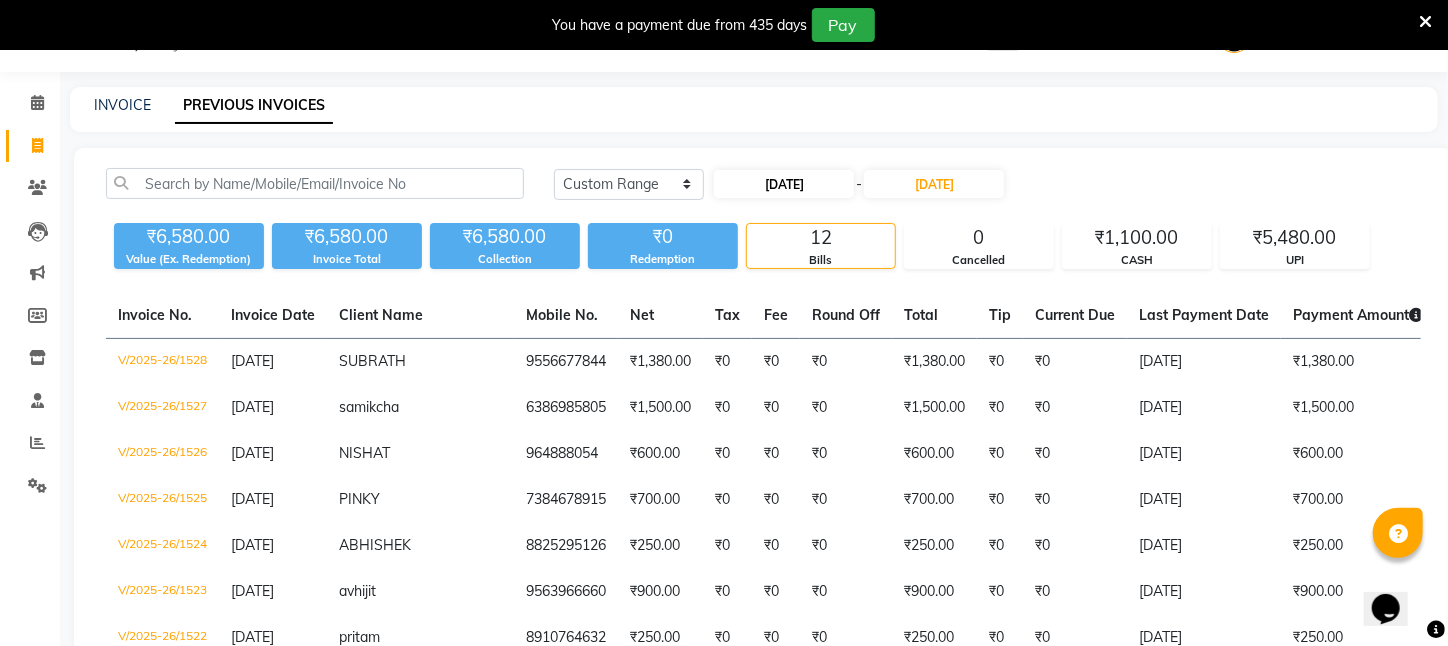 select on "7" 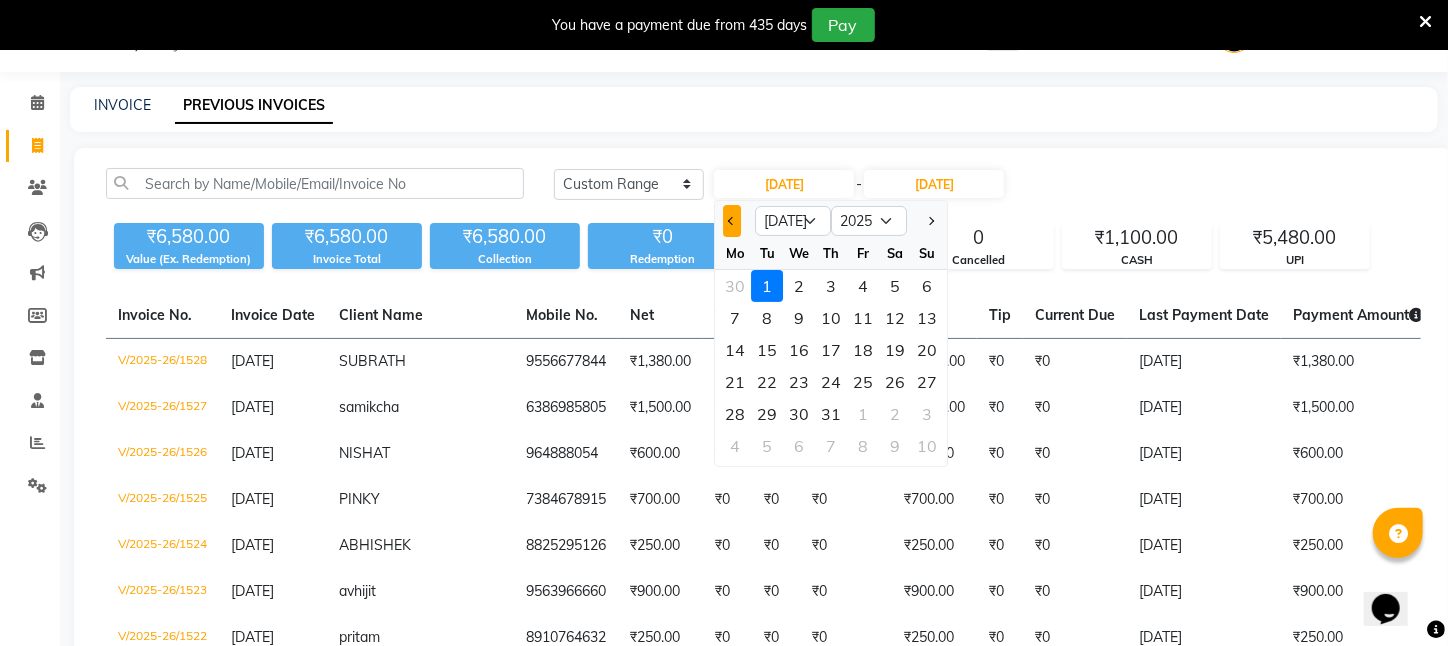 click 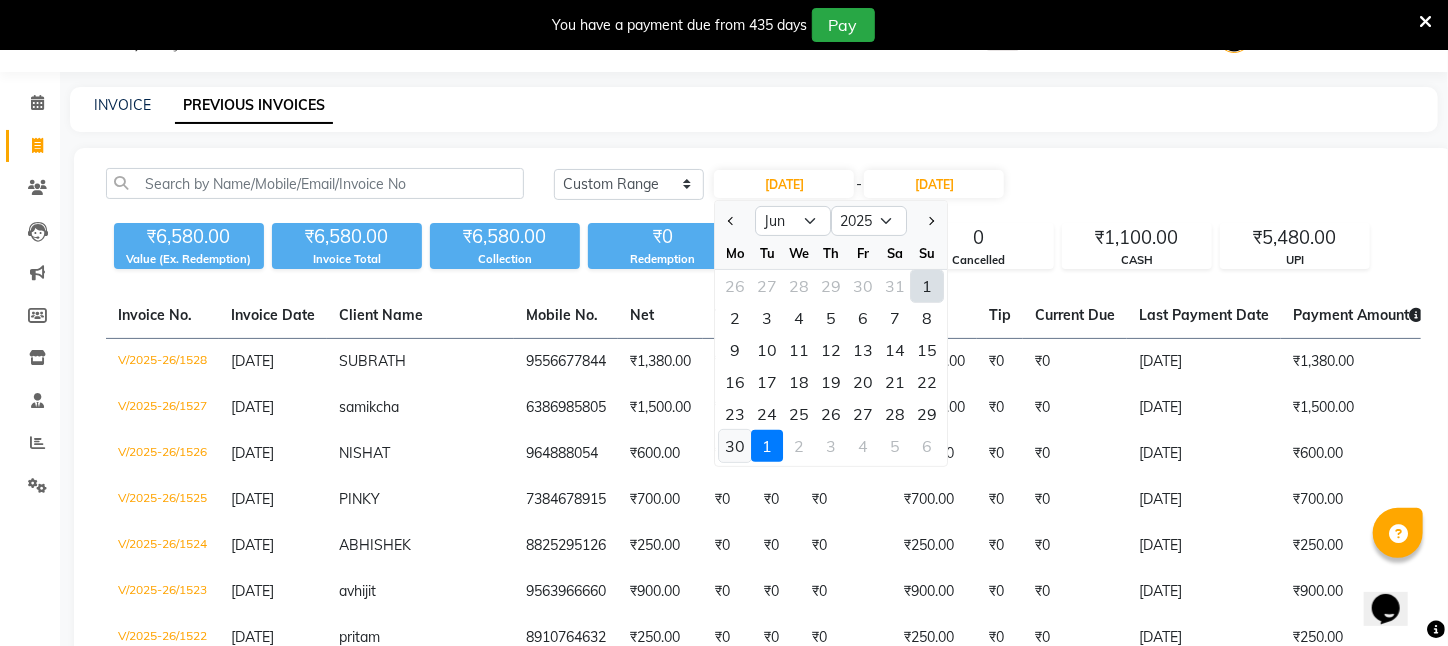 click on "30" 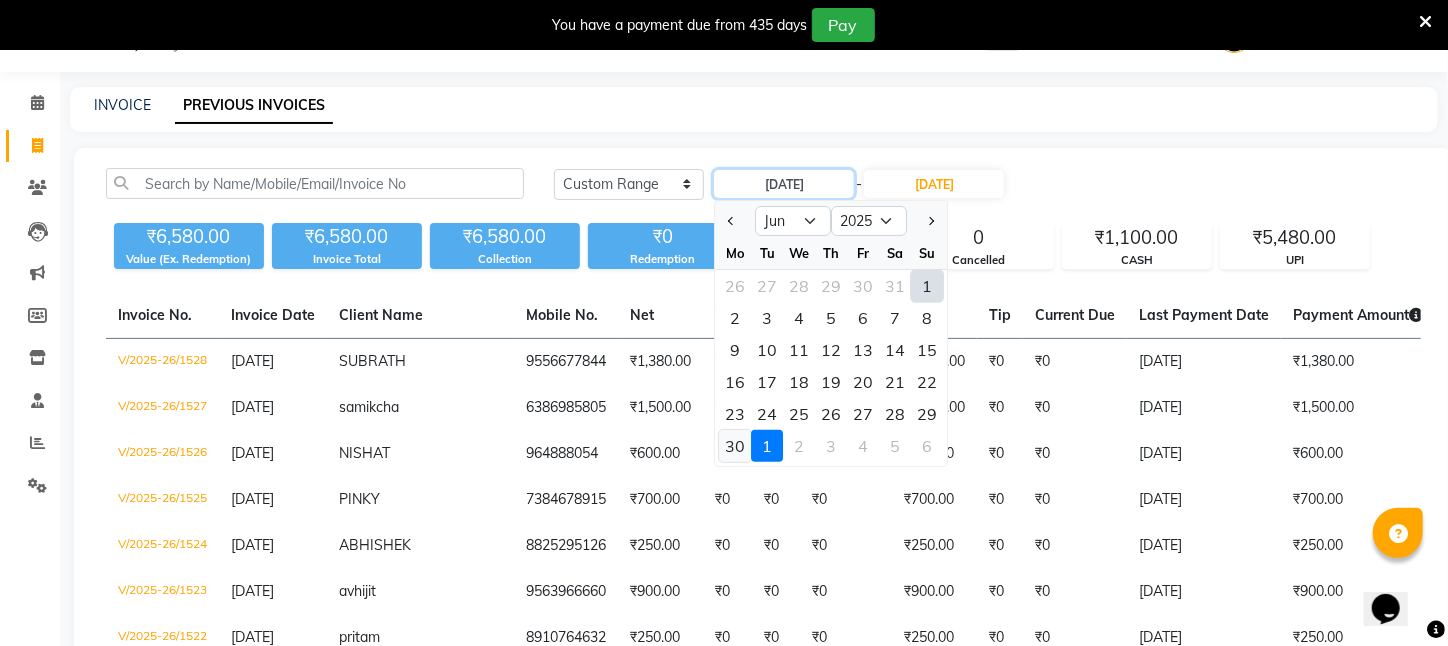 type on "[DATE]" 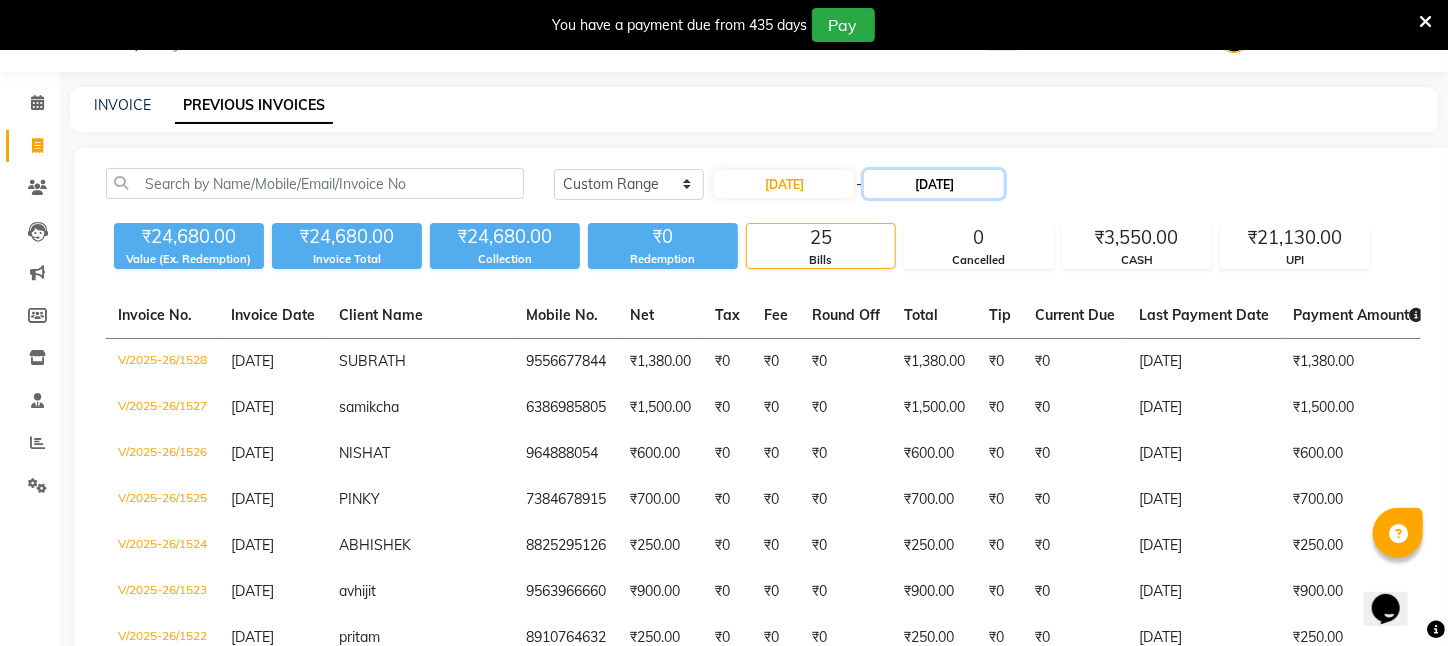 click on "[DATE]" 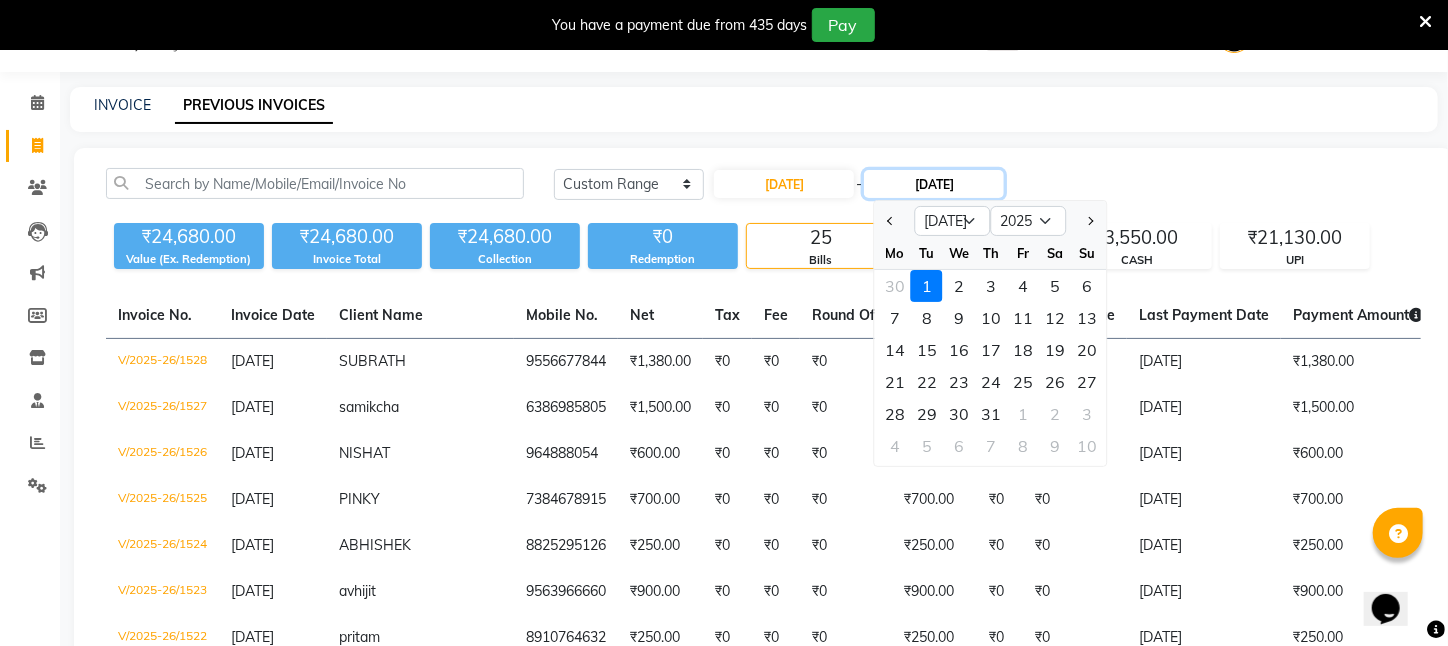 click on "[DATE]" 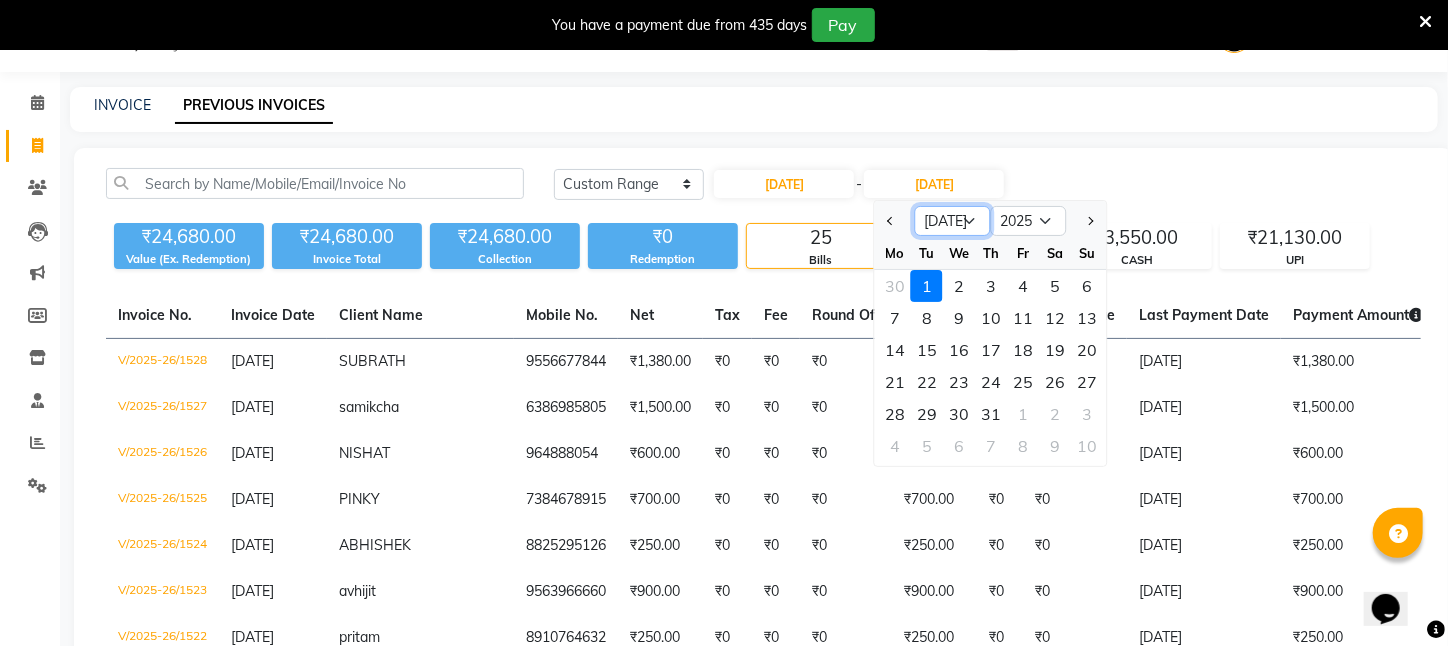 click on "Jun [DATE] Aug Sep Oct Nov Dec" 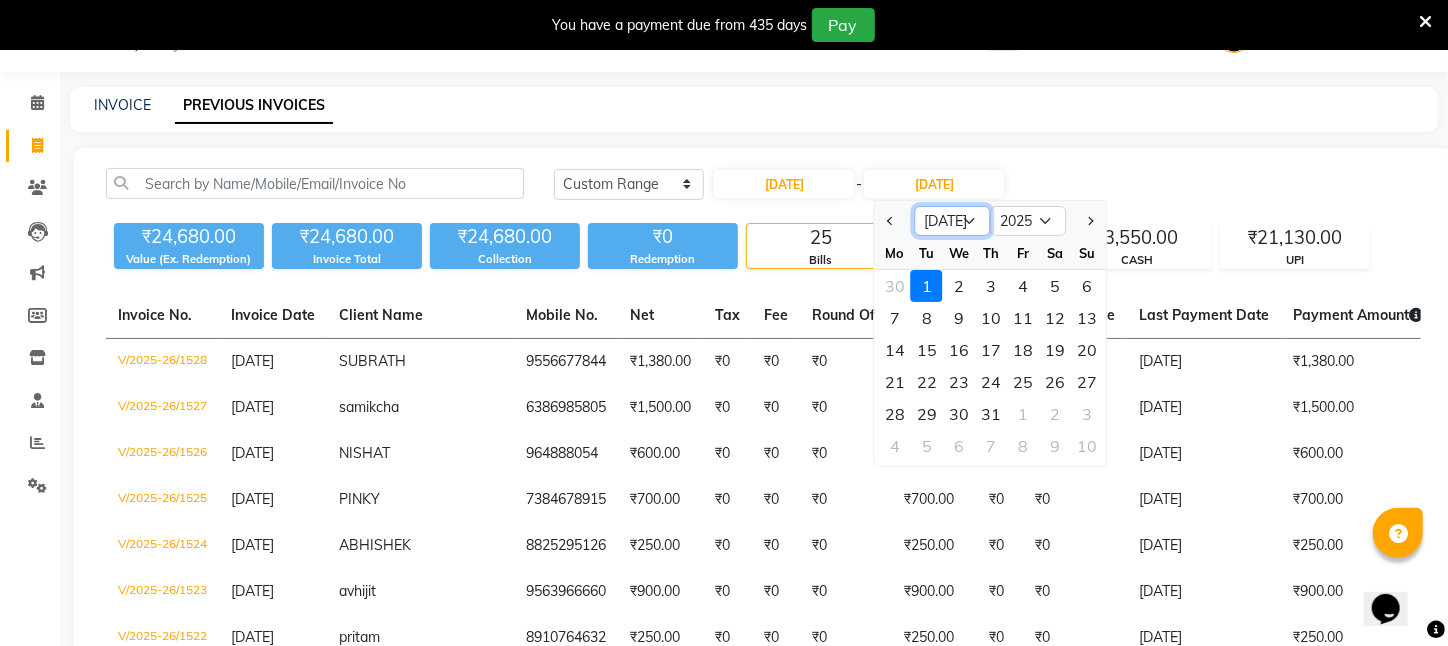 select on "6" 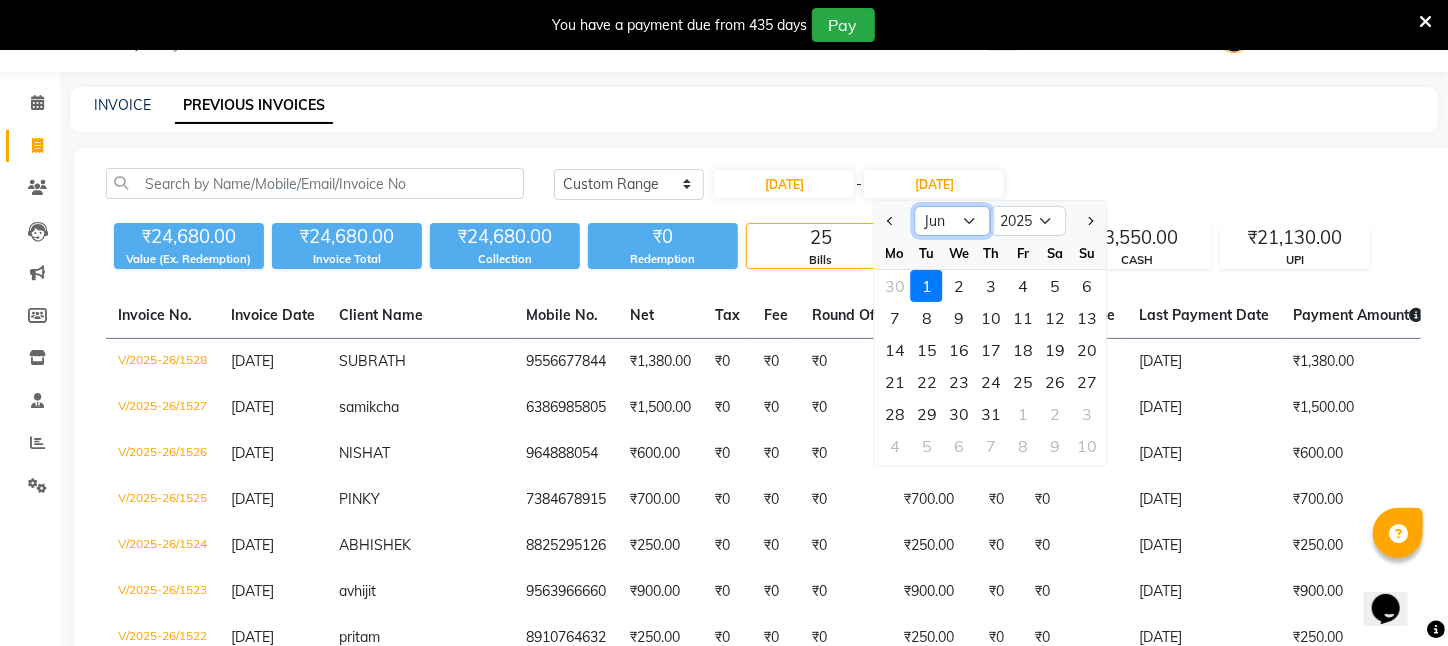 click on "Jun [DATE] Aug Sep Oct Nov Dec" 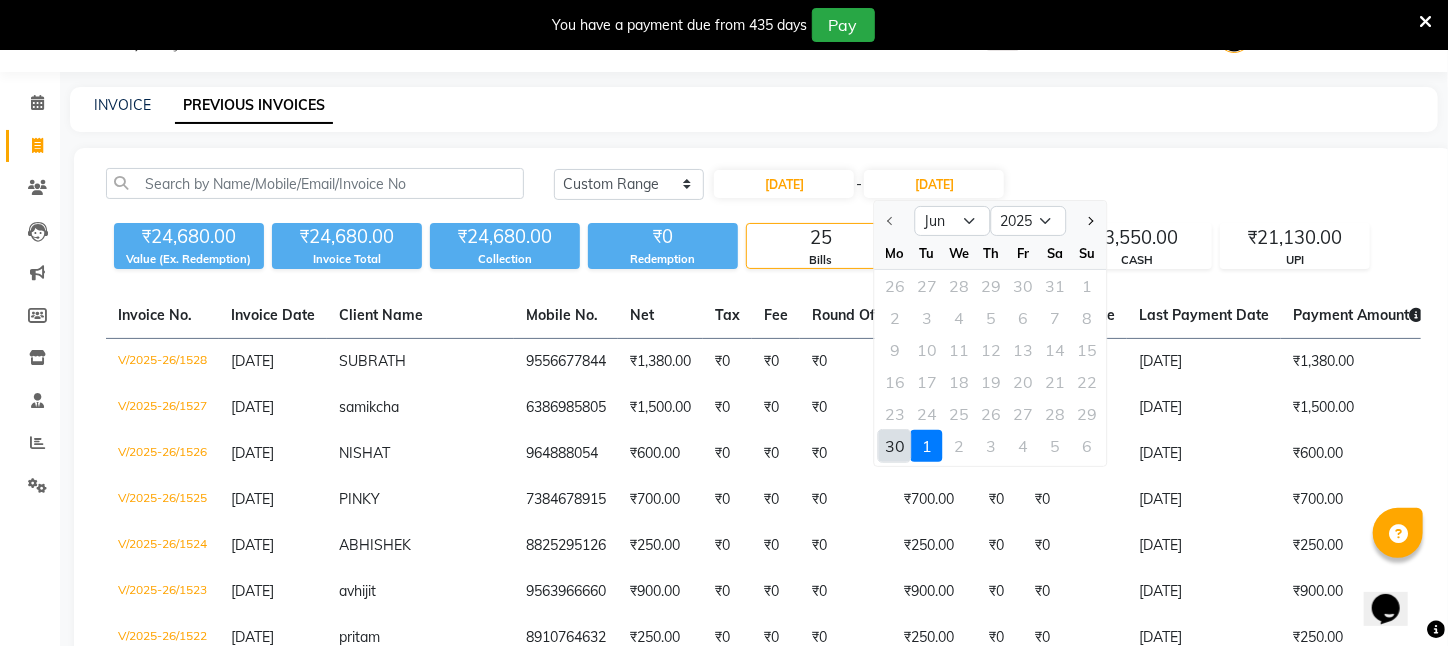 click on "30" 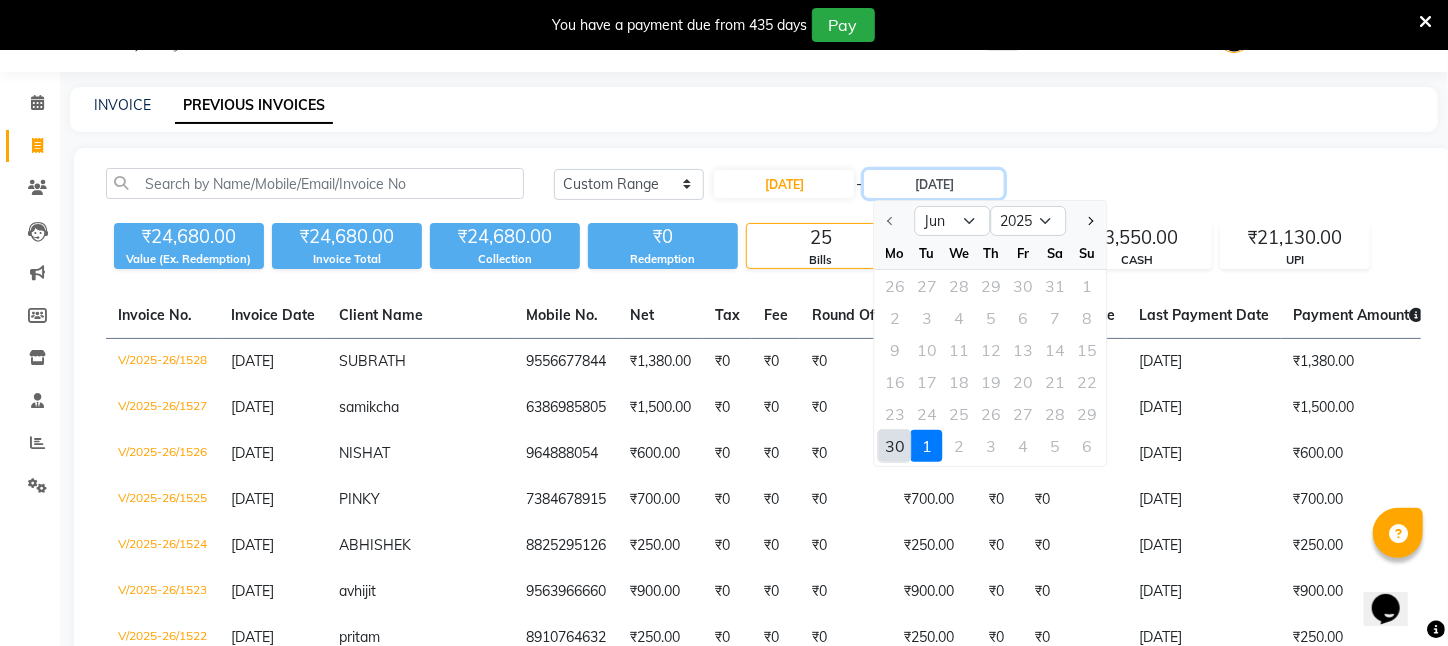 type on "[DATE]" 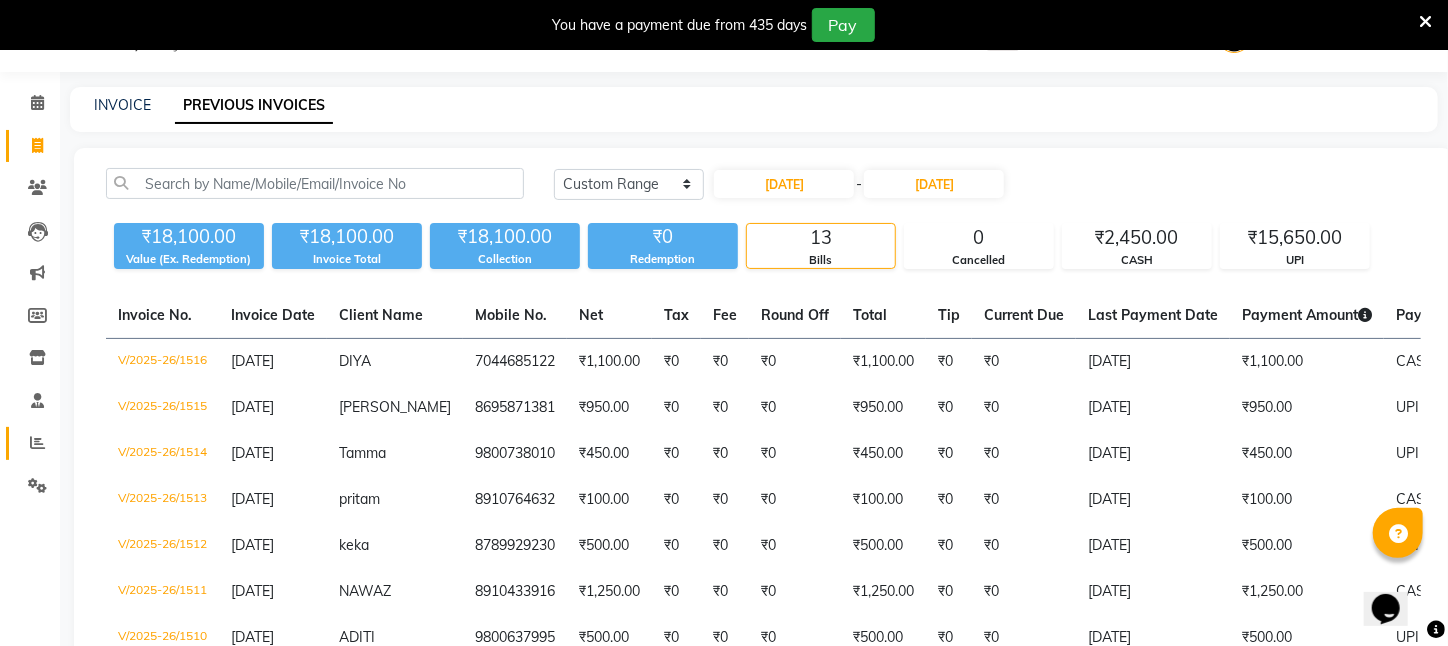 click on "Reports" 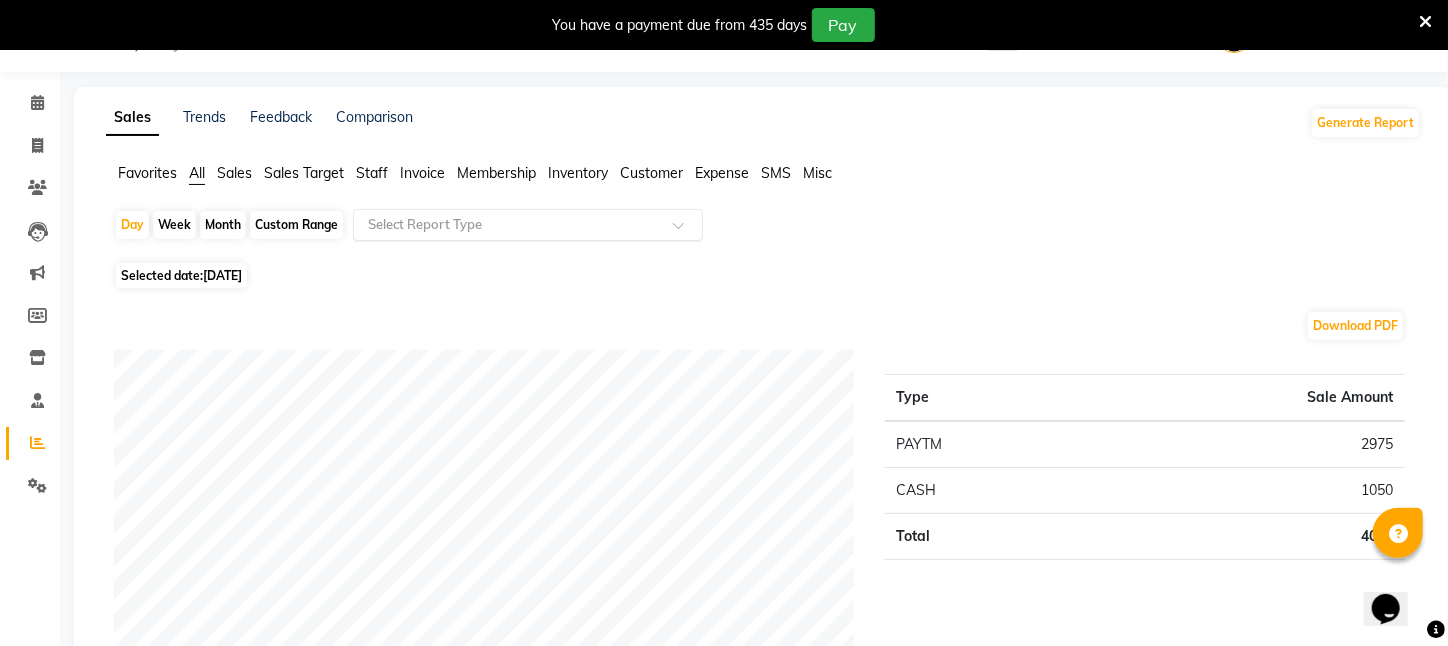 click on "Select Report Type" 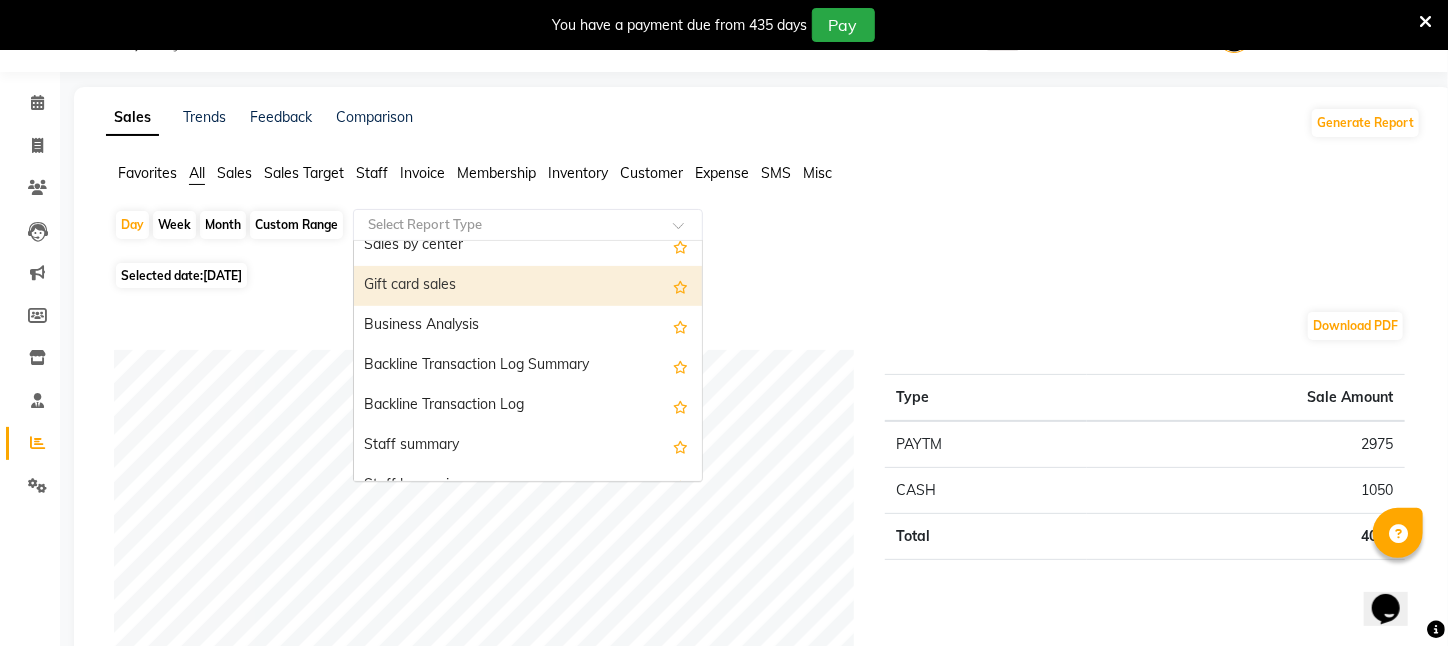 scroll, scrollTop: 499, scrollLeft: 0, axis: vertical 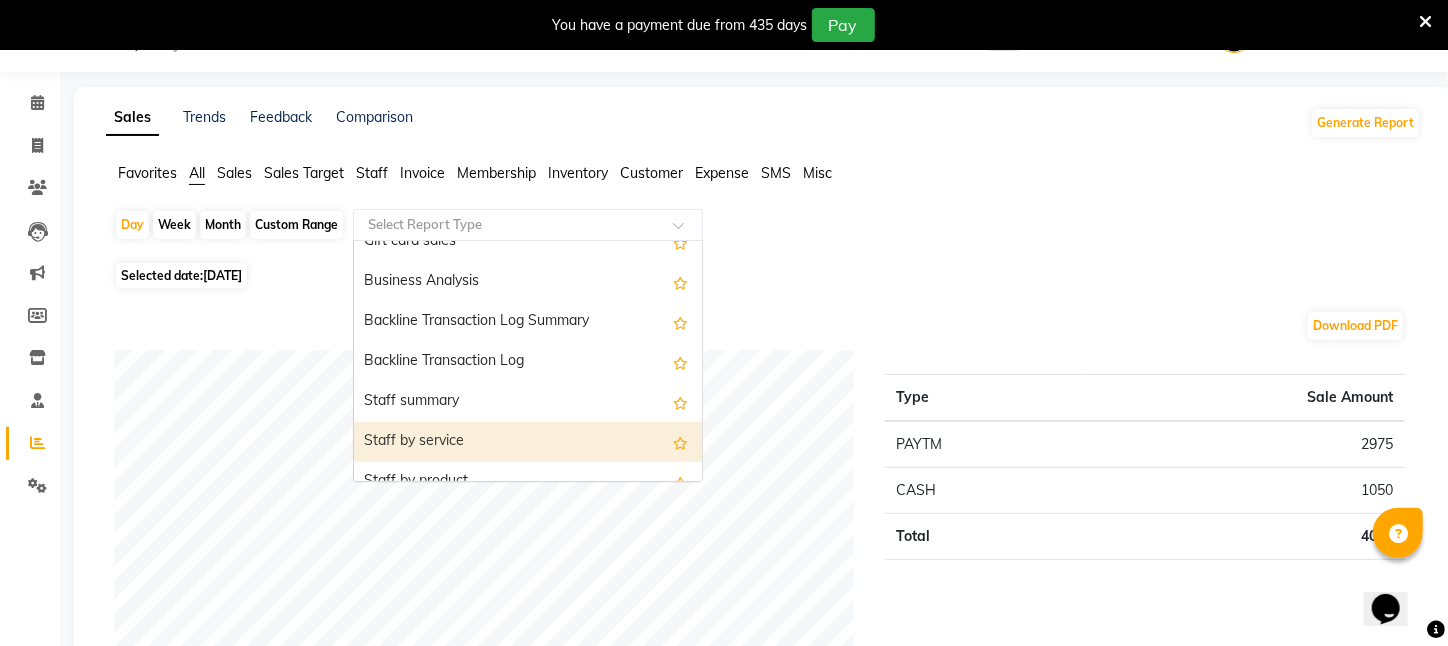 click on "Staff by service" at bounding box center (528, 442) 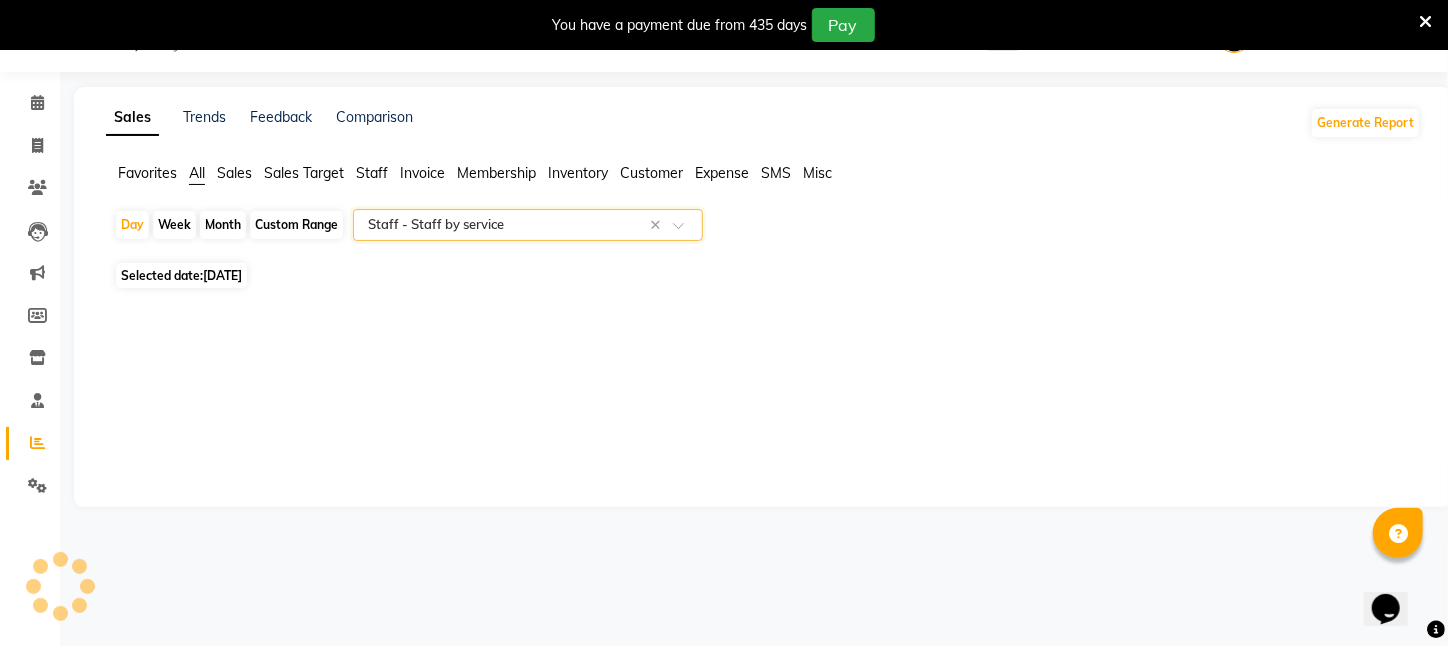 select on "filtered_report" 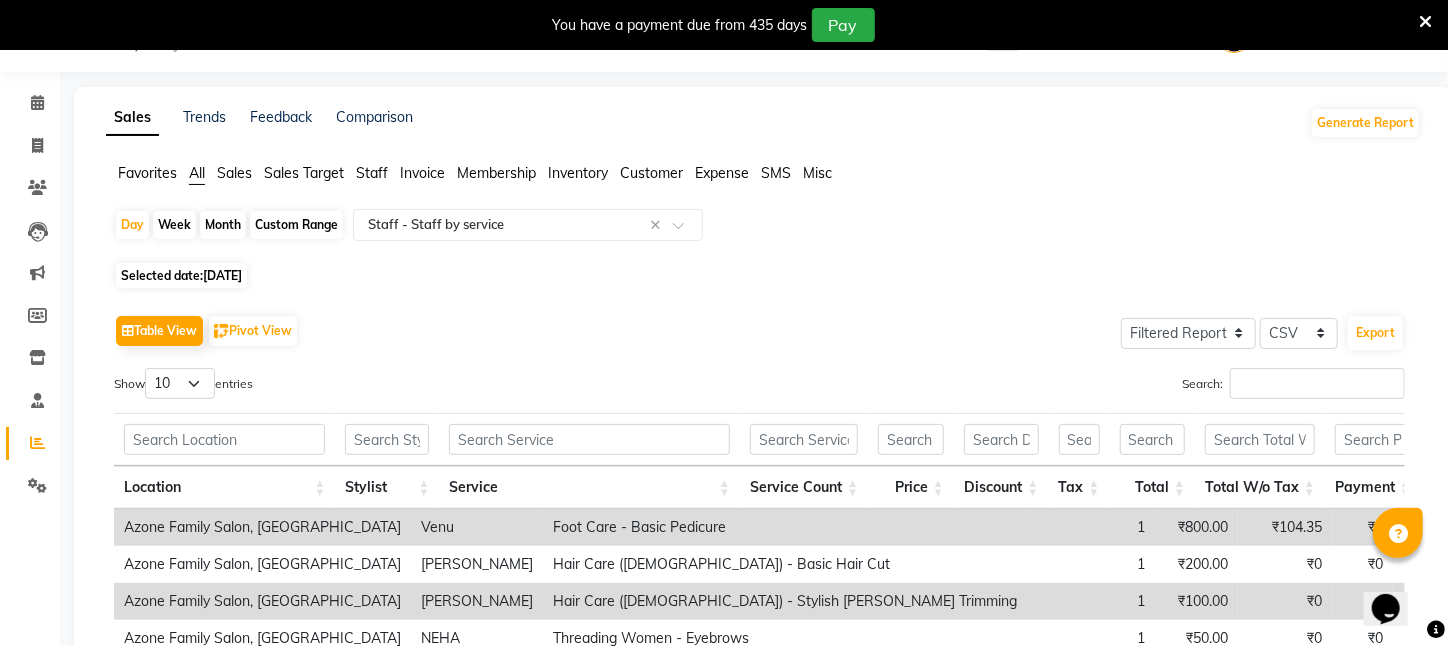 click on "Selected date:  [DATE]" 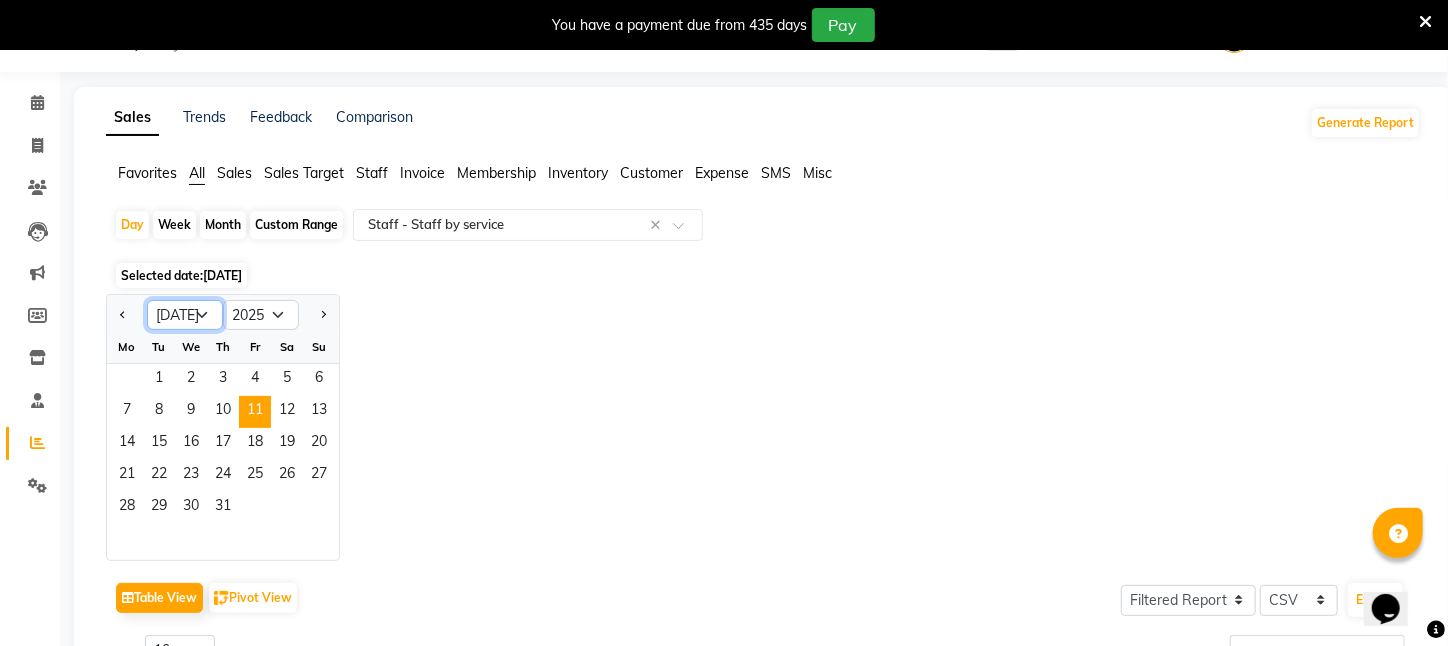 click on "Jan Feb Mar Apr May Jun [DATE] Aug Sep Oct Nov Dec" 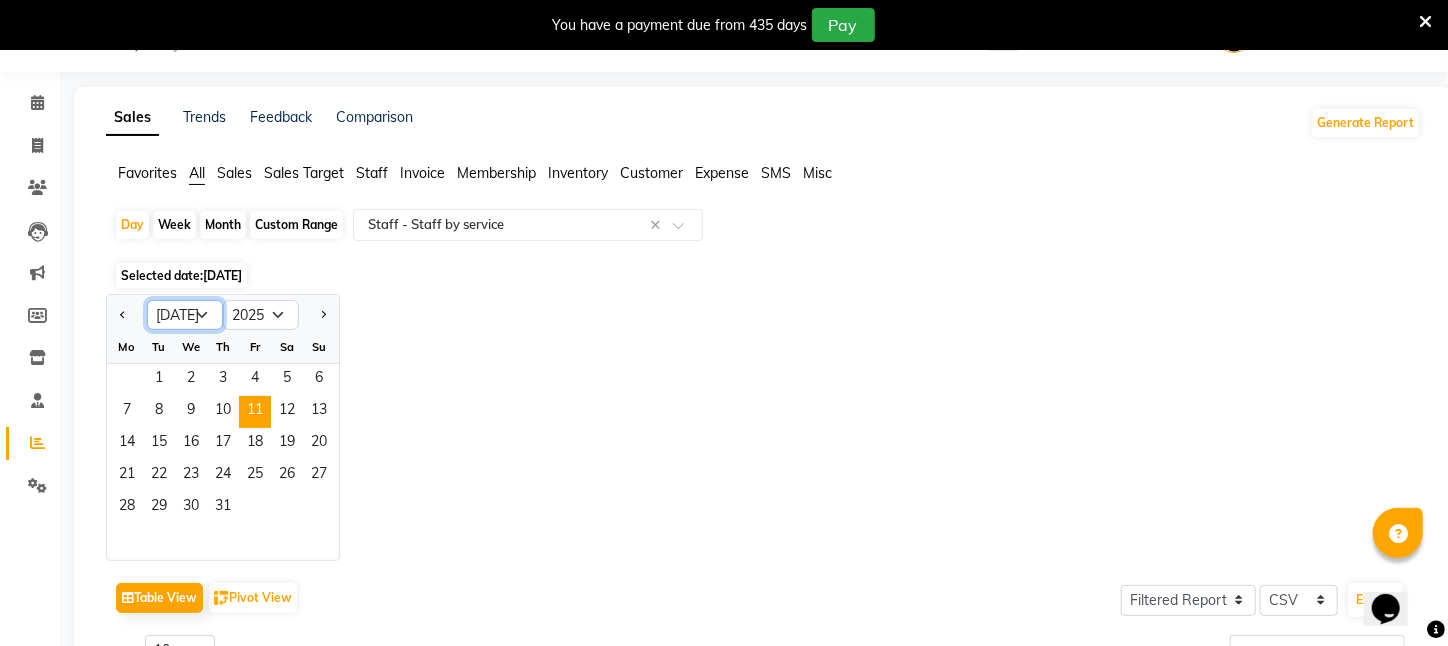 select on "6" 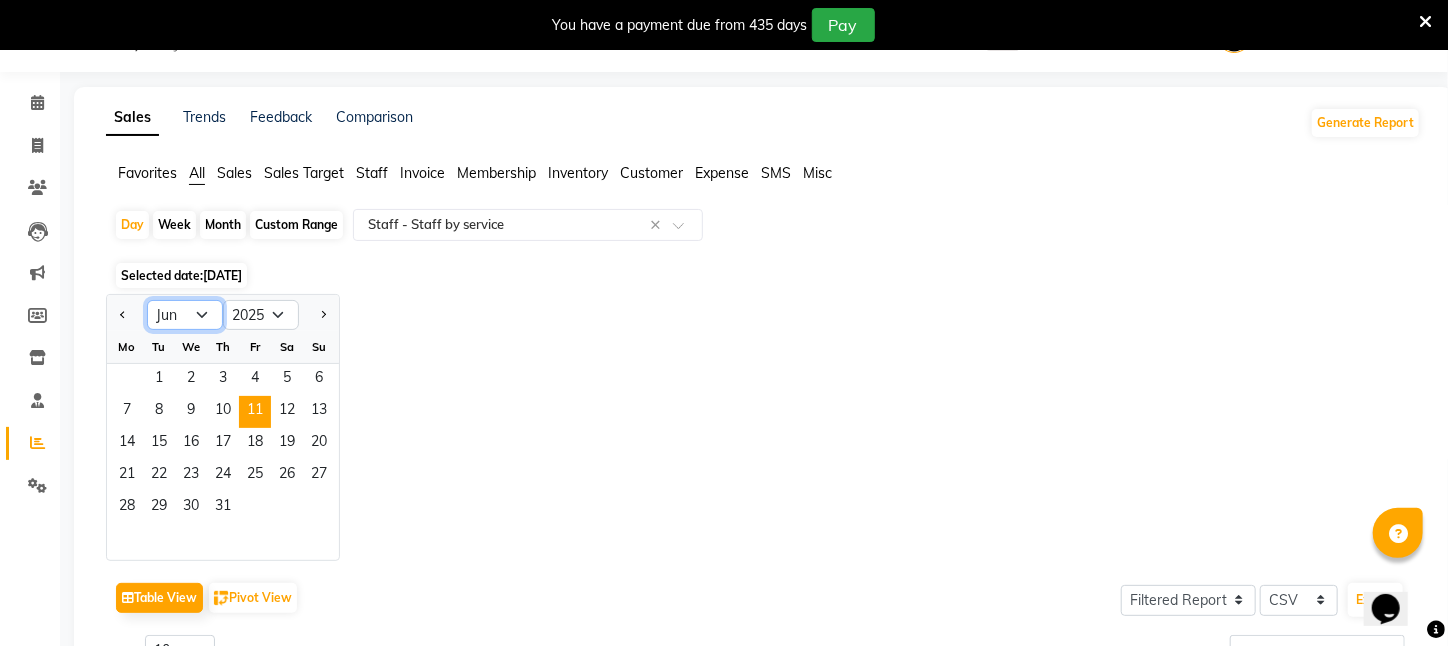 click on "Jan Feb Mar Apr May Jun [DATE] Aug Sep Oct Nov Dec" 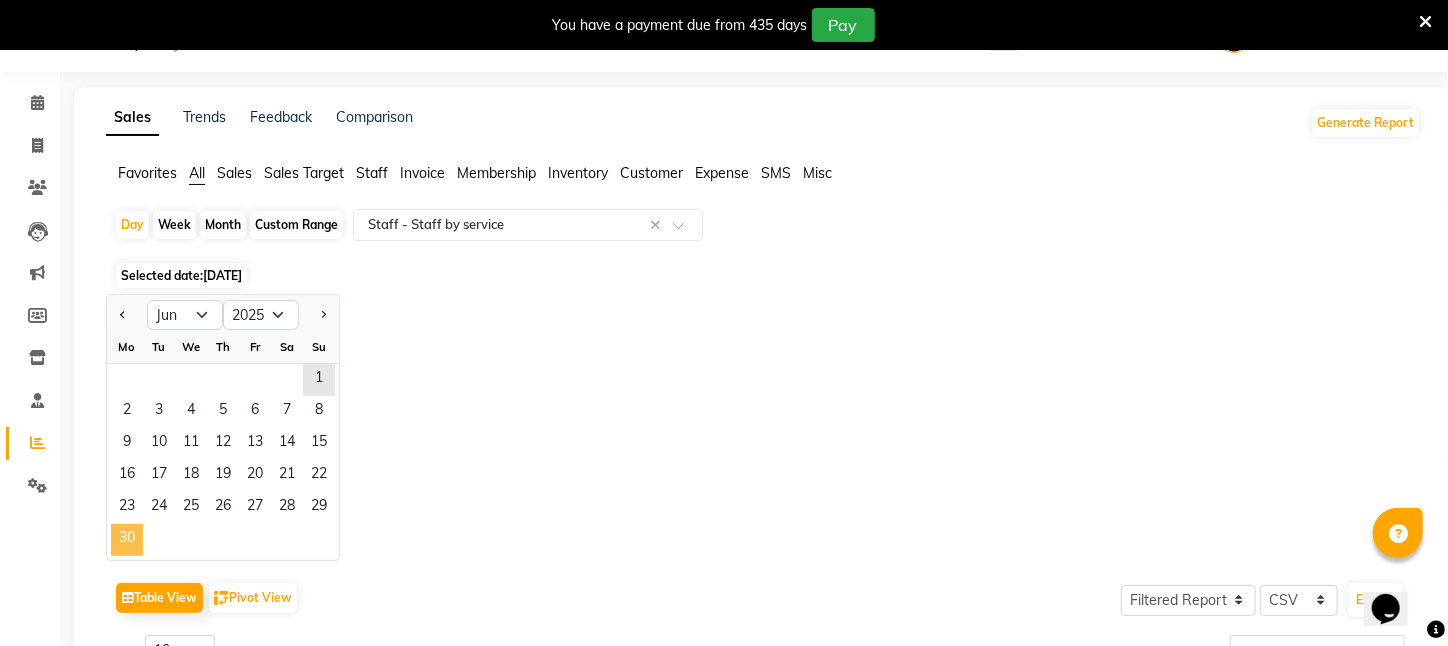 click on "30" 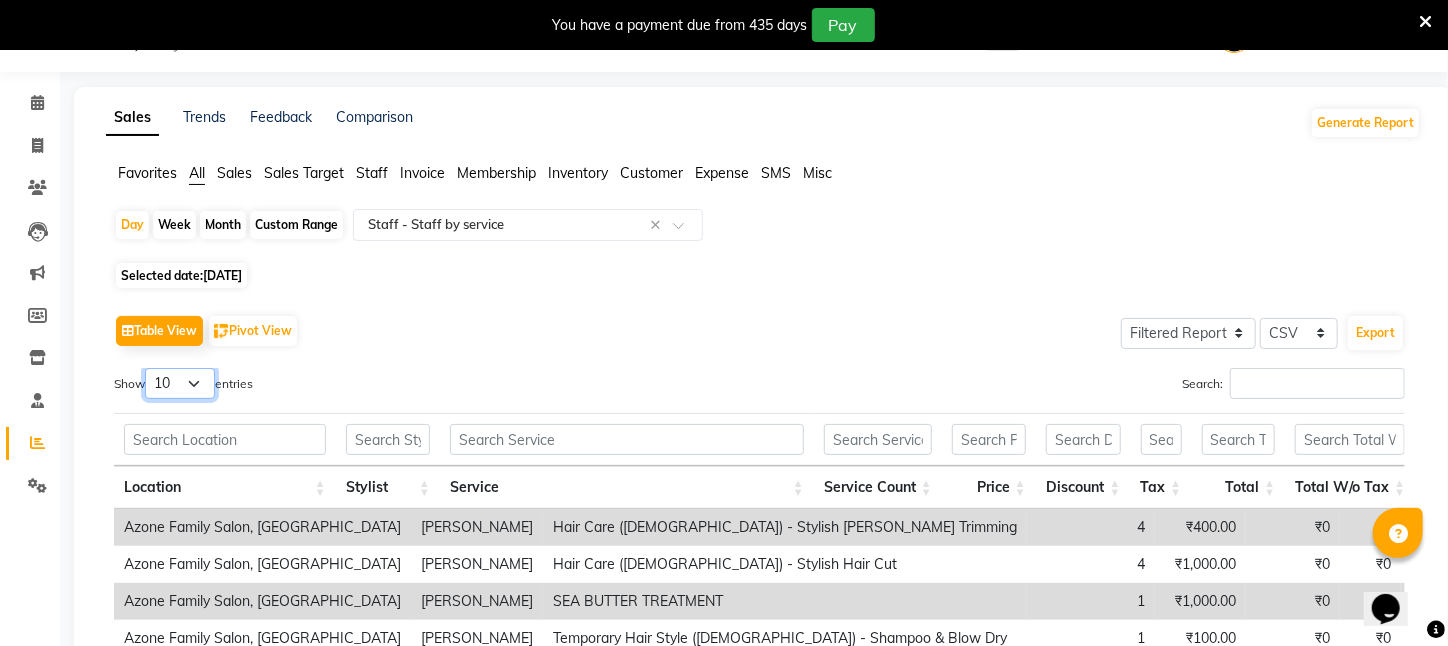 click on "10 25 50 100" at bounding box center [180, 383] 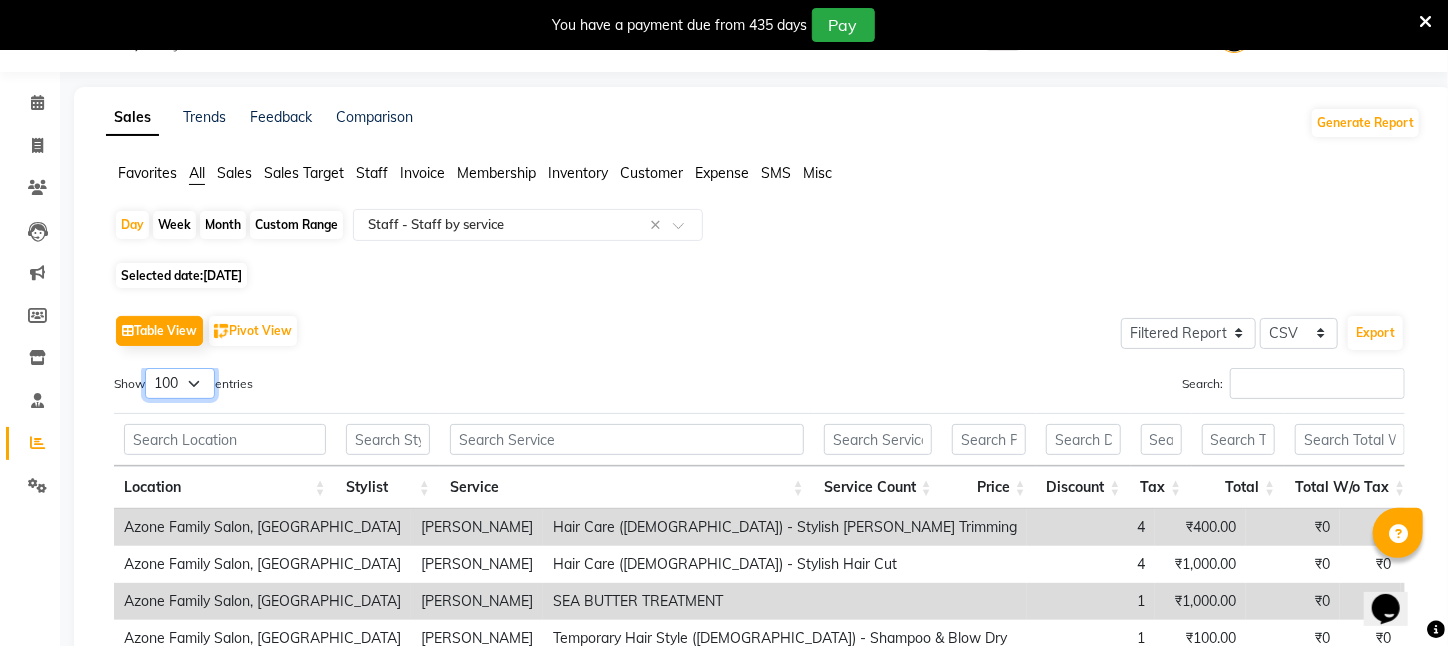 click on "10 25 50 100" at bounding box center (180, 383) 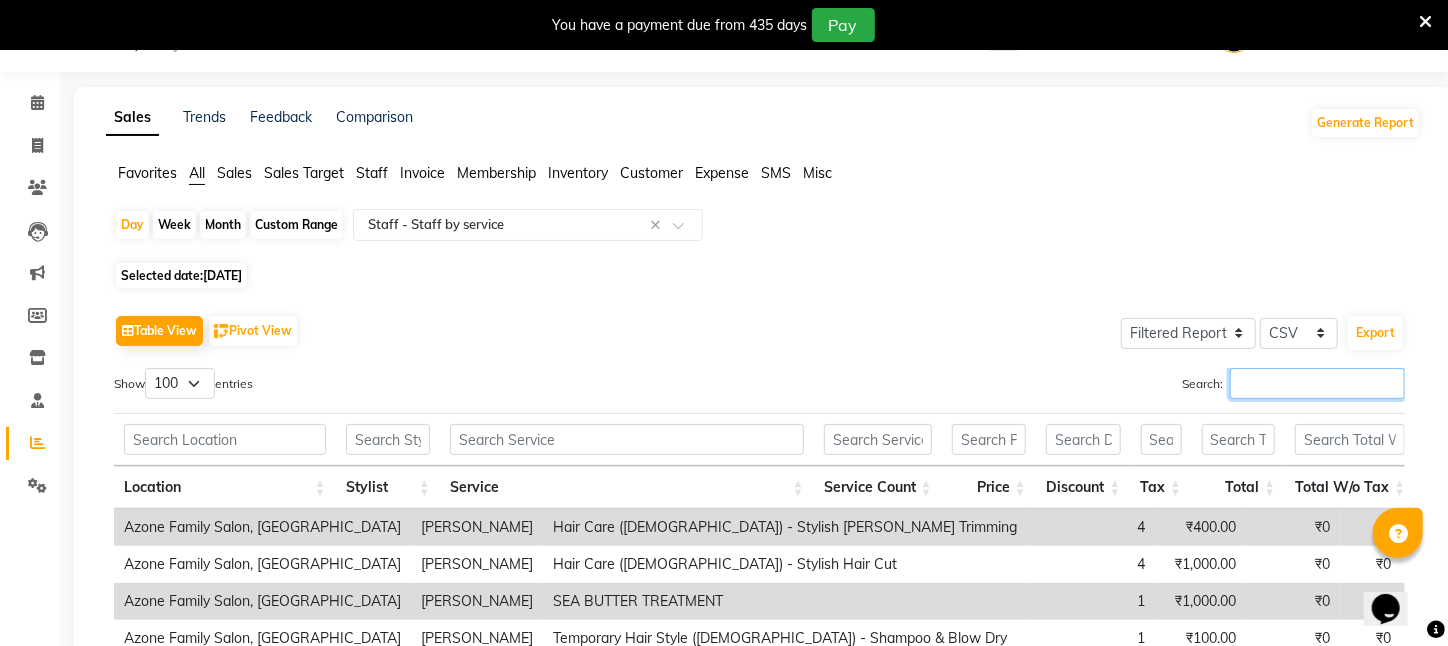 click on "Search:" at bounding box center [1317, 383] 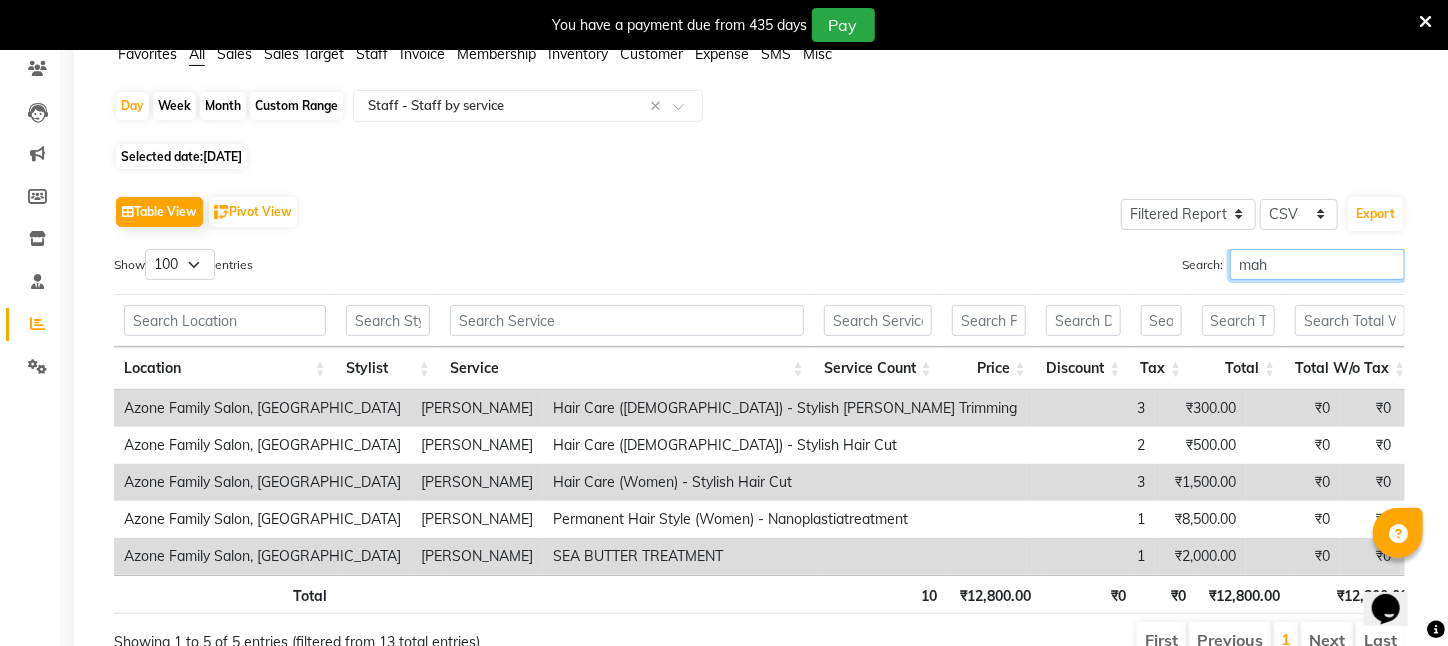 scroll, scrollTop: 276, scrollLeft: 0, axis: vertical 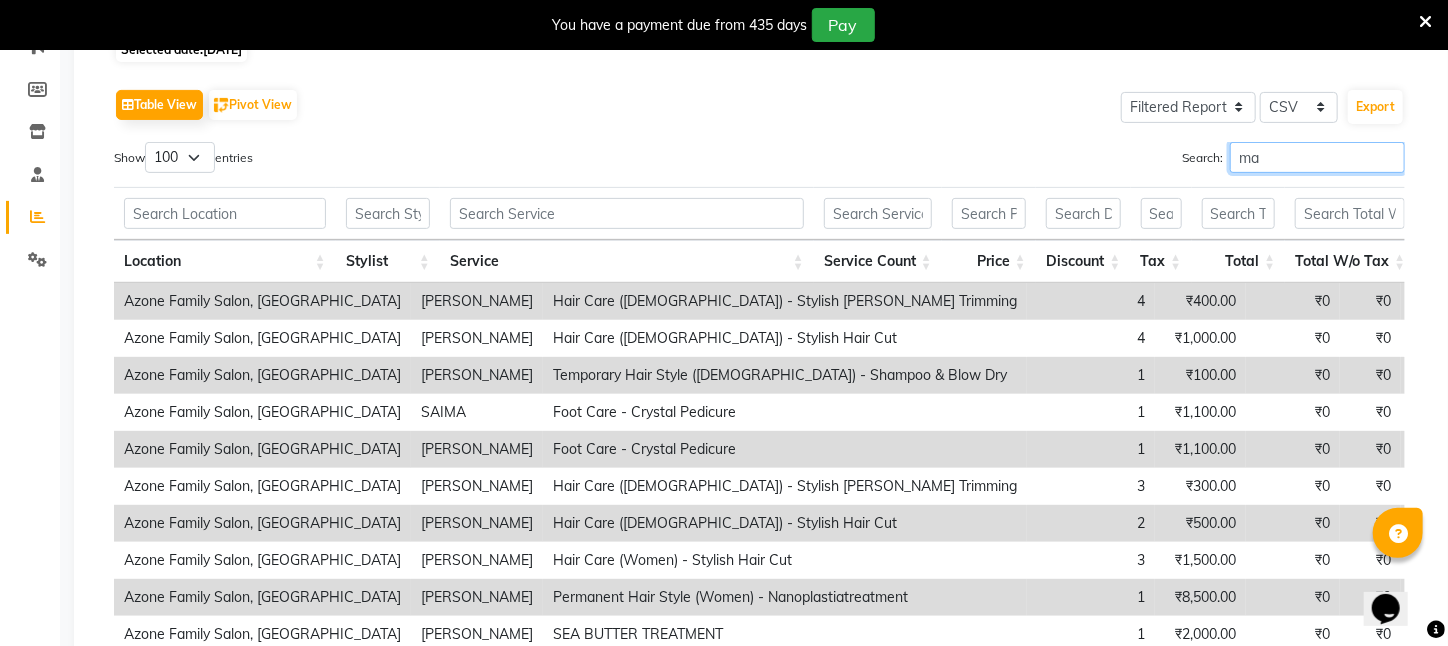 type on "m" 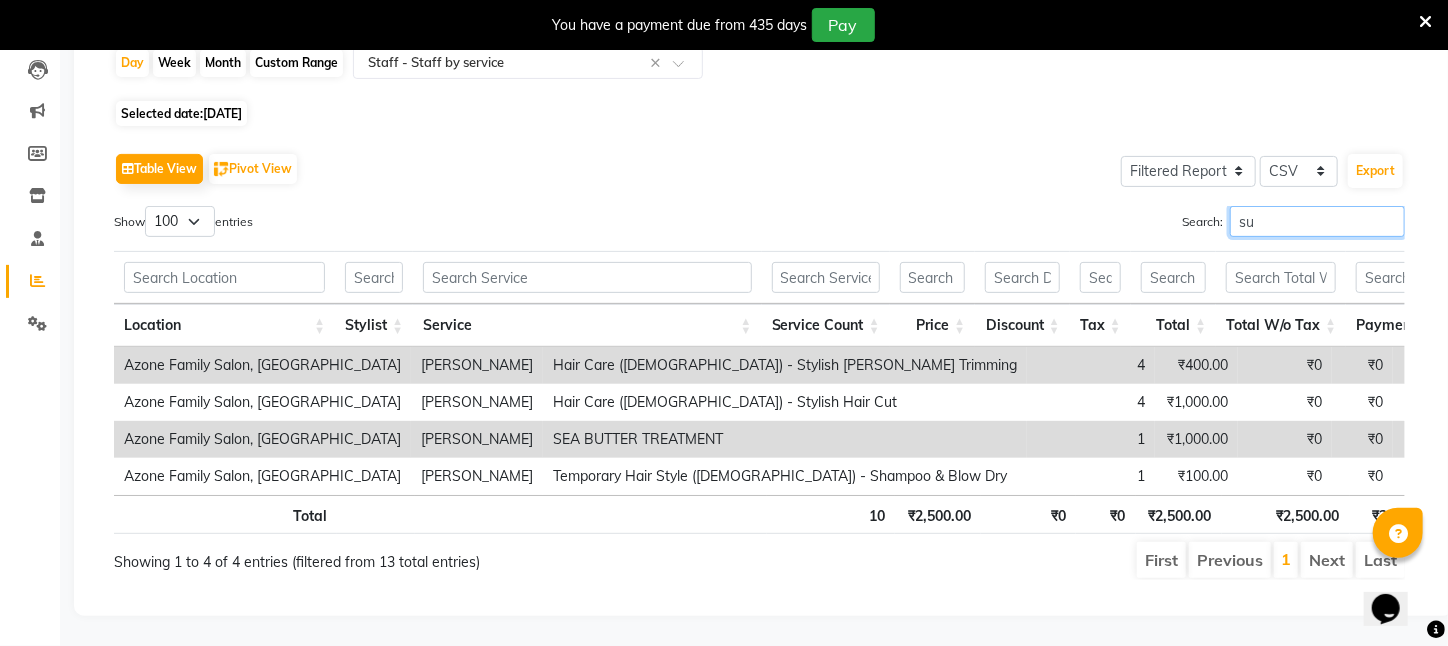 scroll, scrollTop: 240, scrollLeft: 0, axis: vertical 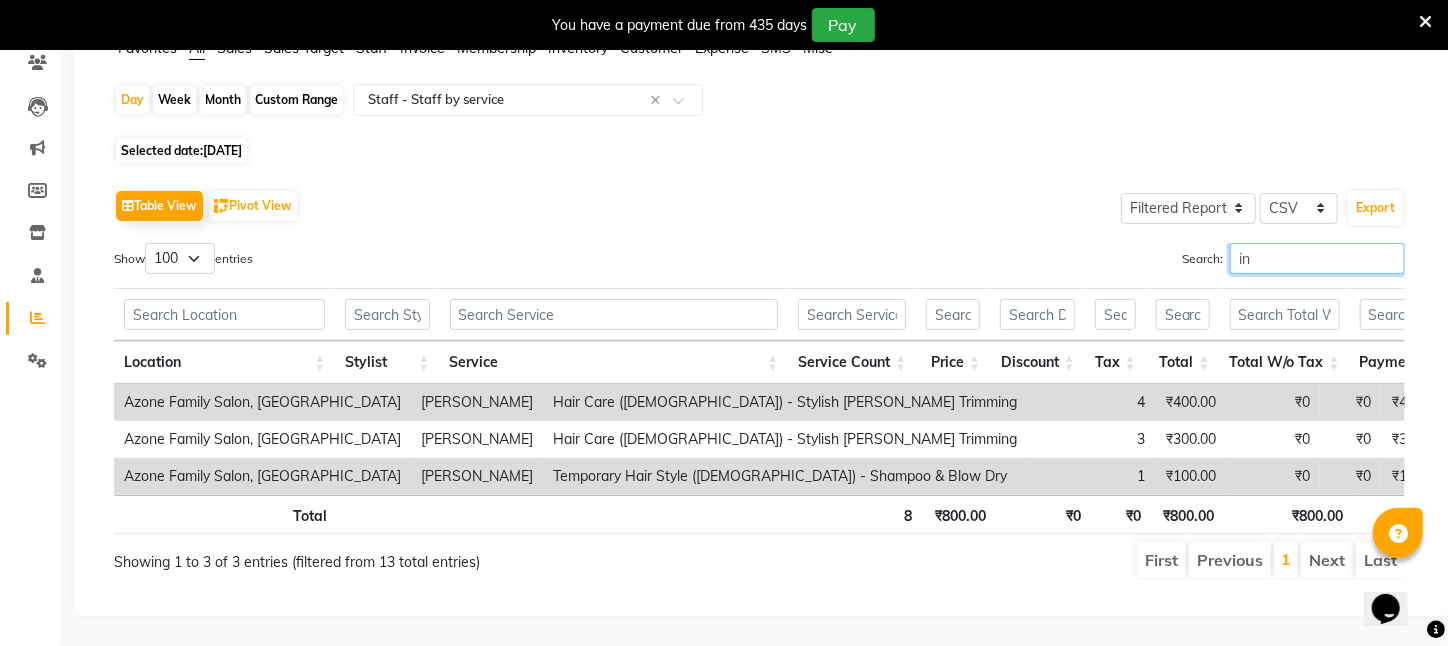 type on "i" 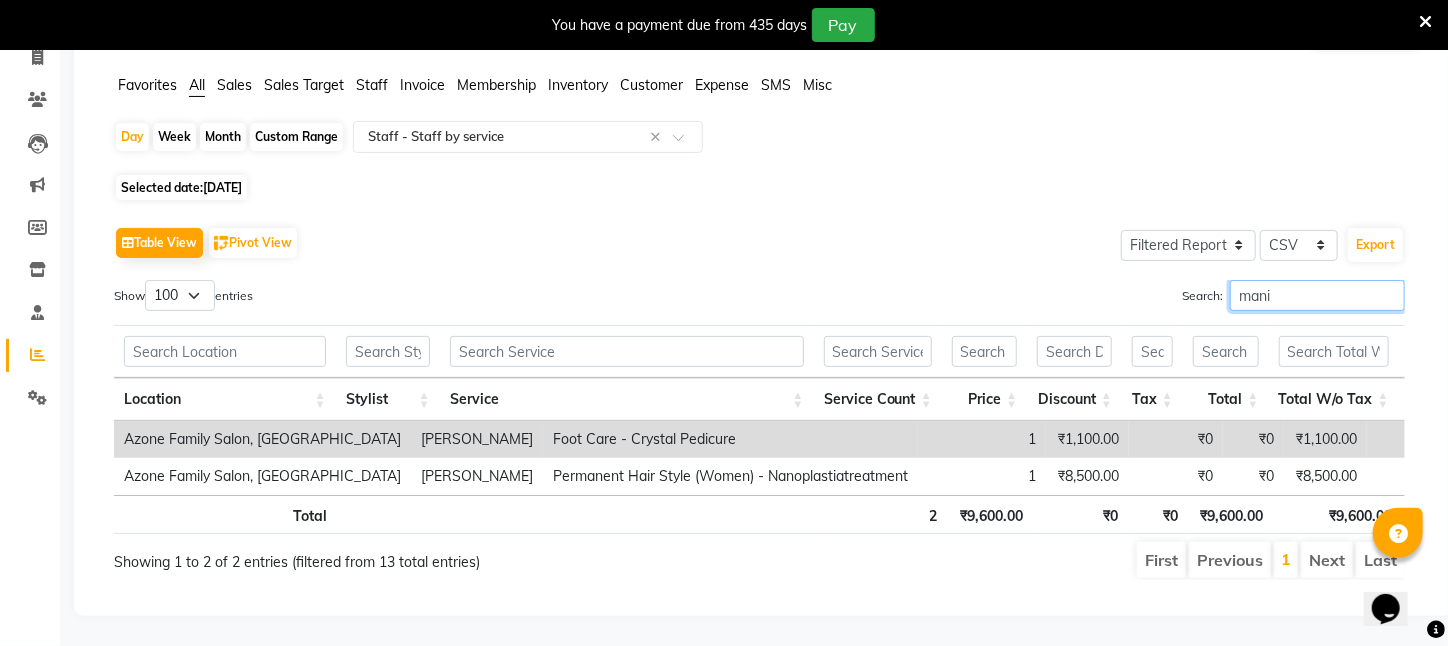 scroll, scrollTop: 128, scrollLeft: 0, axis: vertical 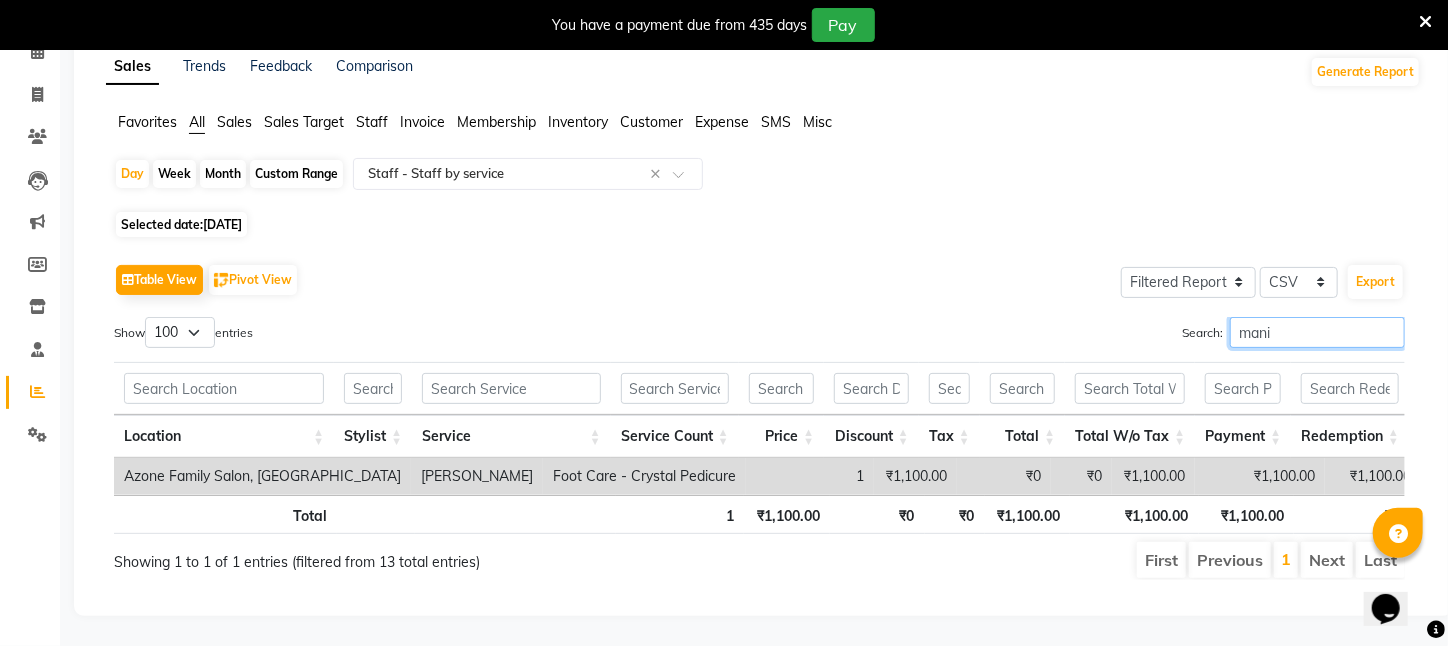 type on "mani" 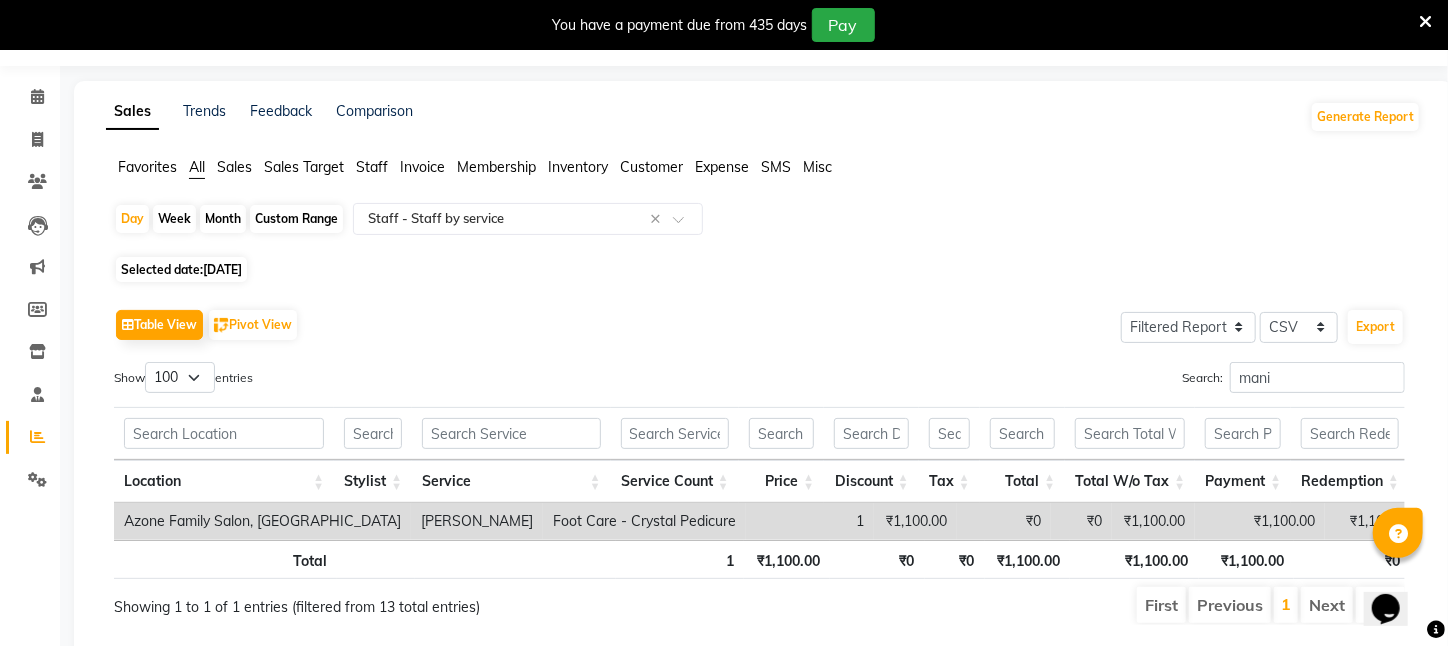 scroll, scrollTop: 28, scrollLeft: 0, axis: vertical 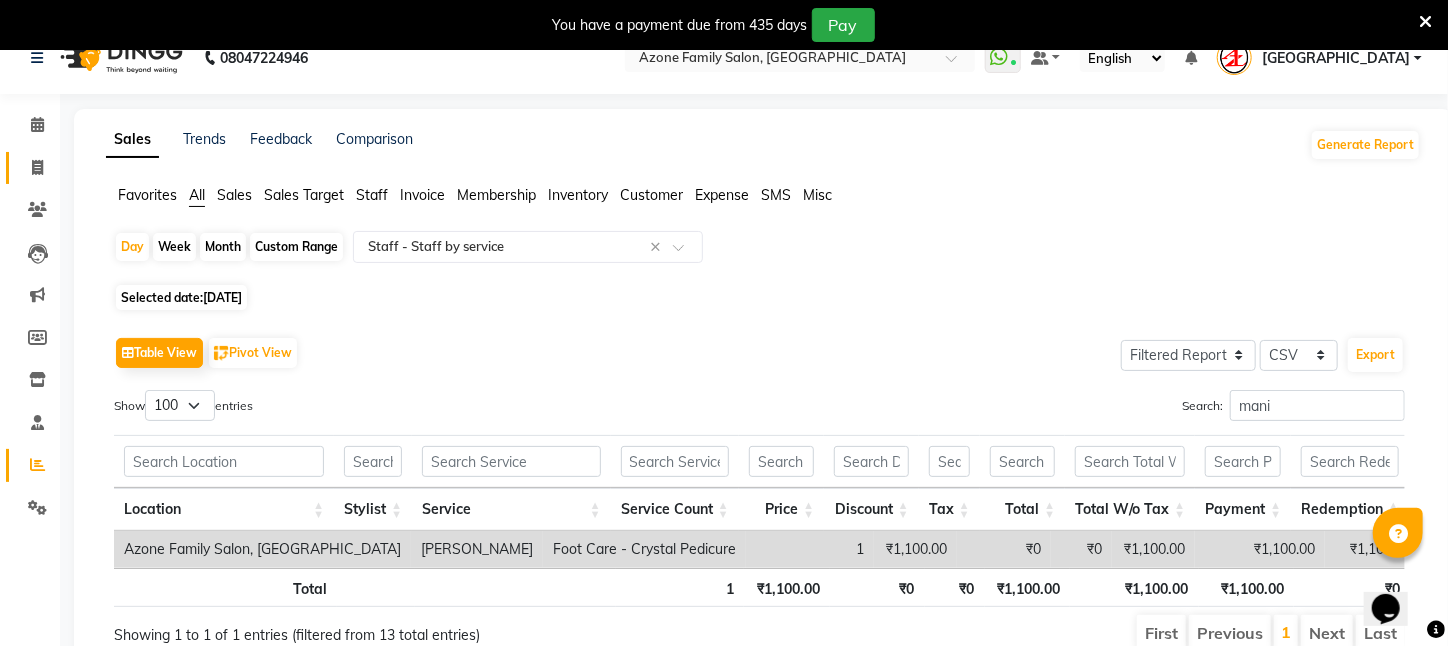 drag, startPoint x: 820, startPoint y: 516, endPoint x: 24, endPoint y: 167, distance: 869.1473 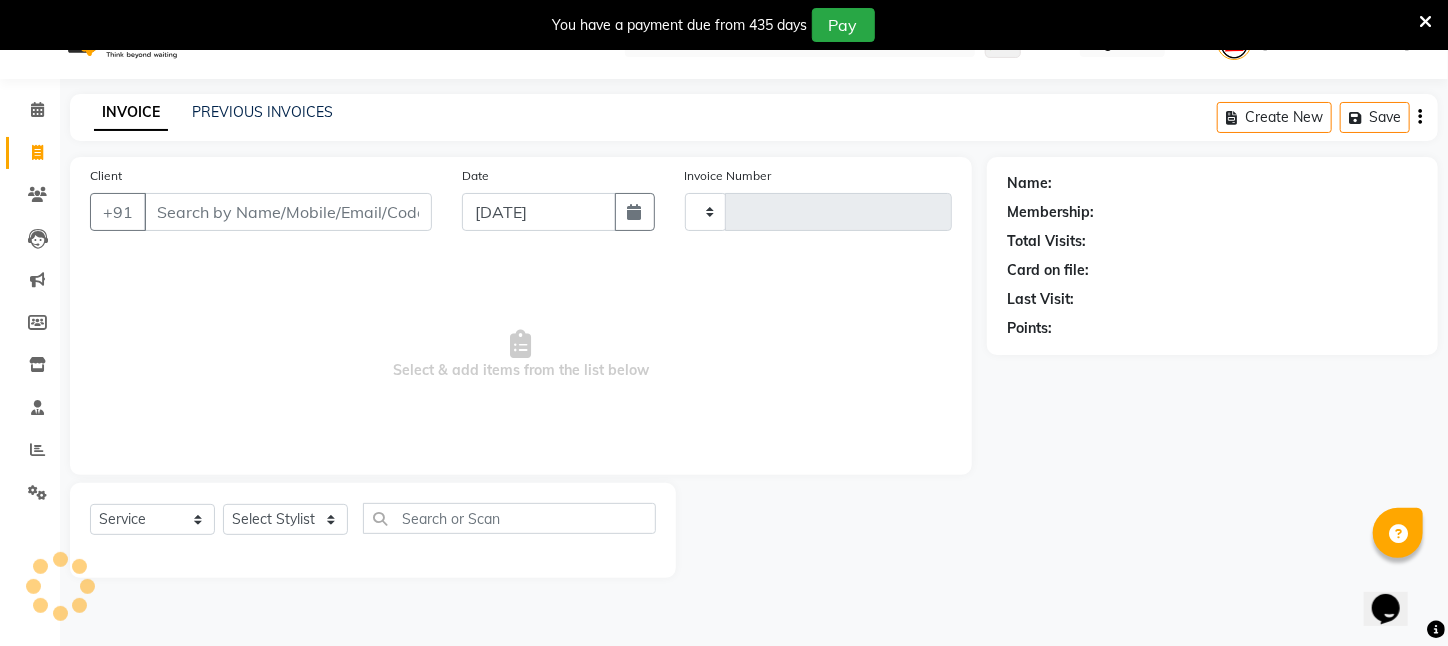 type on "1711" 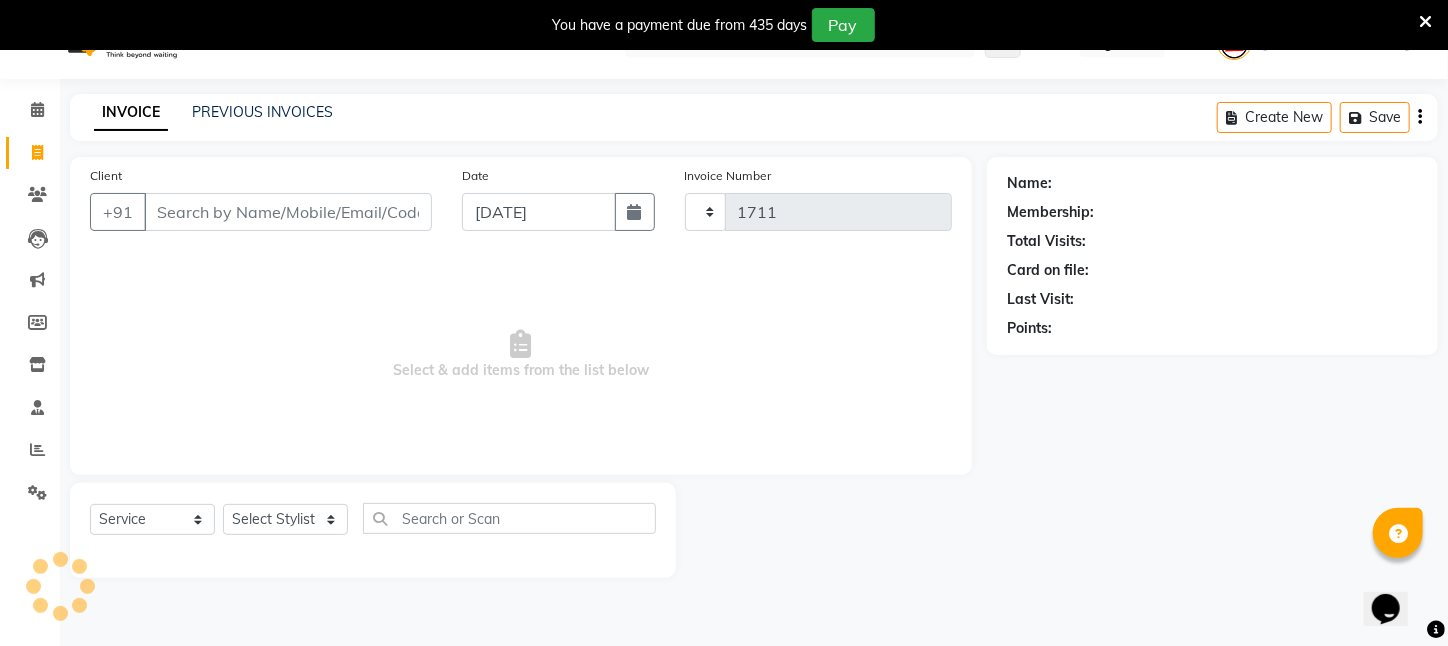 select on "4296" 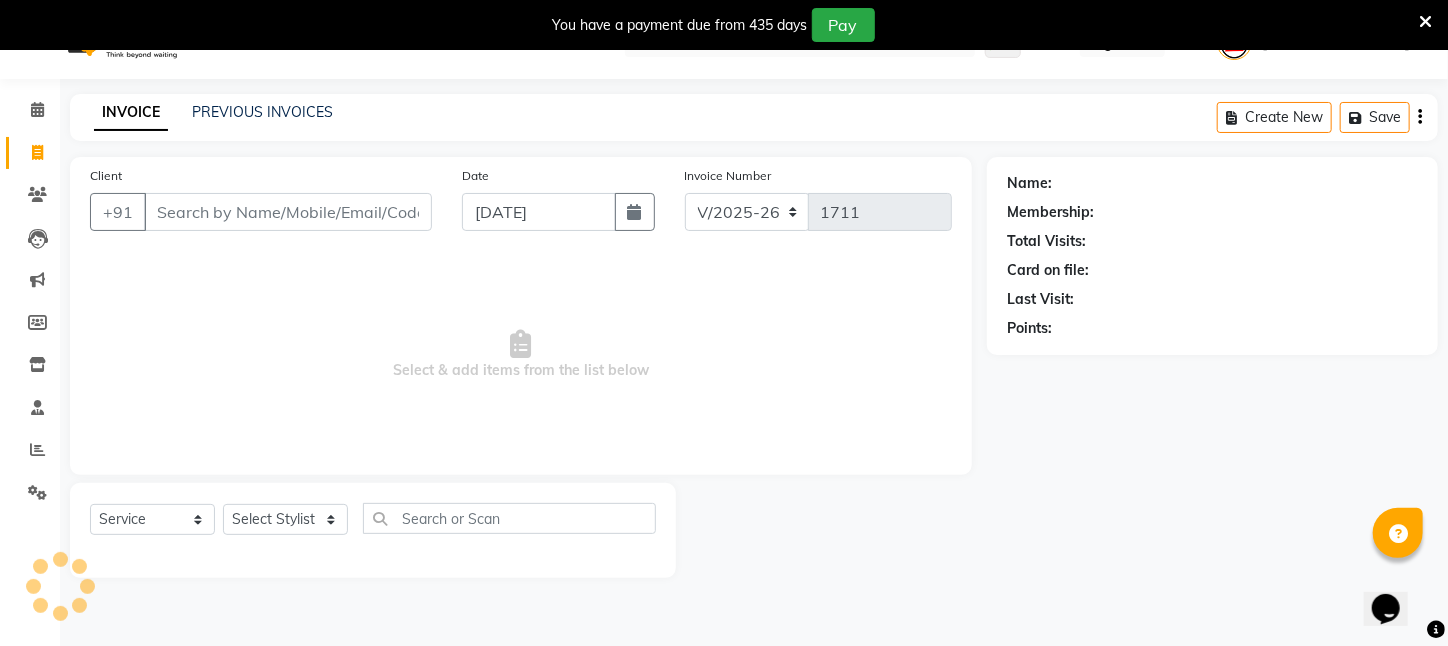 scroll, scrollTop: 50, scrollLeft: 0, axis: vertical 